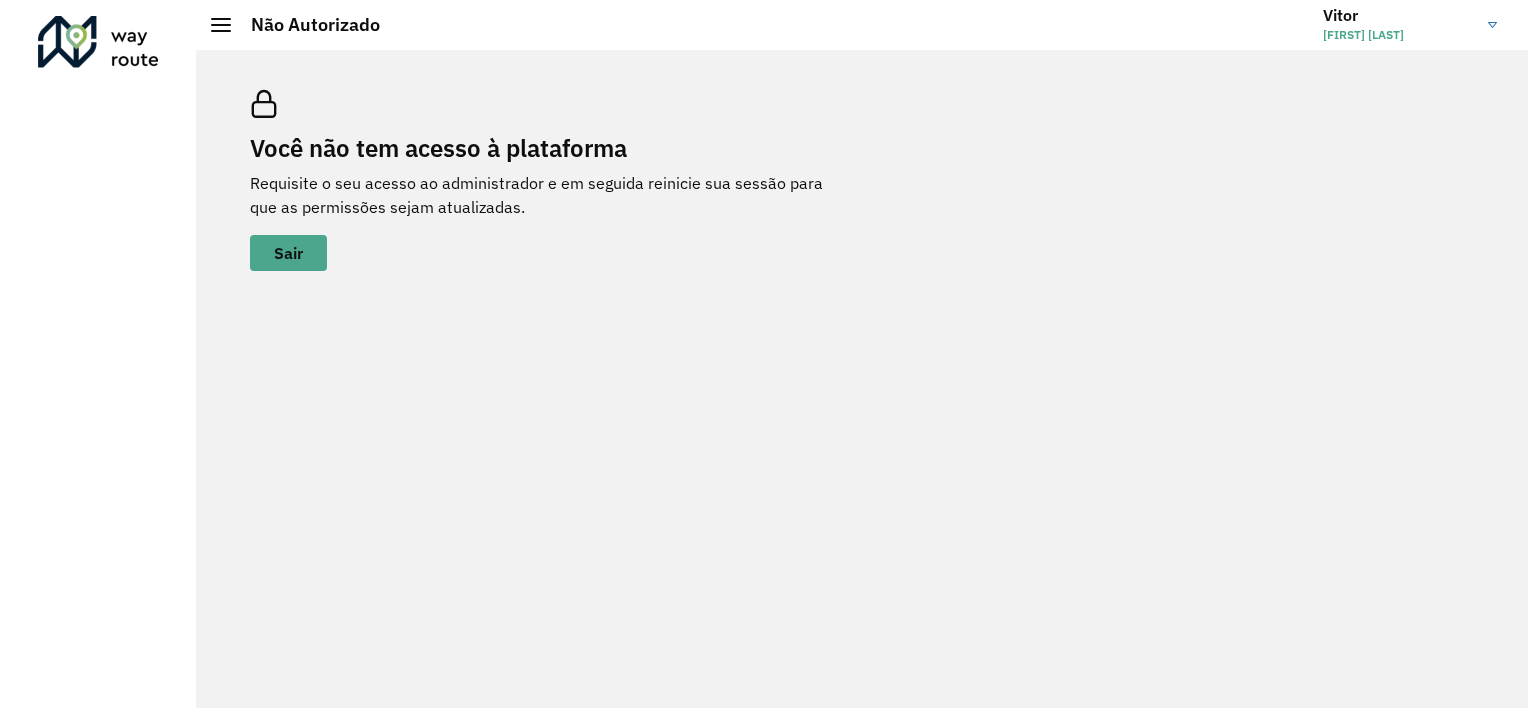 scroll, scrollTop: 0, scrollLeft: 0, axis: both 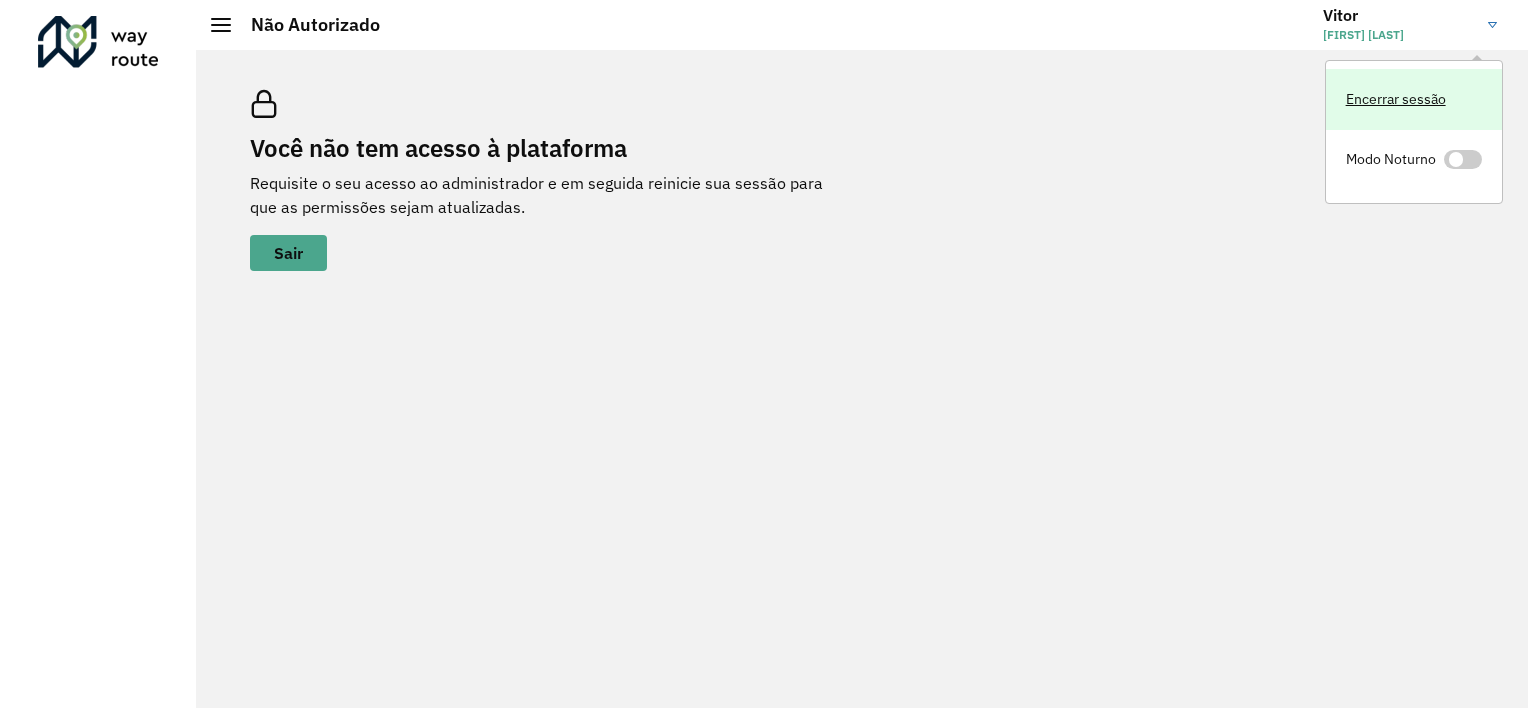 click on "Encerrar sessão" 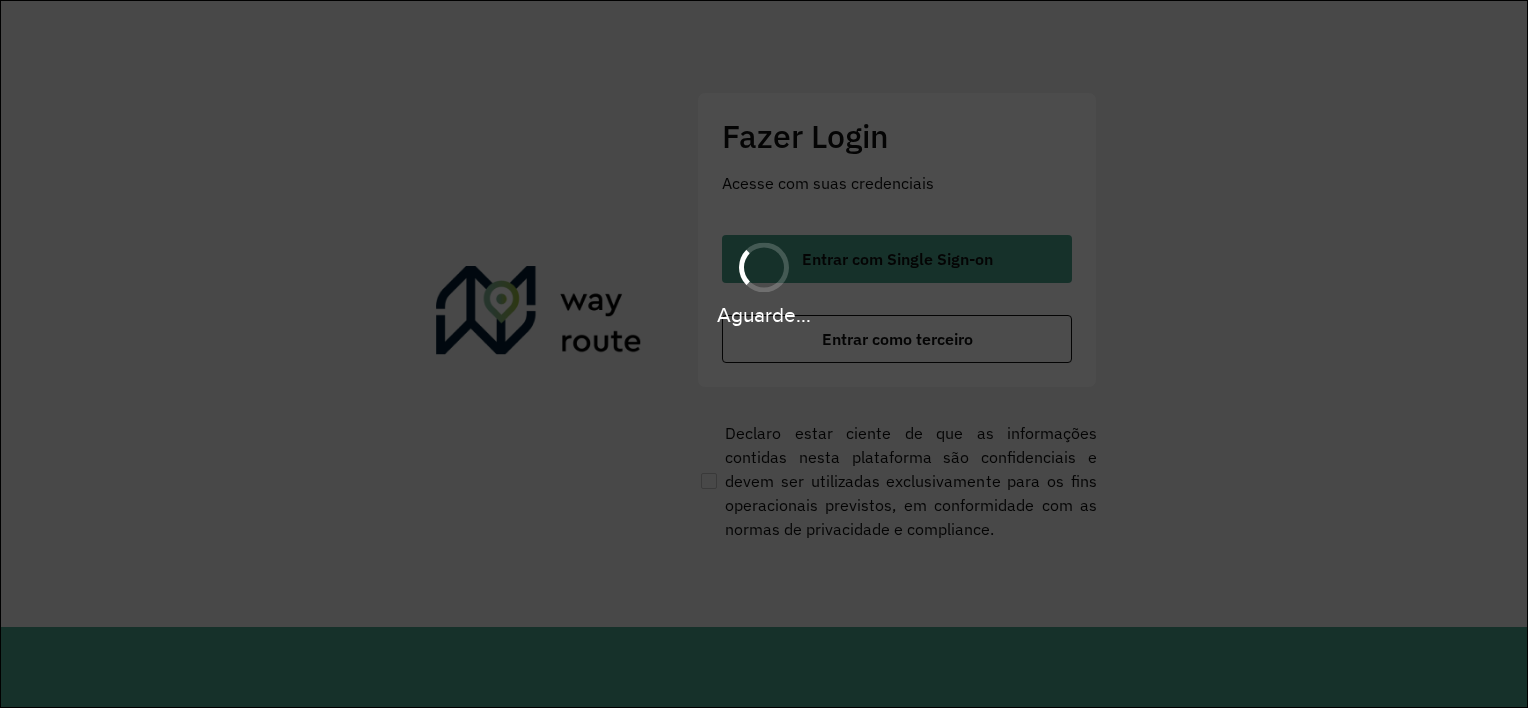 scroll, scrollTop: 0, scrollLeft: 0, axis: both 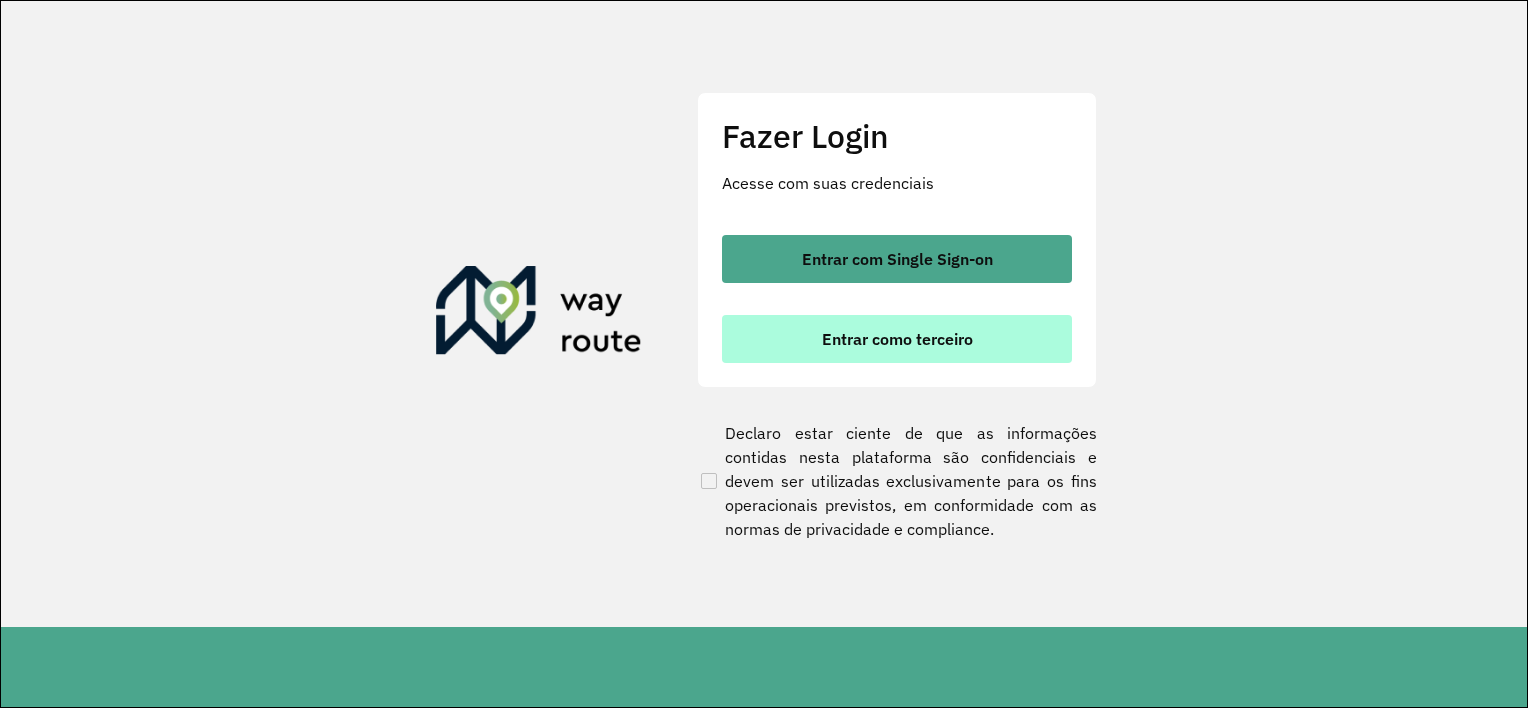 click on "Entrar como terceiro" at bounding box center (897, 339) 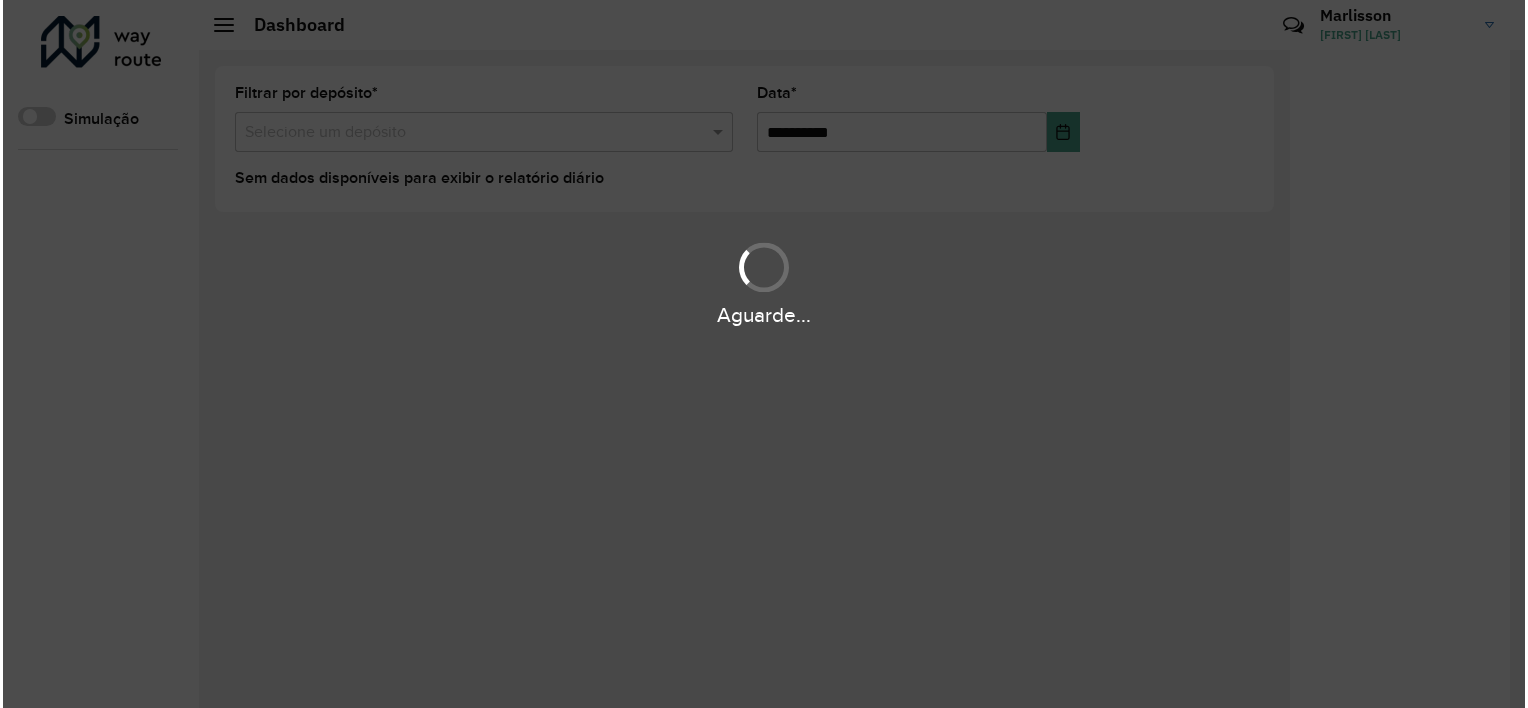 scroll, scrollTop: 0, scrollLeft: 0, axis: both 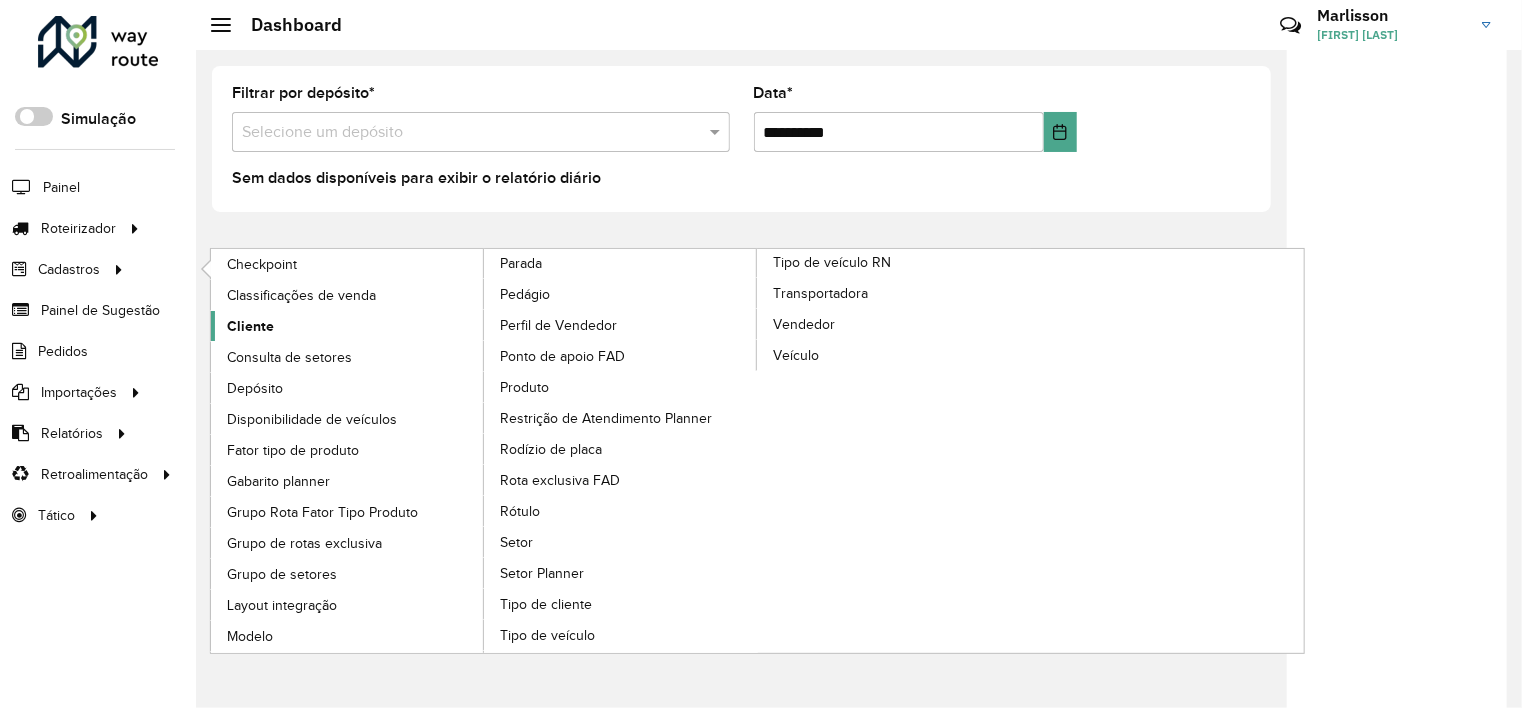 click on "Cliente" 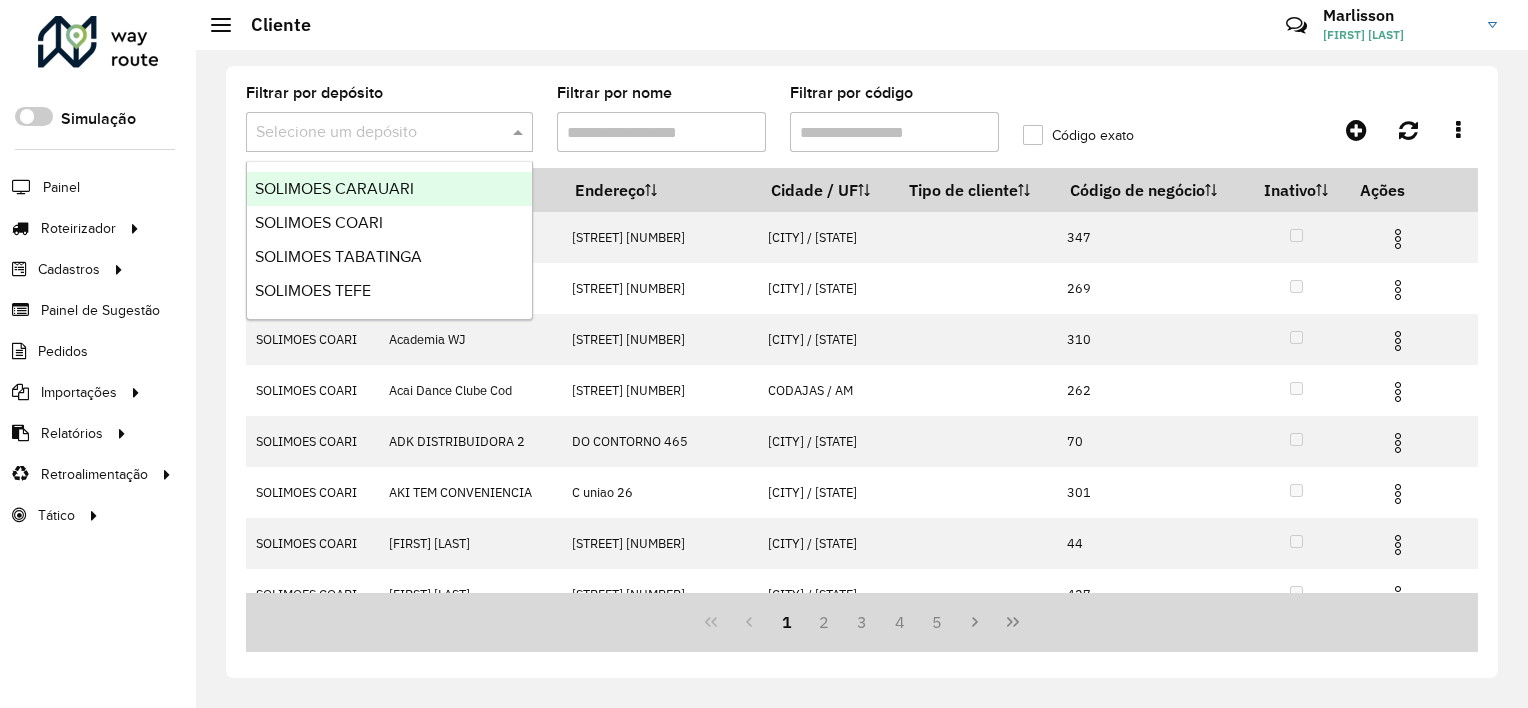click at bounding box center (369, 133) 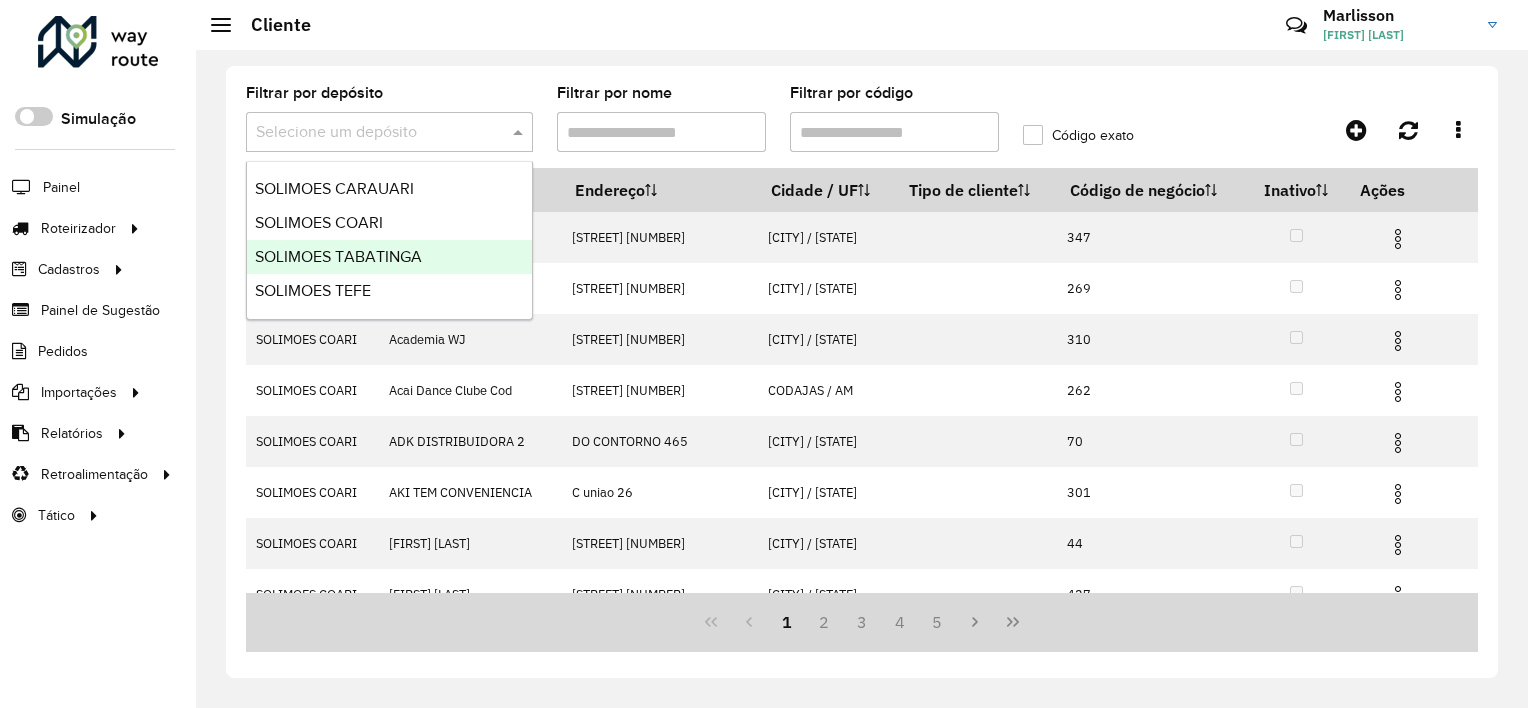 click on "SOLIMOES TABATINGA" at bounding box center [338, 256] 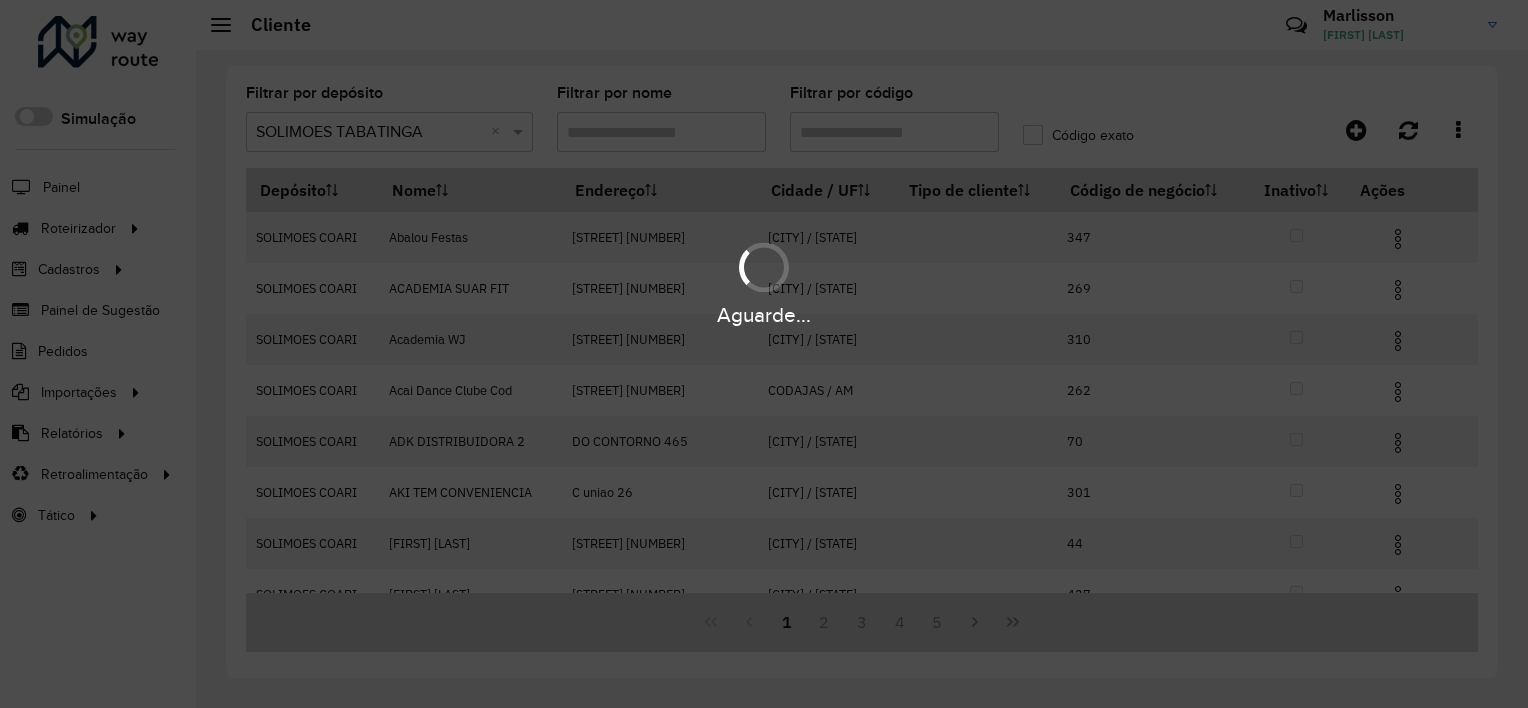 click on "Aguarde..." at bounding box center (764, 354) 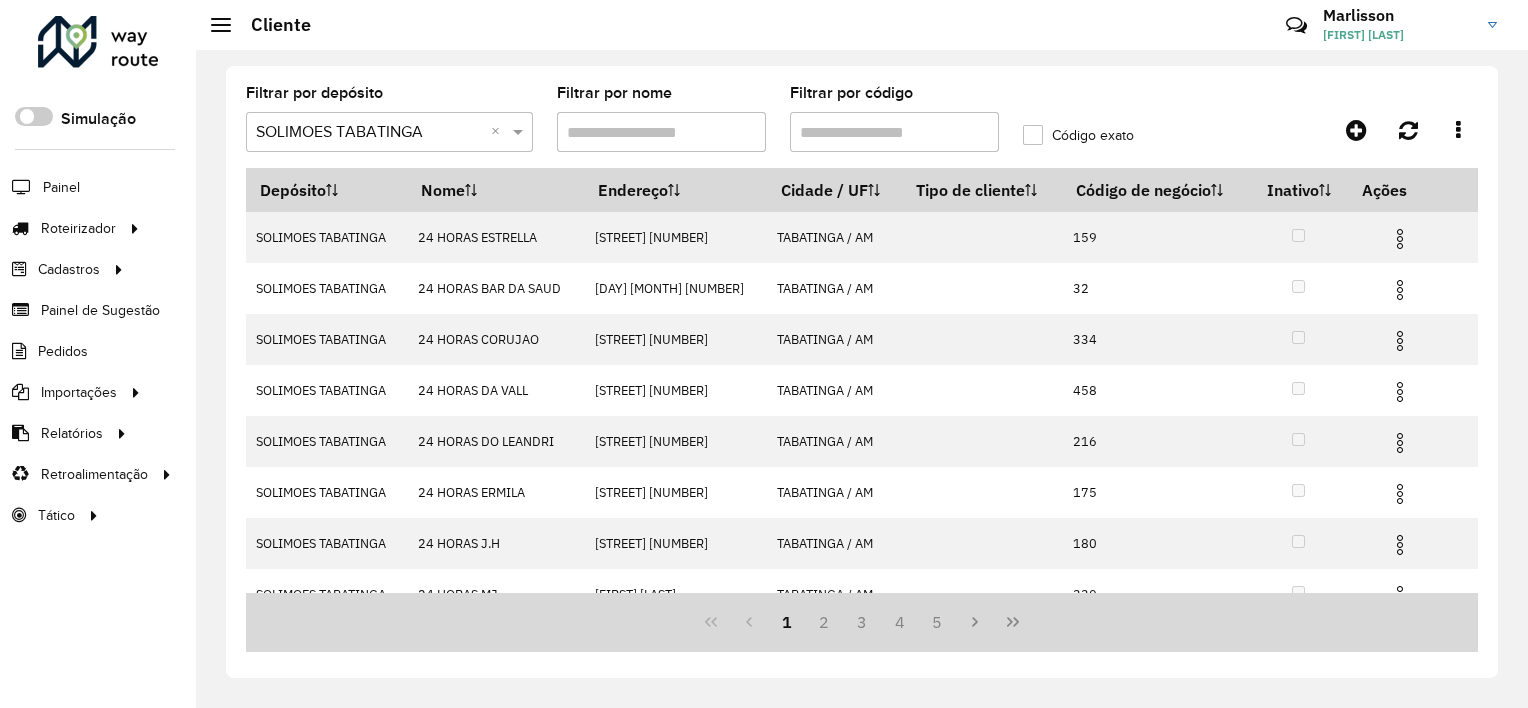 click on "Filtrar por código" at bounding box center (894, 132) 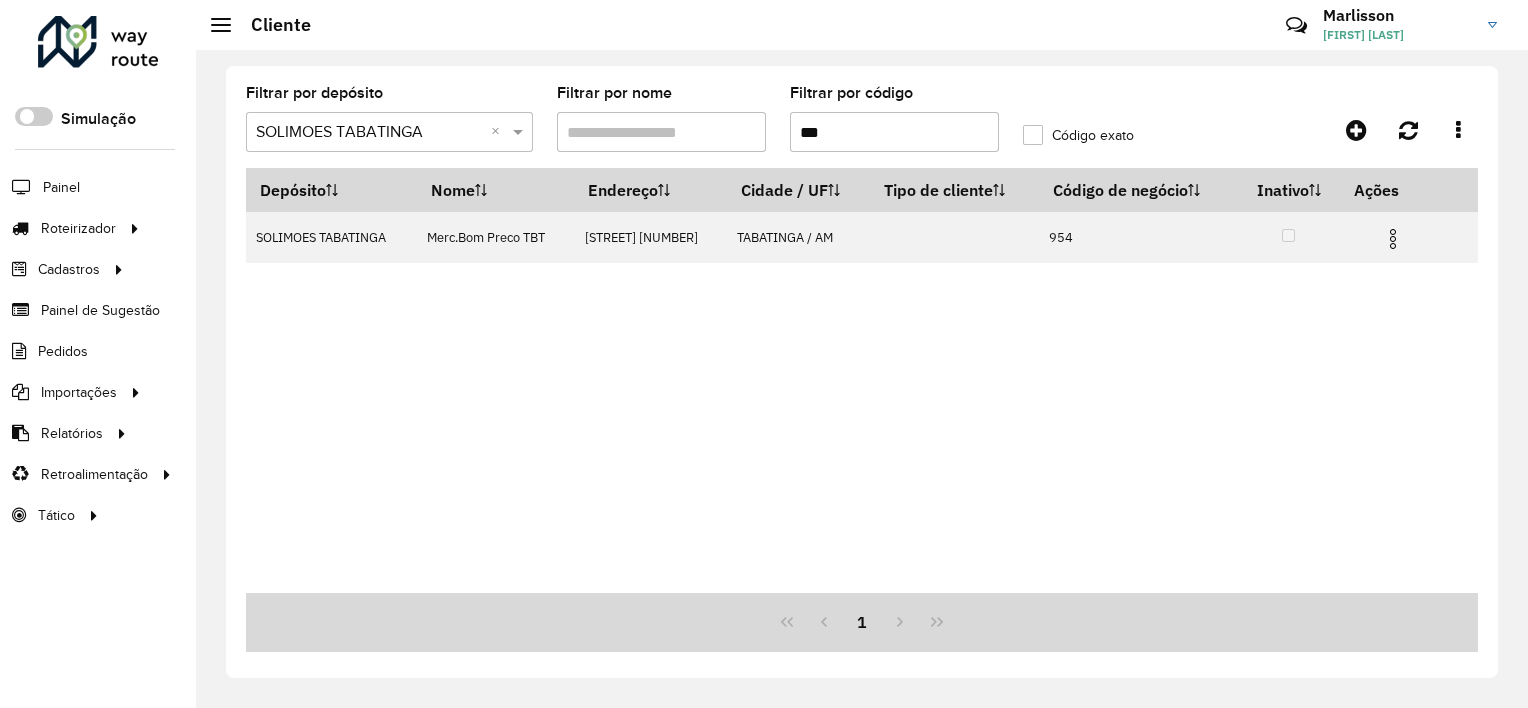 type on "***" 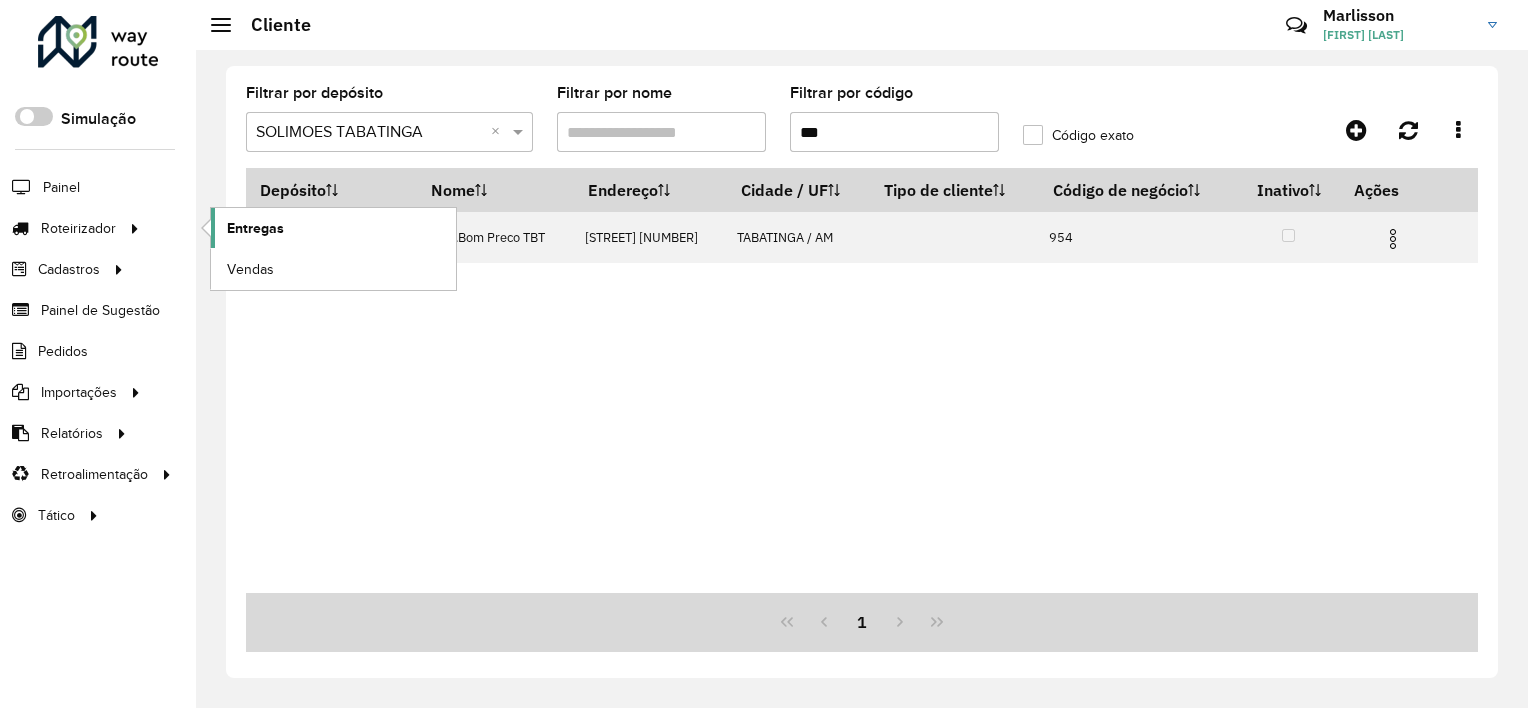 click on "Entregas" 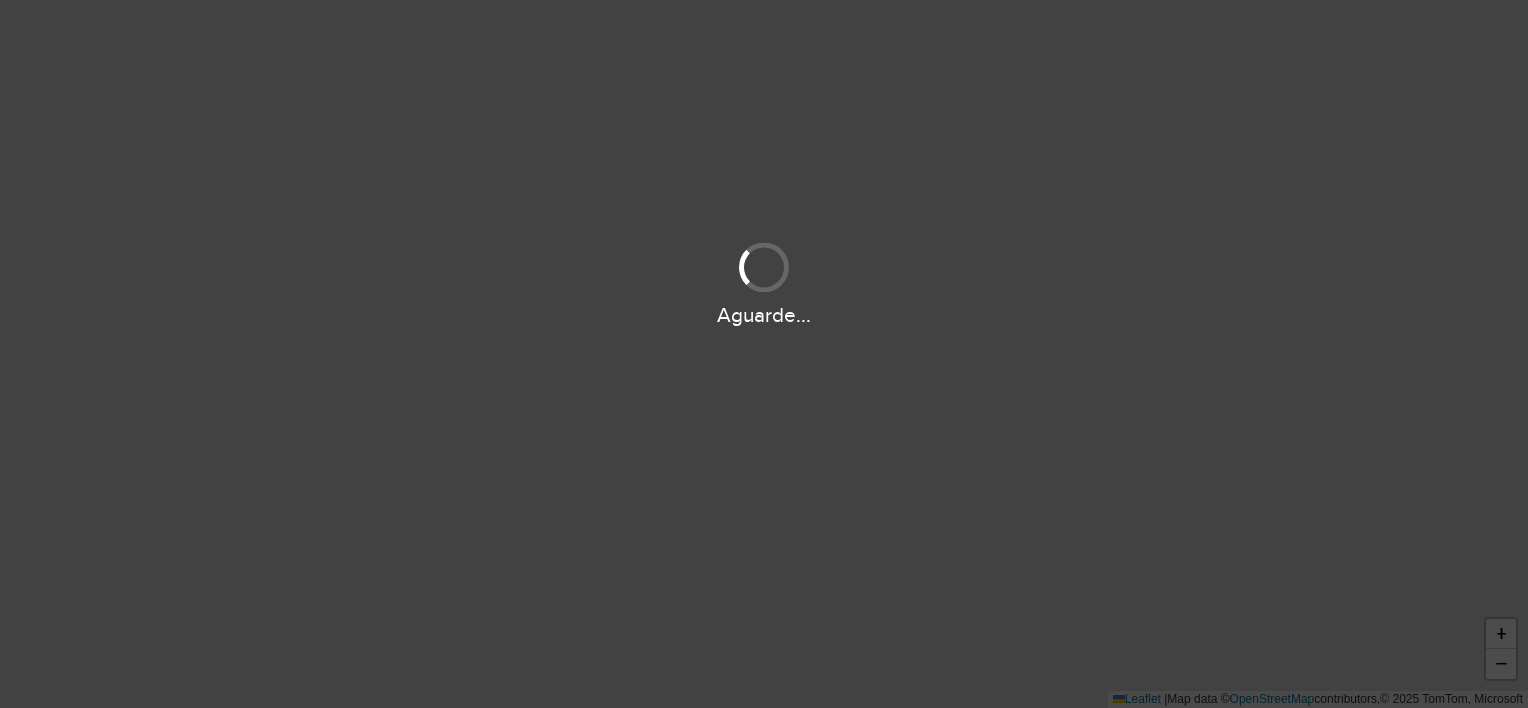 scroll, scrollTop: 0, scrollLeft: 0, axis: both 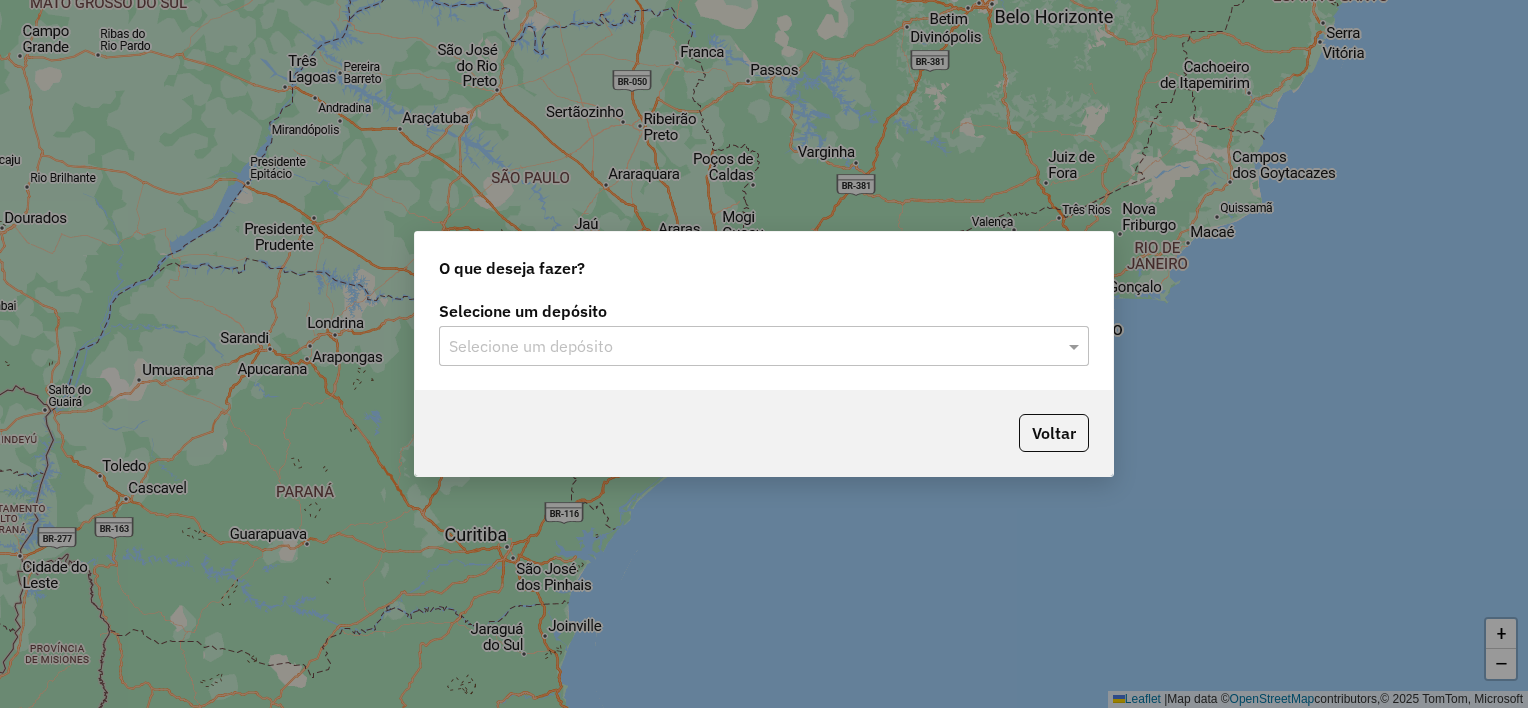 click 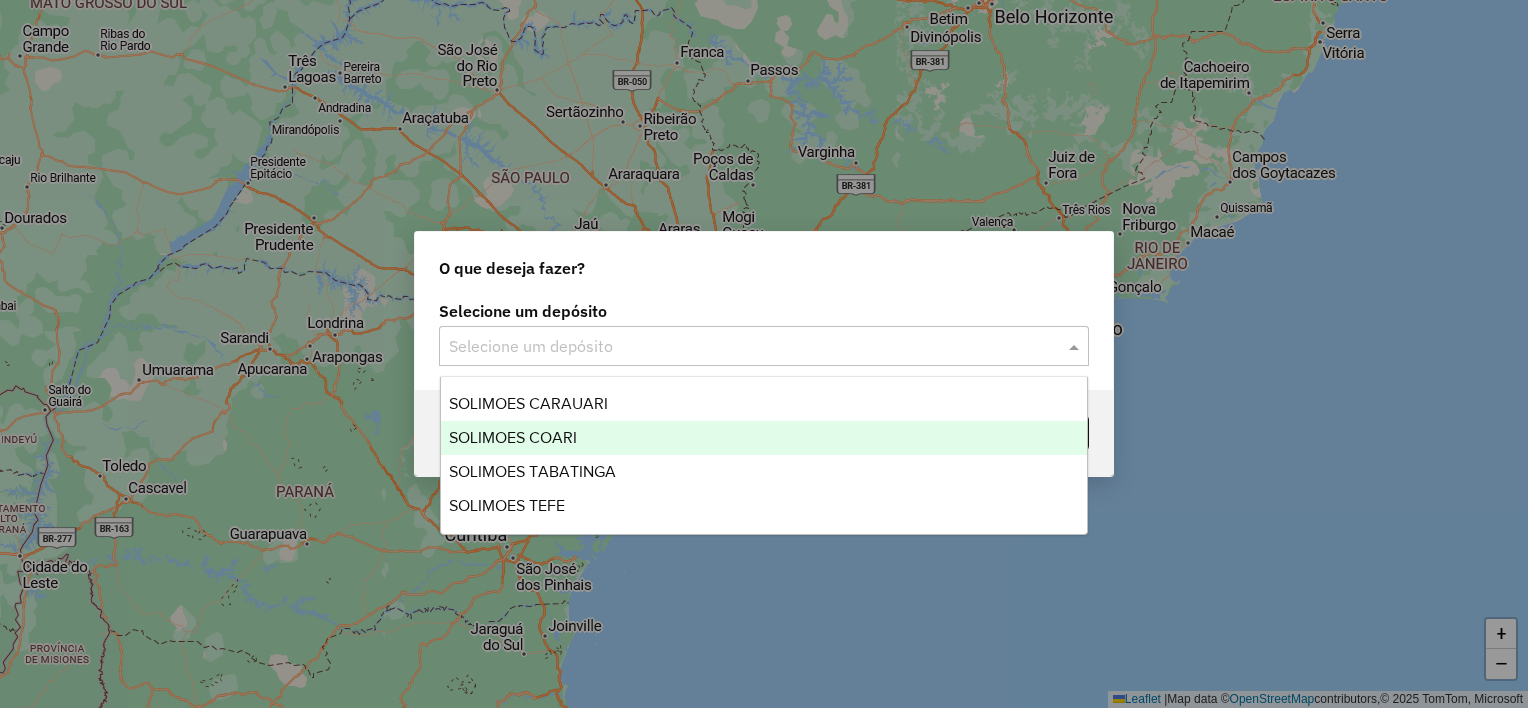 click on "SOLIMOES COARI" at bounding box center (513, 437) 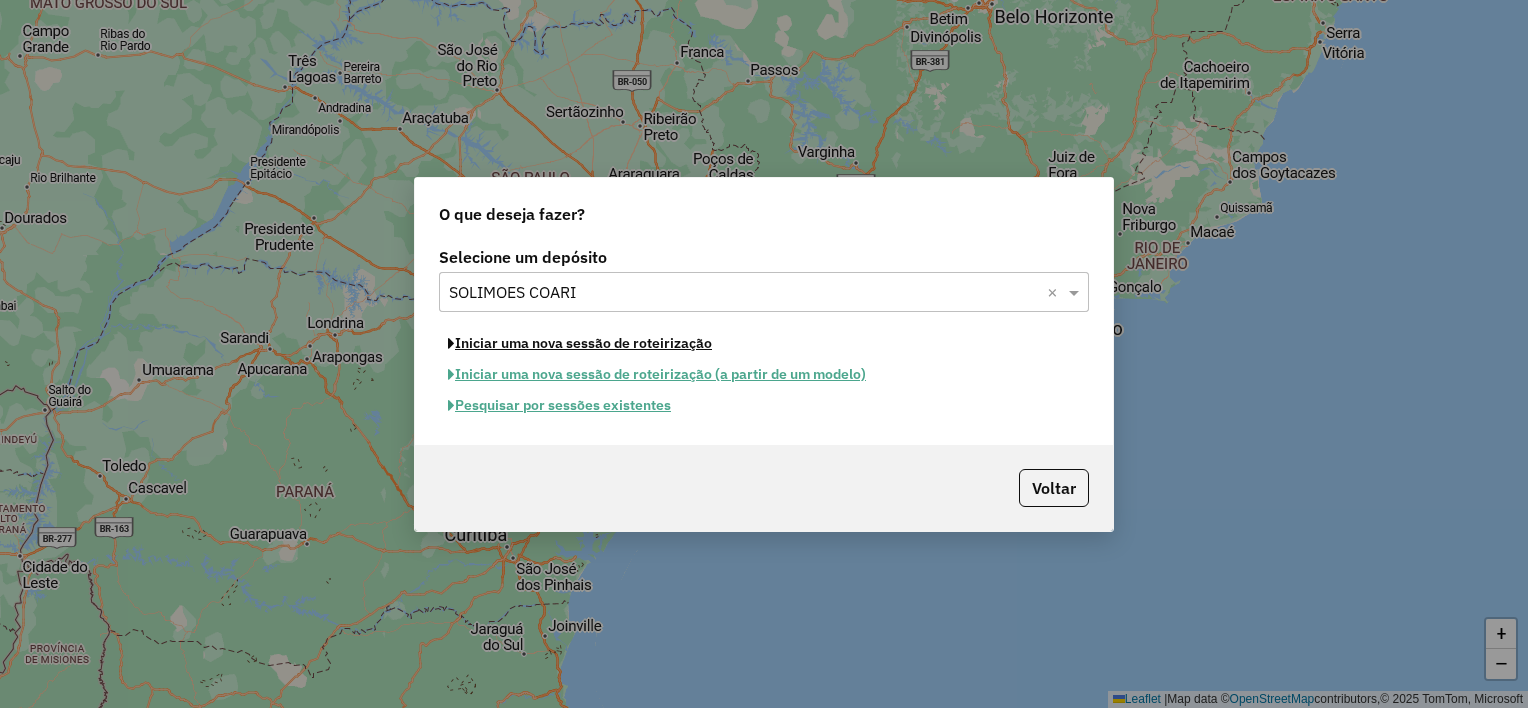 click on "Iniciar uma nova sessão de roteirização" 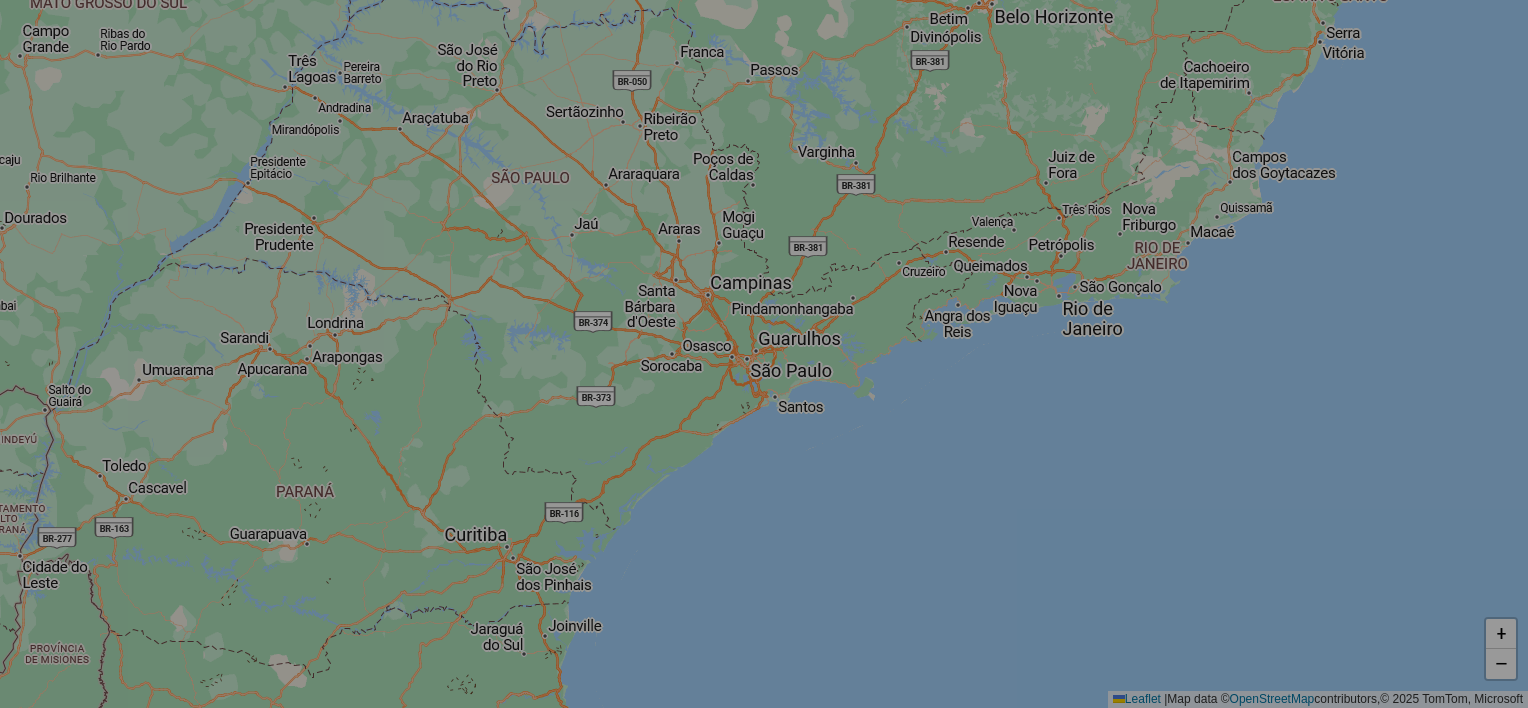 select on "*" 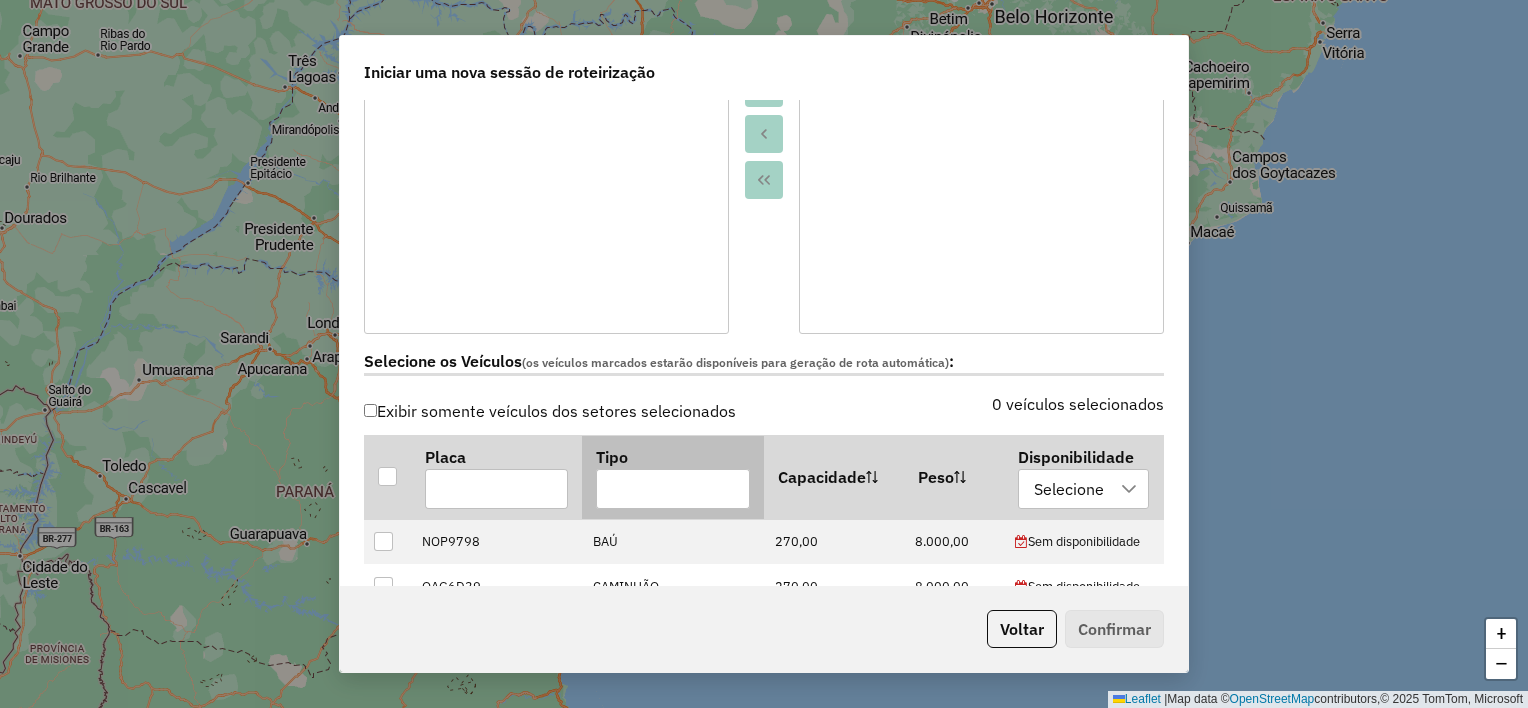 scroll, scrollTop: 500, scrollLeft: 0, axis: vertical 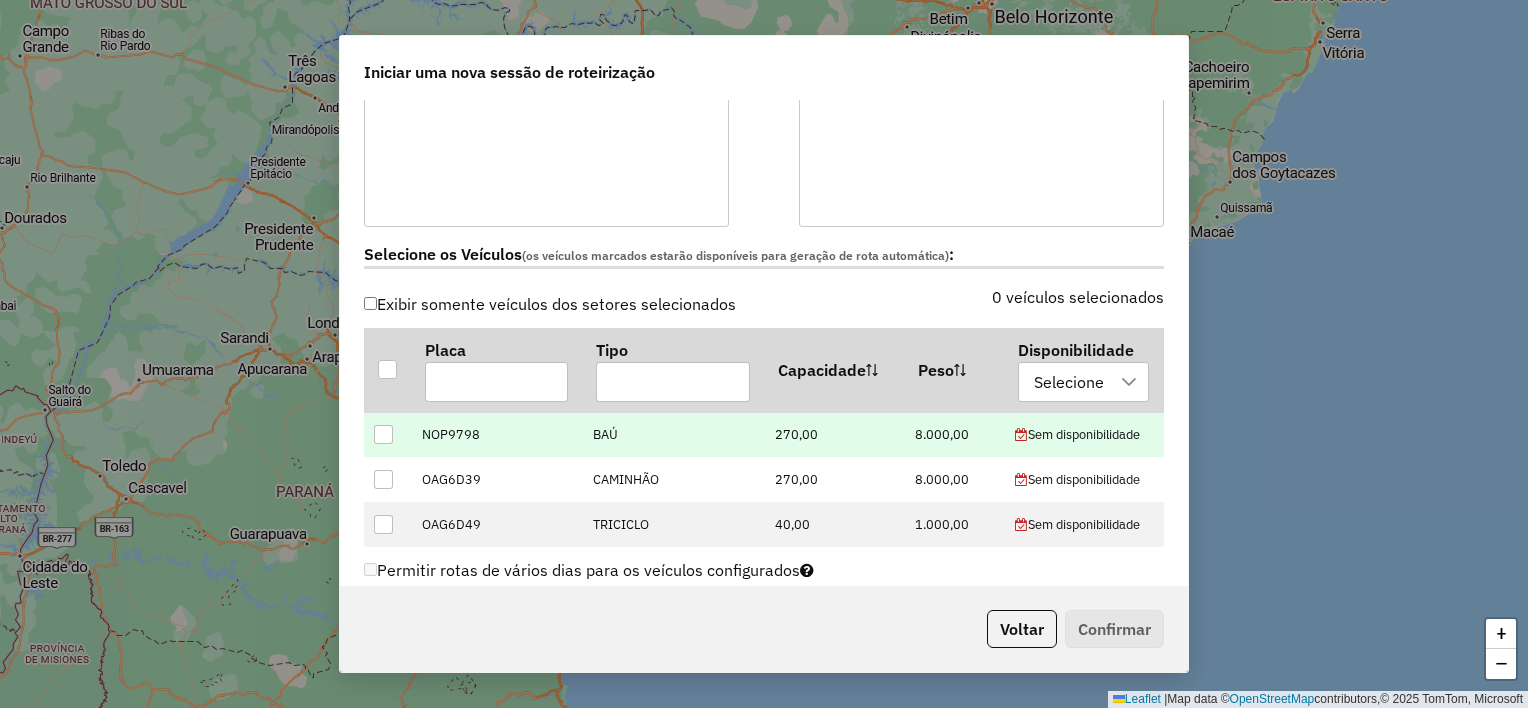 click at bounding box center [383, 434] 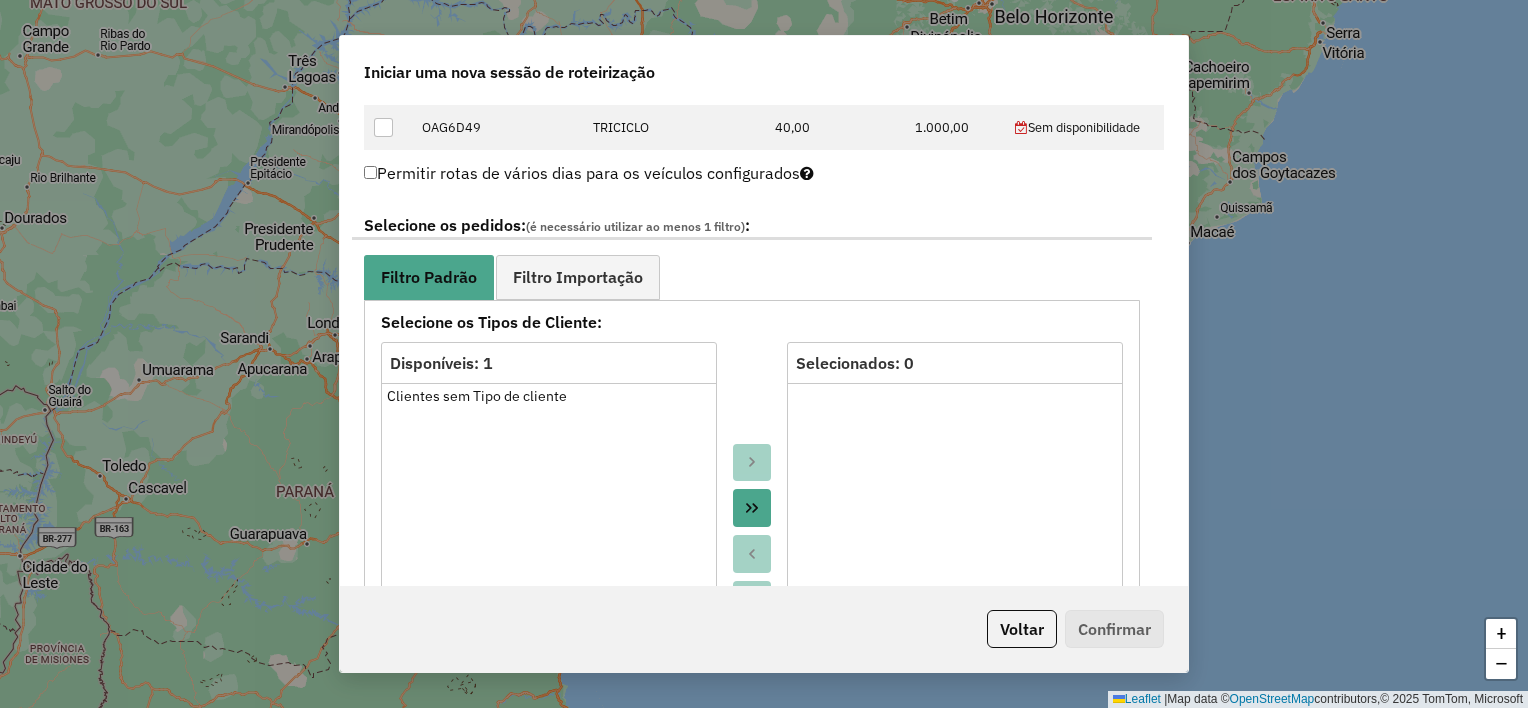 scroll, scrollTop: 900, scrollLeft: 0, axis: vertical 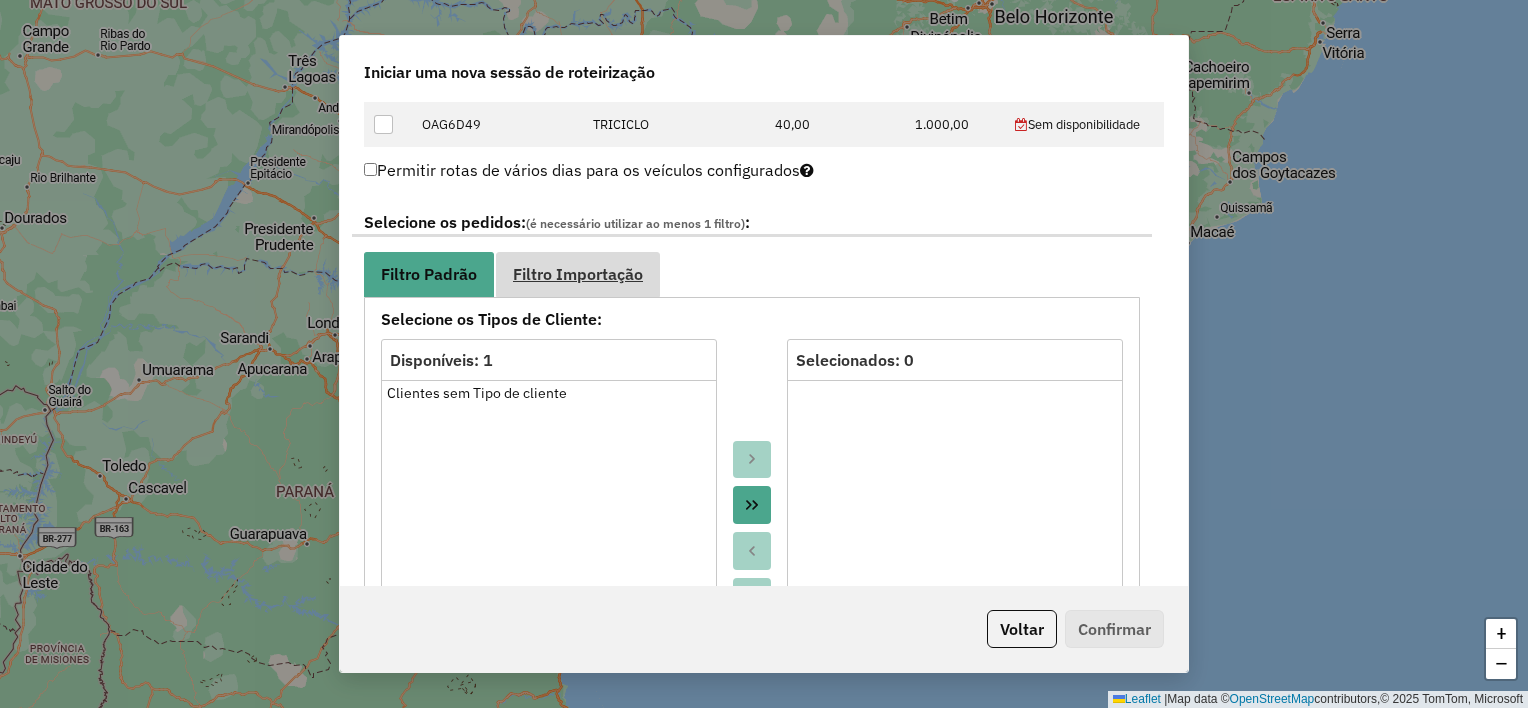 click on "Filtro Importação" at bounding box center (578, 274) 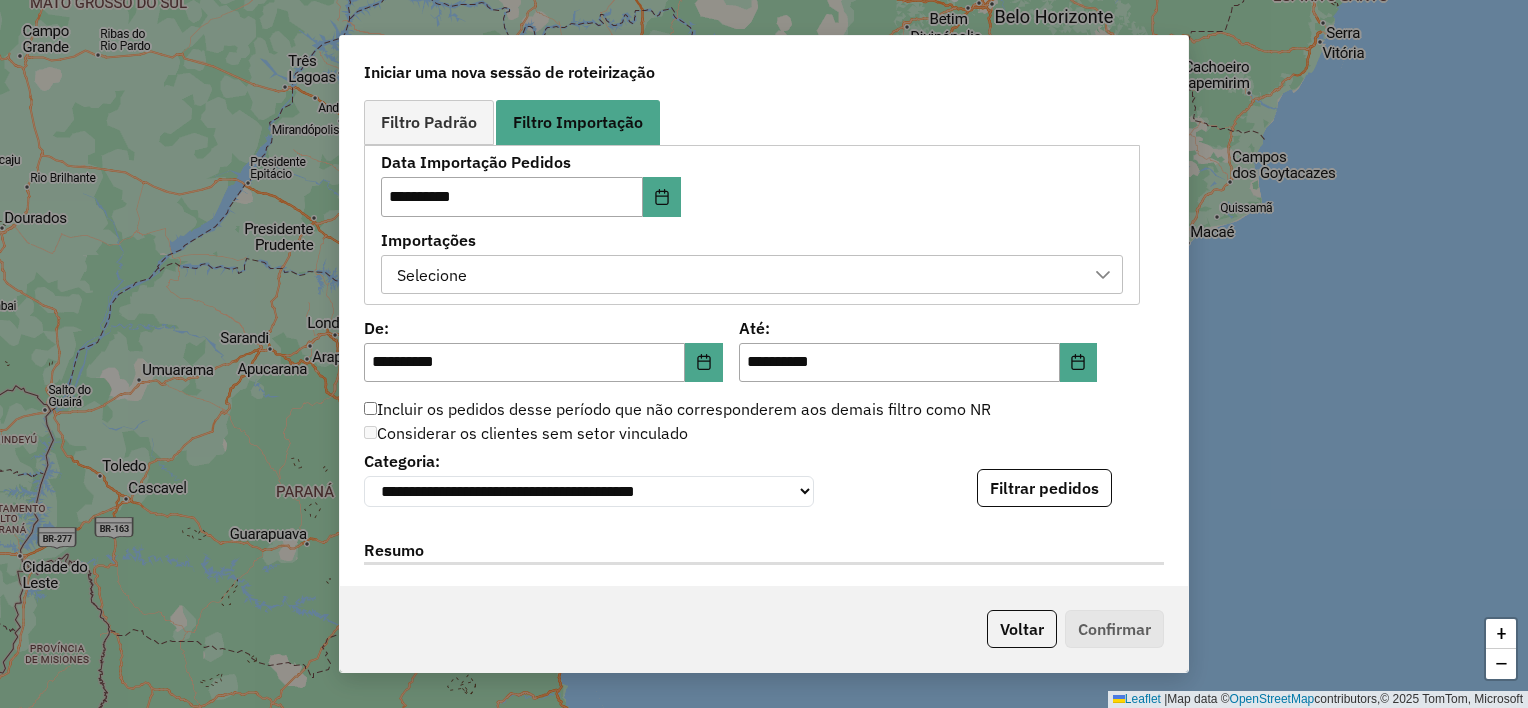 scroll, scrollTop: 1200, scrollLeft: 0, axis: vertical 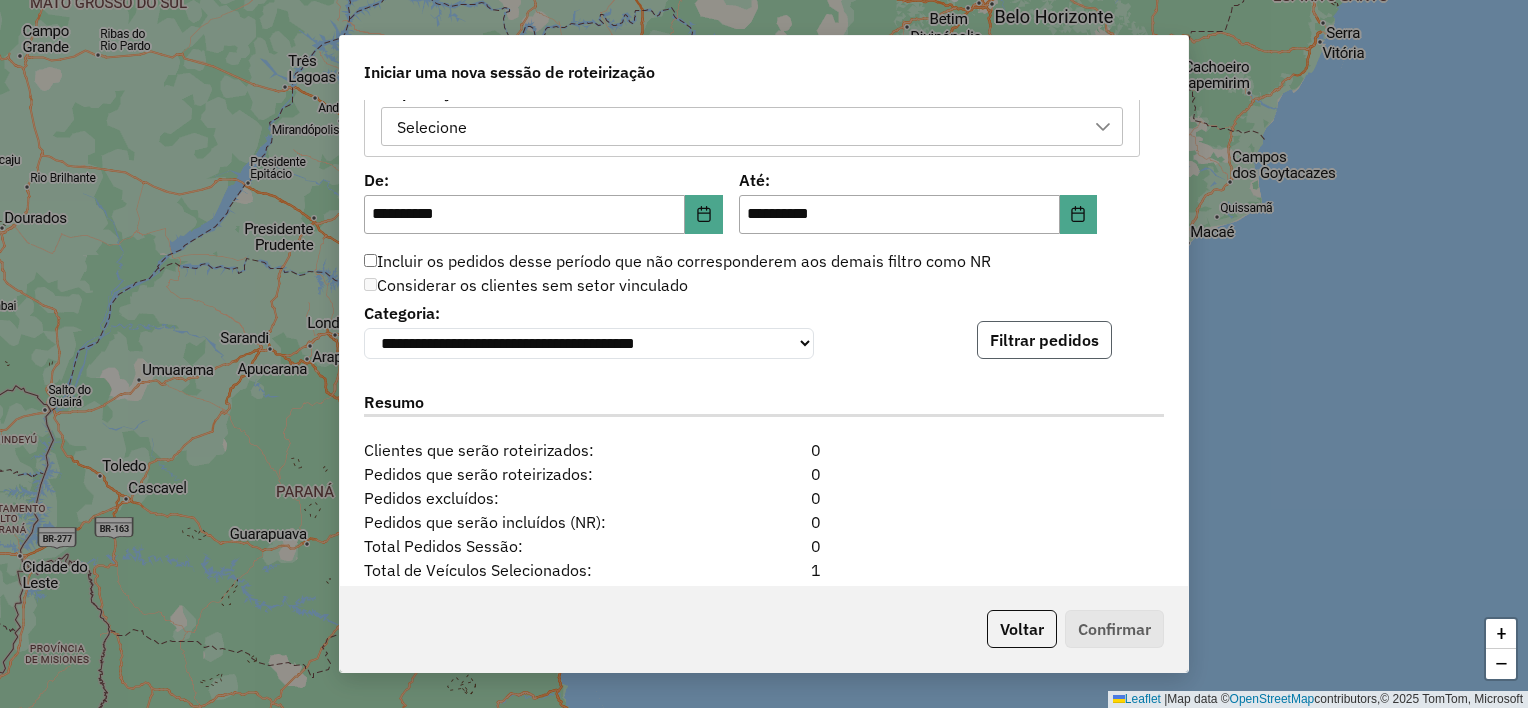 click on "Filtrar pedidos" 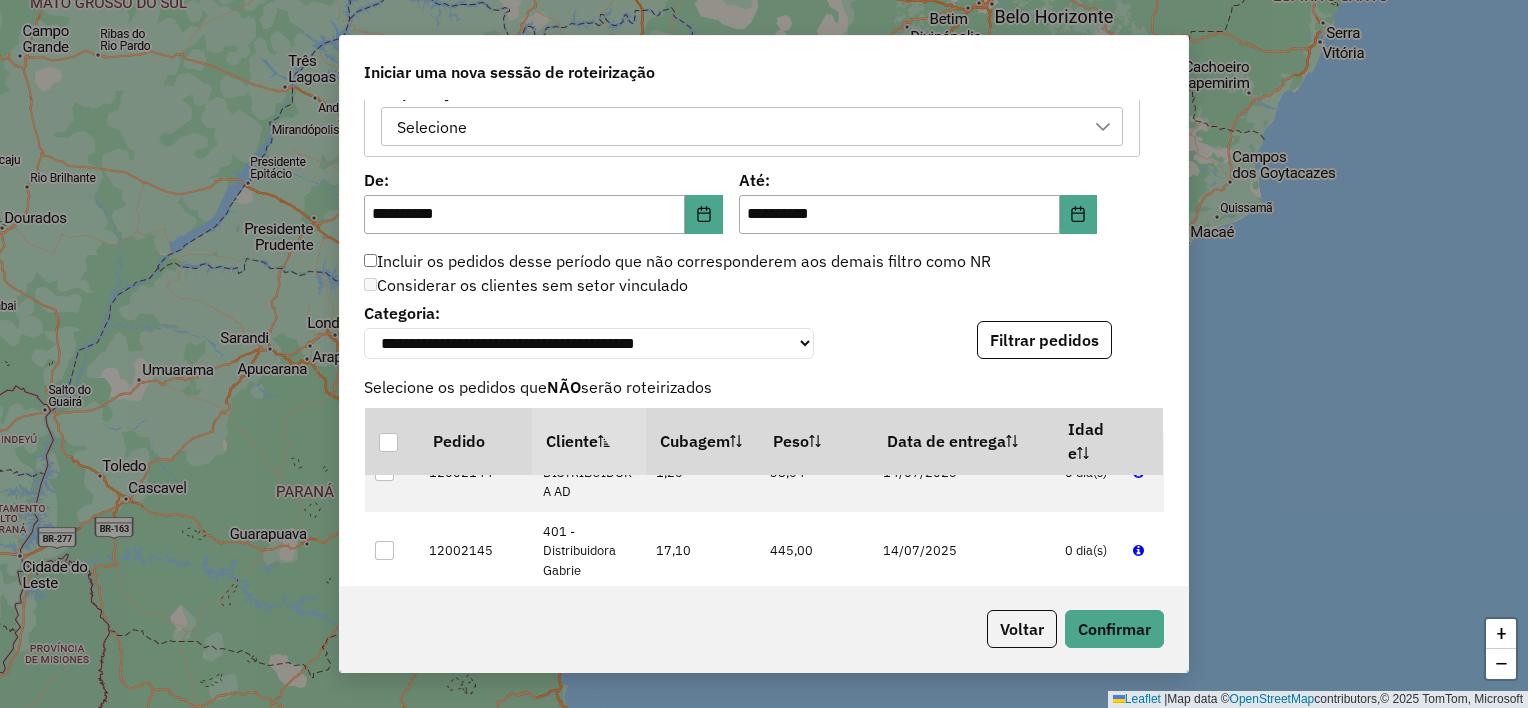 scroll, scrollTop: 316, scrollLeft: 0, axis: vertical 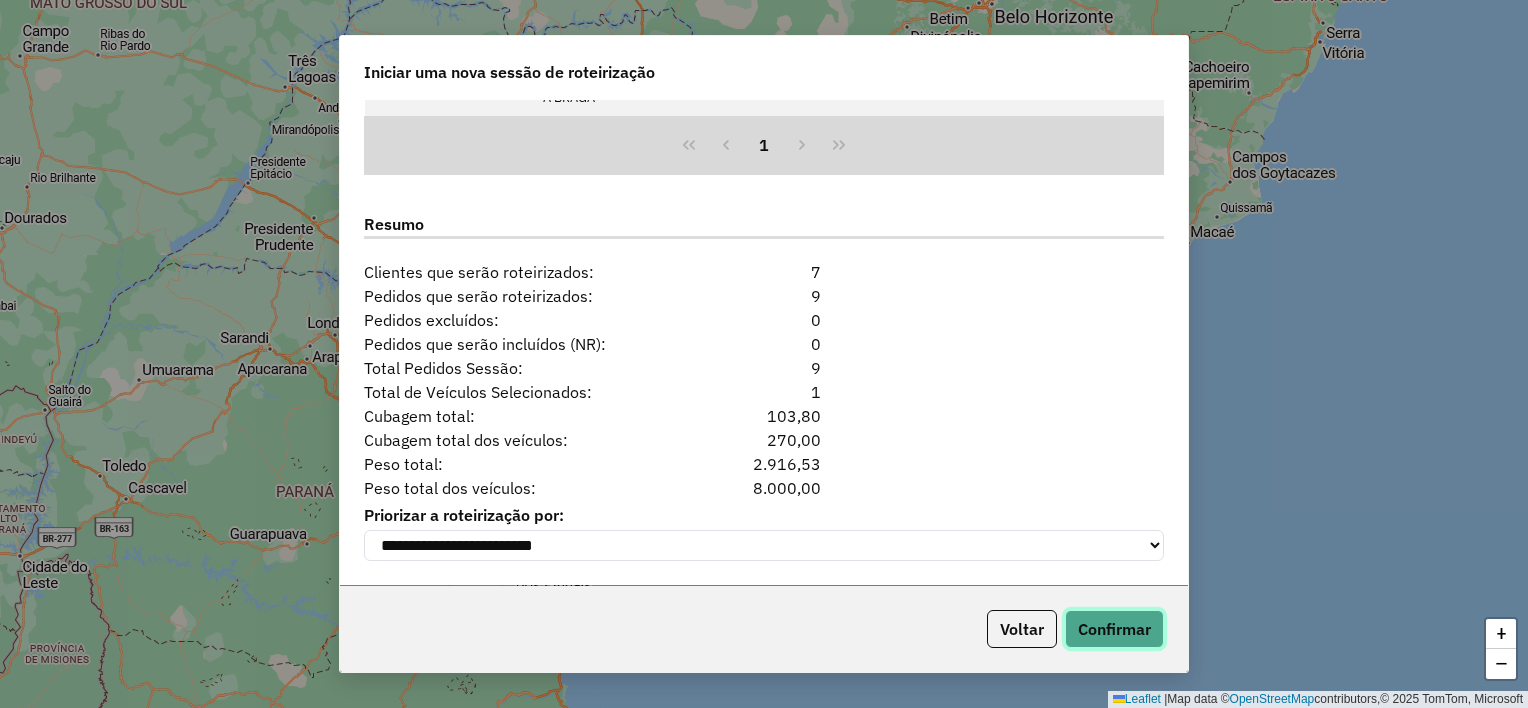 click on "Confirmar" 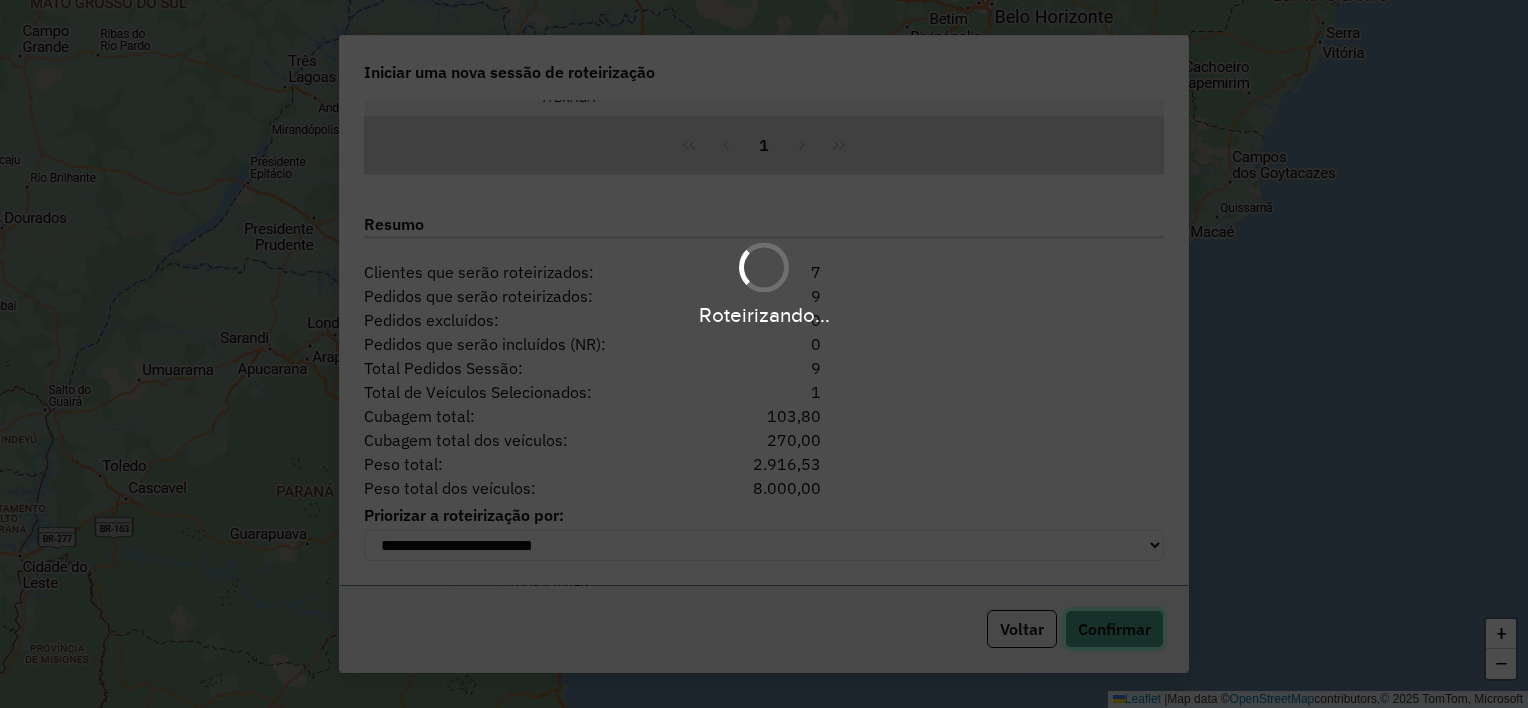 type 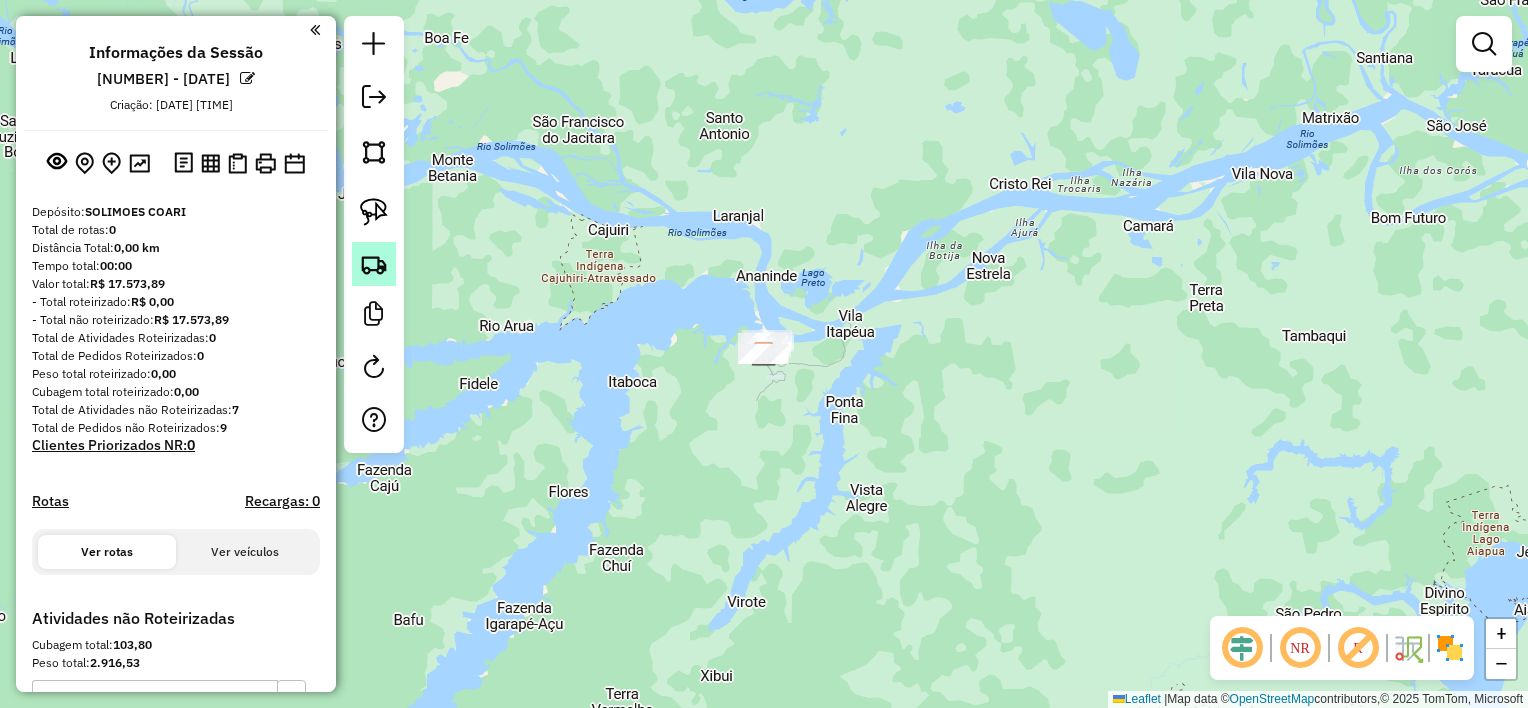 click 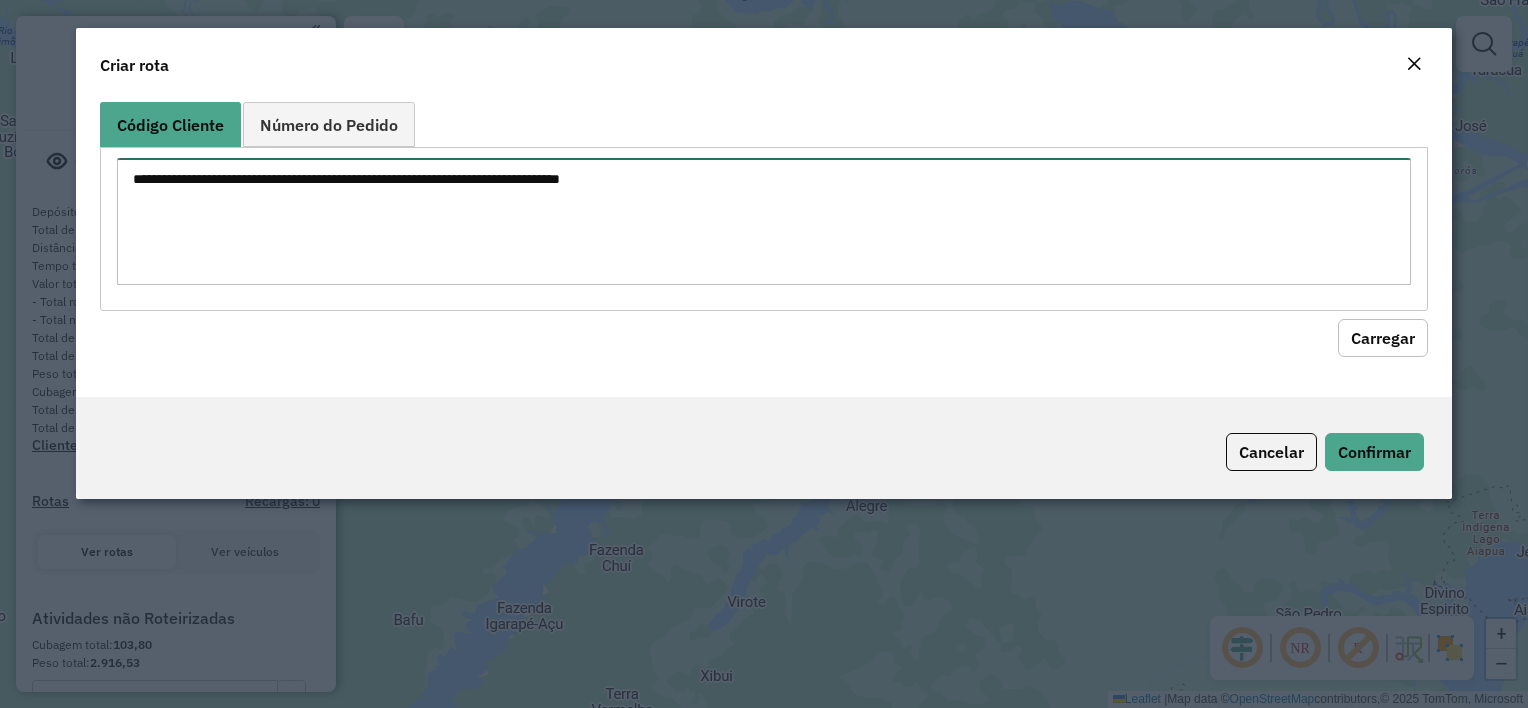 click at bounding box center [763, 221] 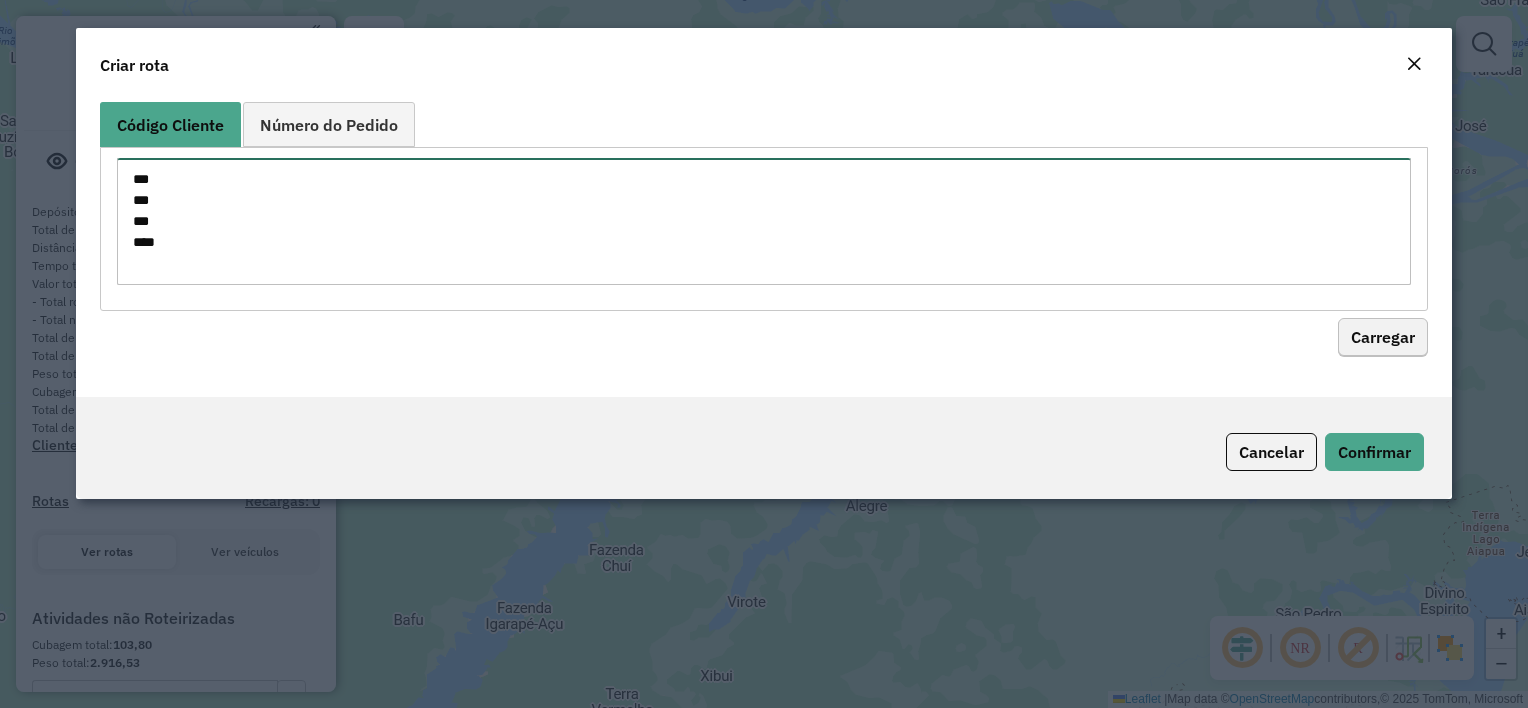 type on "***
***
***
***" 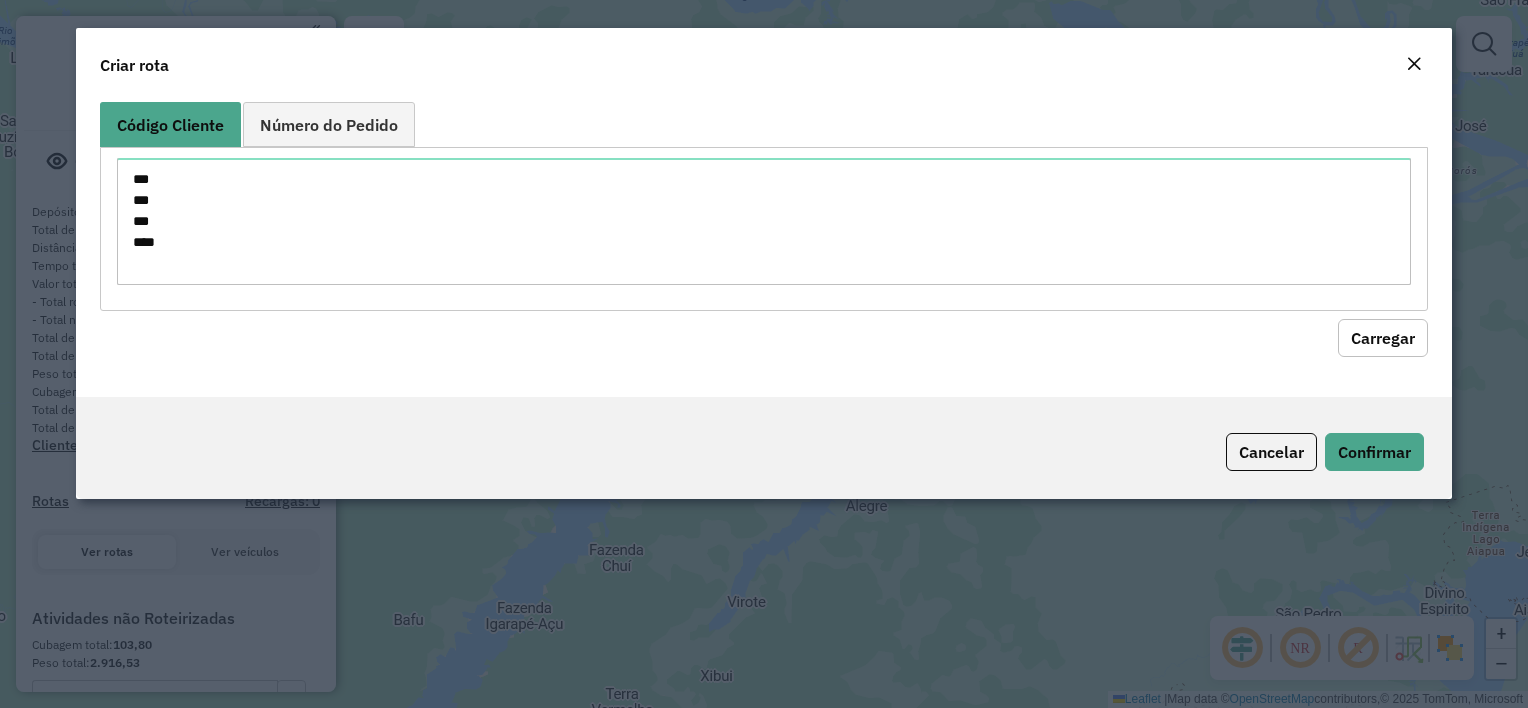click on "Carregar" 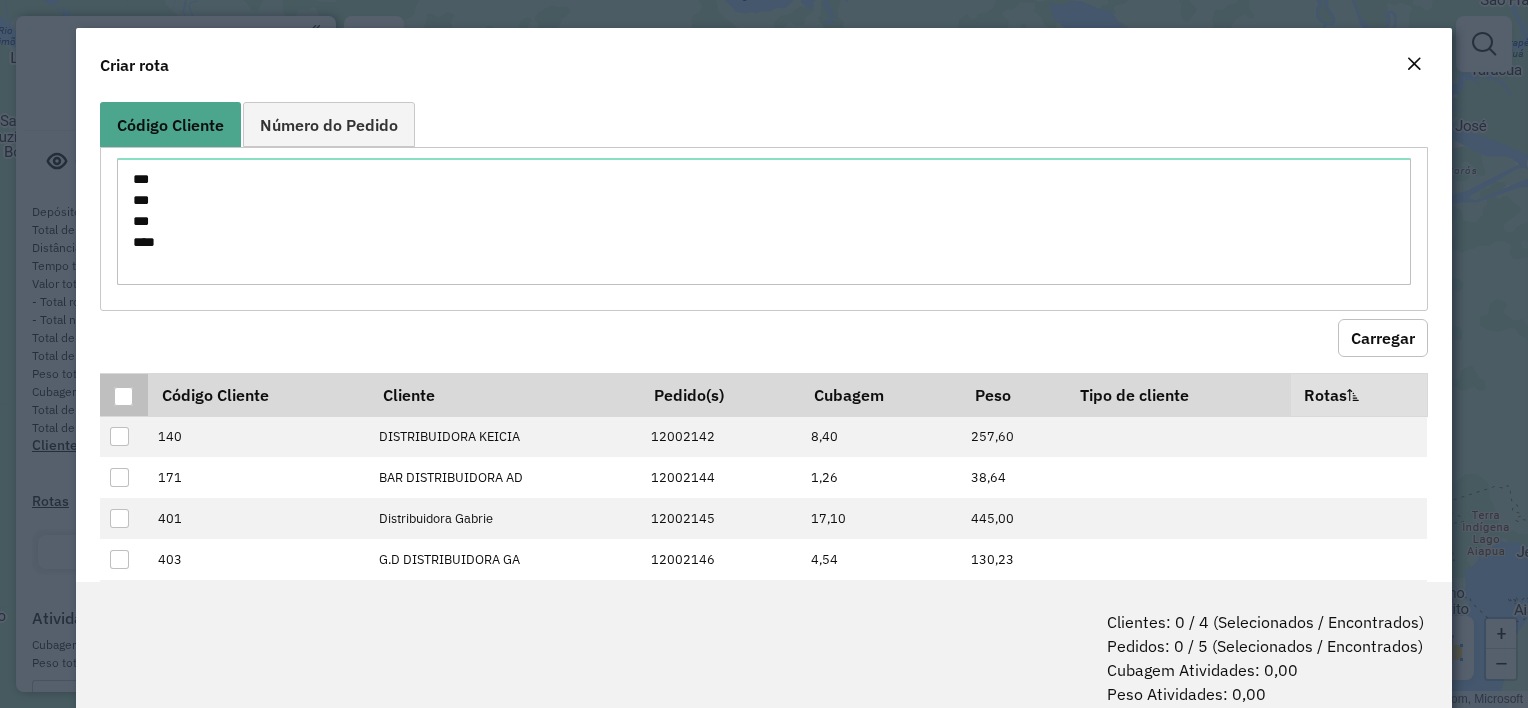 click at bounding box center [123, 396] 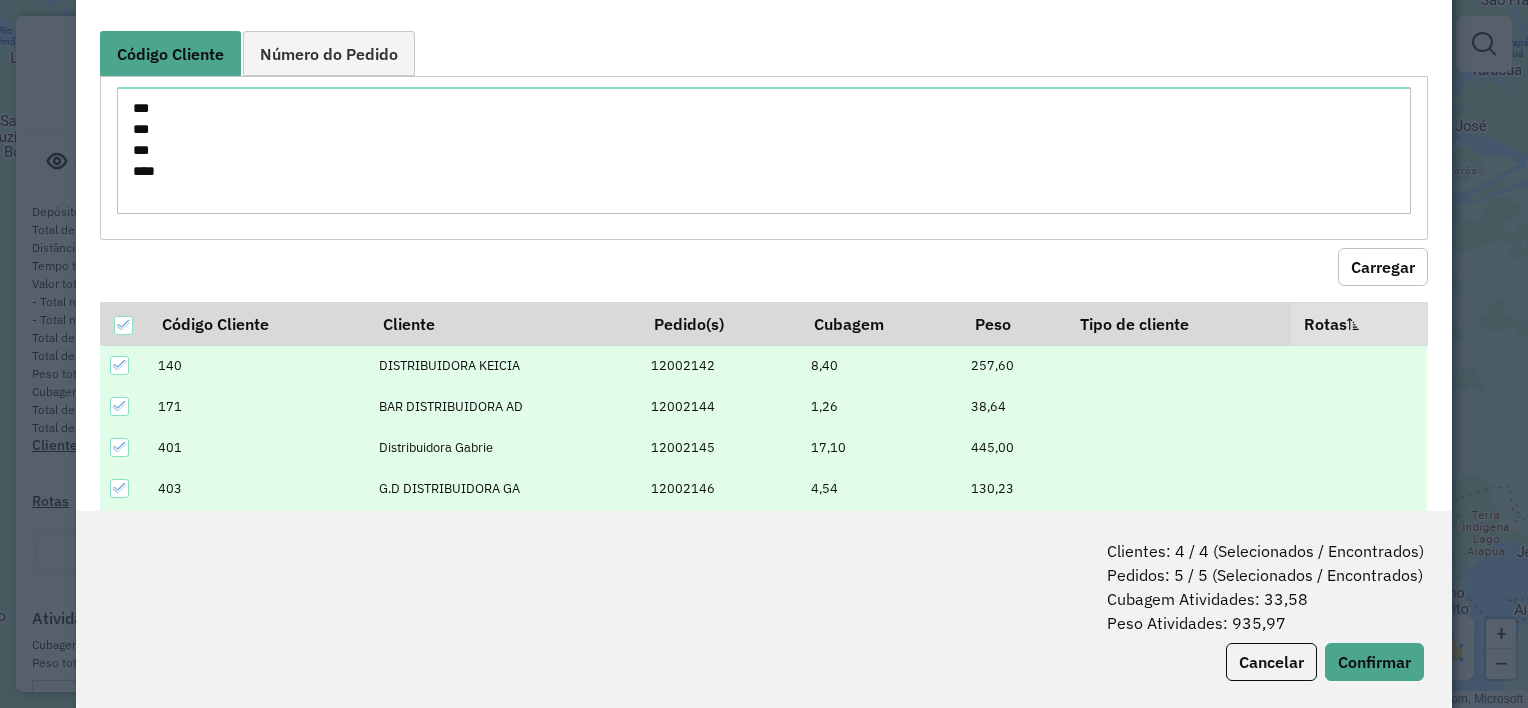 scroll, scrollTop: 100, scrollLeft: 0, axis: vertical 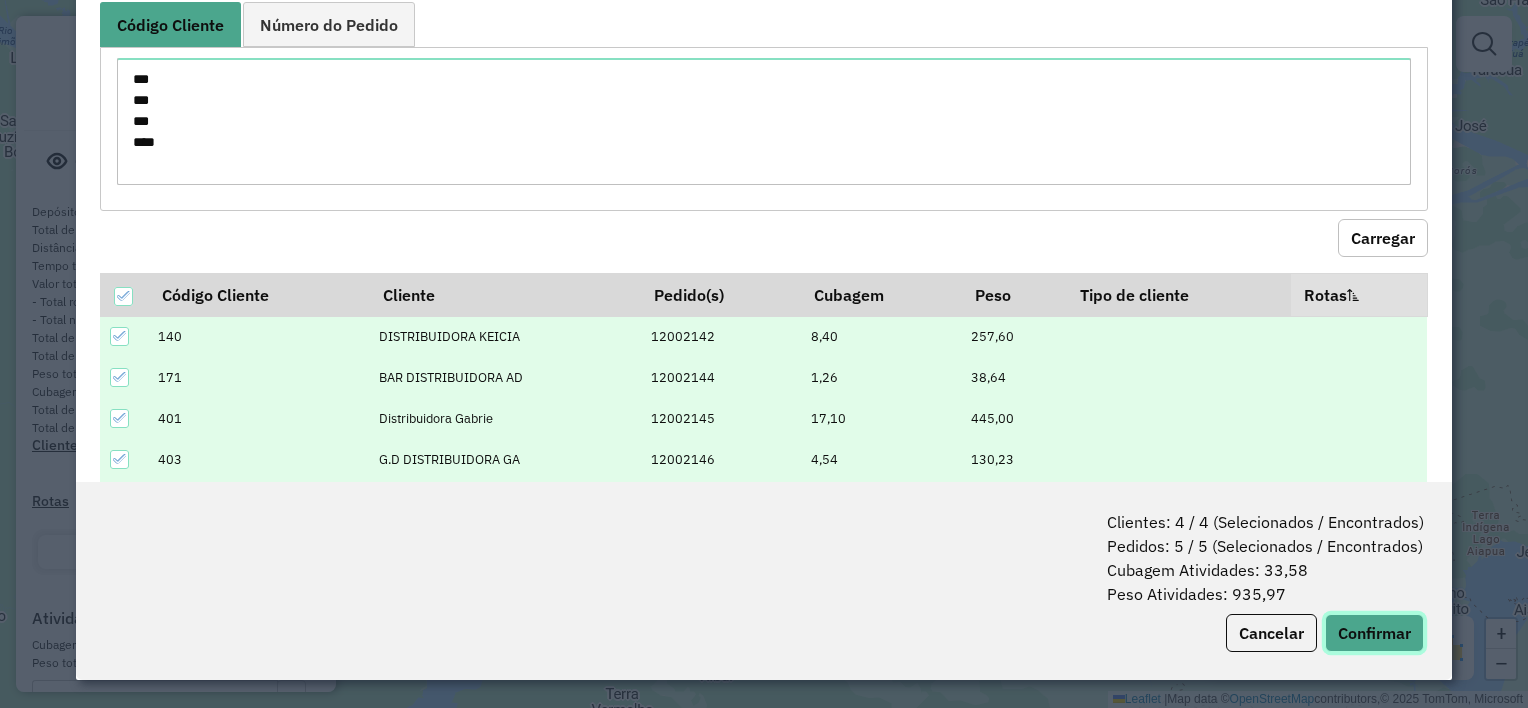 click on "Confirmar" 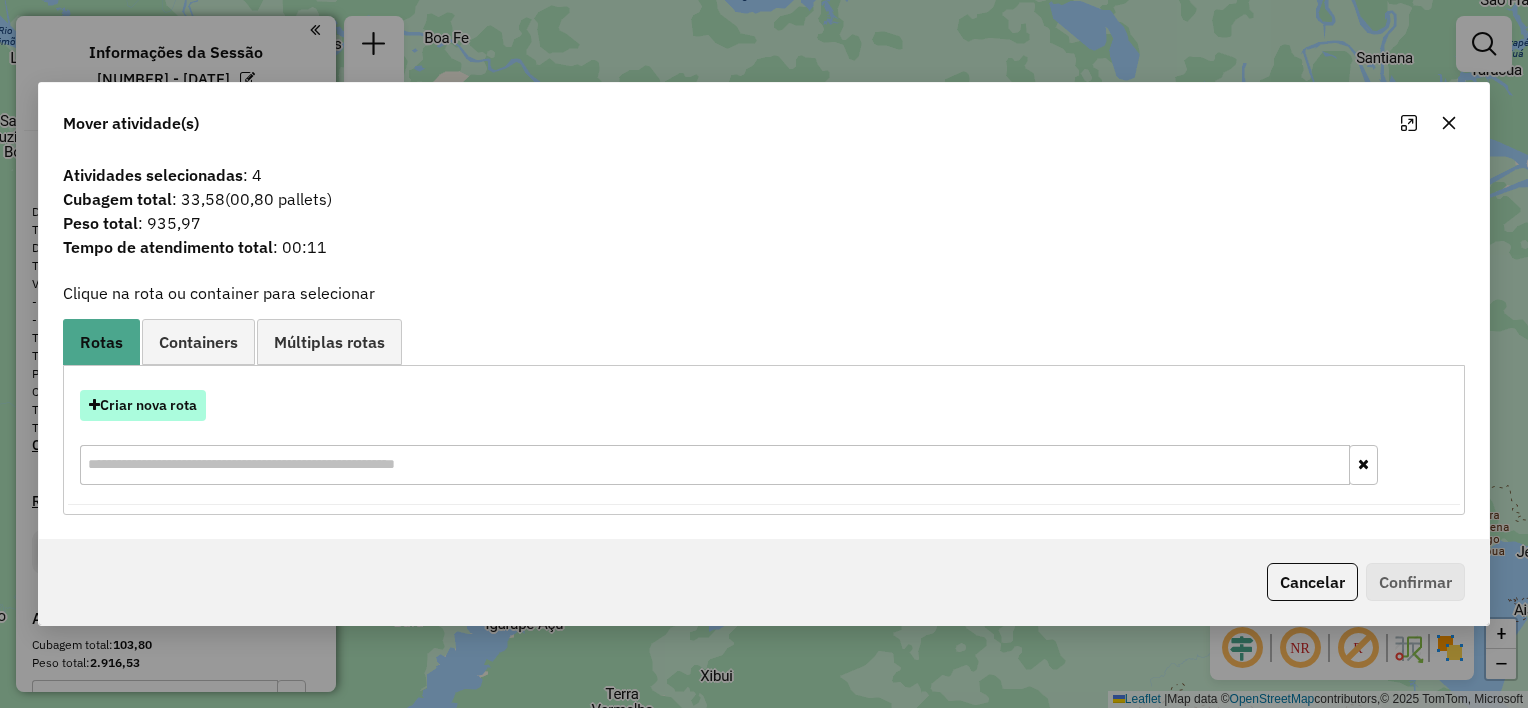 click on "Criar nova rota" at bounding box center (143, 405) 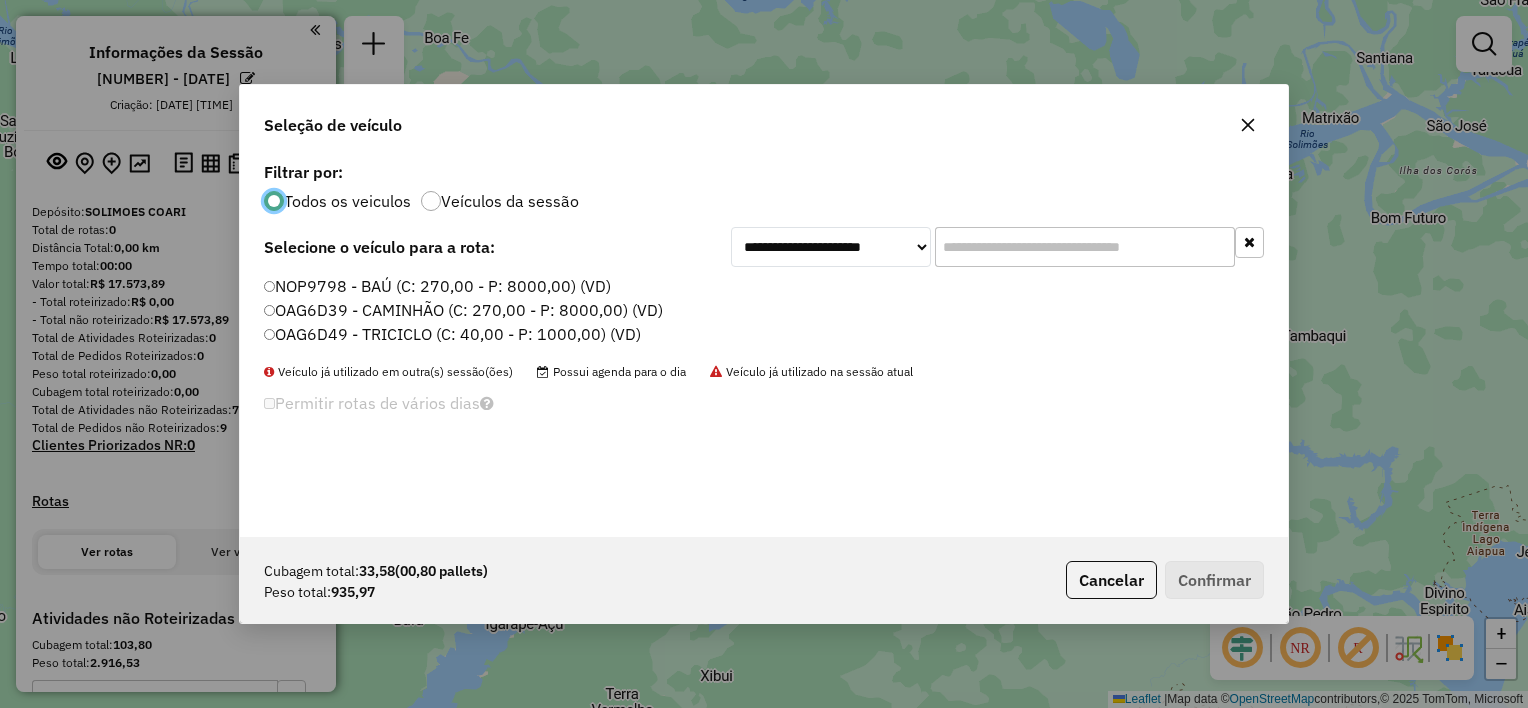 scroll, scrollTop: 10, scrollLeft: 6, axis: both 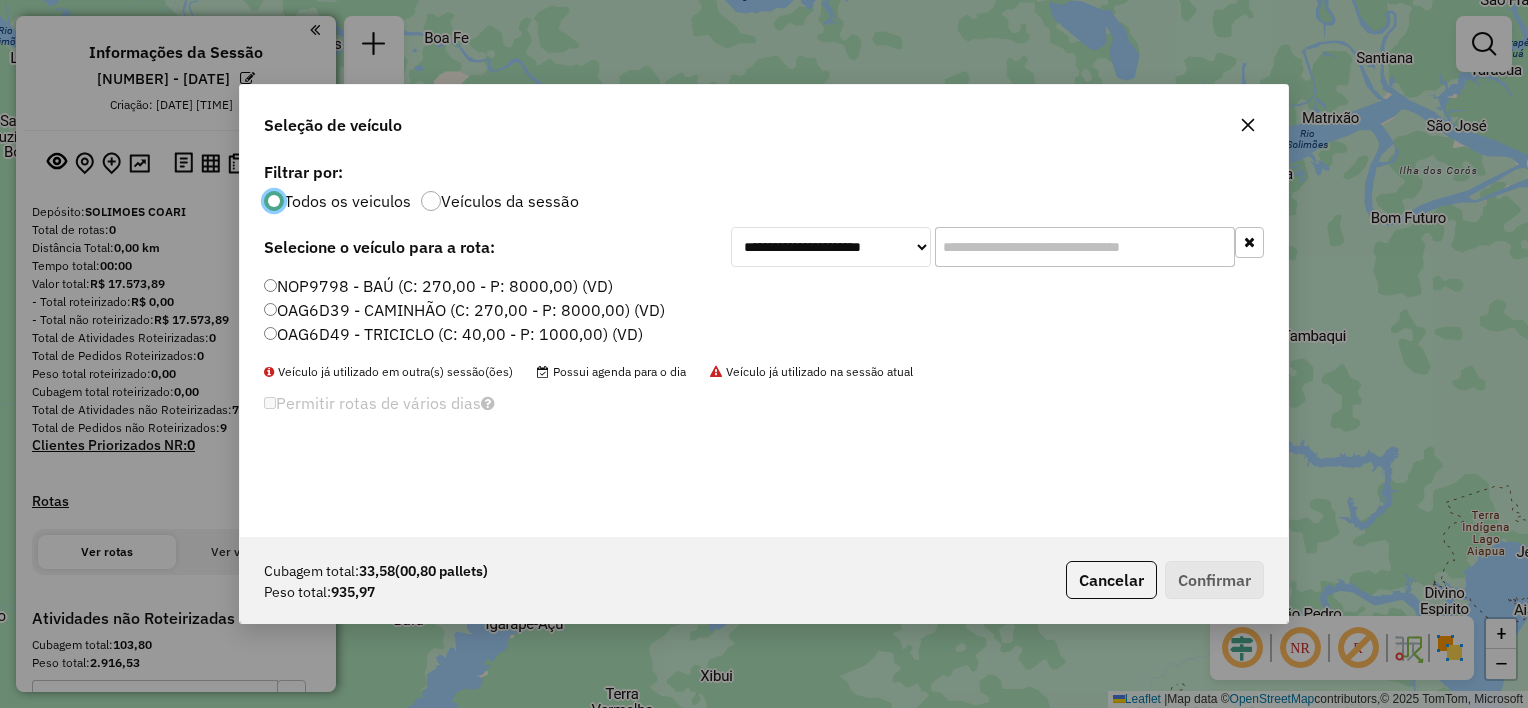 click on "NOP9798 - BAÚ (C: 270,00 - P: 8000,00) (VD)" 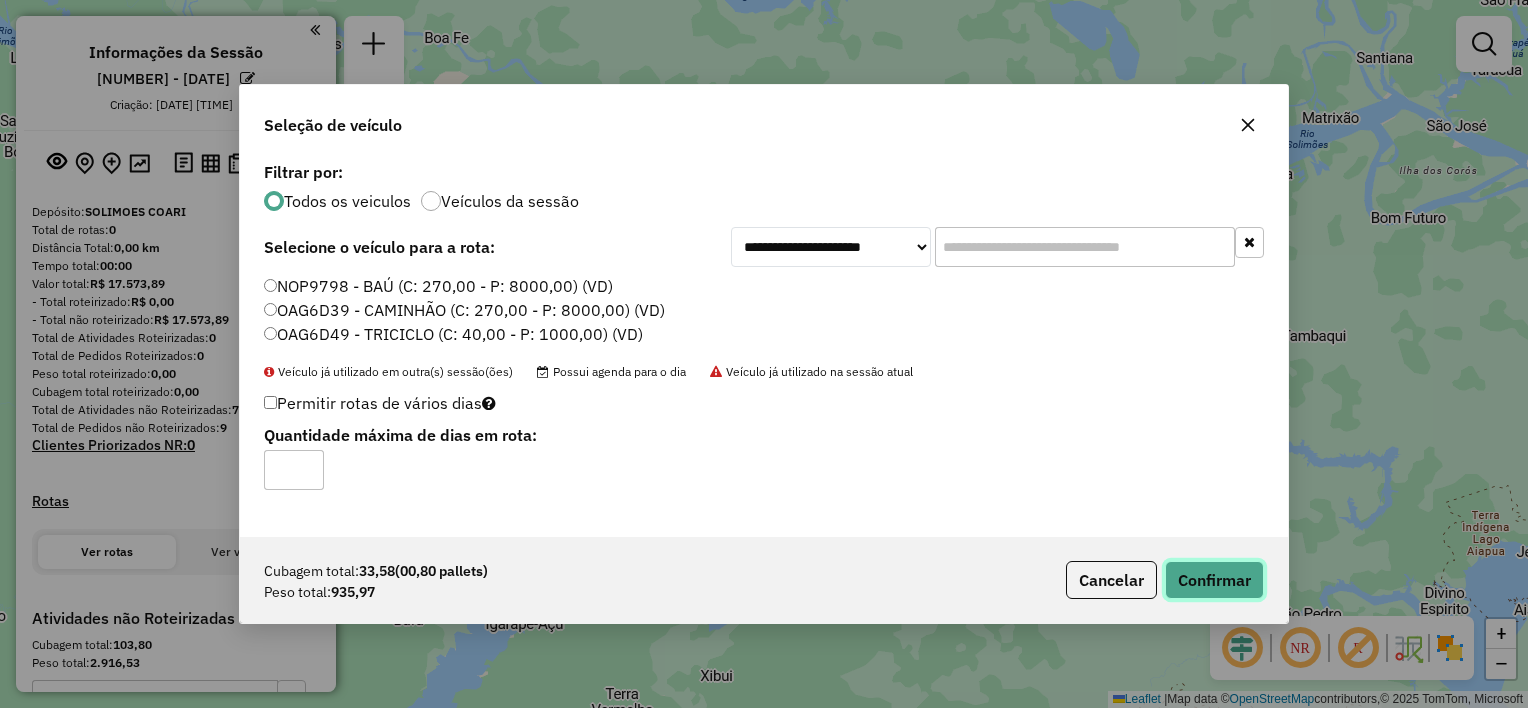 click on "Confirmar" 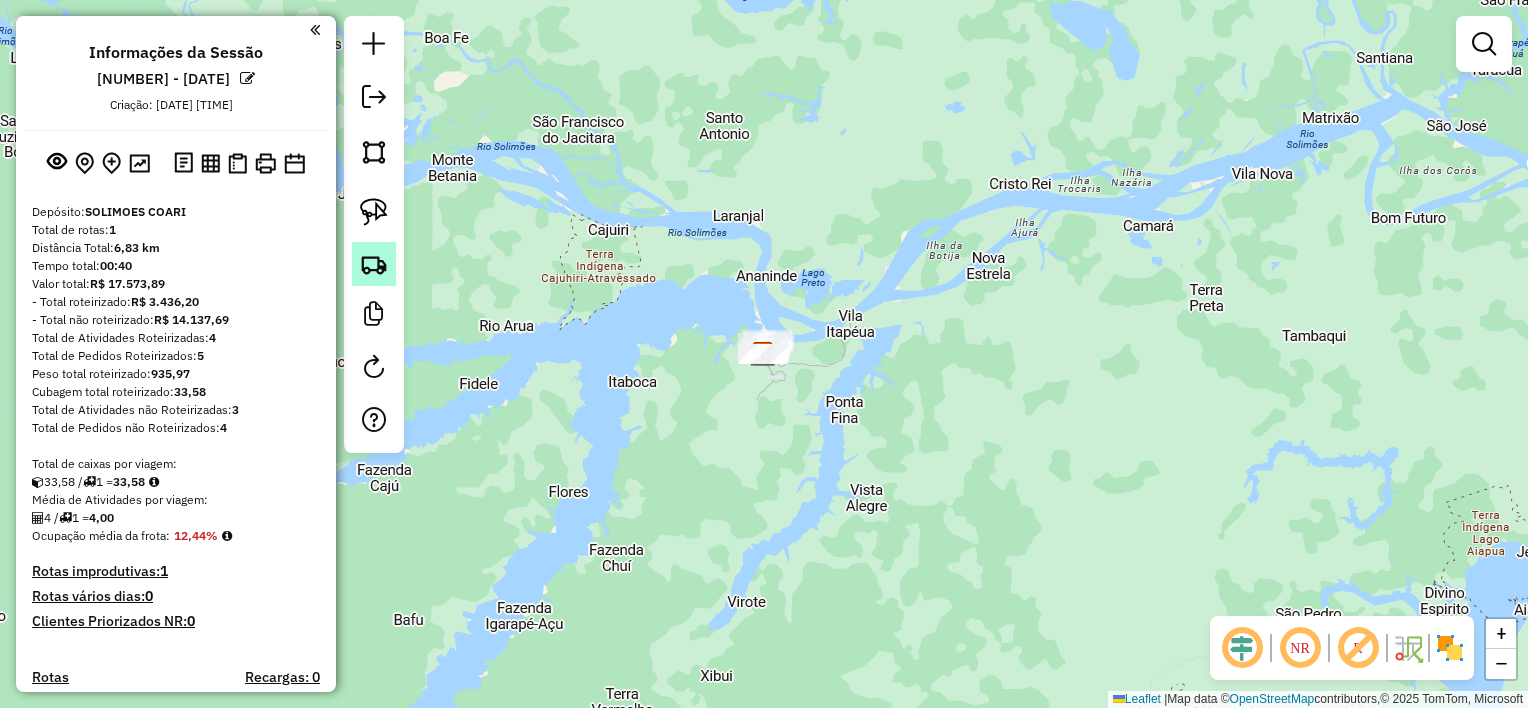 click 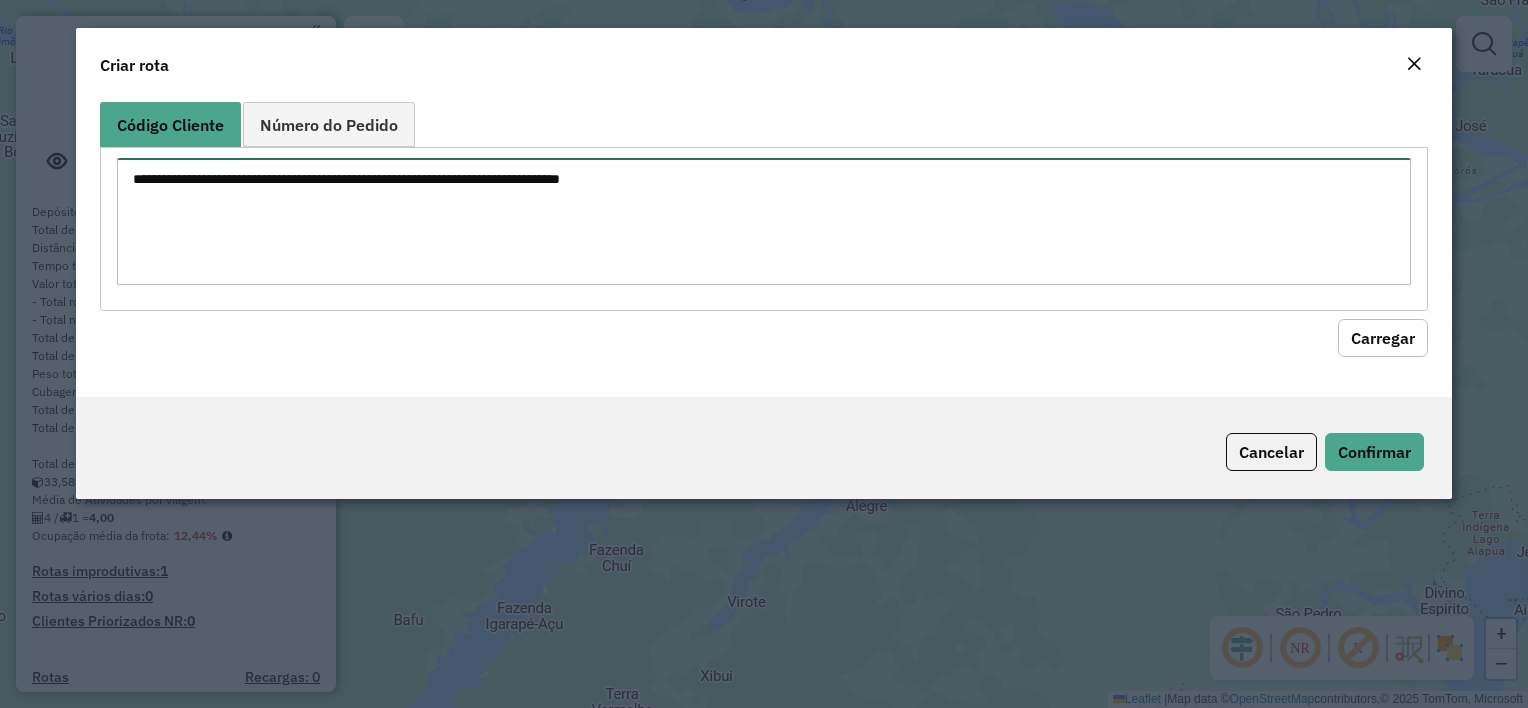 click at bounding box center (763, 221) 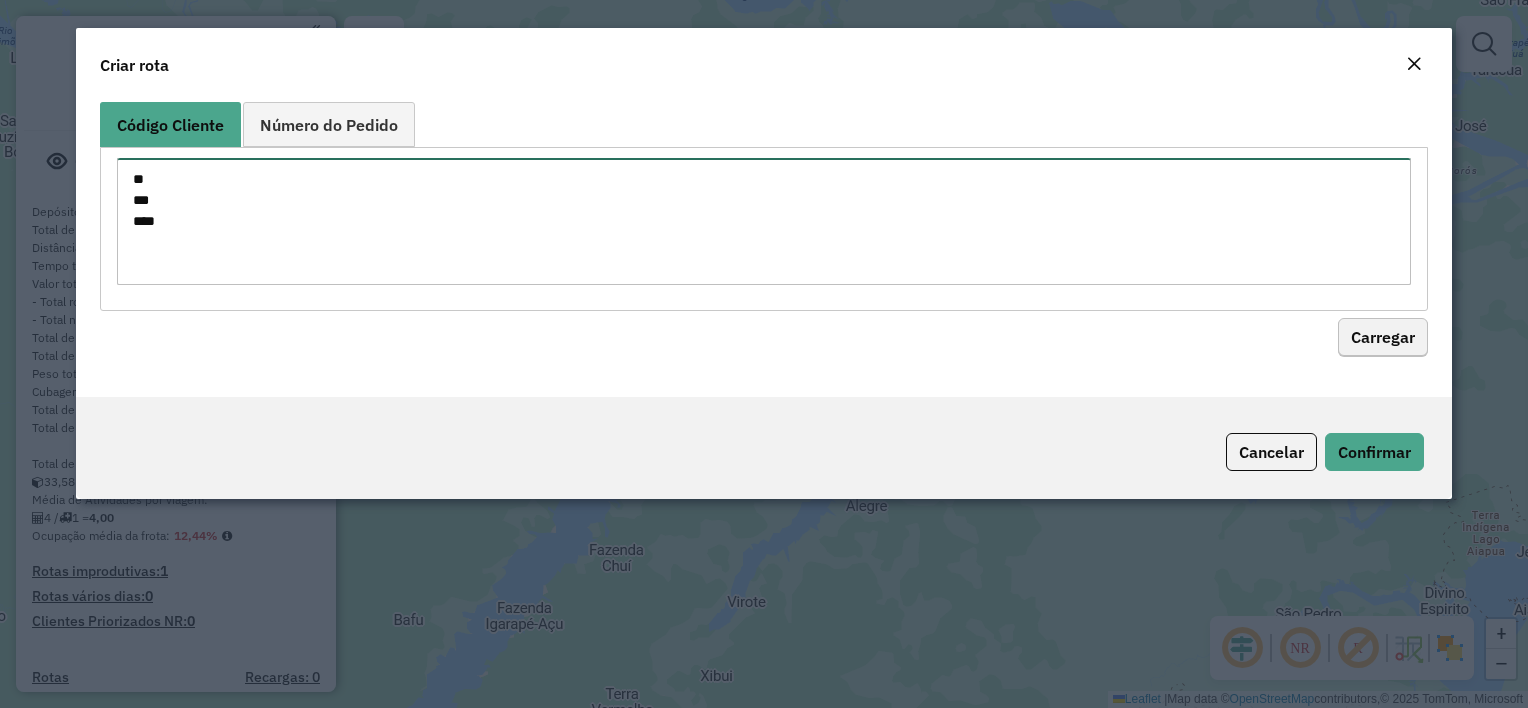type on "**
***
***" 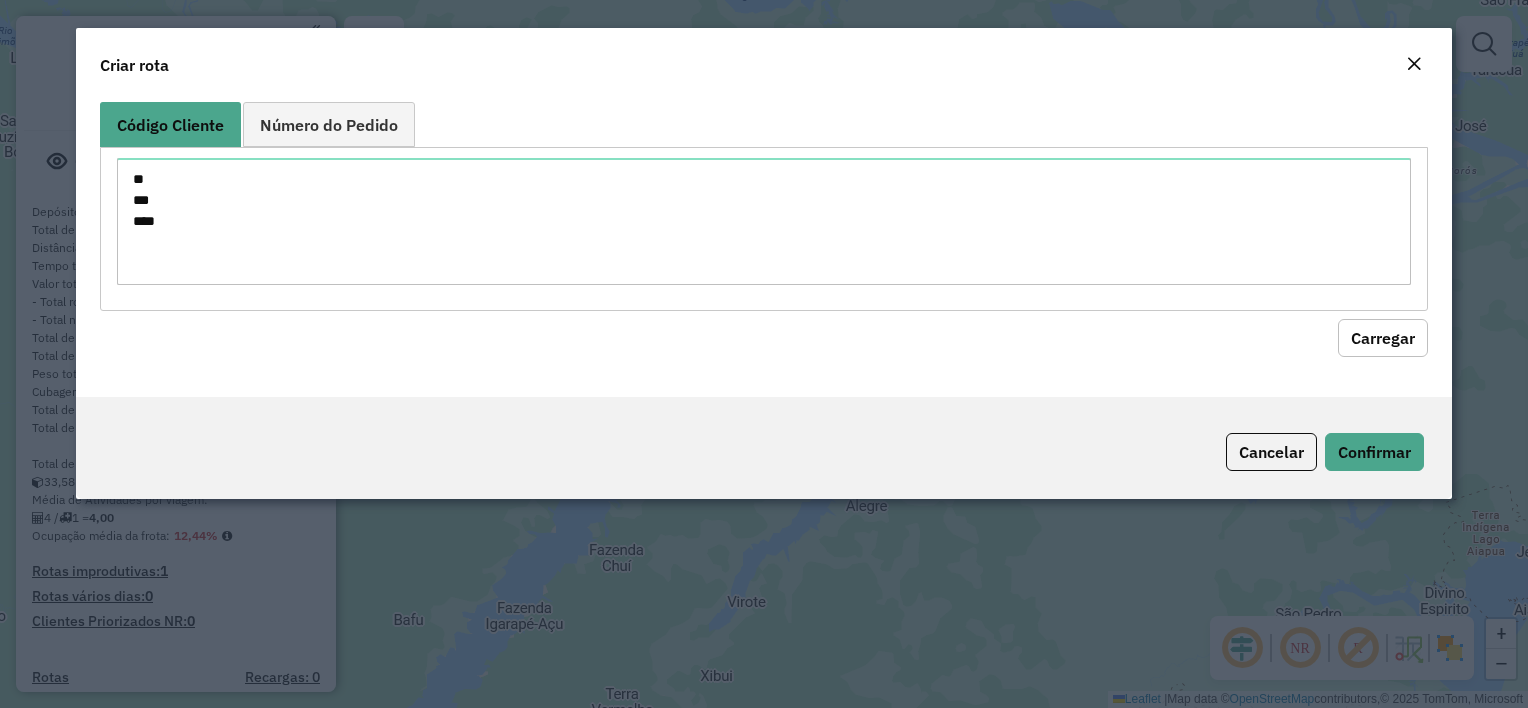 click on "Carregar" 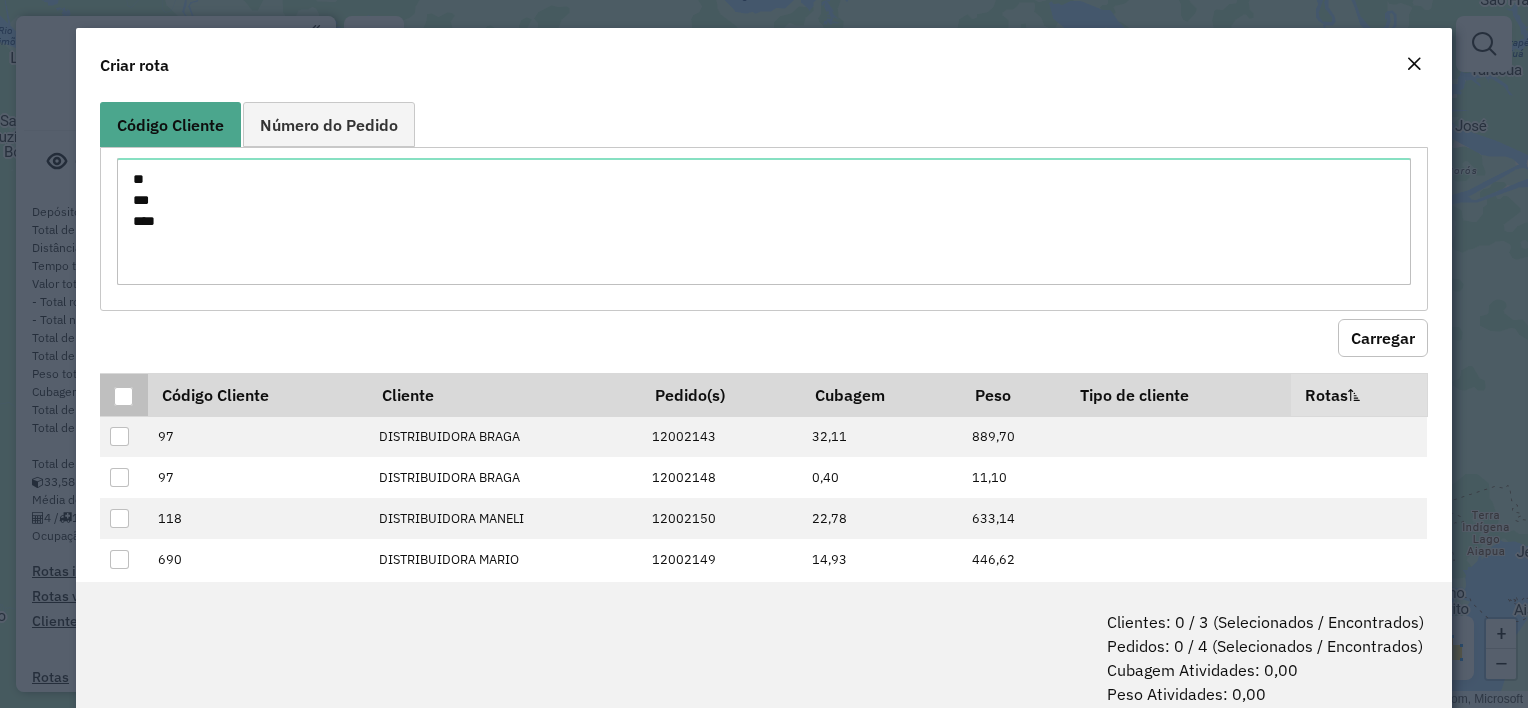 click at bounding box center (123, 396) 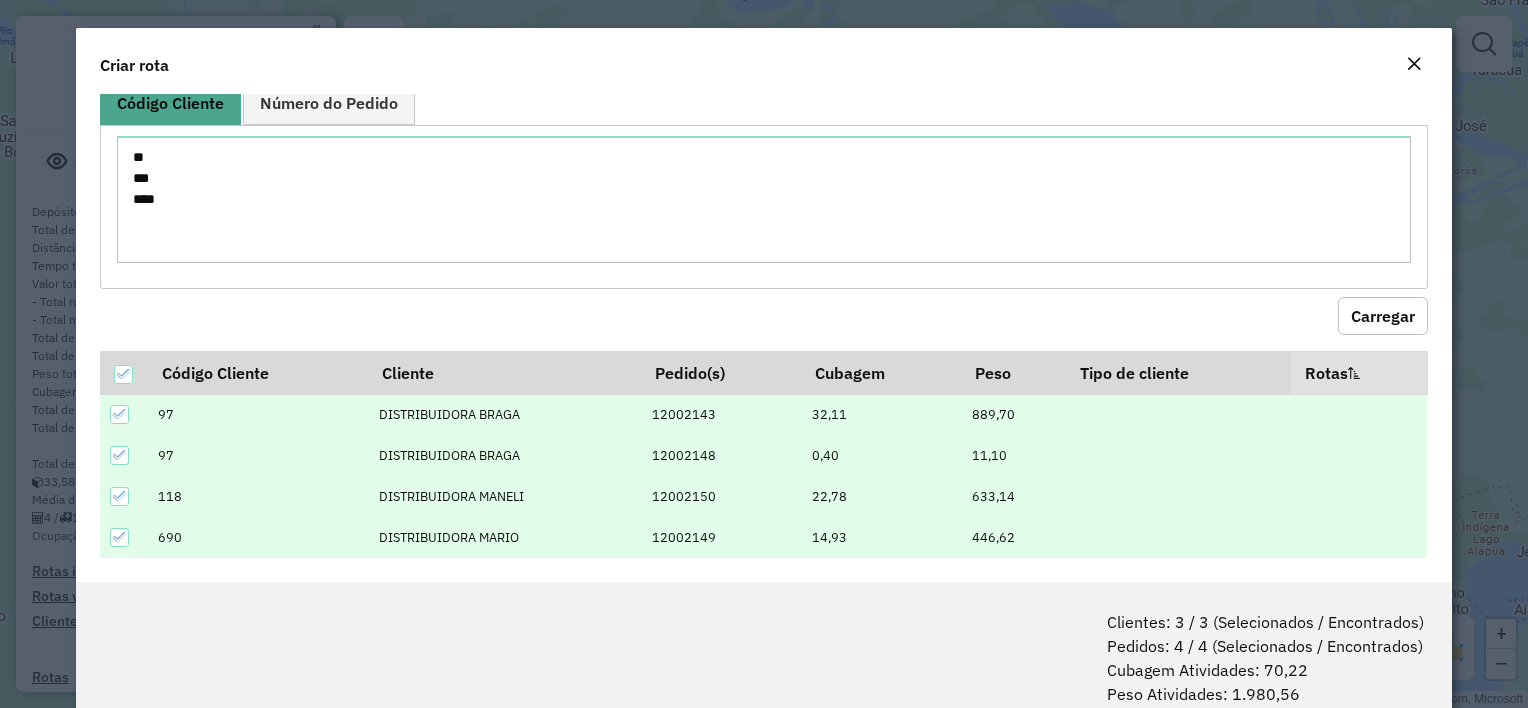 scroll, scrollTop: 33, scrollLeft: 0, axis: vertical 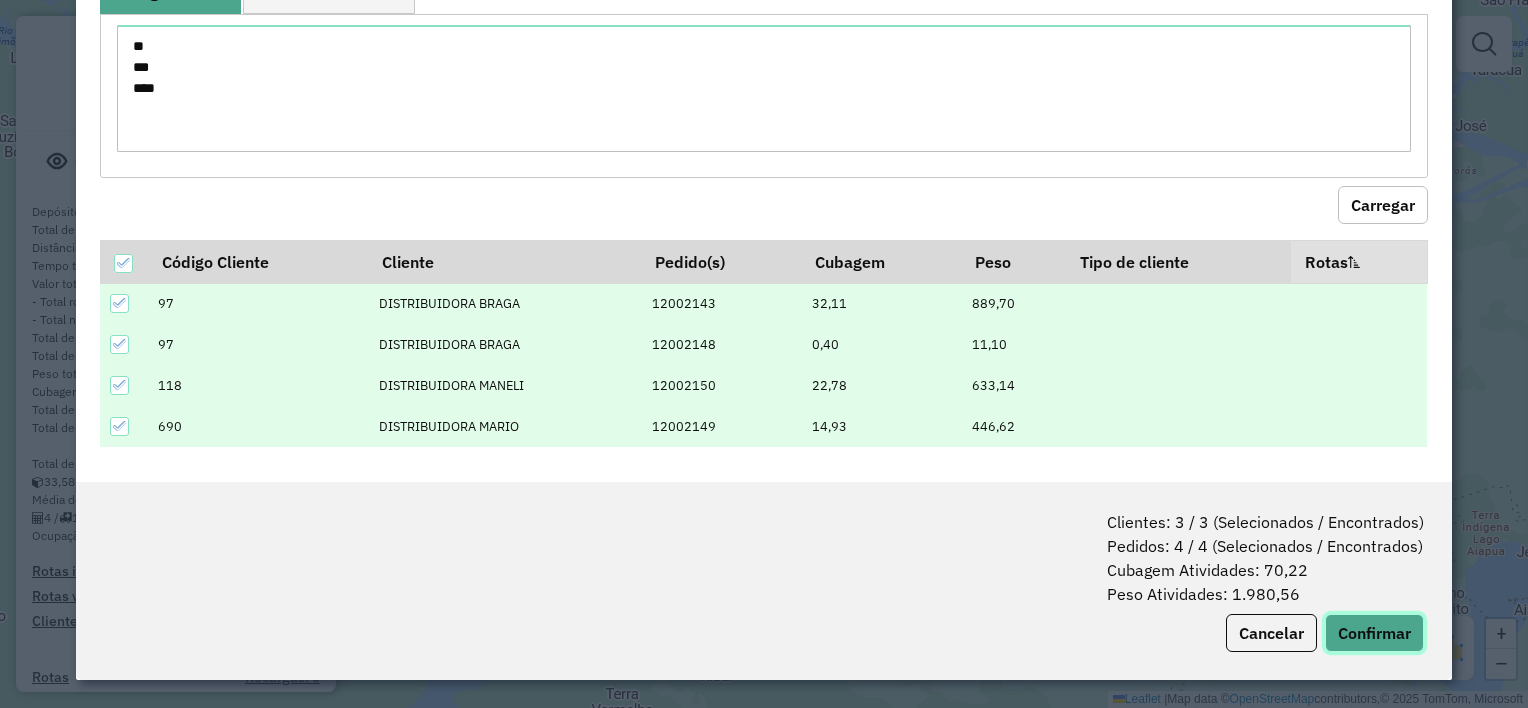click on "Confirmar" 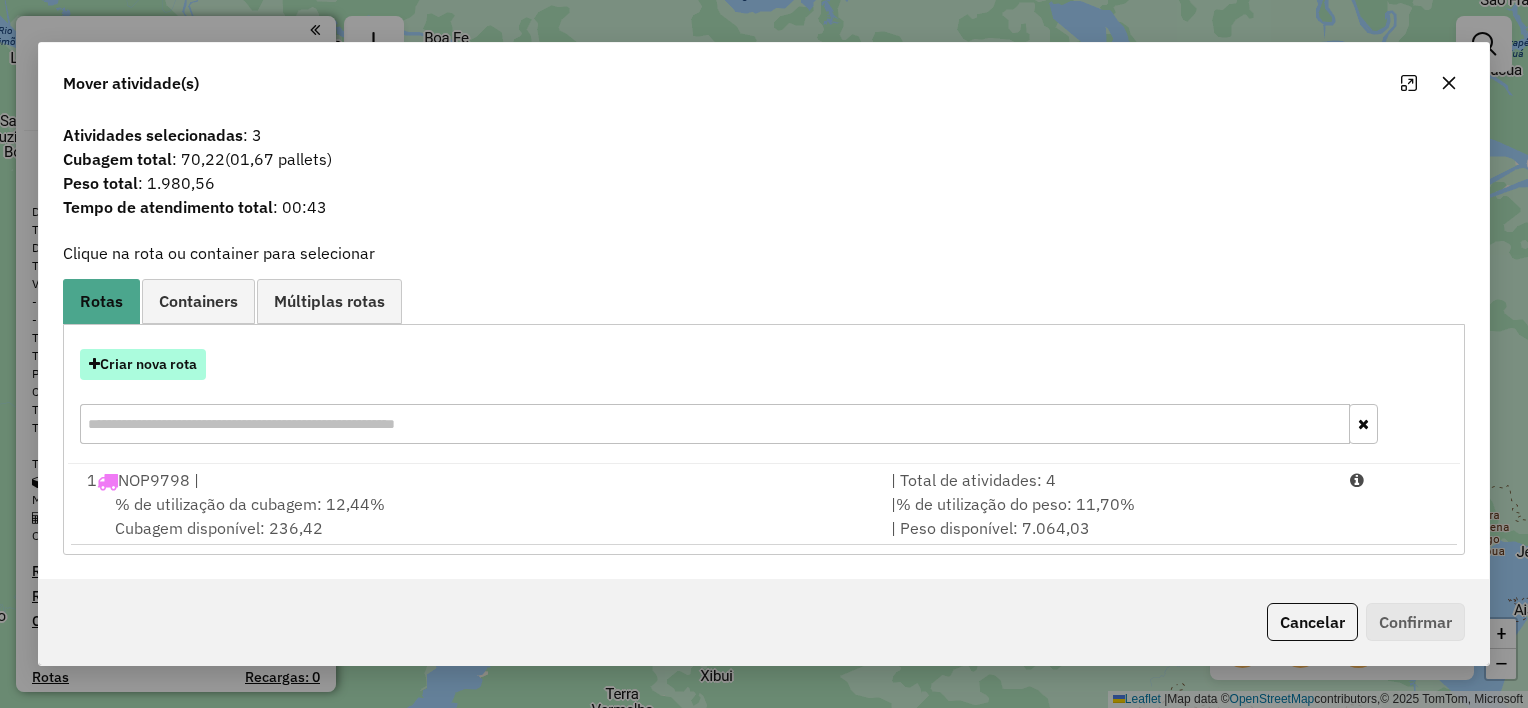 click on "Criar nova rota" at bounding box center [143, 364] 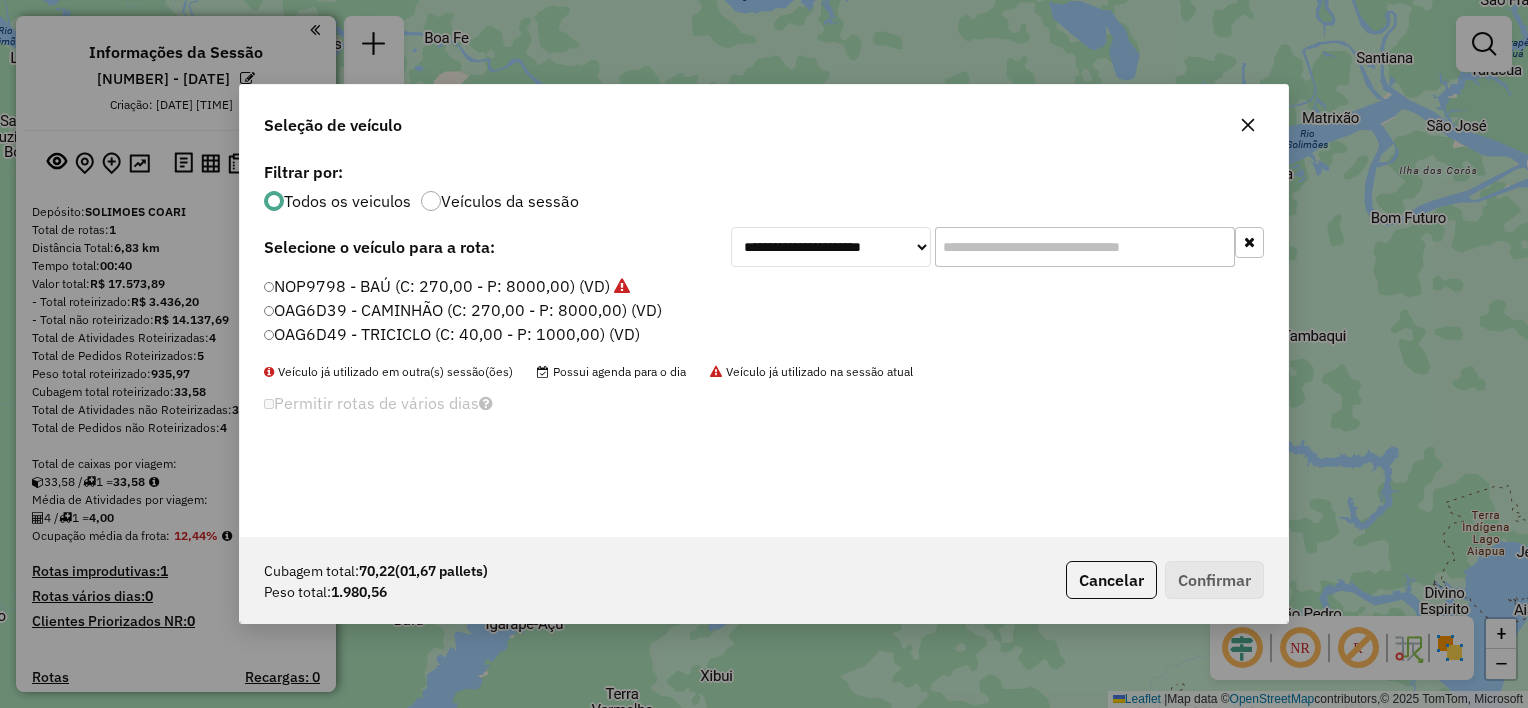 scroll, scrollTop: 10, scrollLeft: 6, axis: both 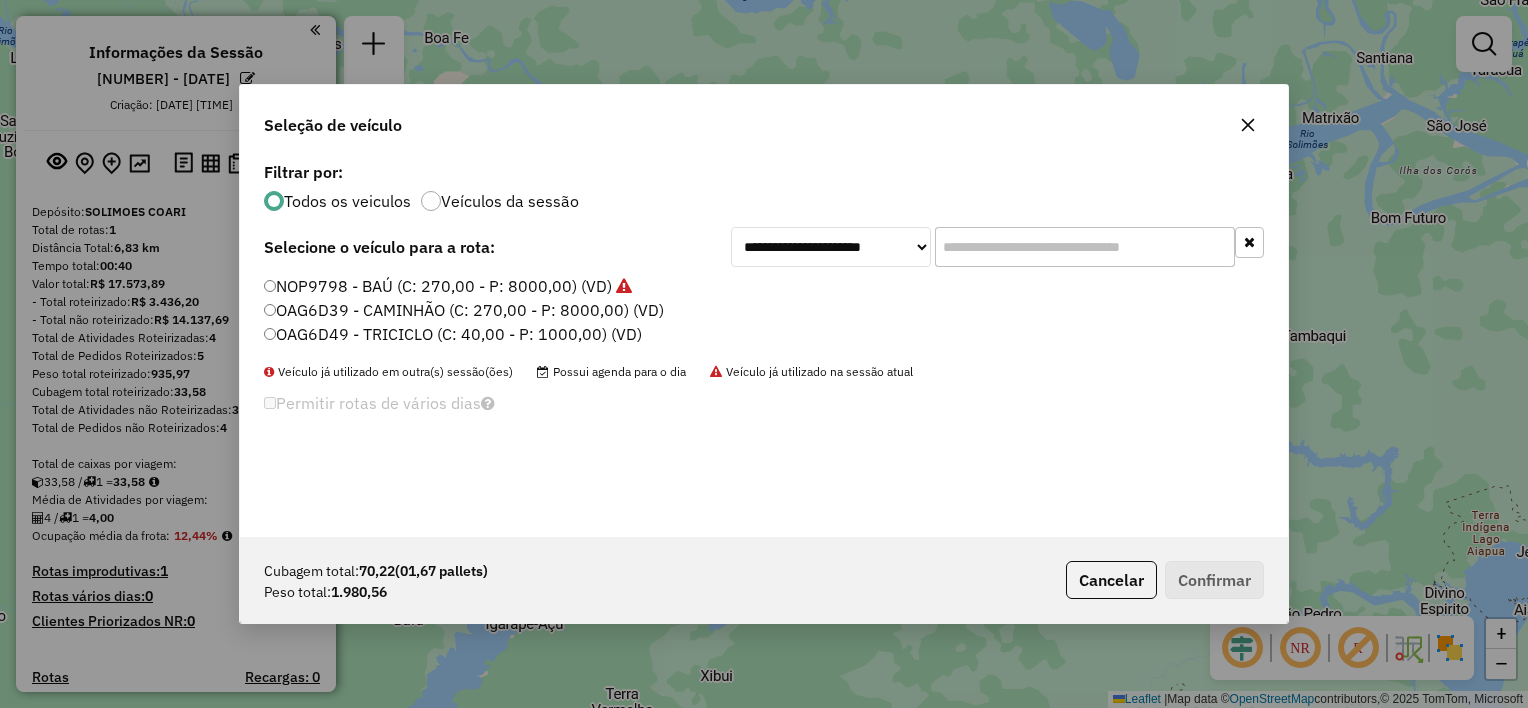 click on "OAG6D39 - CAMINHÃO (C: 270,00 - P: 8000,00) (VD)" 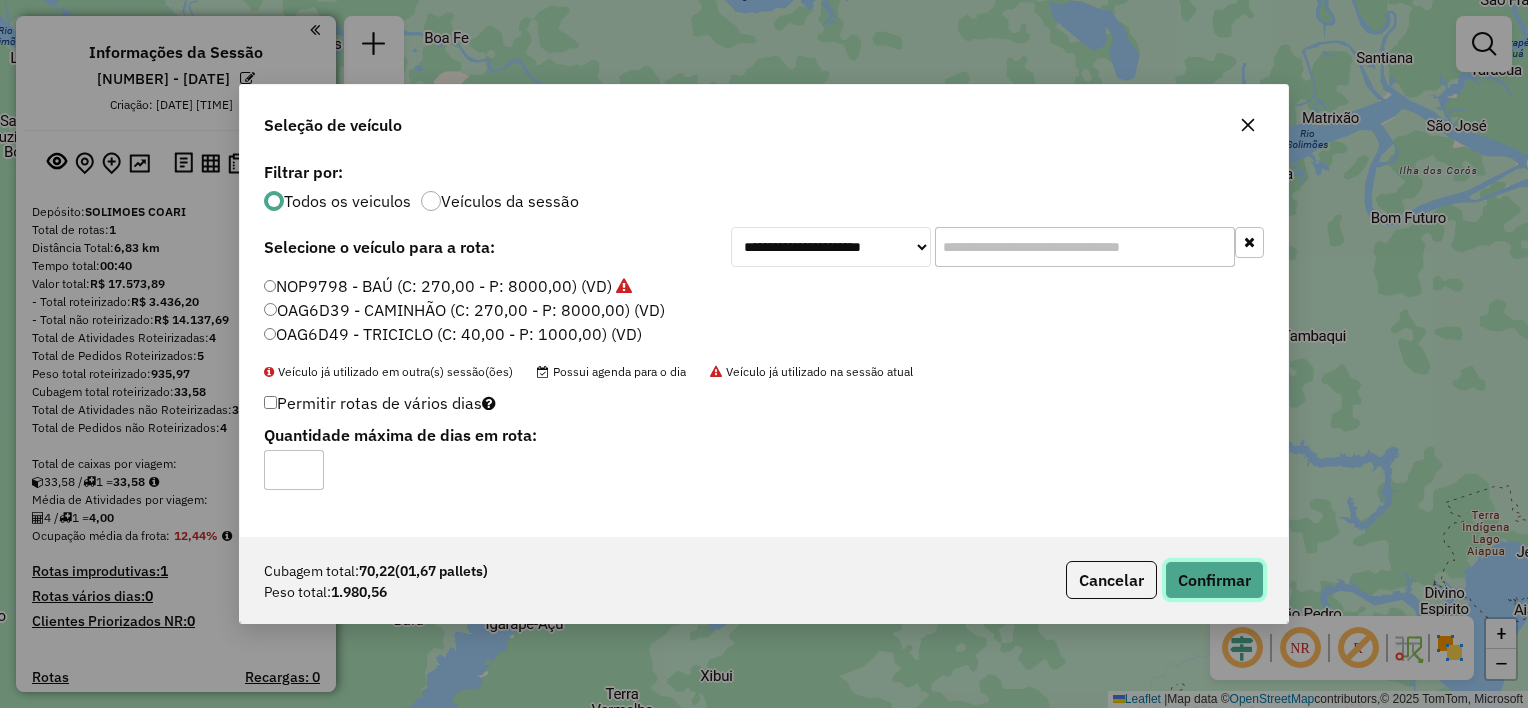 click on "Confirmar" 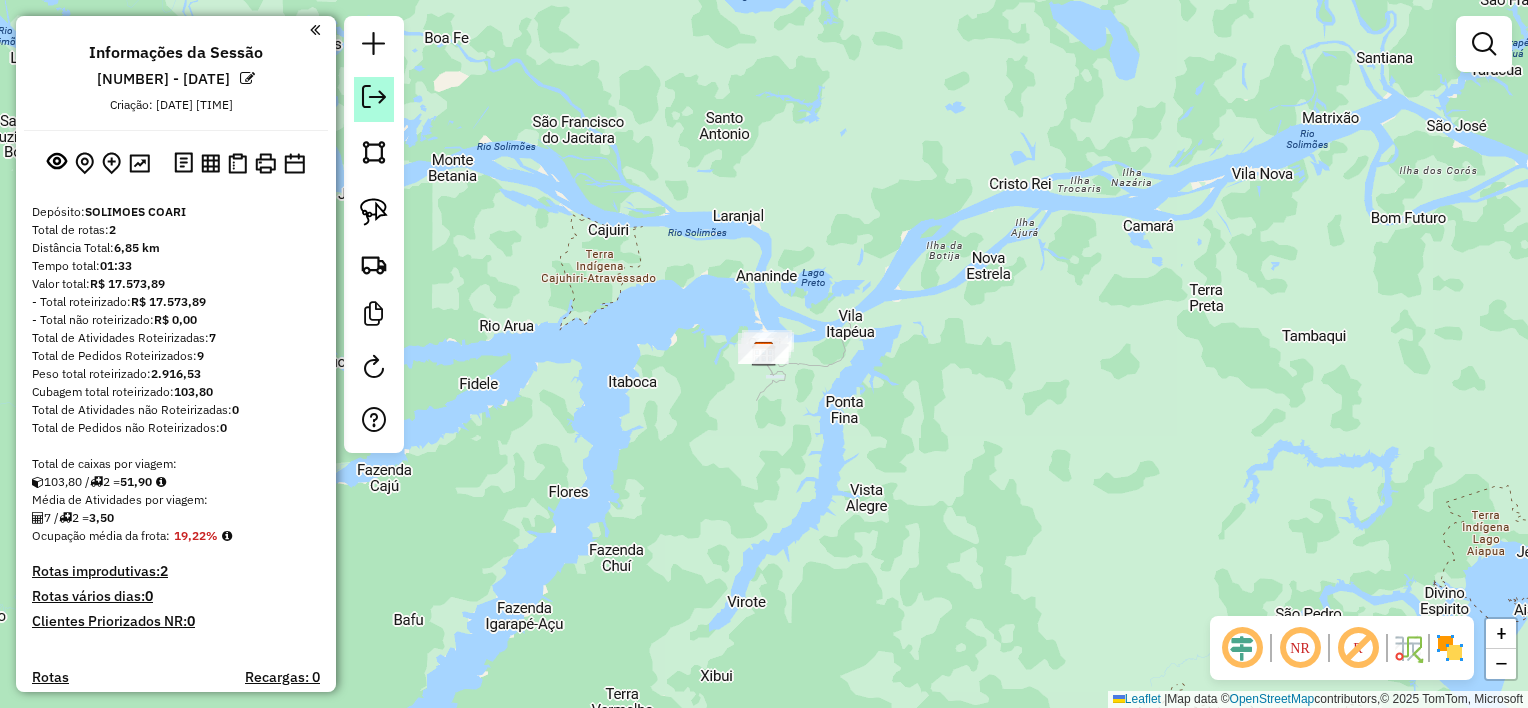 click 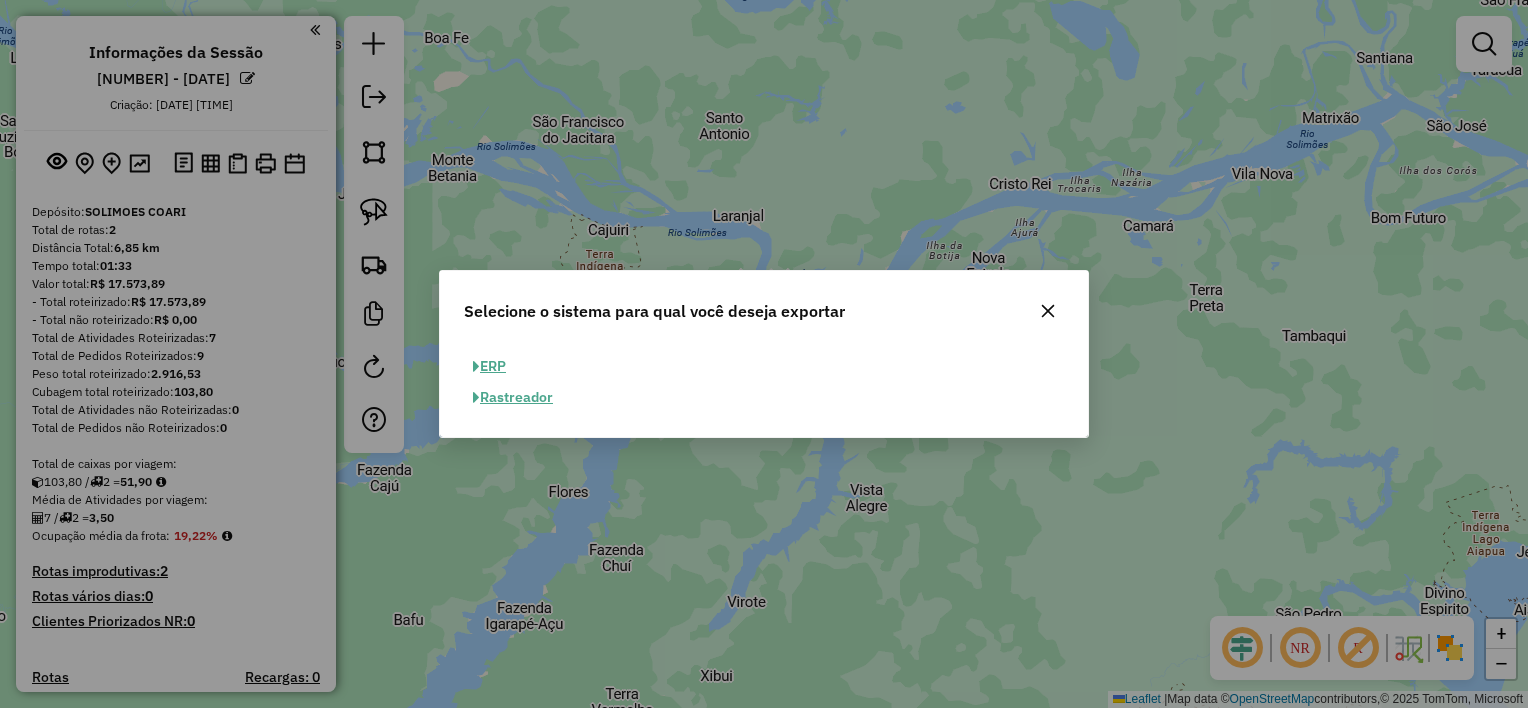 click on "ERP" 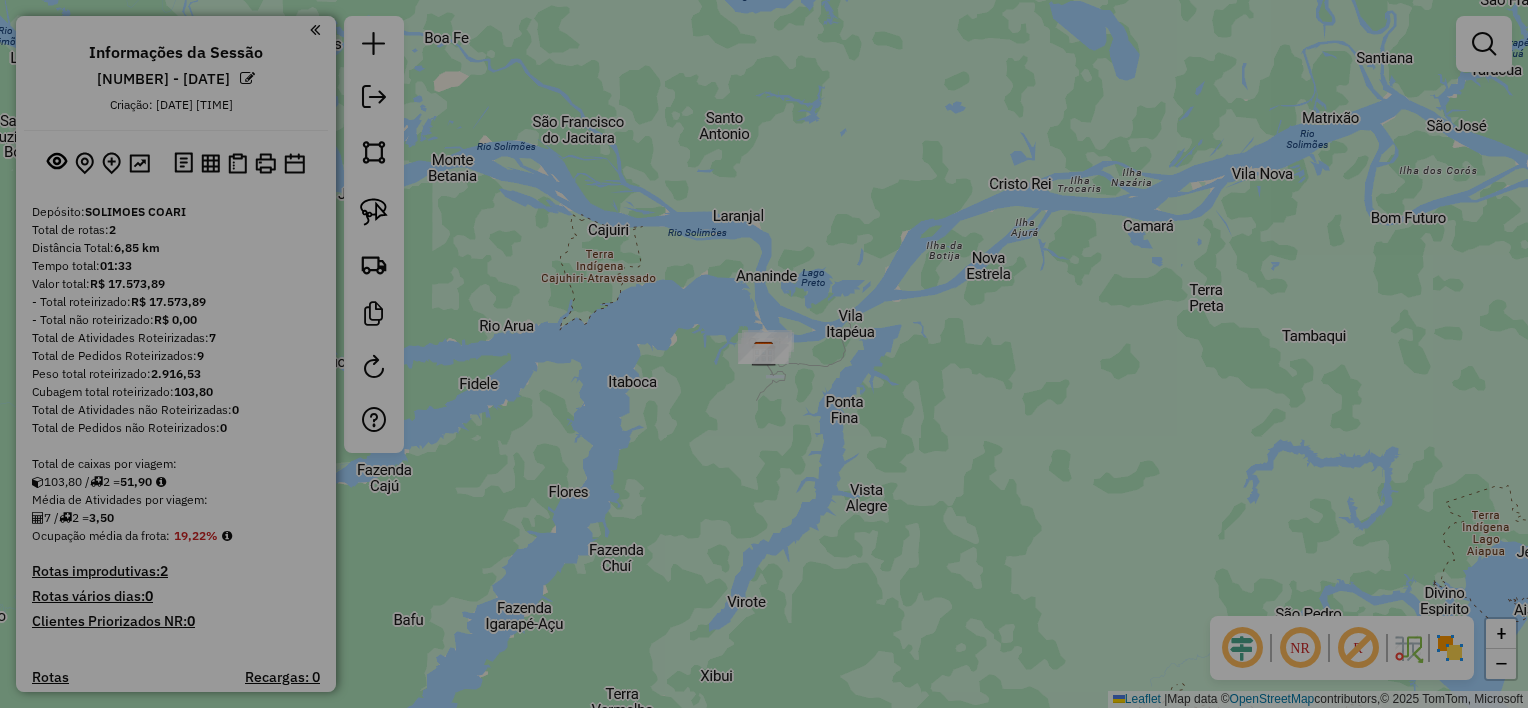 select on "**" 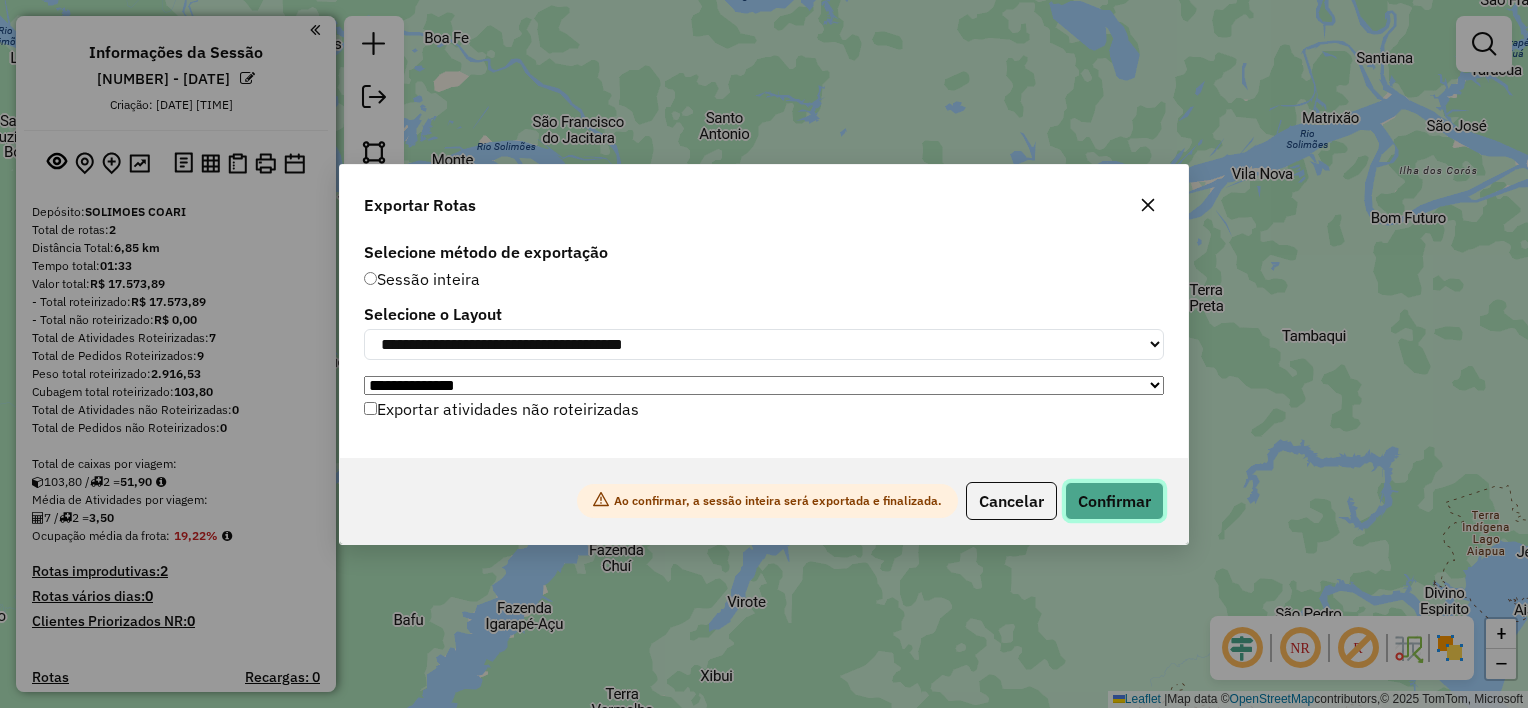 click on "Confirmar" 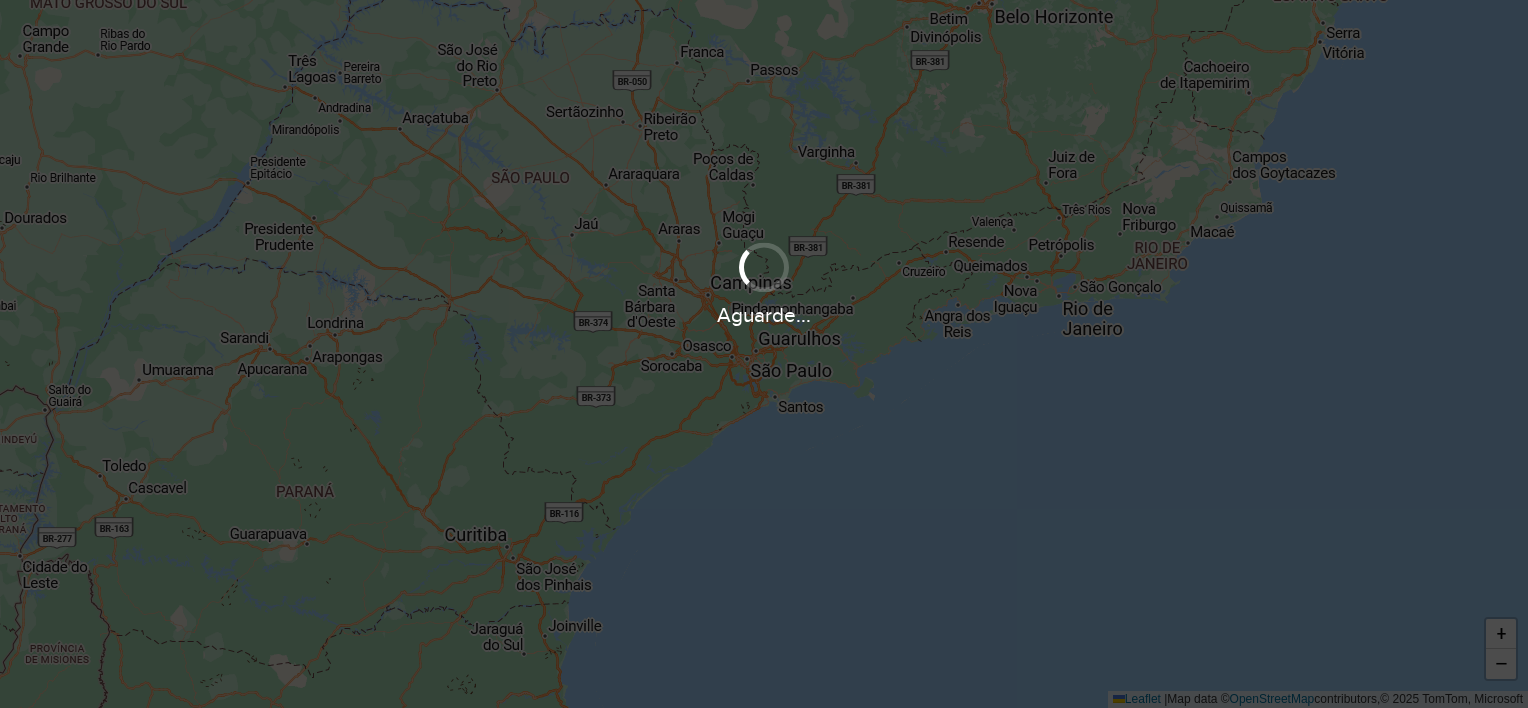 scroll, scrollTop: 0, scrollLeft: 0, axis: both 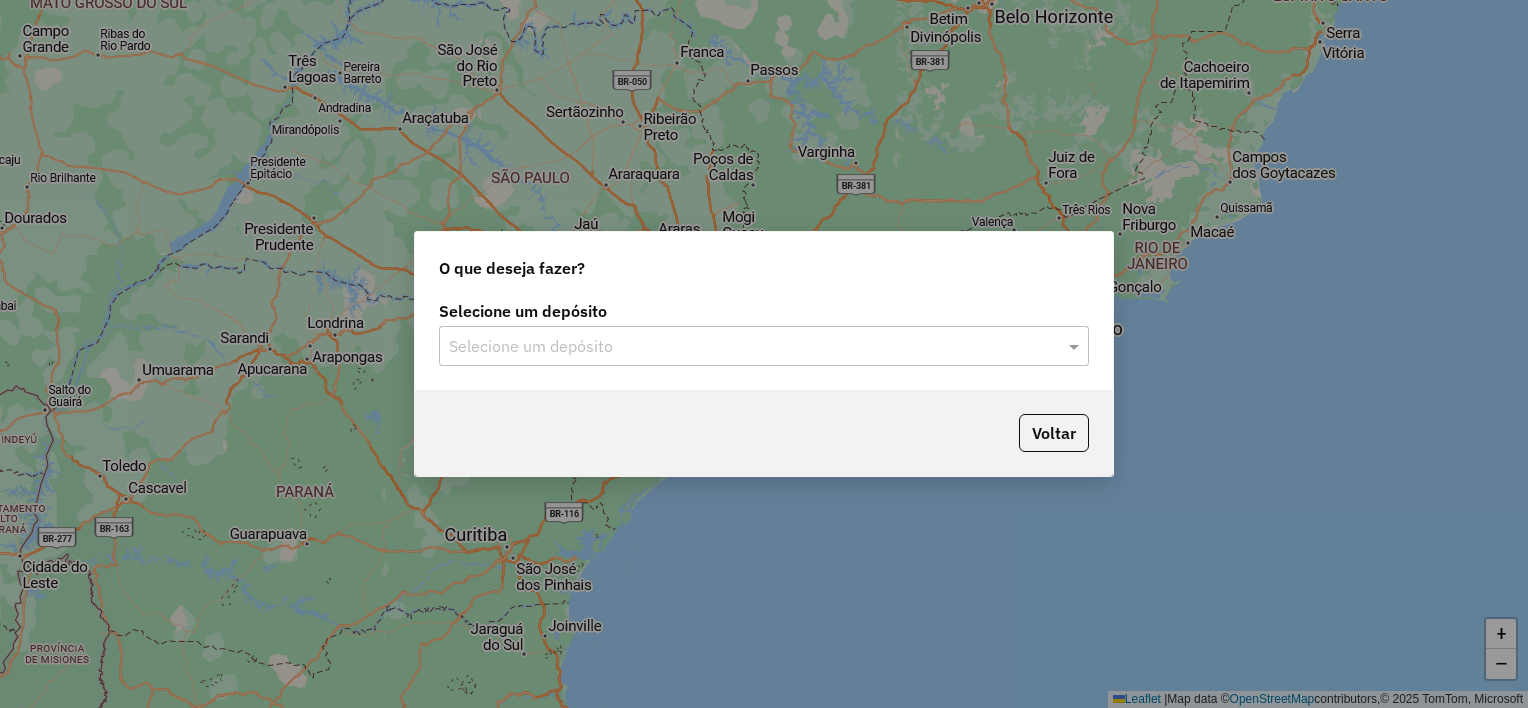 click 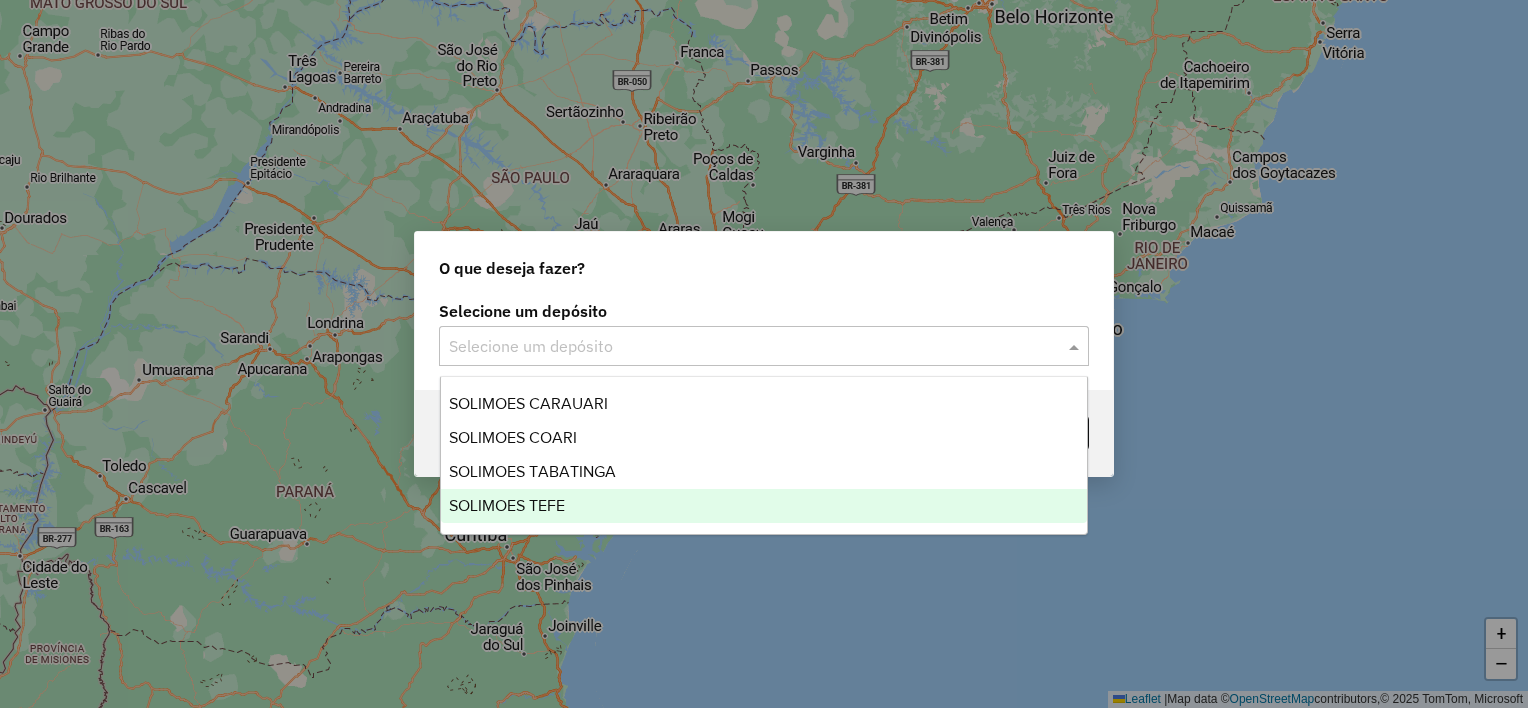 click on "SOLIMOES TEFE" at bounding box center (507, 505) 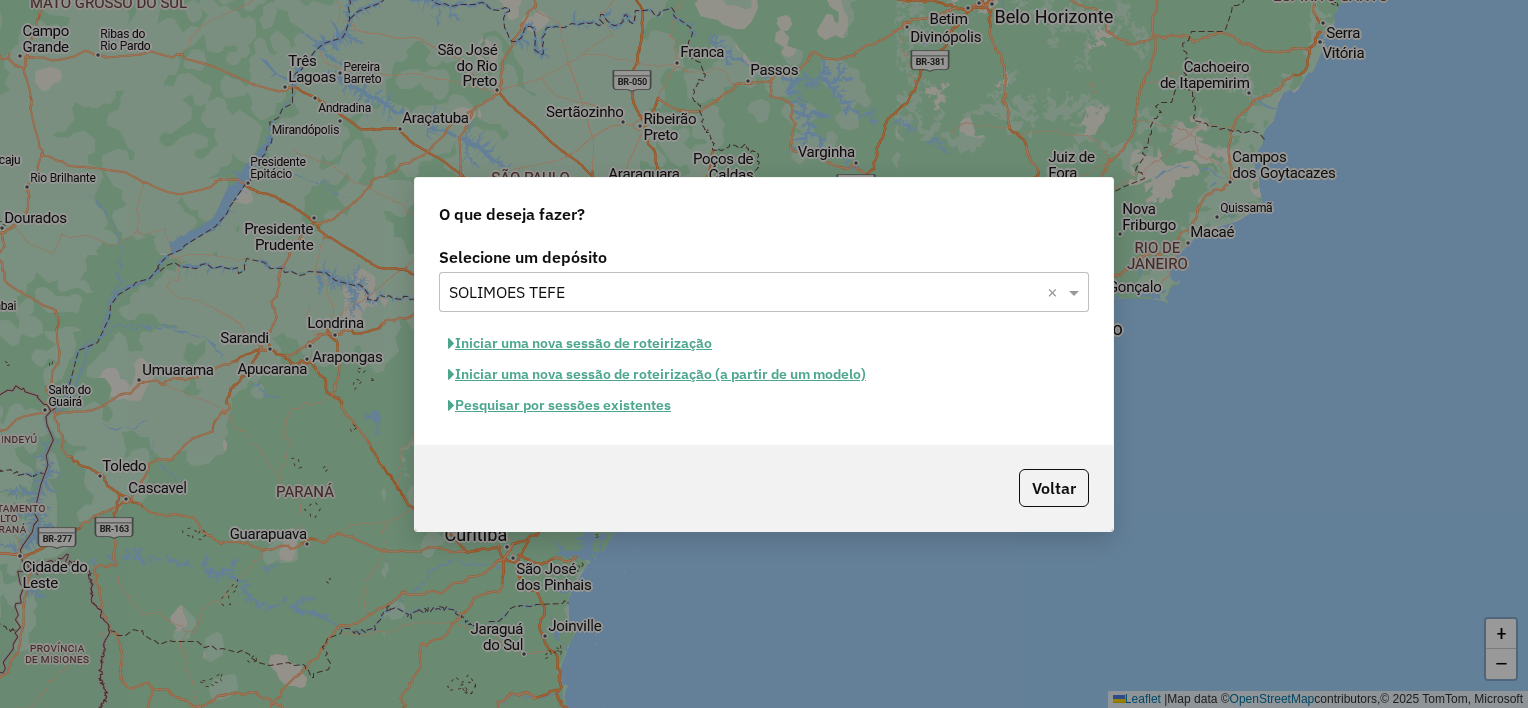 click on "Iniciar uma nova sessão de roteirização" 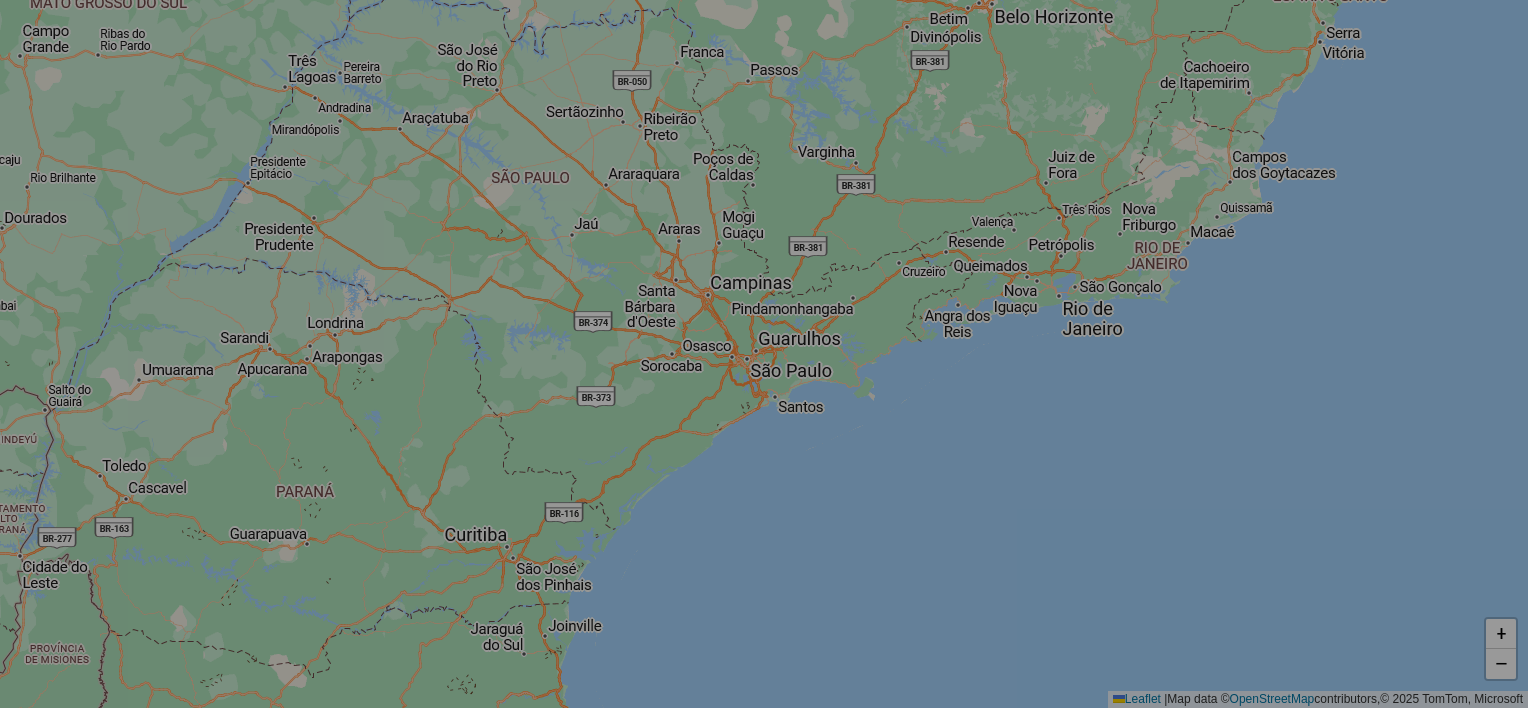 select on "*" 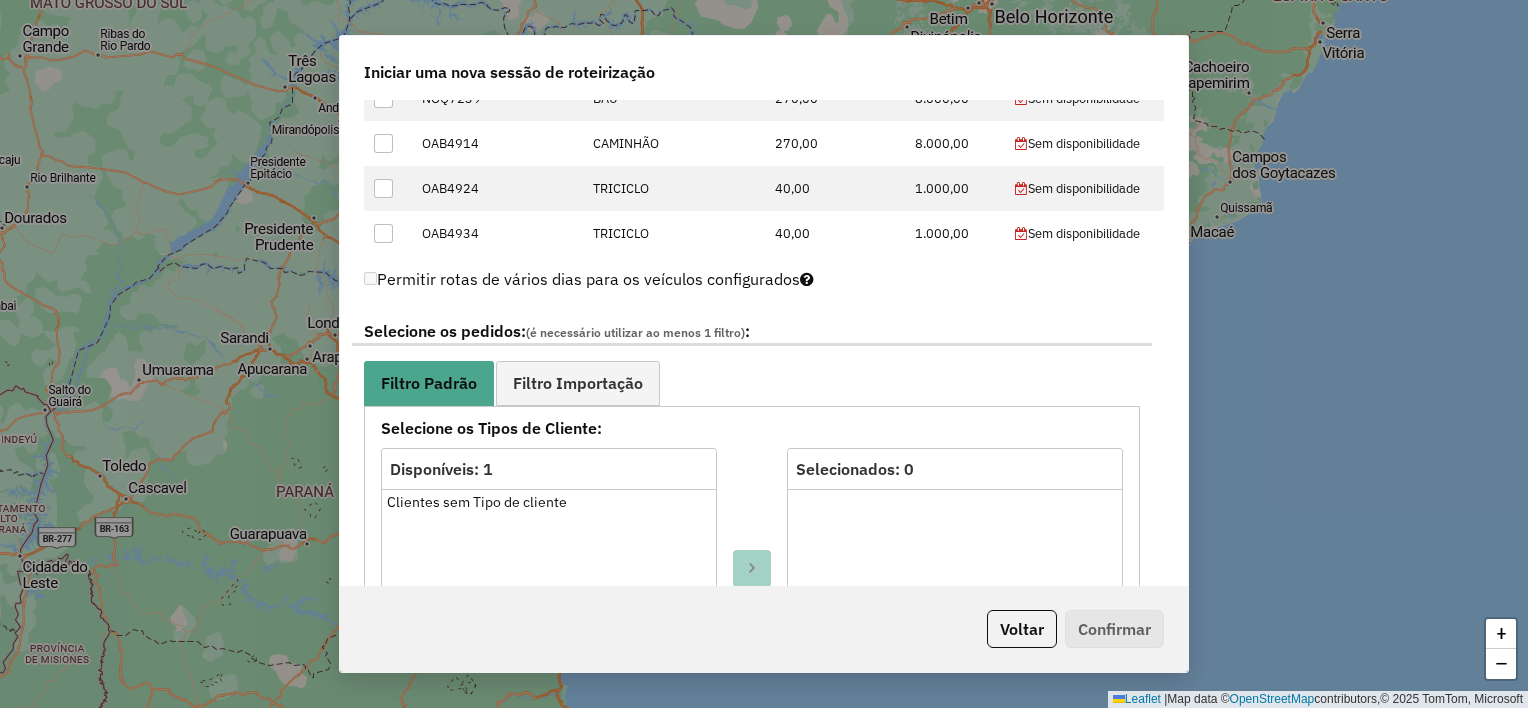 scroll, scrollTop: 900, scrollLeft: 0, axis: vertical 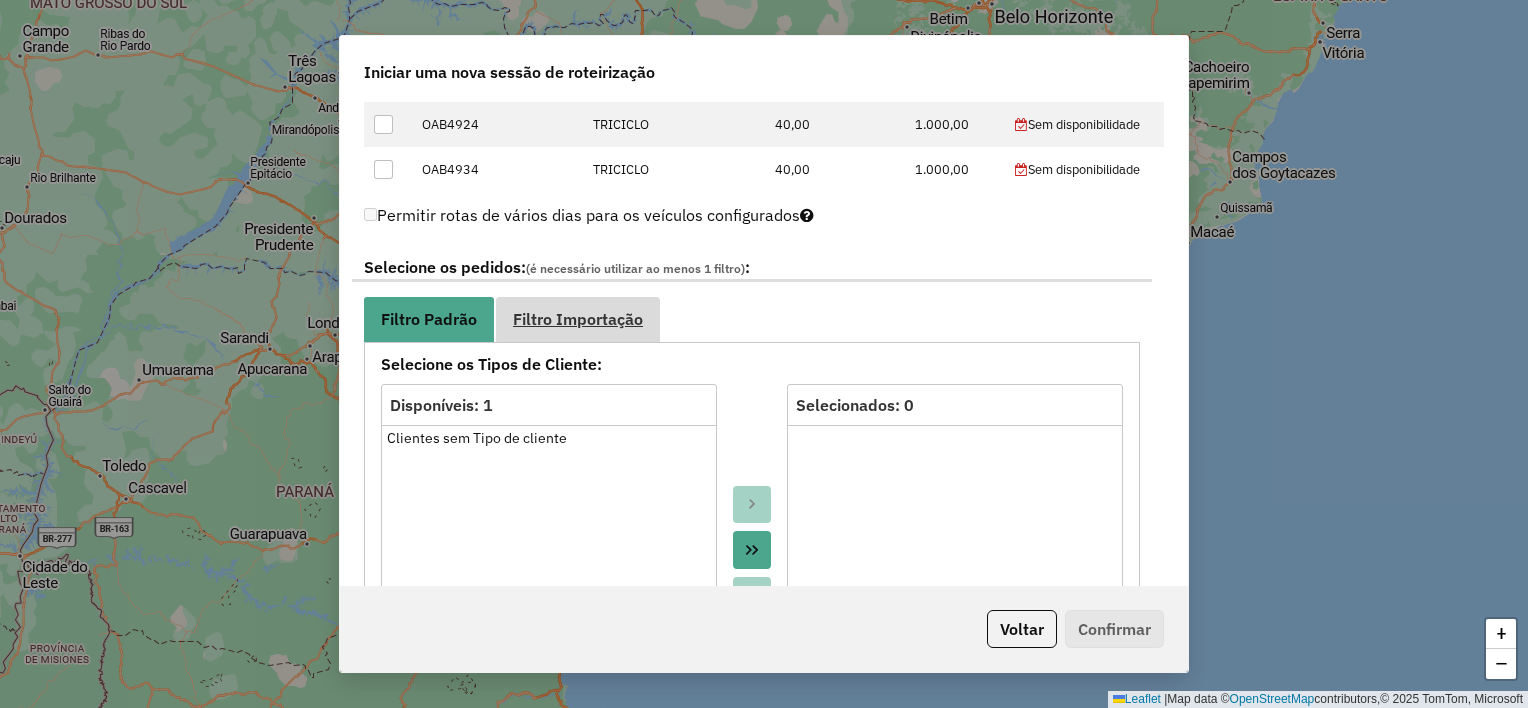 click on "Filtro Importação" at bounding box center (578, 319) 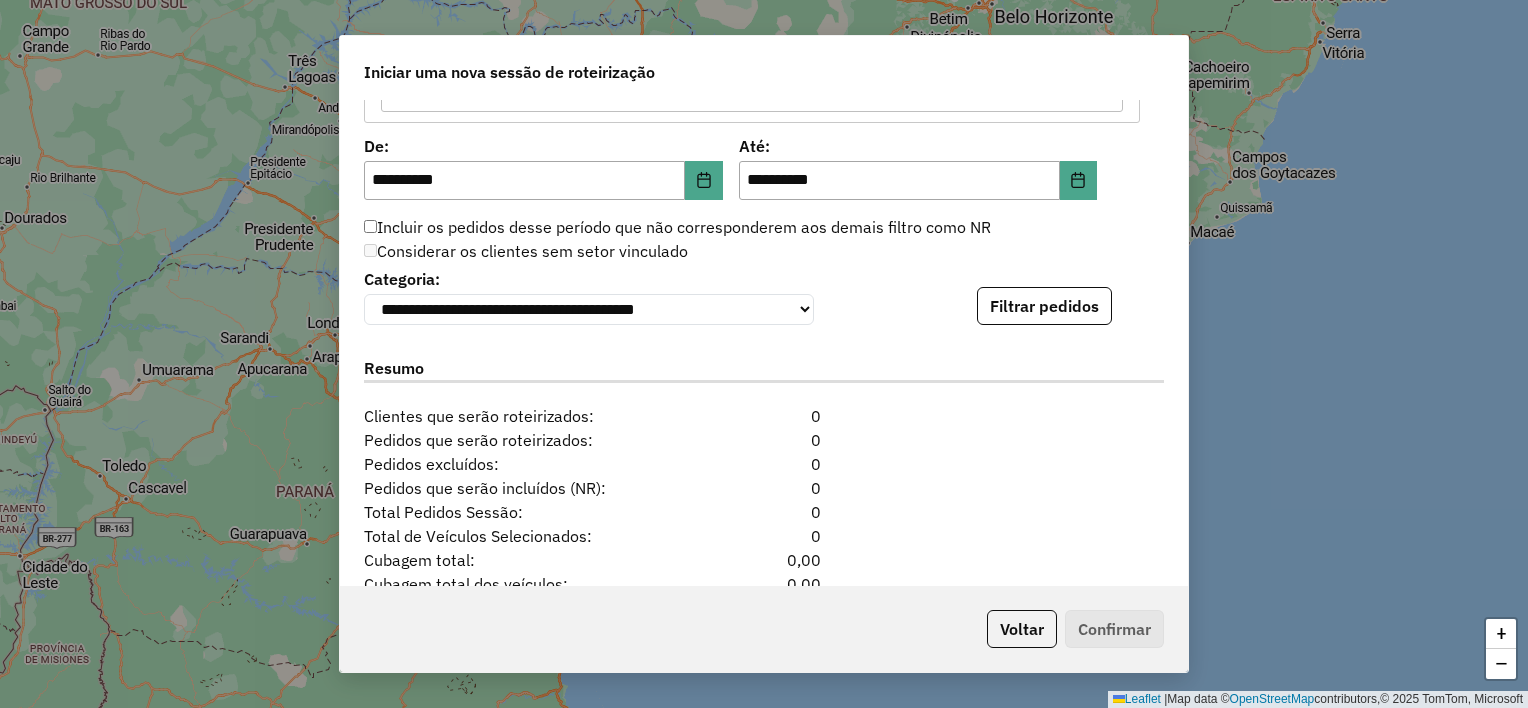 scroll, scrollTop: 1300, scrollLeft: 0, axis: vertical 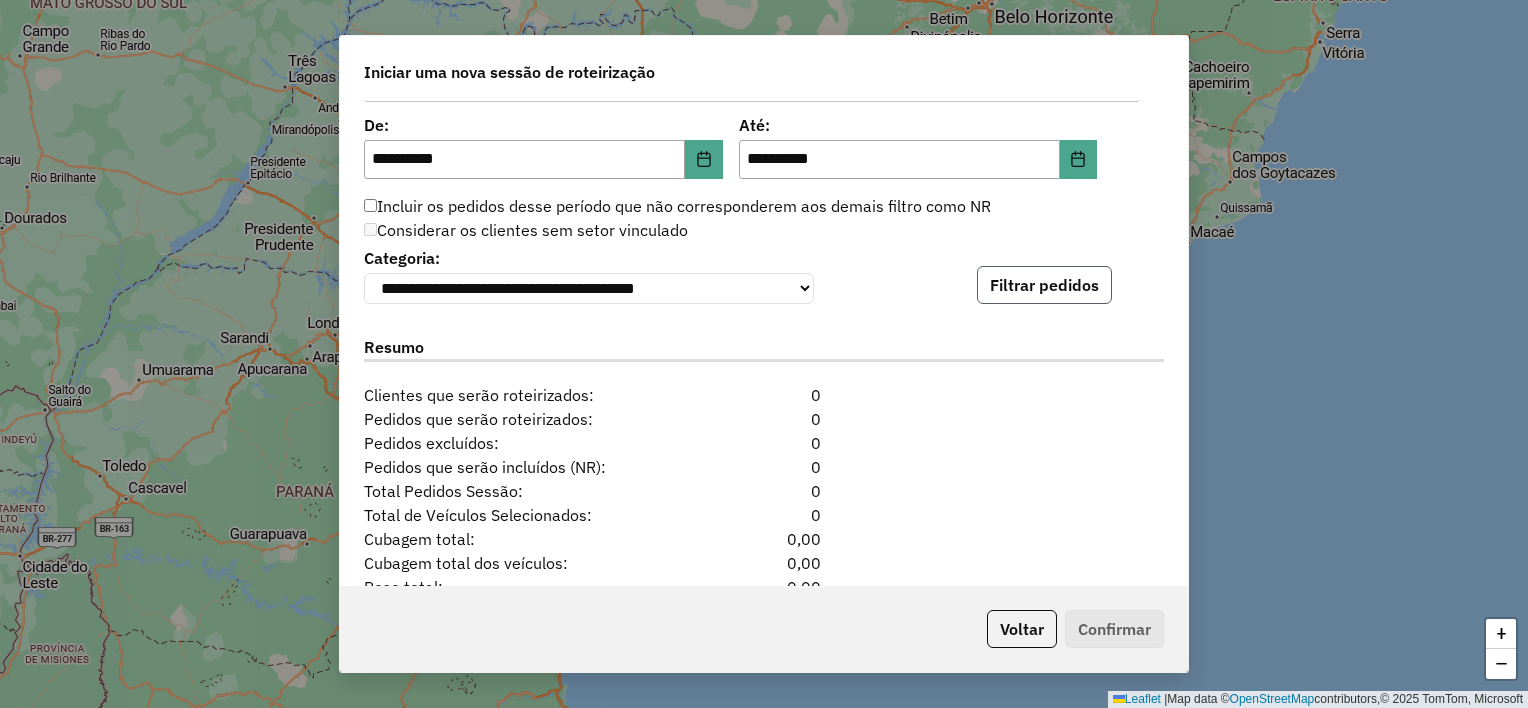 click on "Filtrar pedidos" 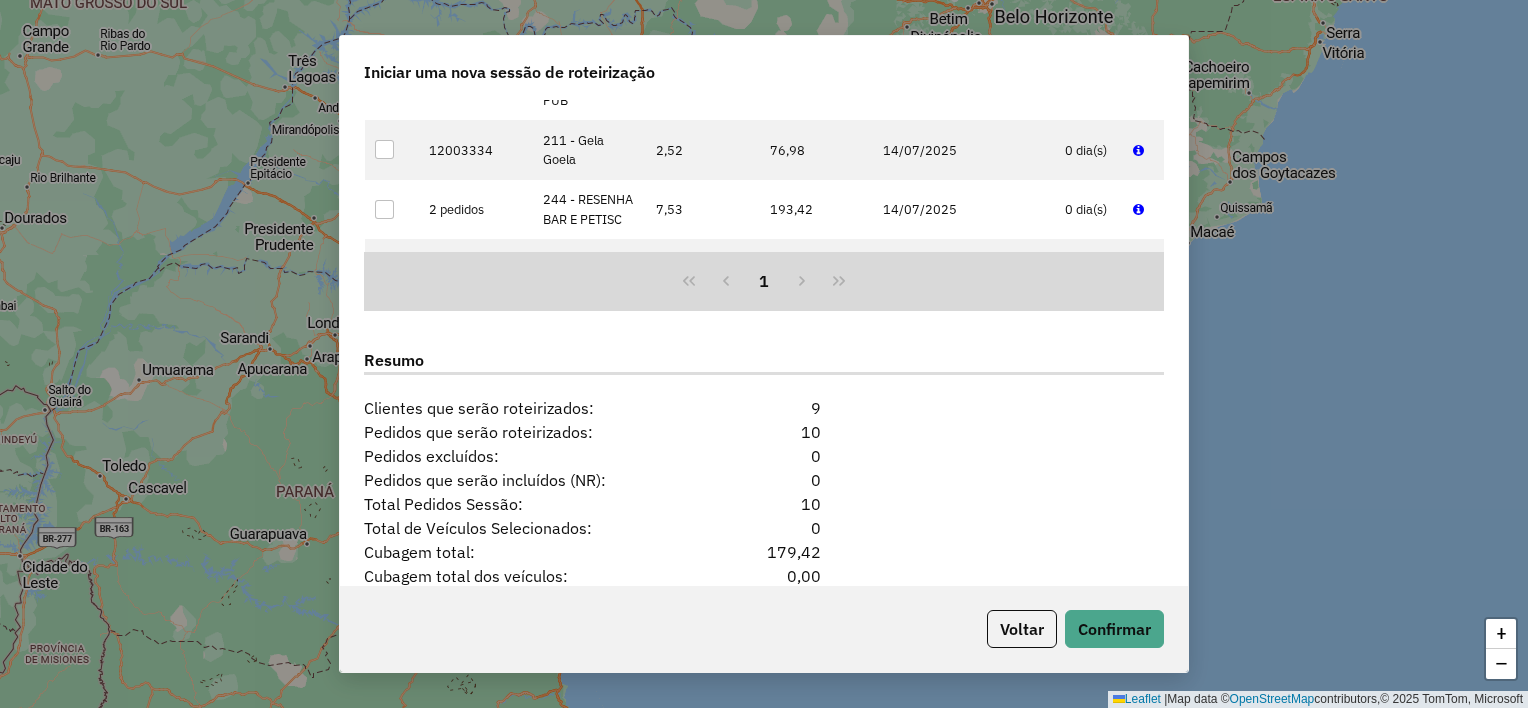 scroll, scrollTop: 1842, scrollLeft: 0, axis: vertical 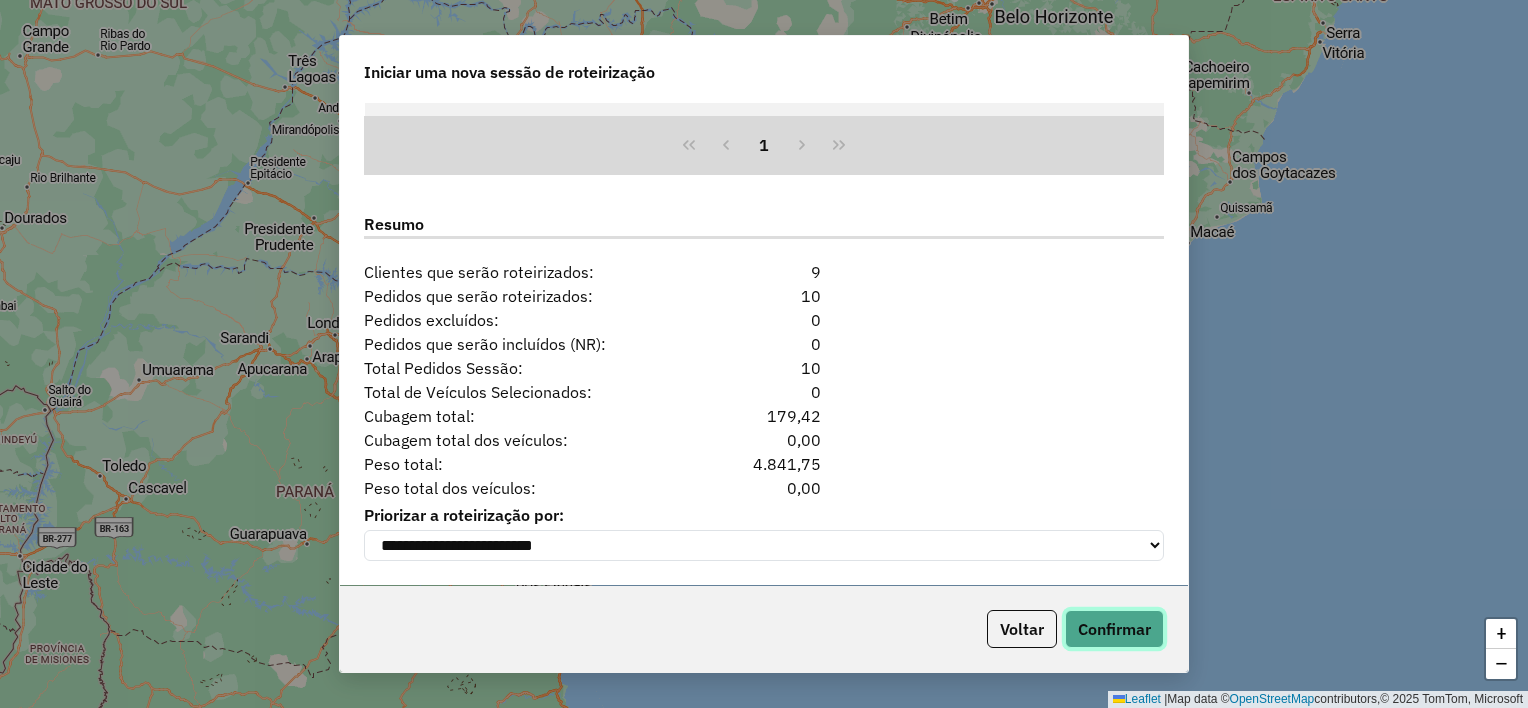 click on "Confirmar" 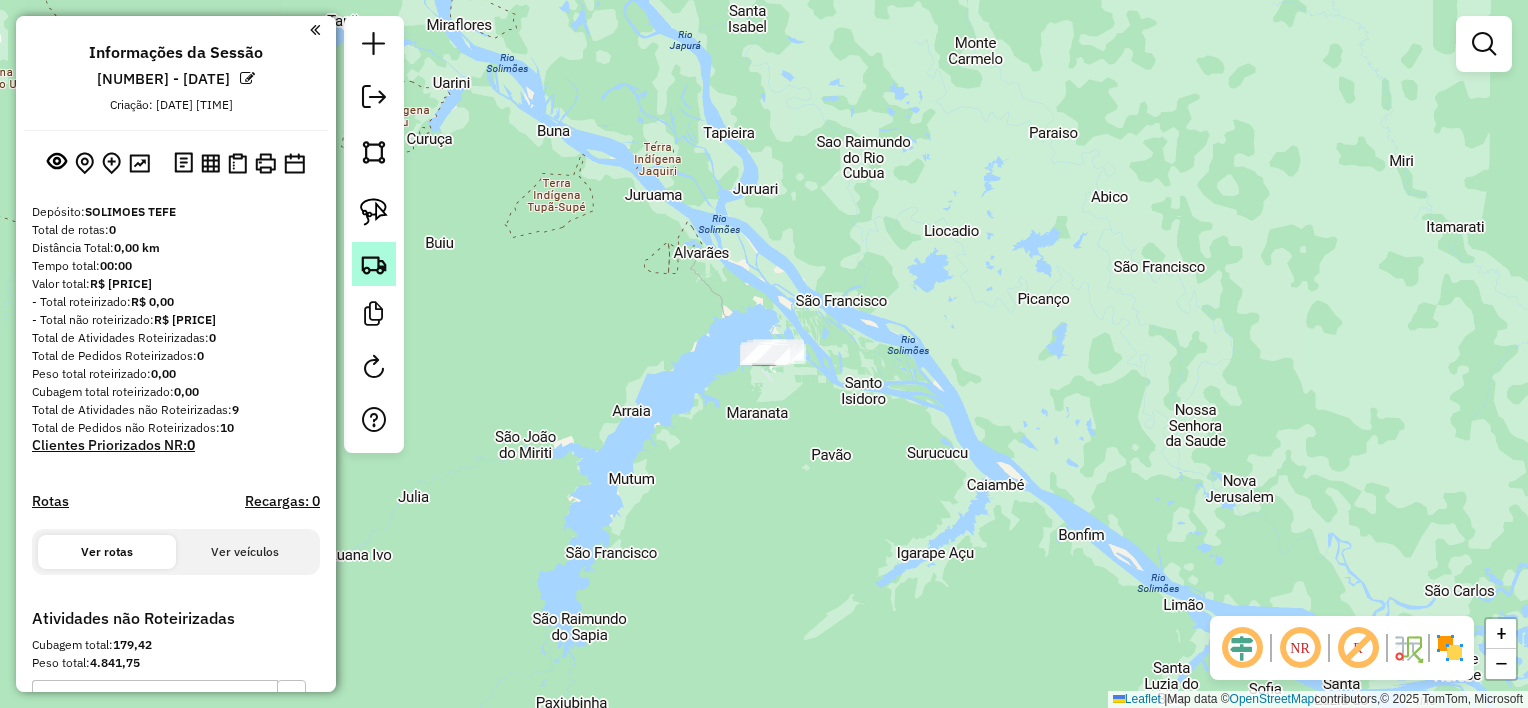 click 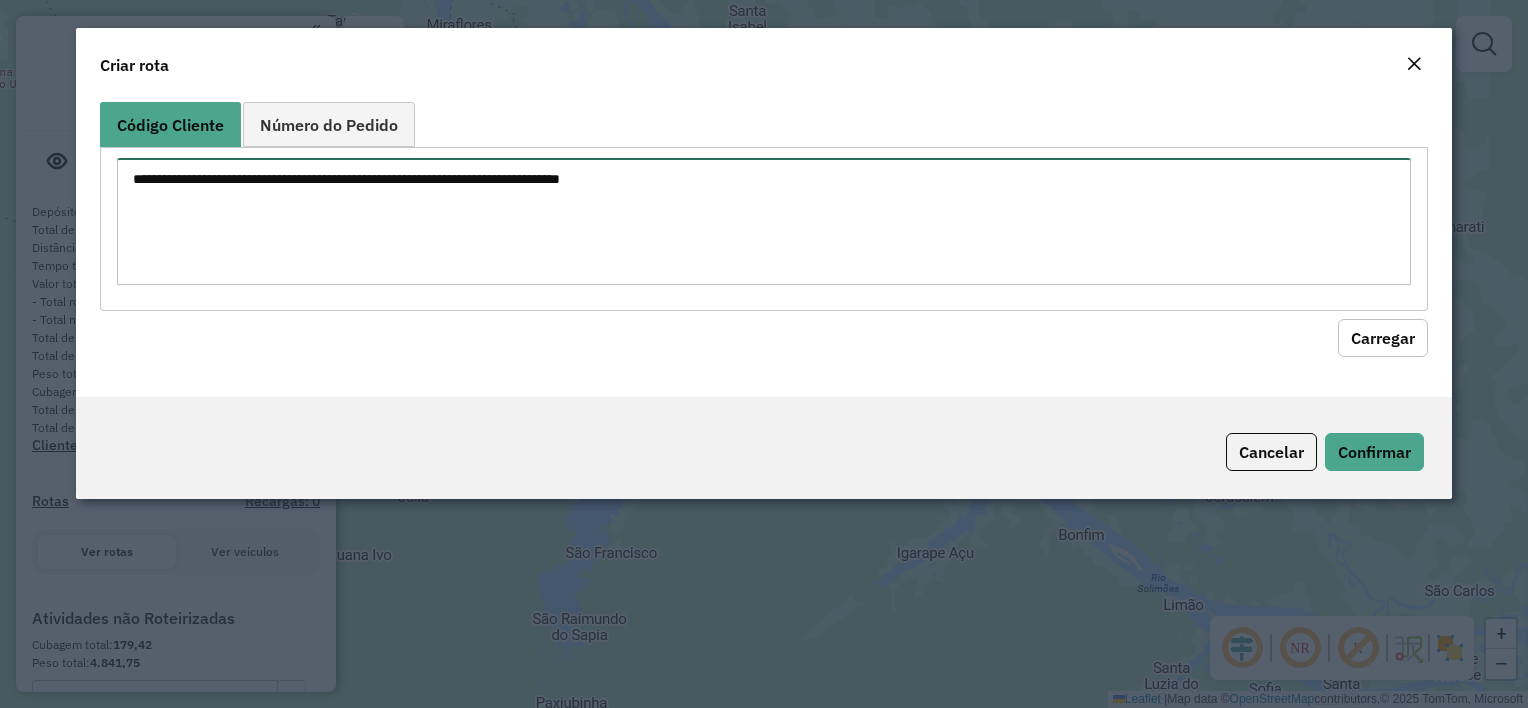 click at bounding box center [763, 221] 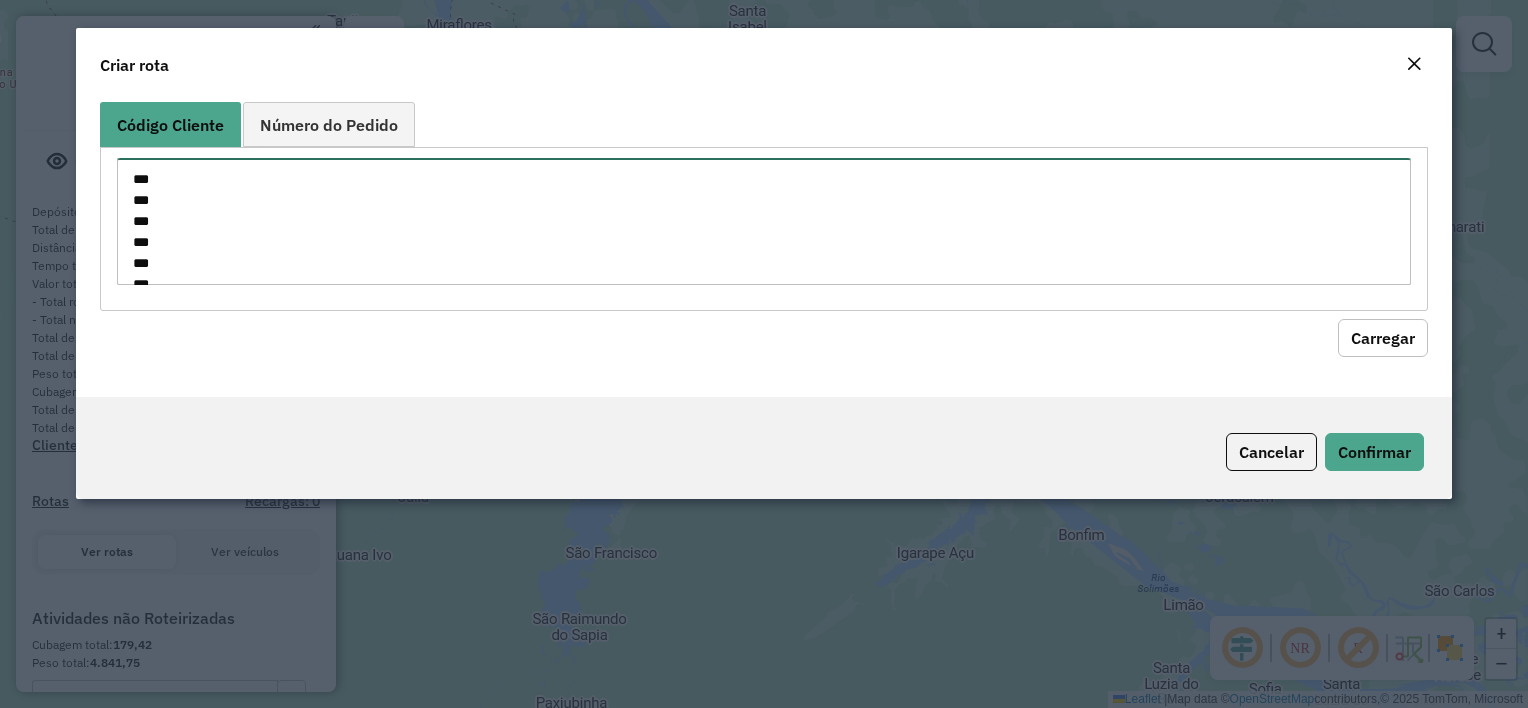 scroll, scrollTop: 92, scrollLeft: 0, axis: vertical 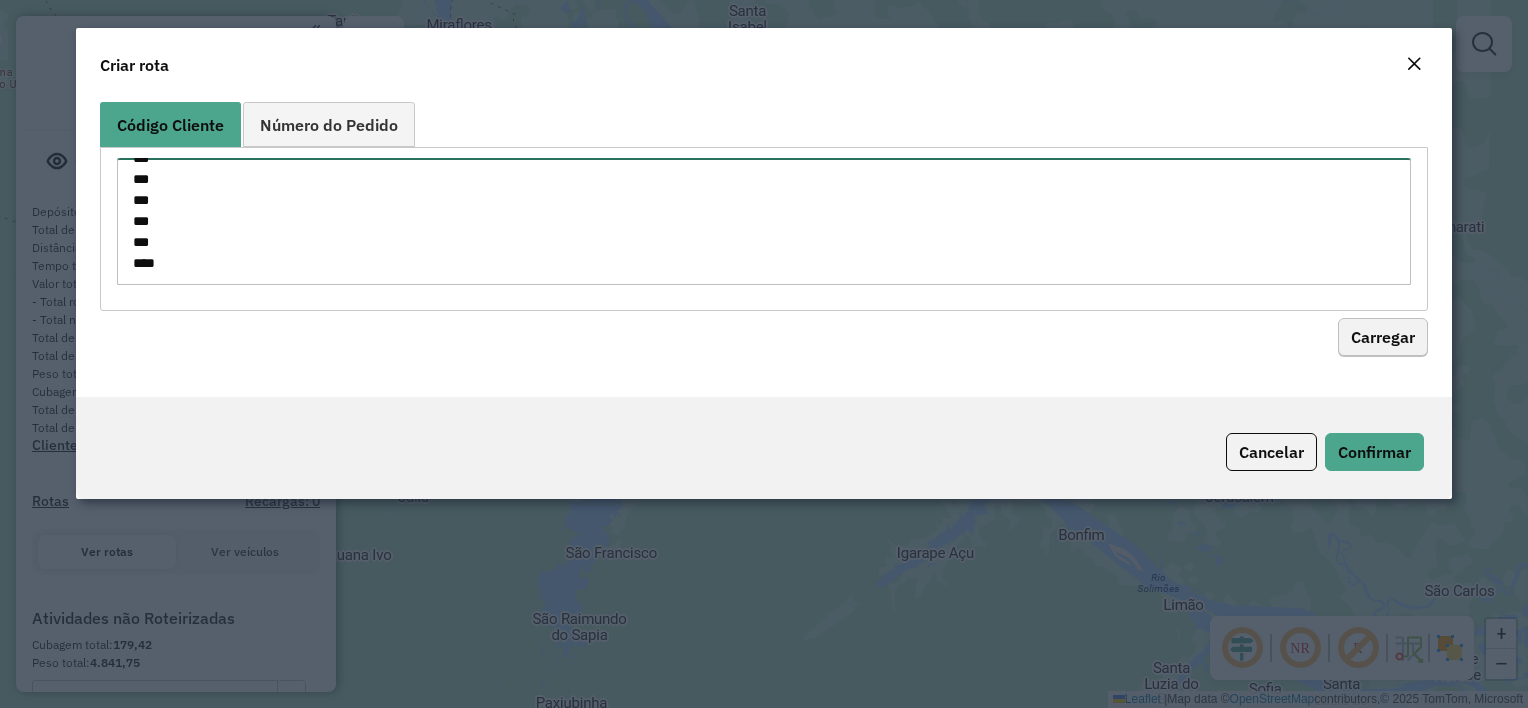 type on "***
***
***
***
***
***
***
***
***" 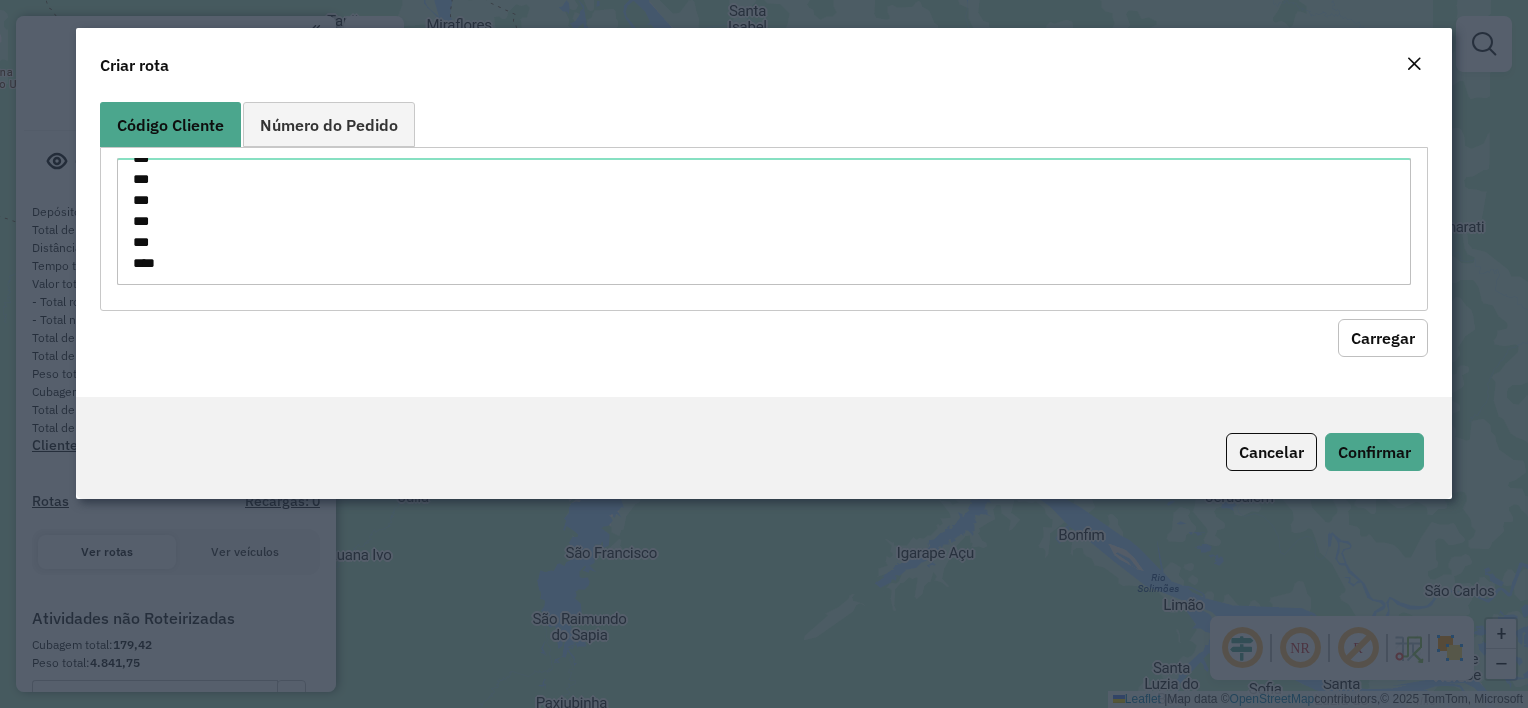 click on "Carregar" 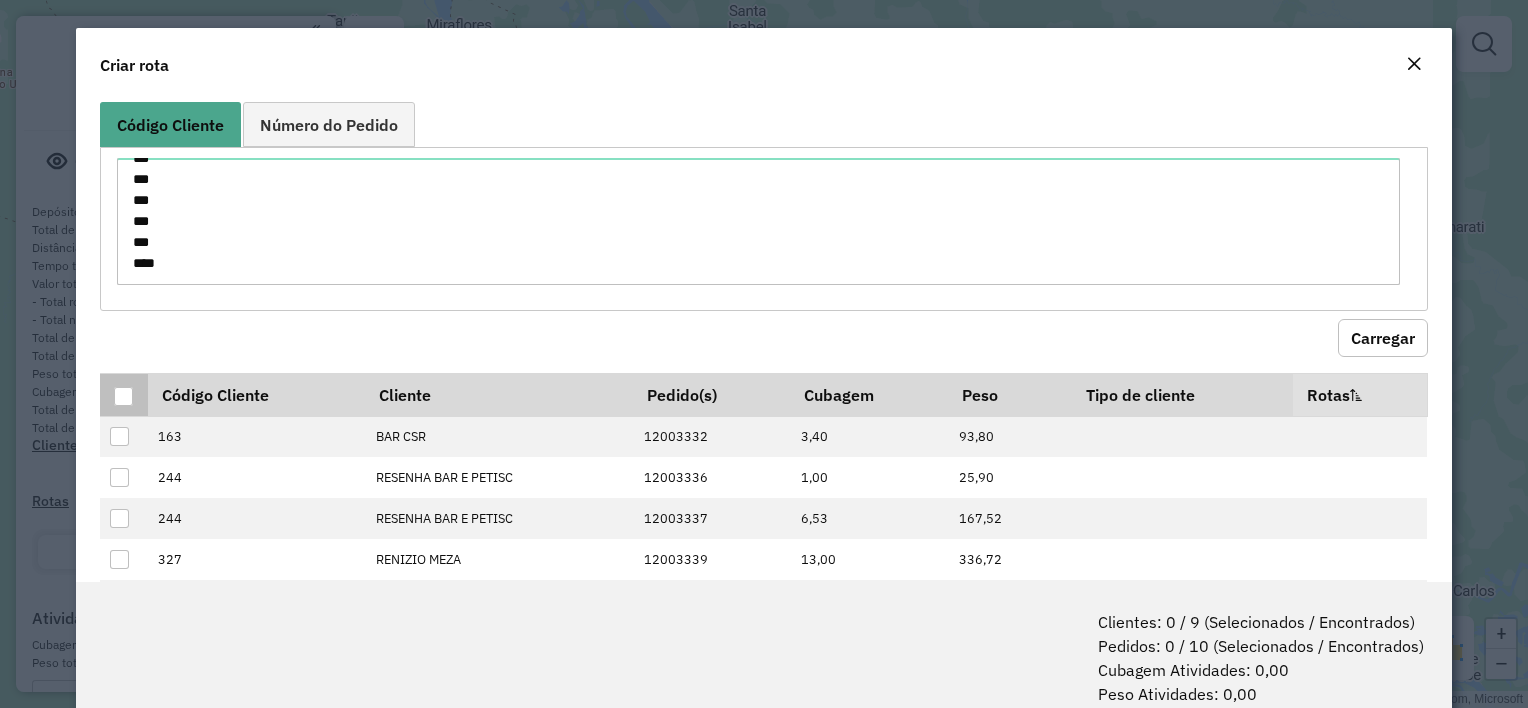 drag, startPoint x: 117, startPoint y: 397, endPoint x: 137, endPoint y: 404, distance: 21.189621 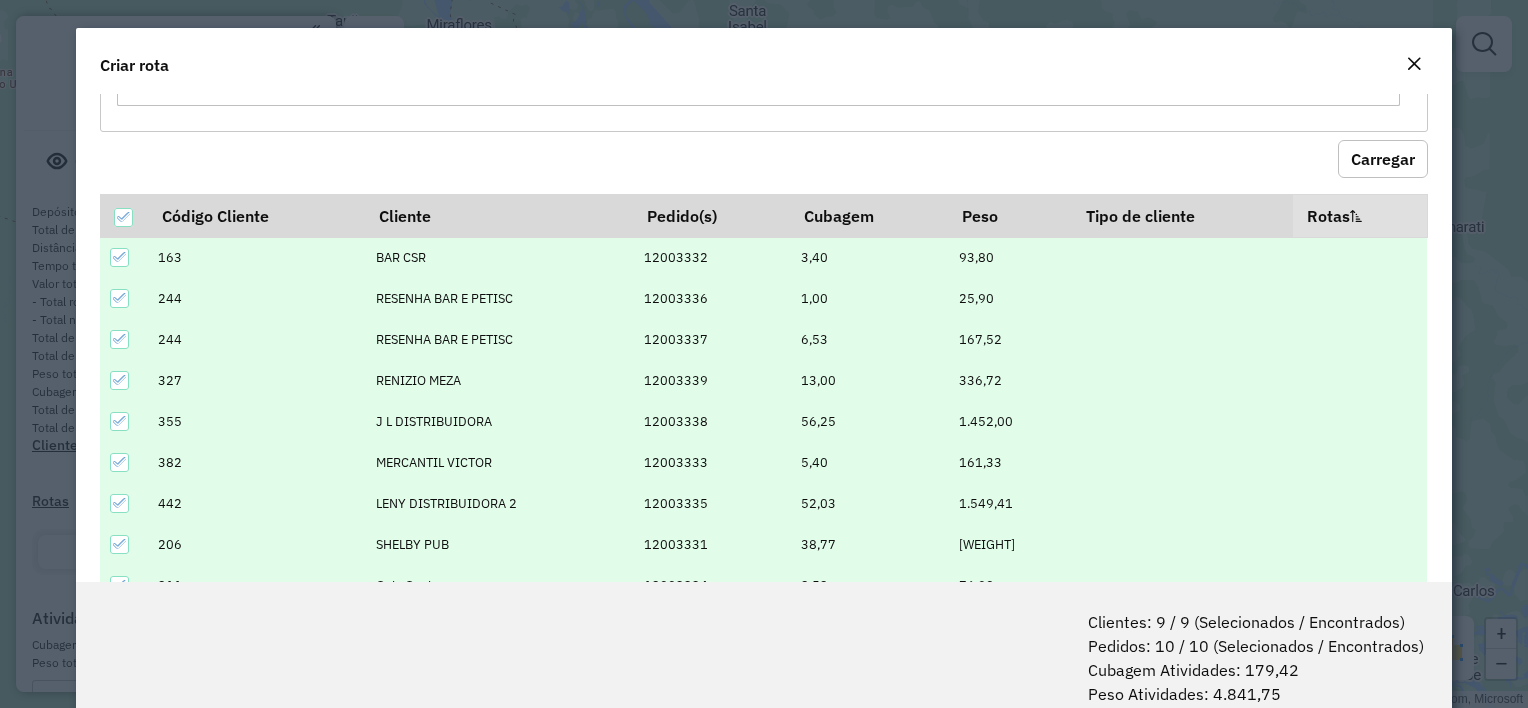 scroll, scrollTop: 278, scrollLeft: 0, axis: vertical 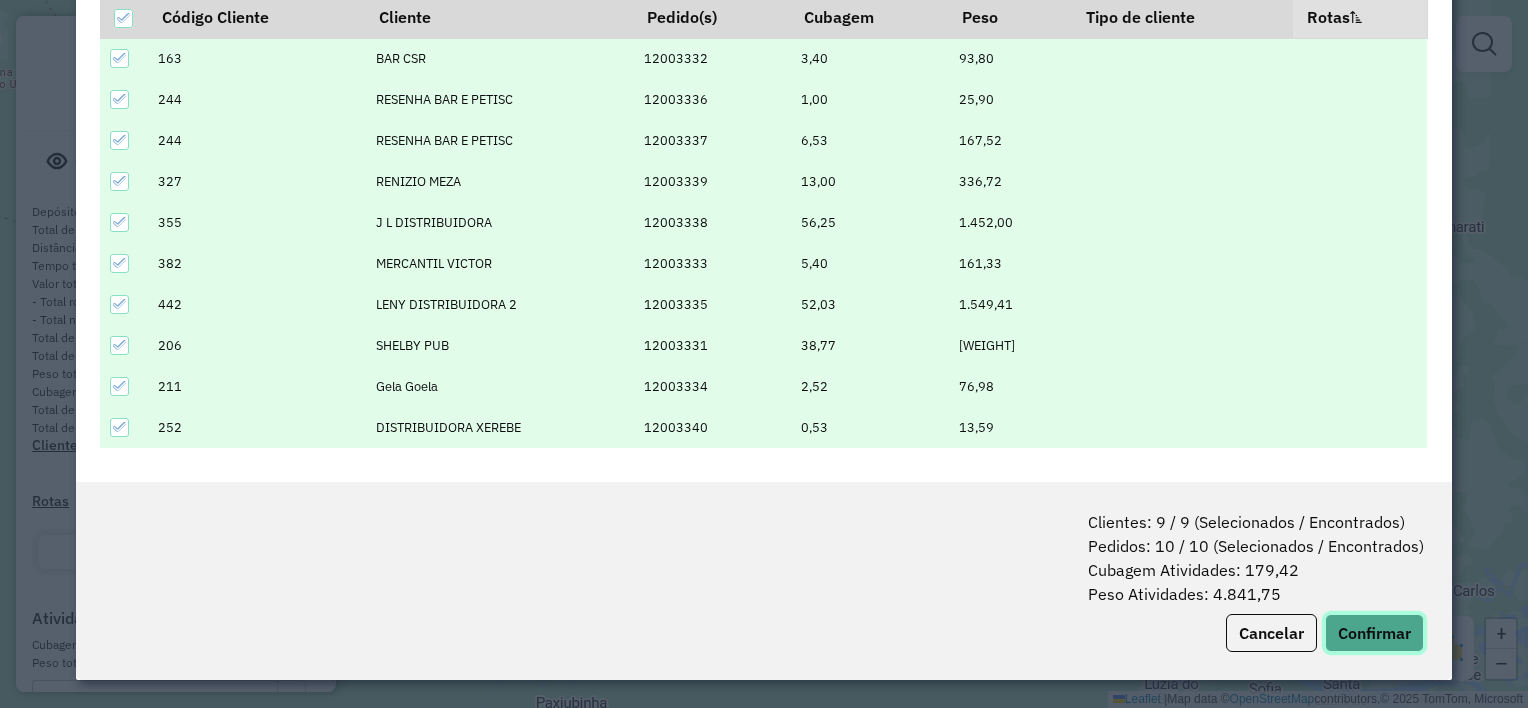 click on "Confirmar" 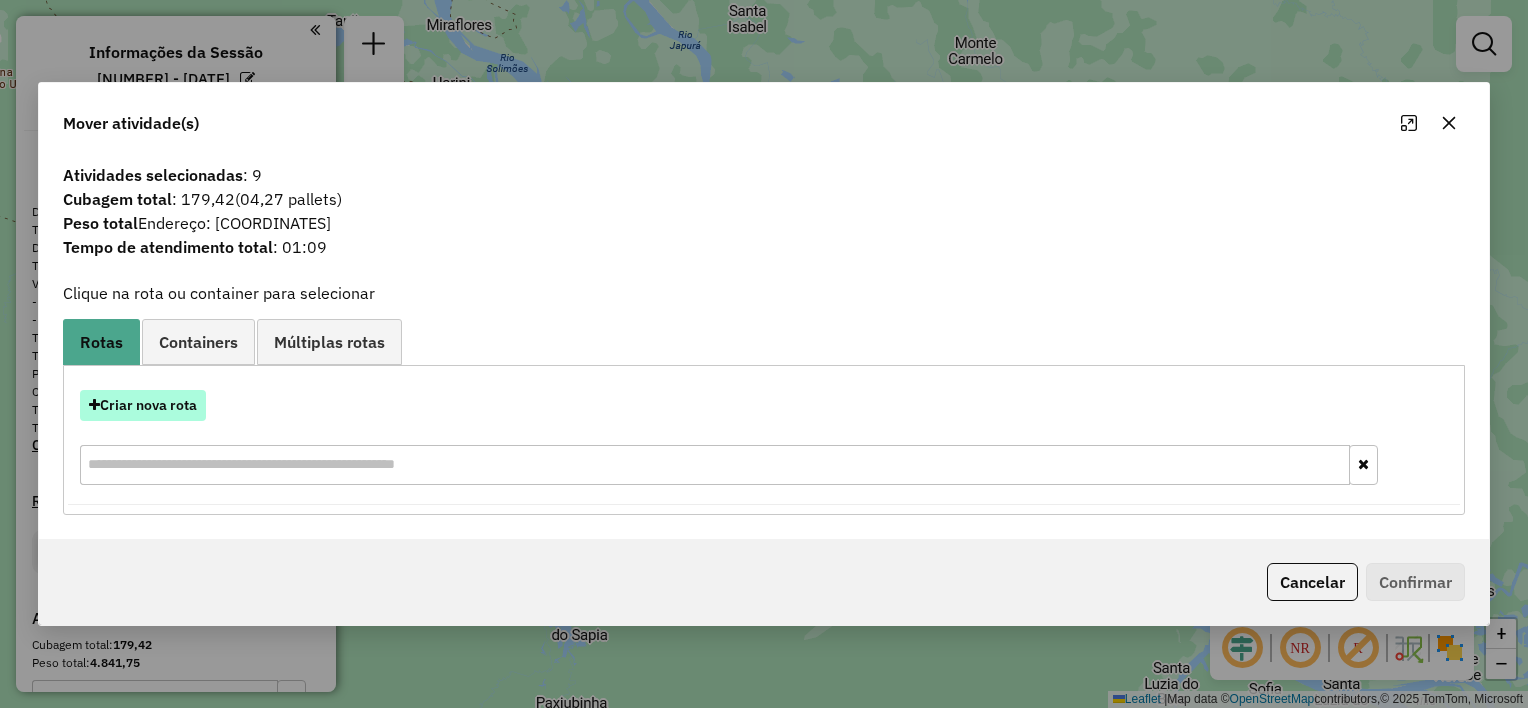 click on "Criar nova rota" at bounding box center [143, 405] 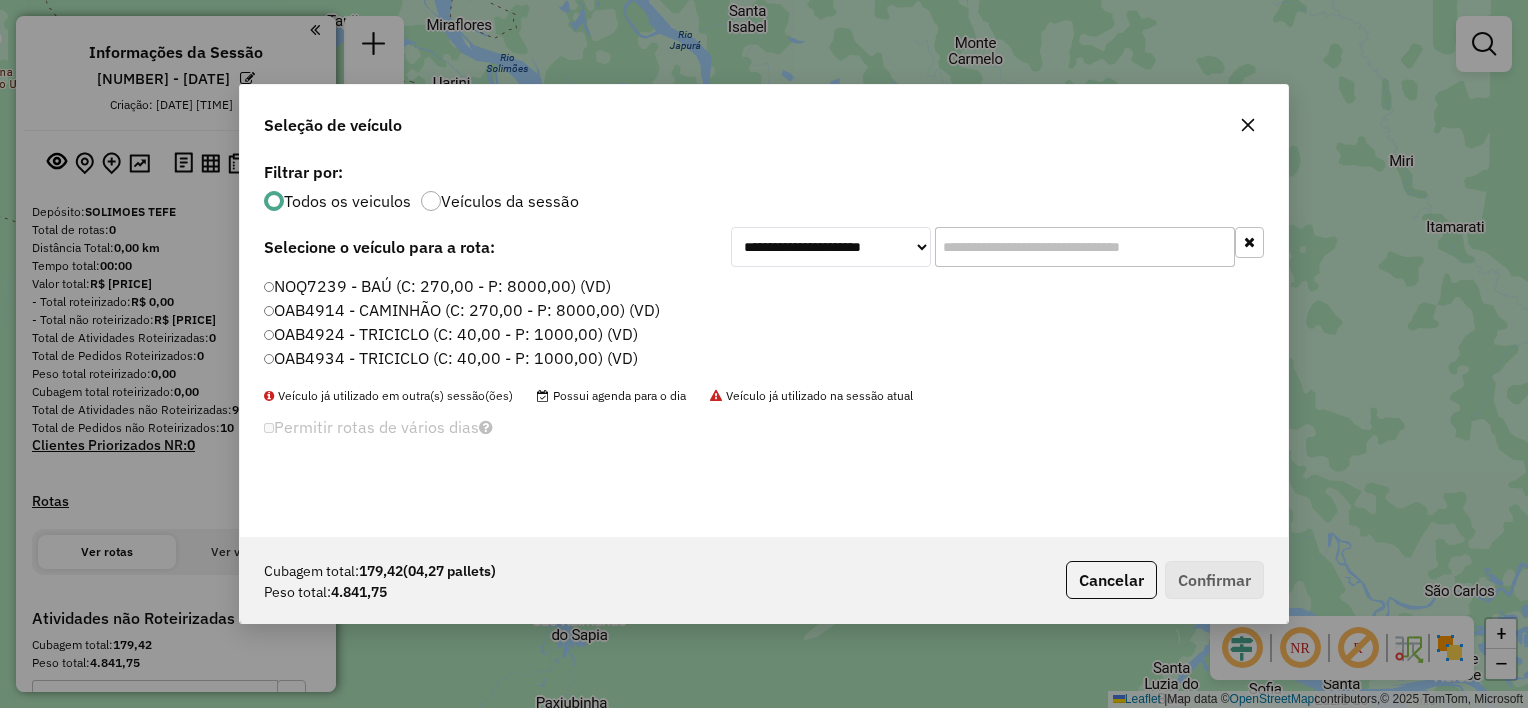 scroll, scrollTop: 10, scrollLeft: 6, axis: both 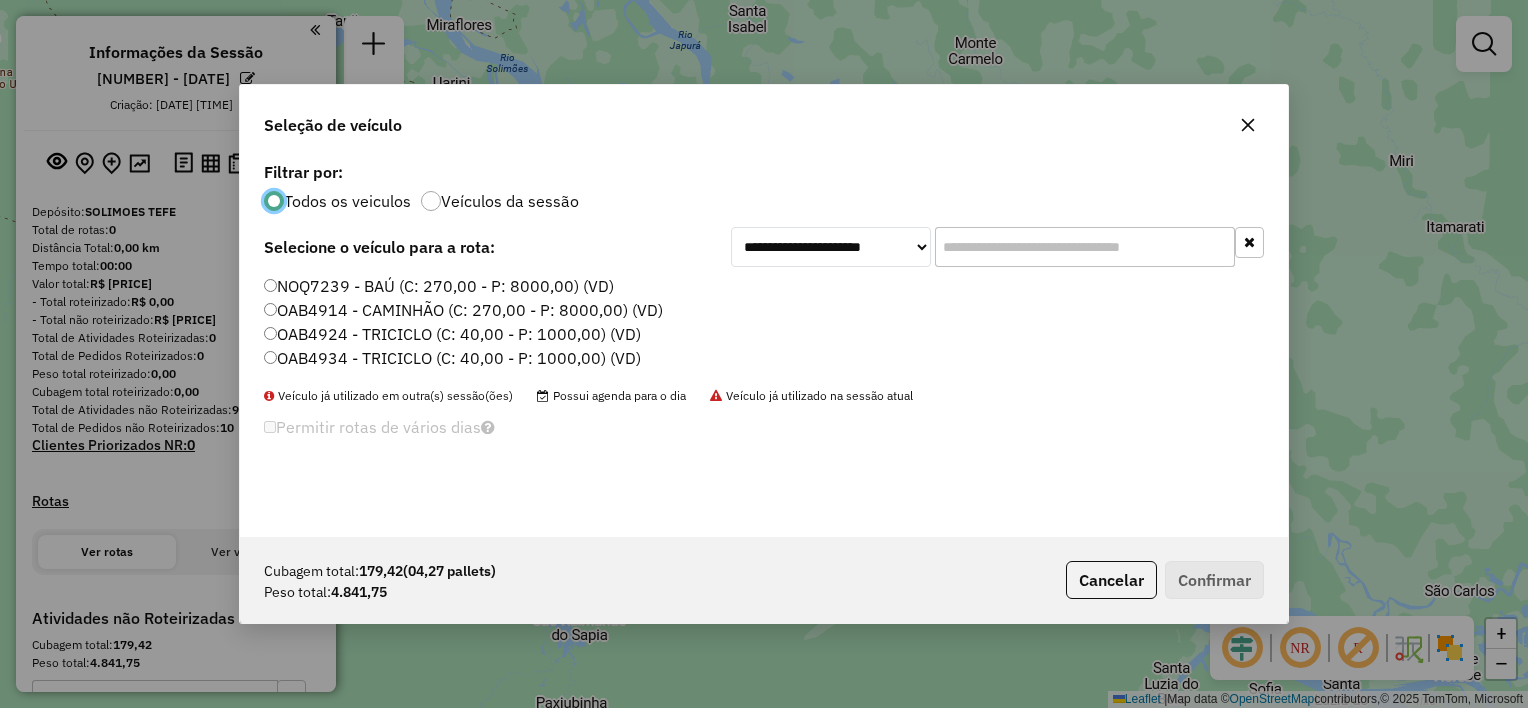 click on "NOQ7239 - BAÚ (C: 270,00 - P: 8000,00) (VD)" 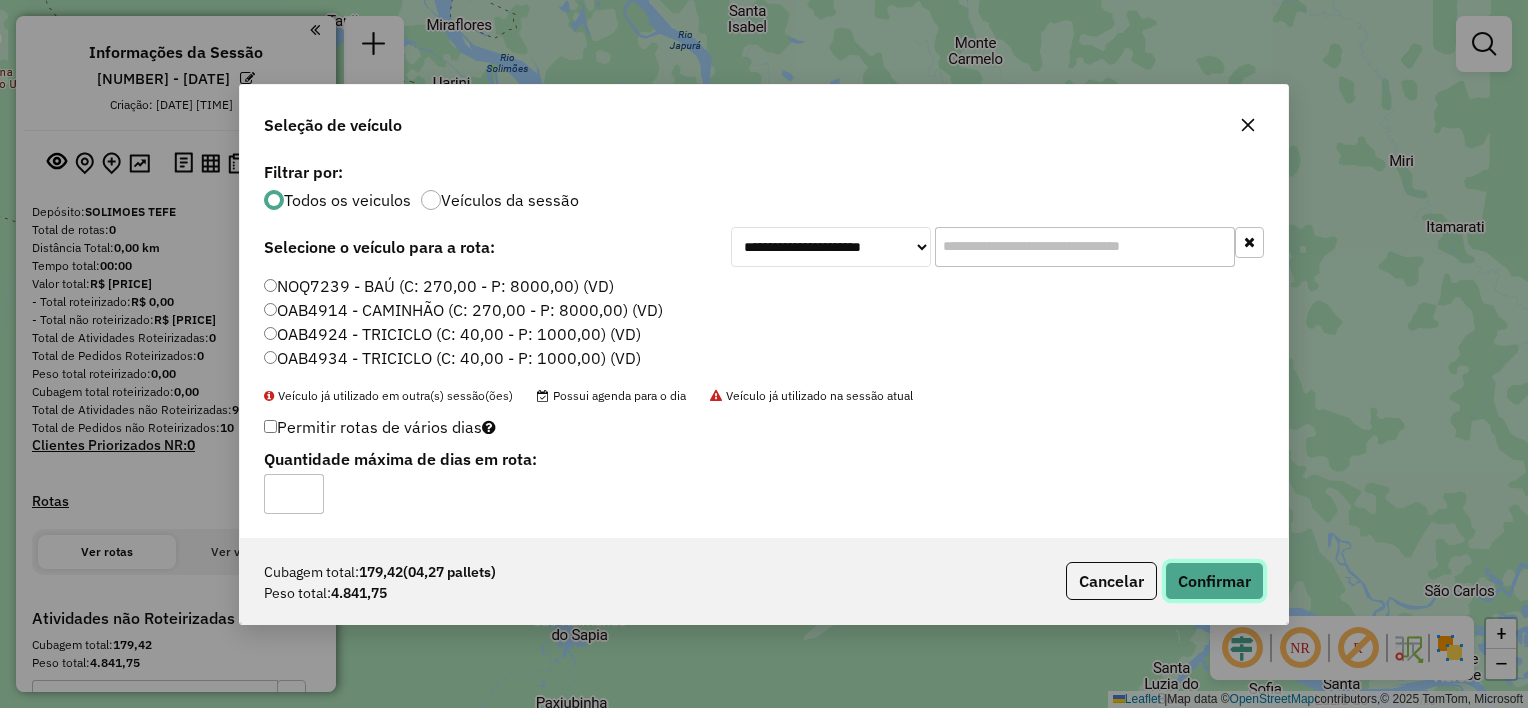 click on "Confirmar" 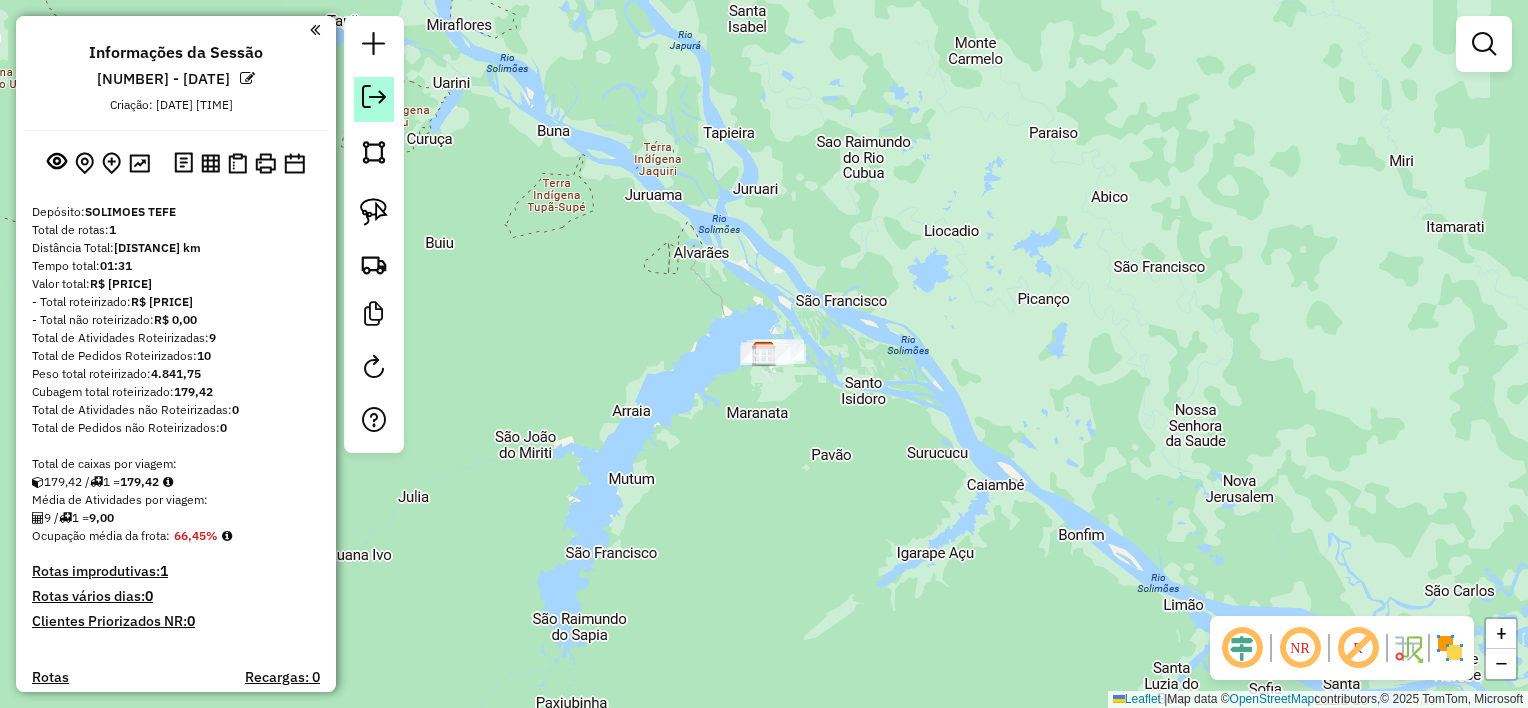 click 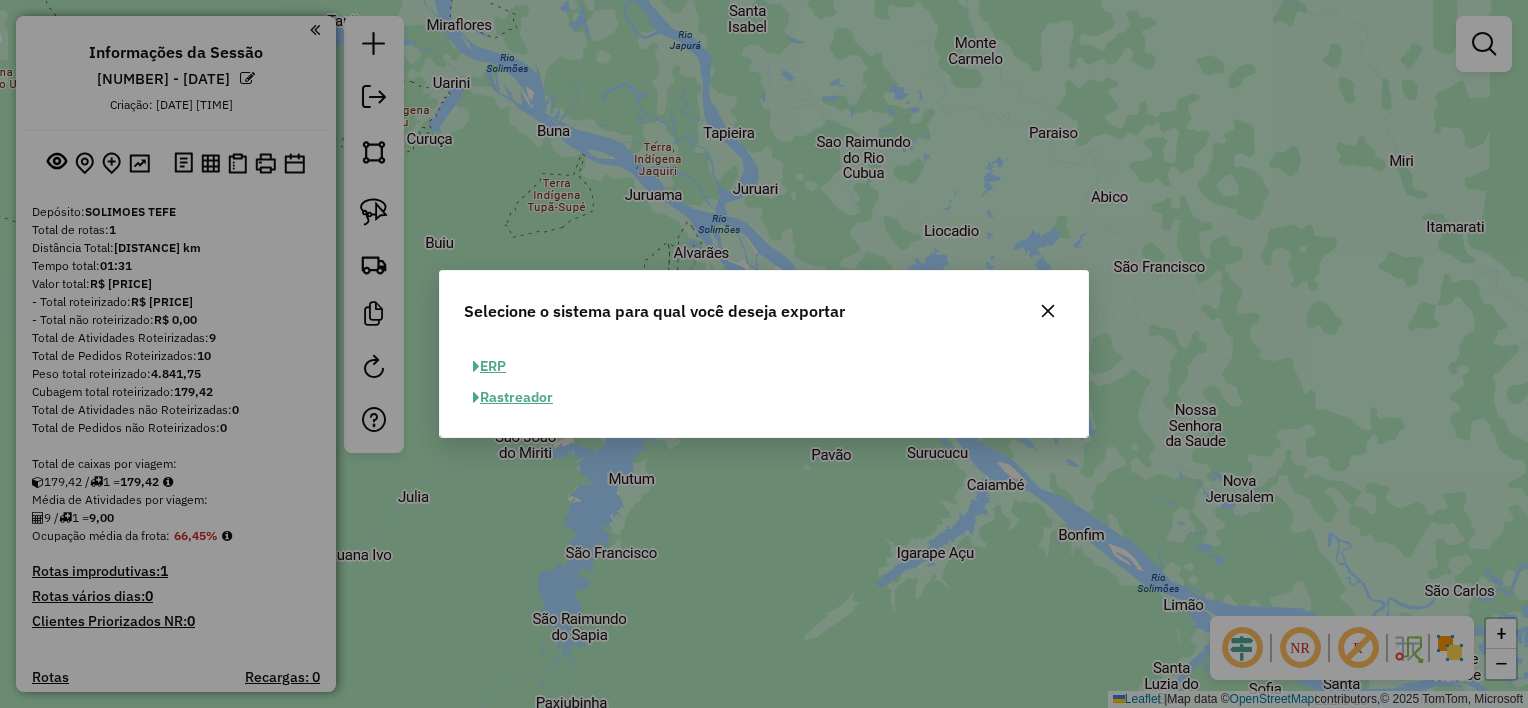 click on "ERP" 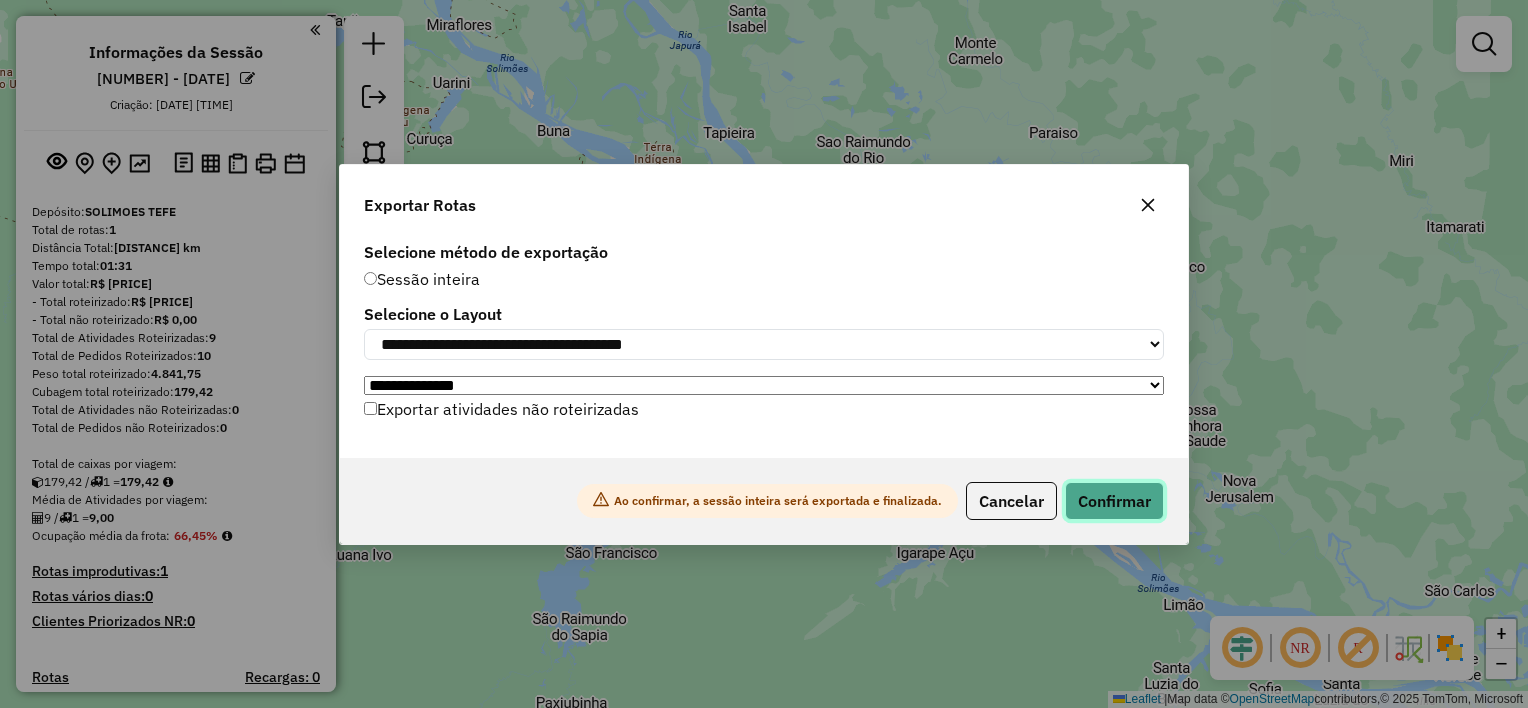 click on "Confirmar" 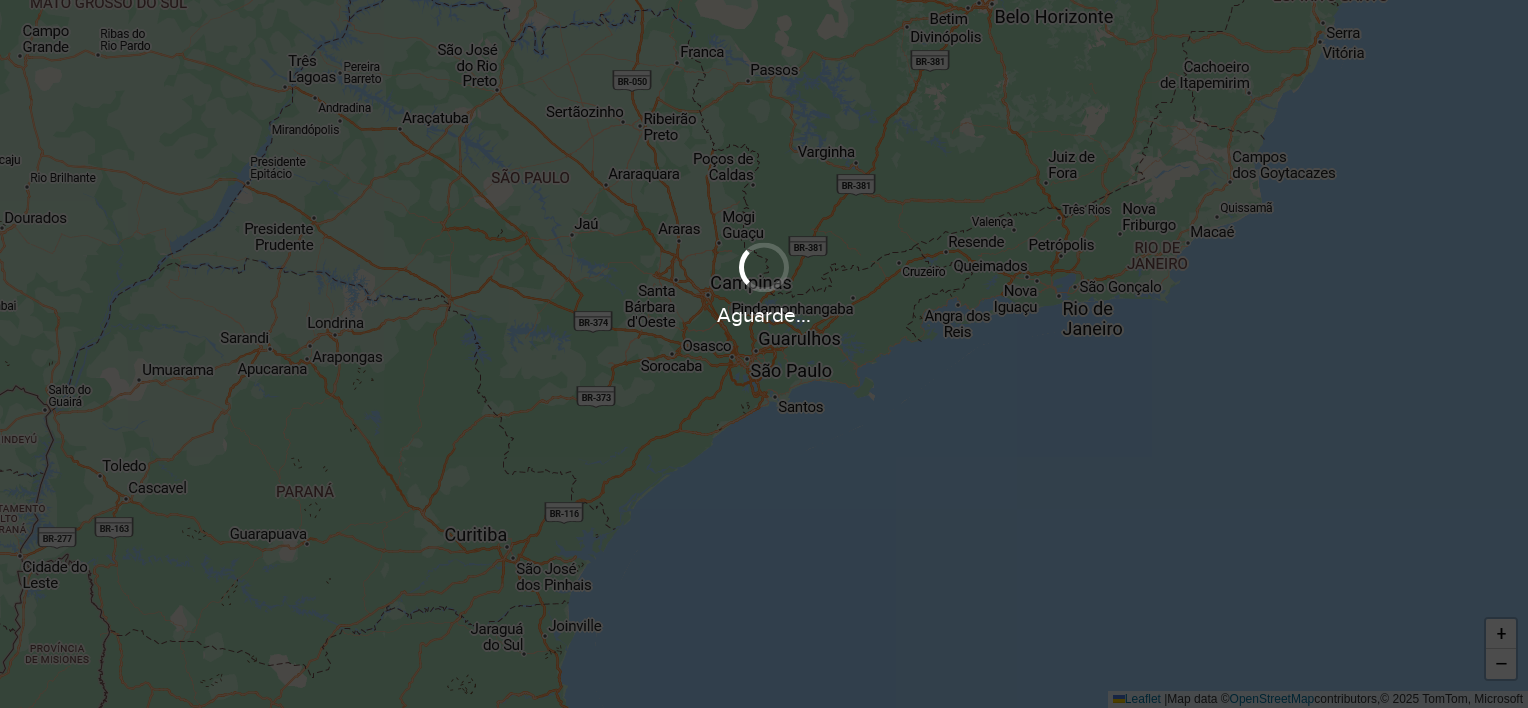scroll, scrollTop: 0, scrollLeft: 0, axis: both 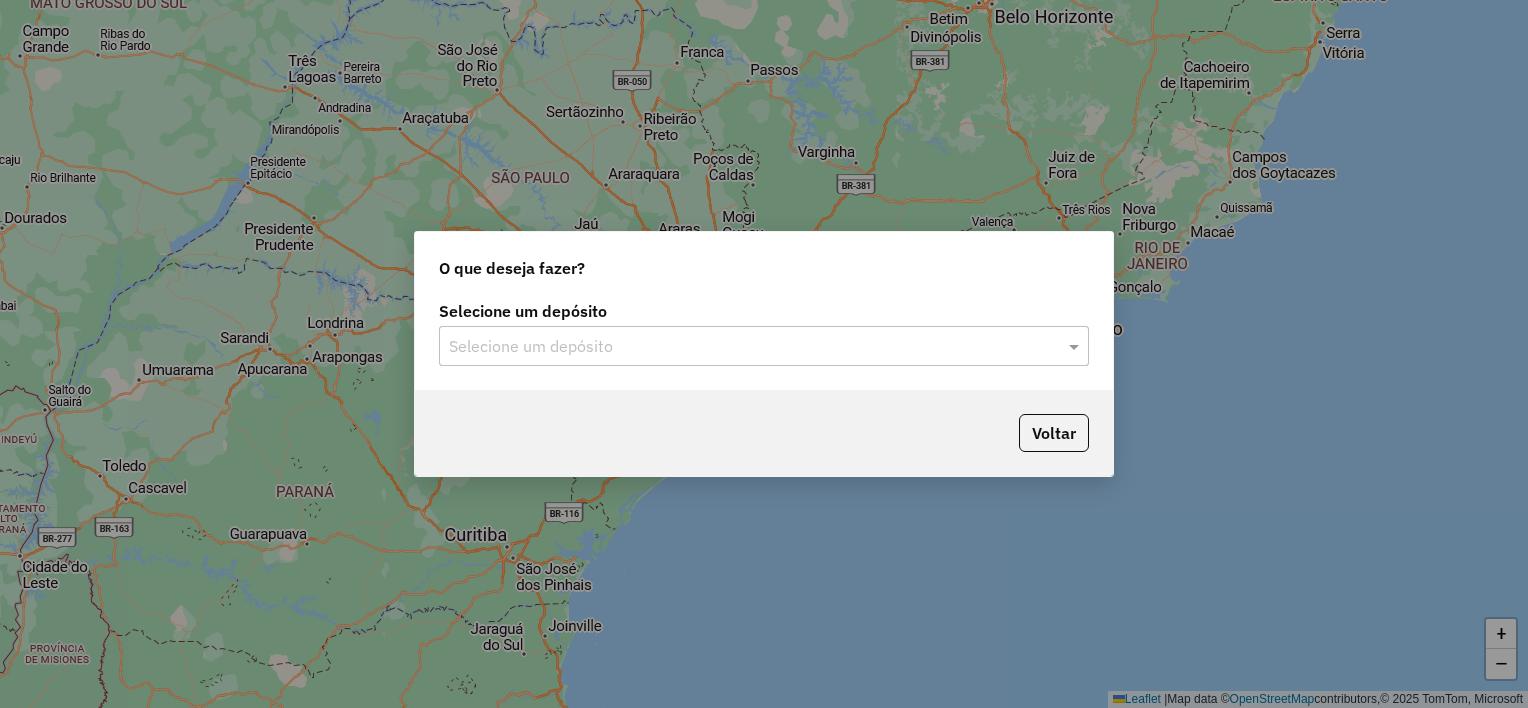 click 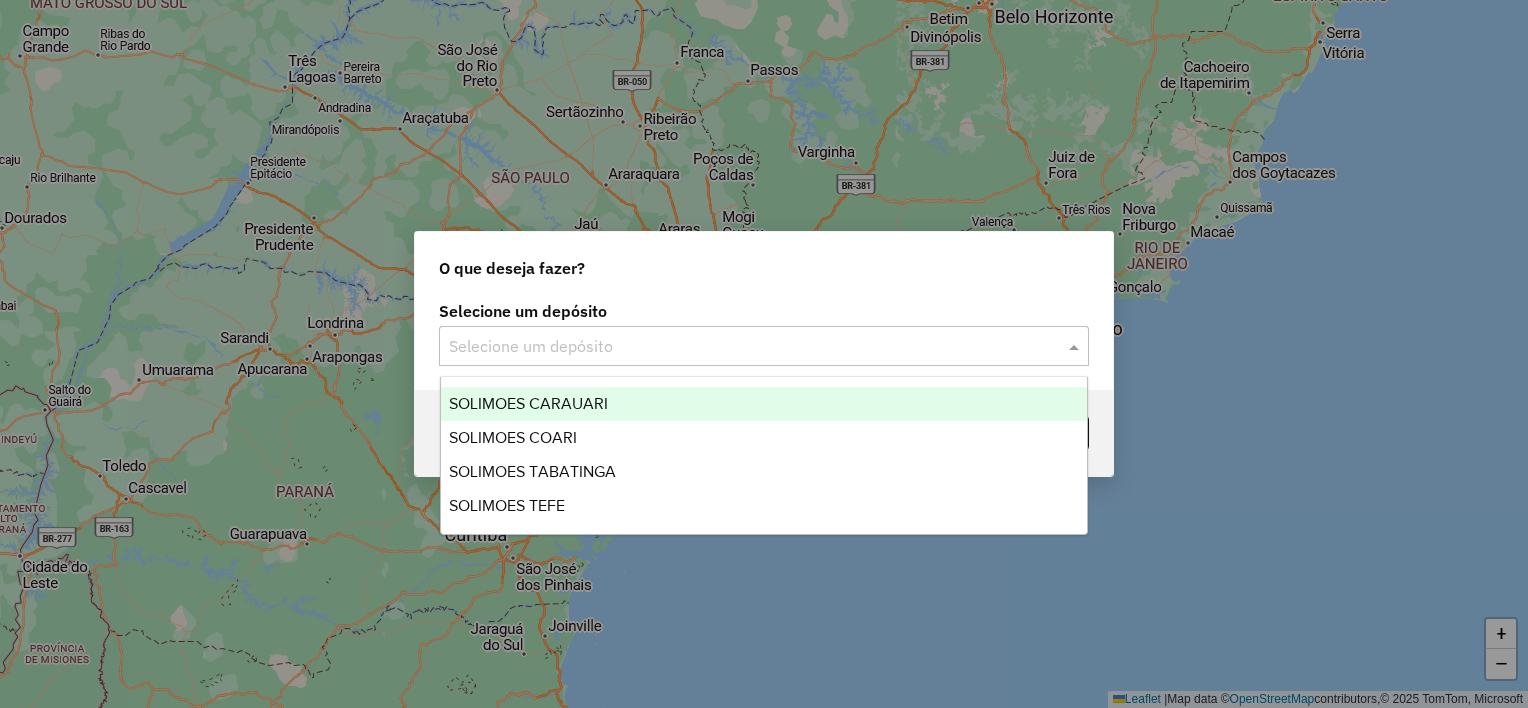 click on "SOLIMOES CARAUARI" at bounding box center [528, 403] 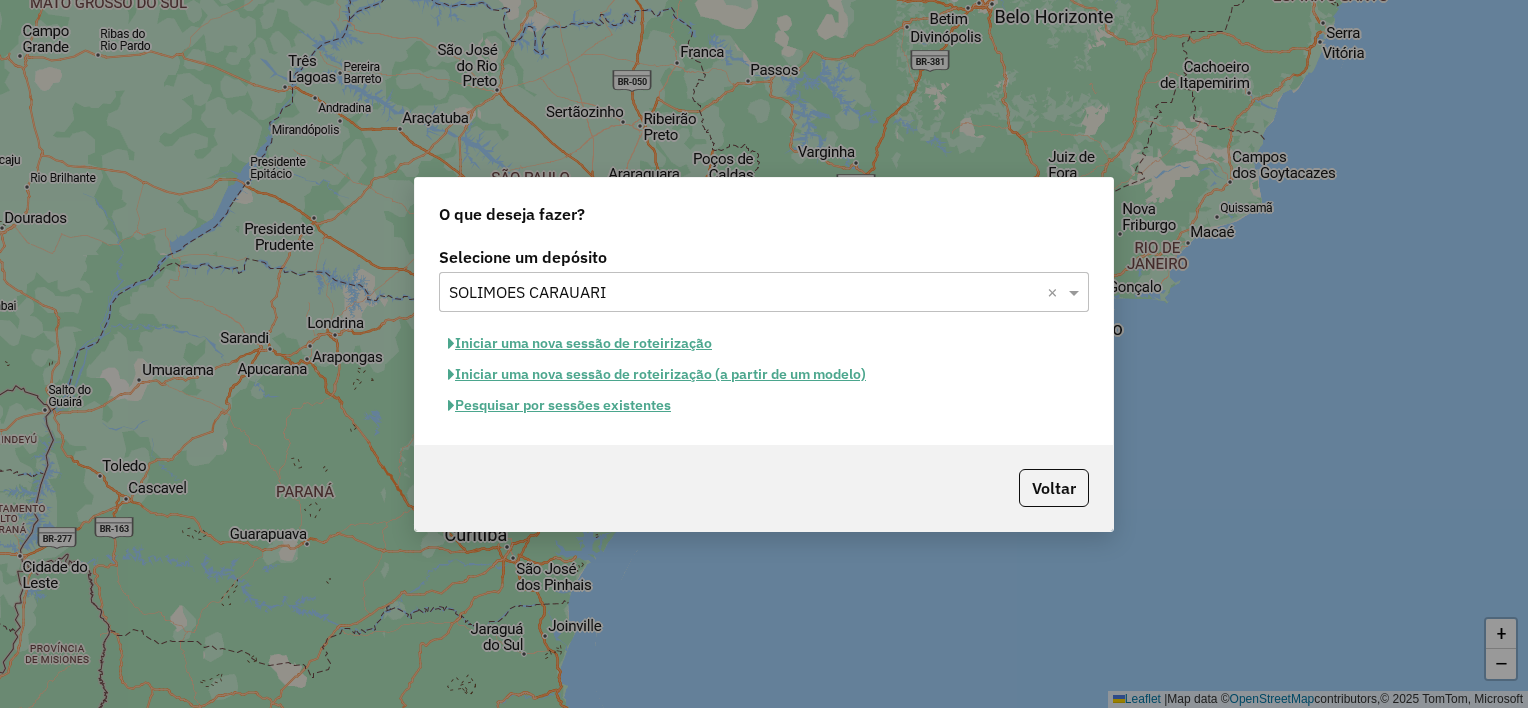click on "Iniciar uma nova sessão de roteirização" 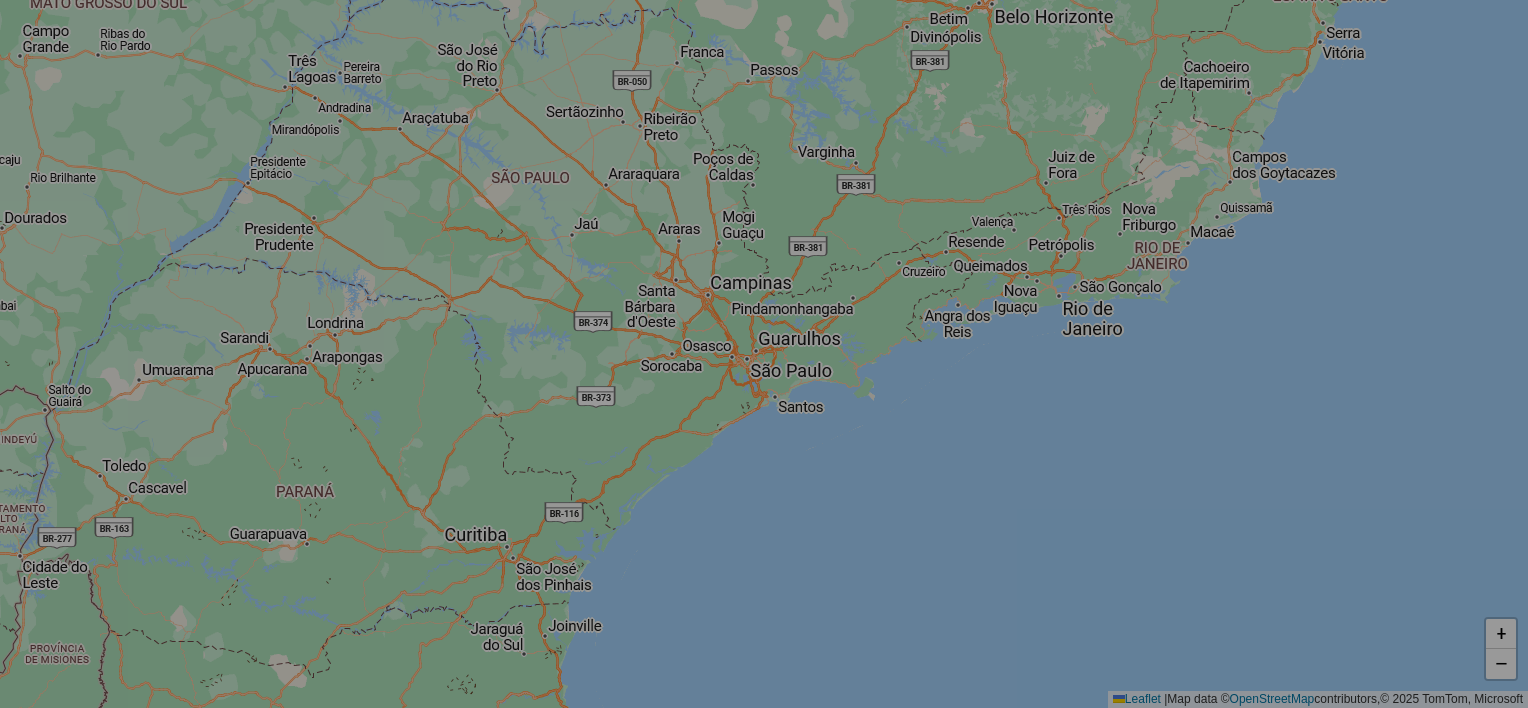 select on "*" 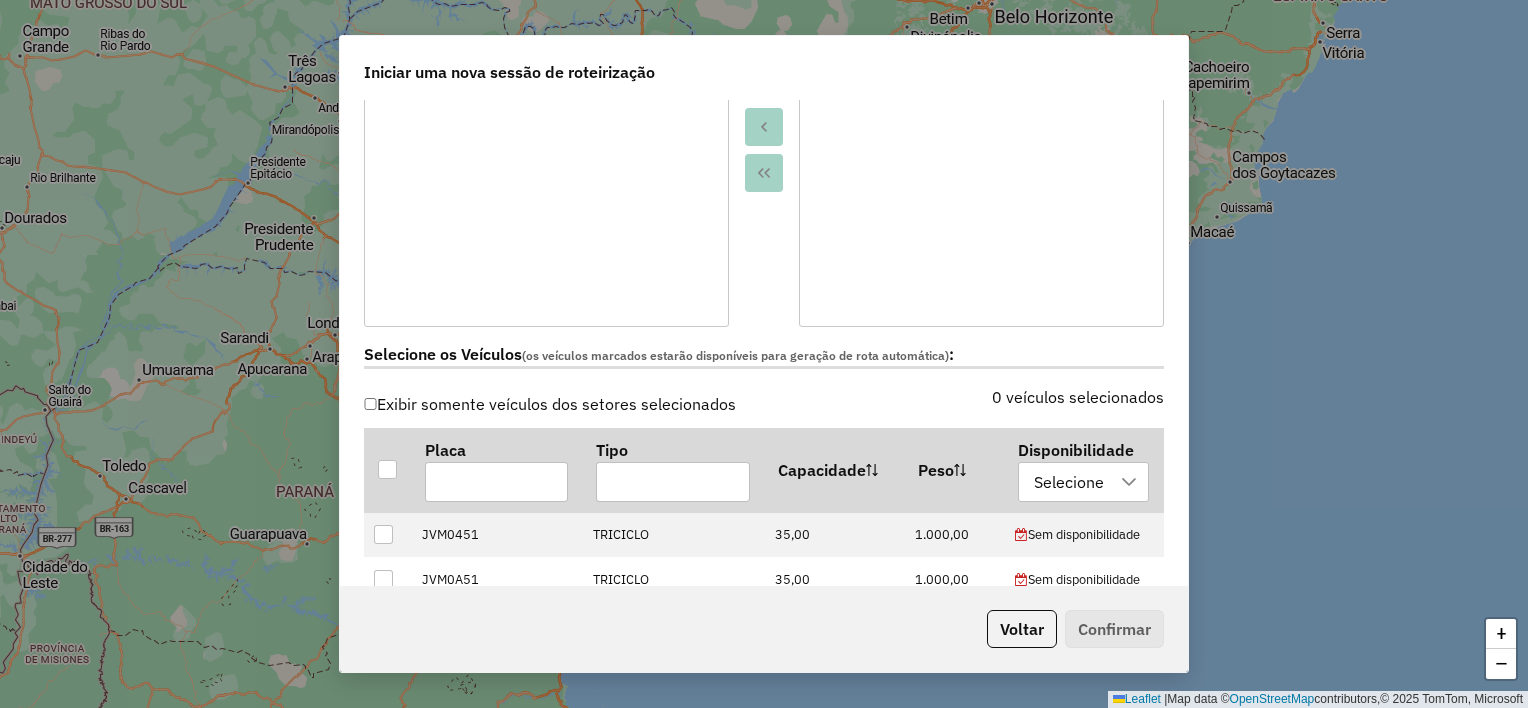 scroll, scrollTop: 600, scrollLeft: 0, axis: vertical 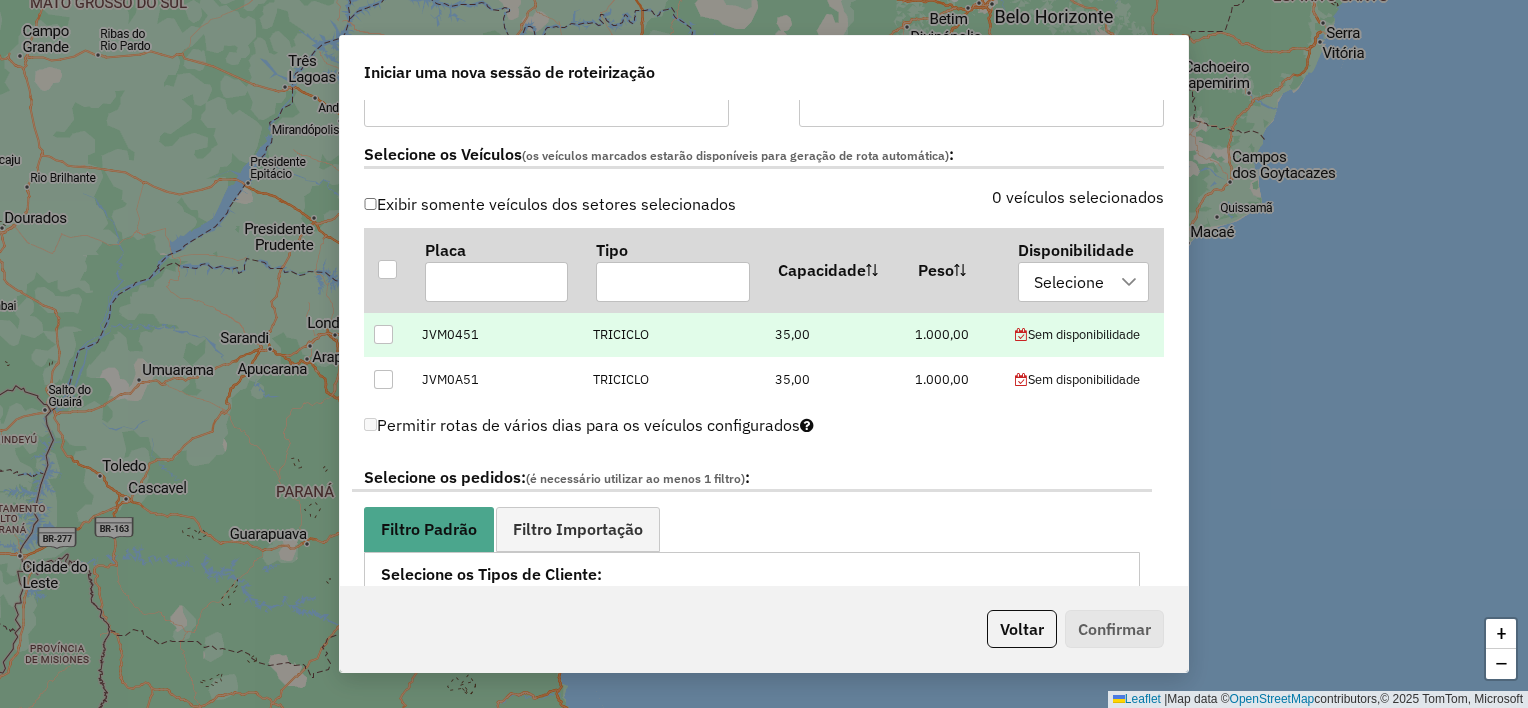 click at bounding box center (383, 334) 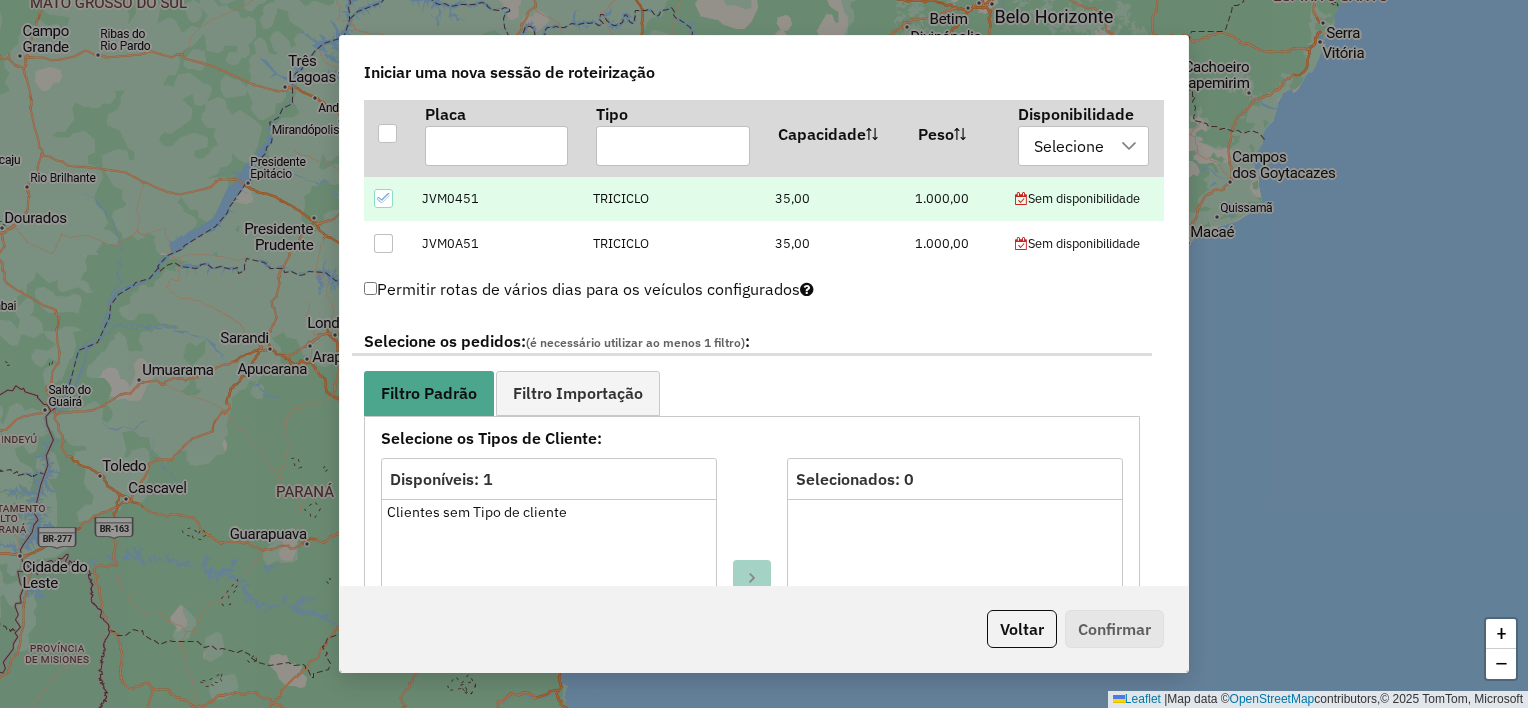 scroll, scrollTop: 900, scrollLeft: 0, axis: vertical 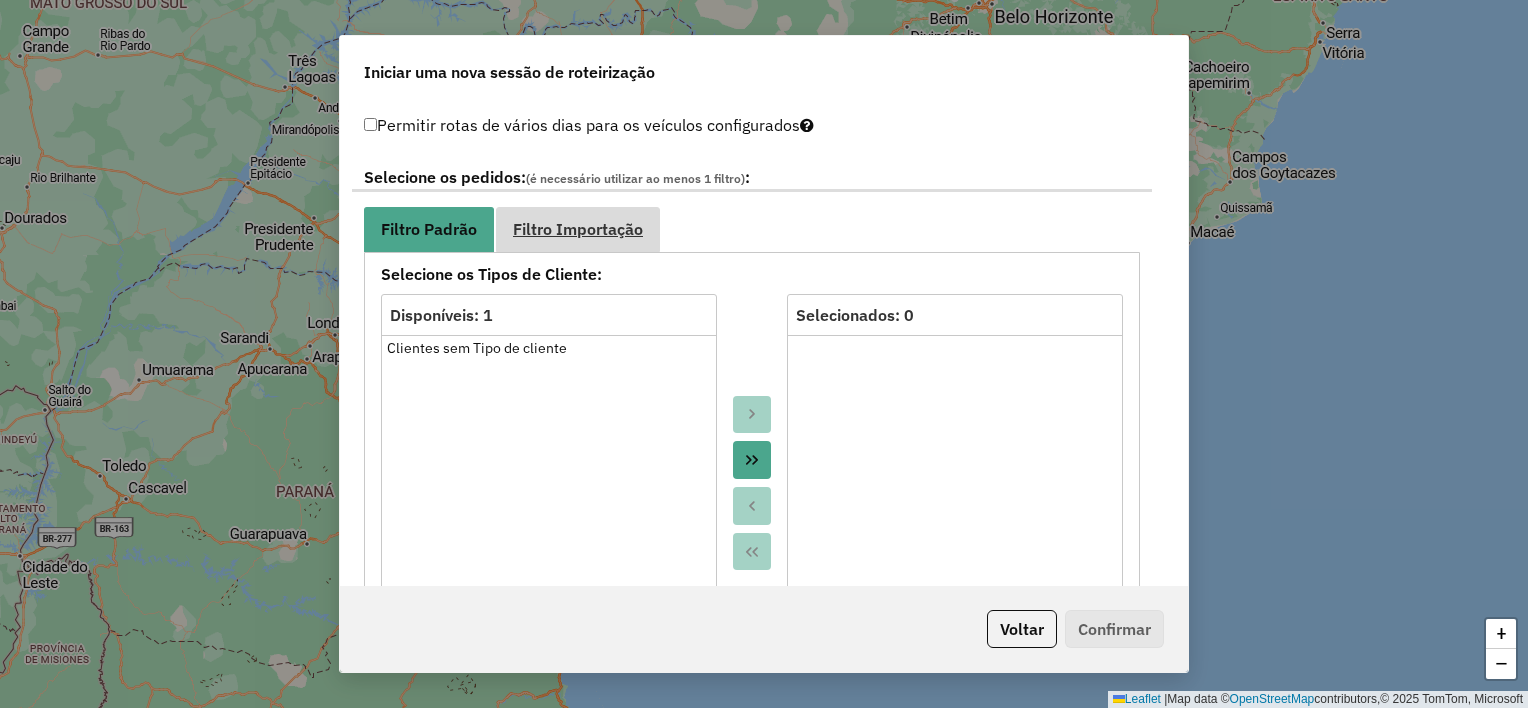 click on "Filtro Importação" at bounding box center (578, 229) 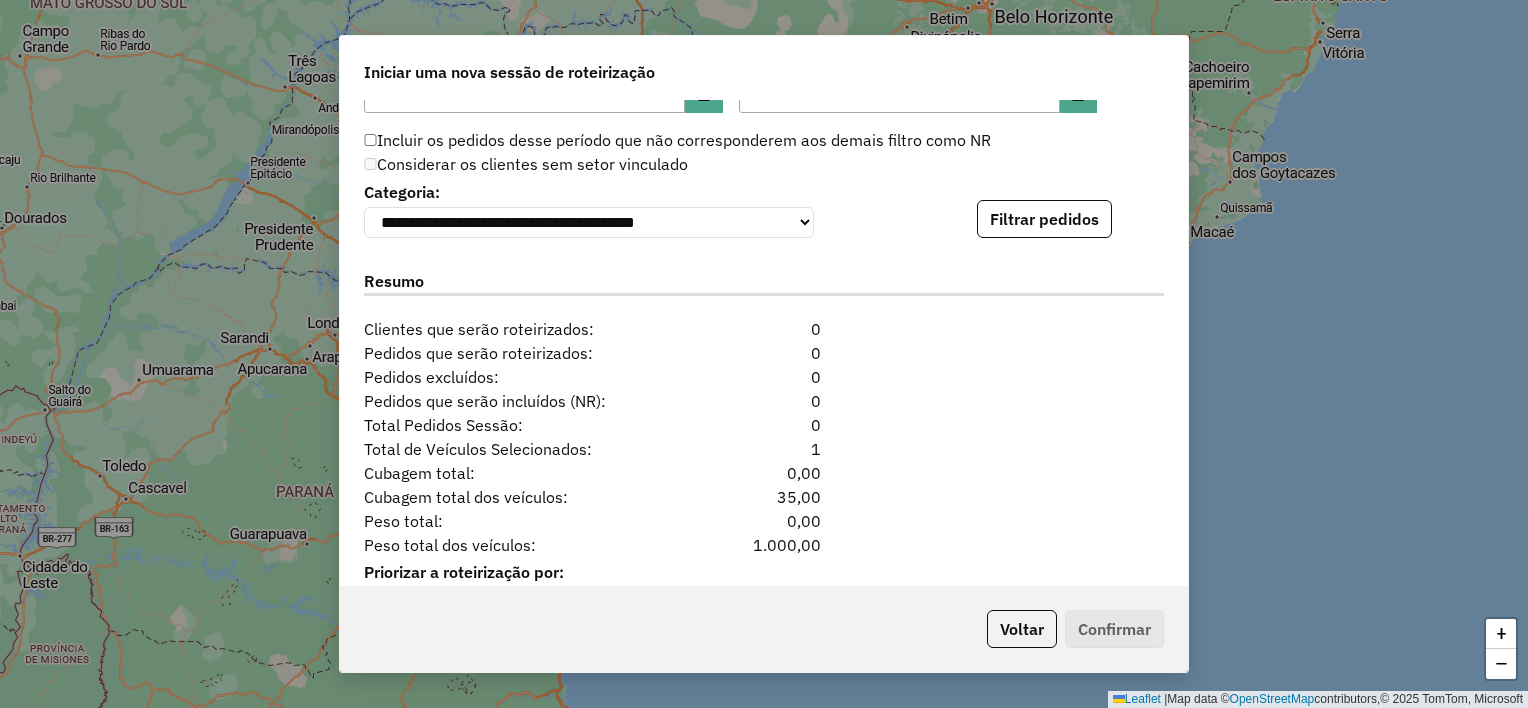 scroll, scrollTop: 1300, scrollLeft: 0, axis: vertical 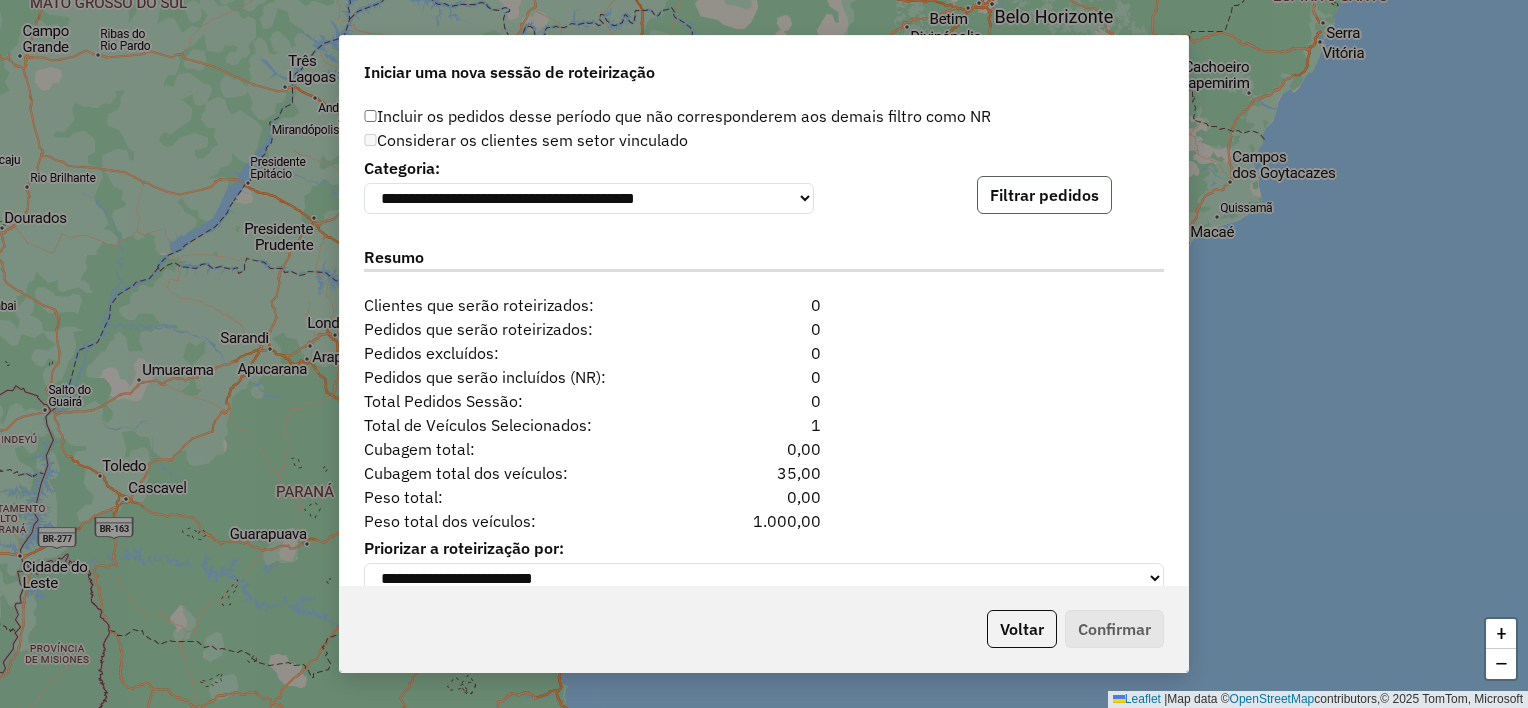click on "Filtrar pedidos" 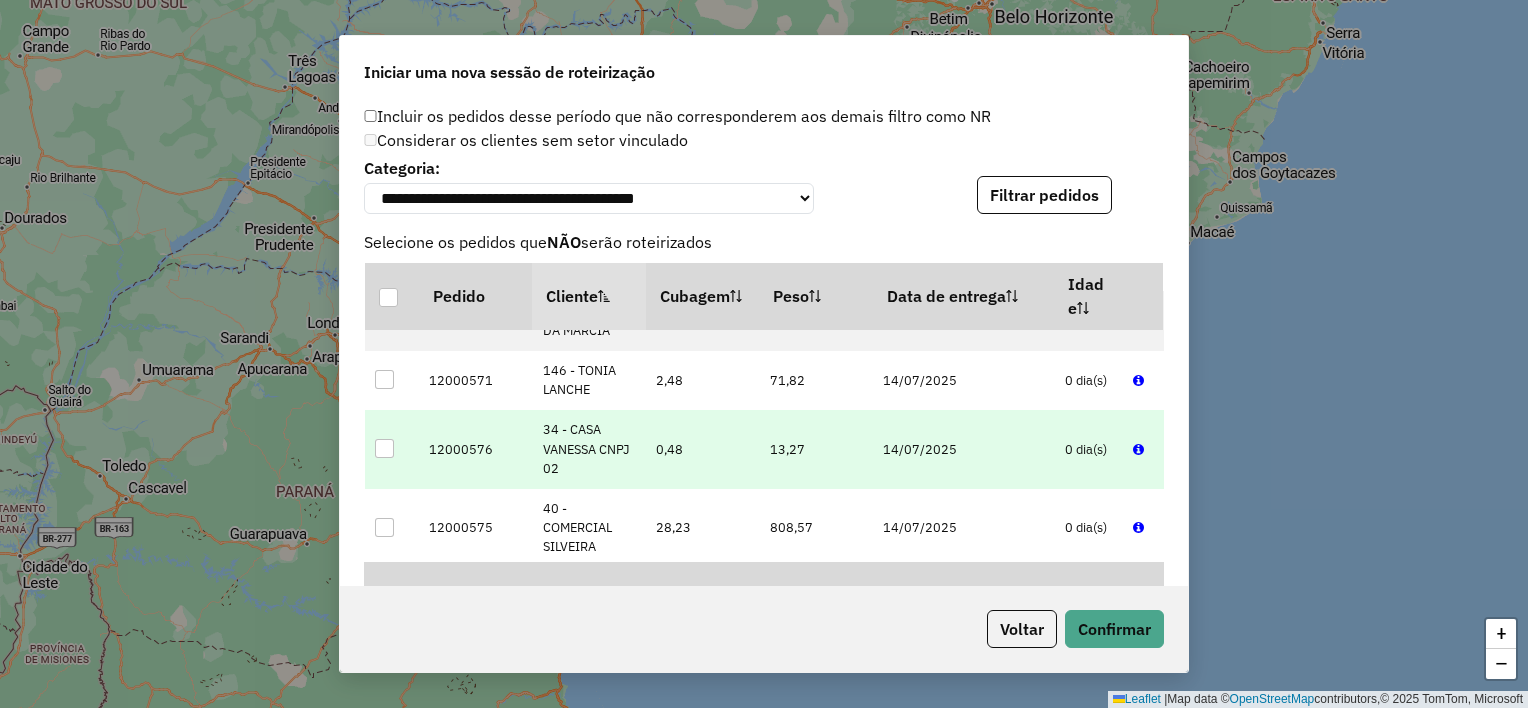 scroll, scrollTop: 278, scrollLeft: 0, axis: vertical 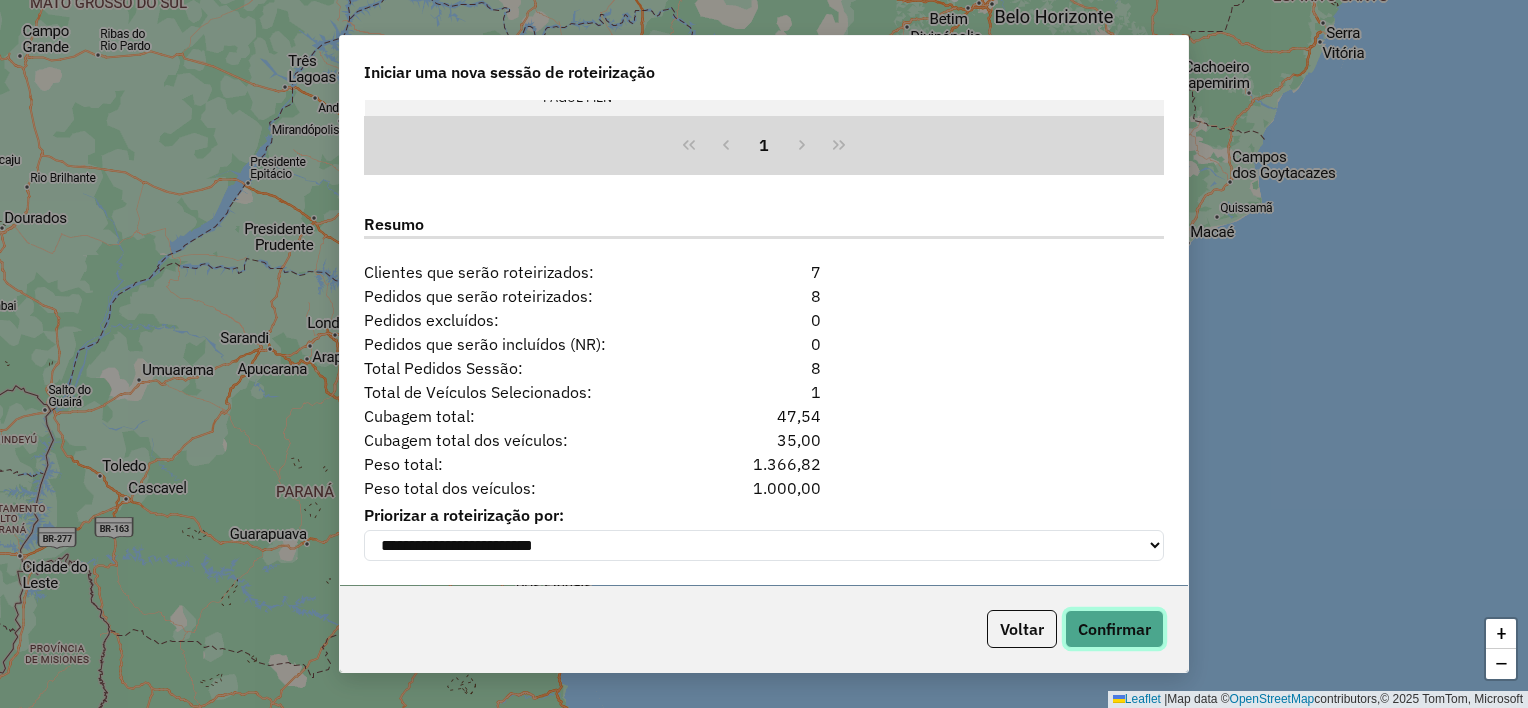click on "Confirmar" 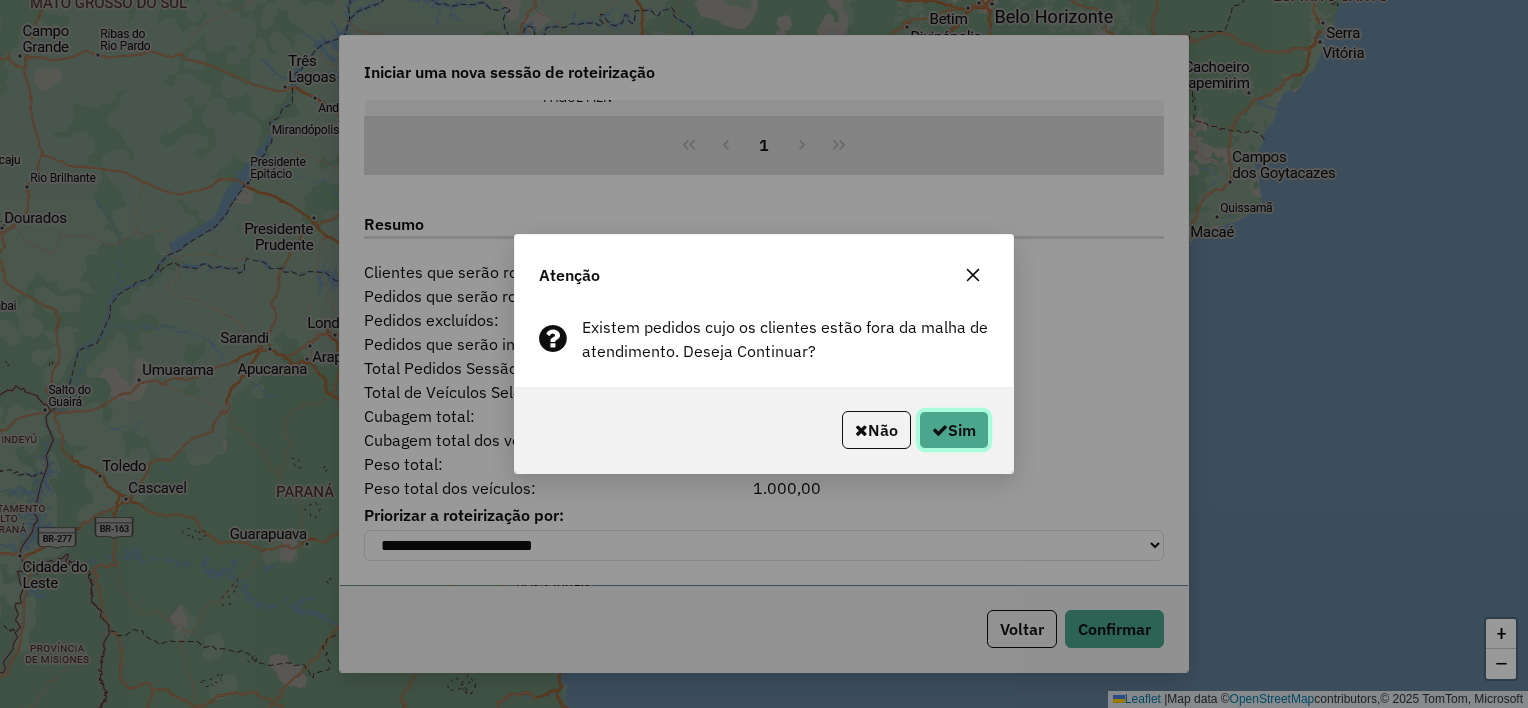 click on "Sim" 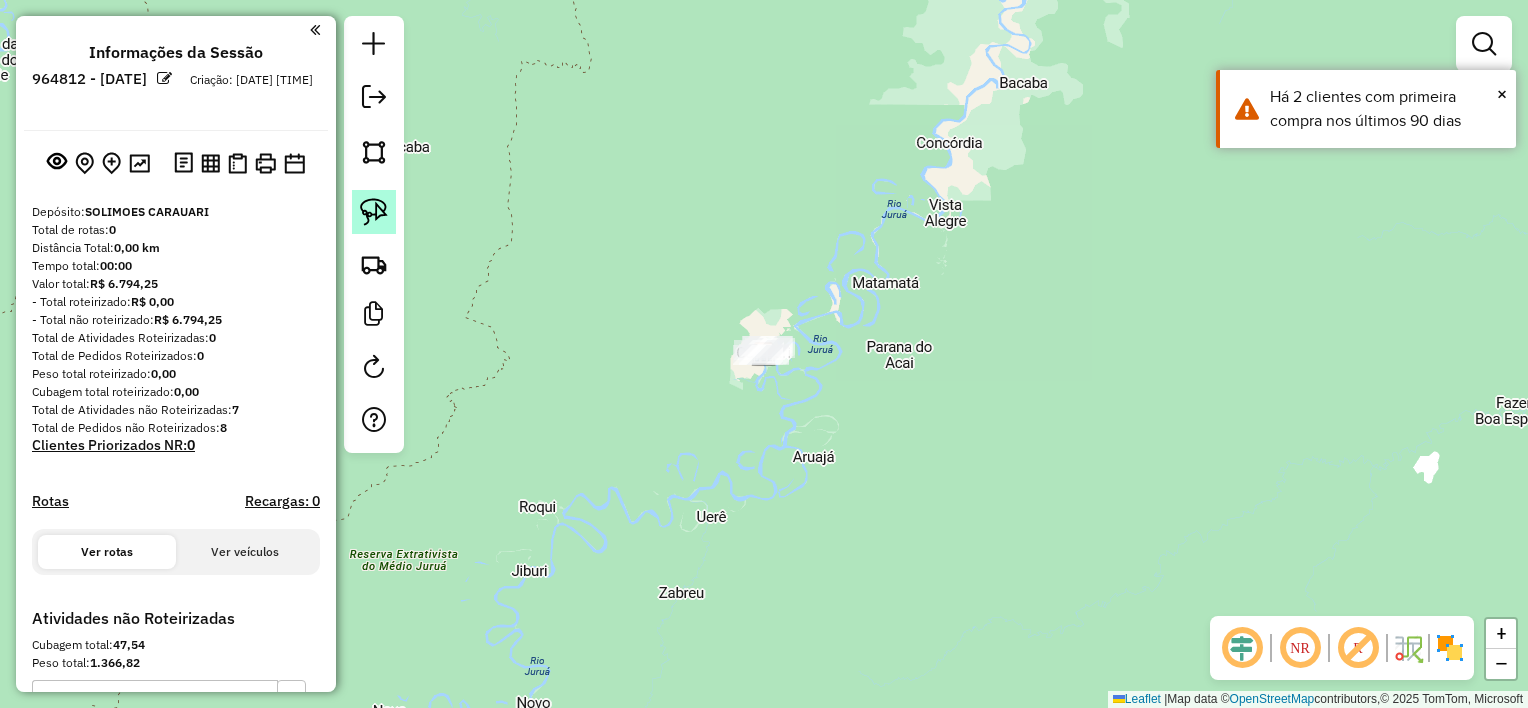 click 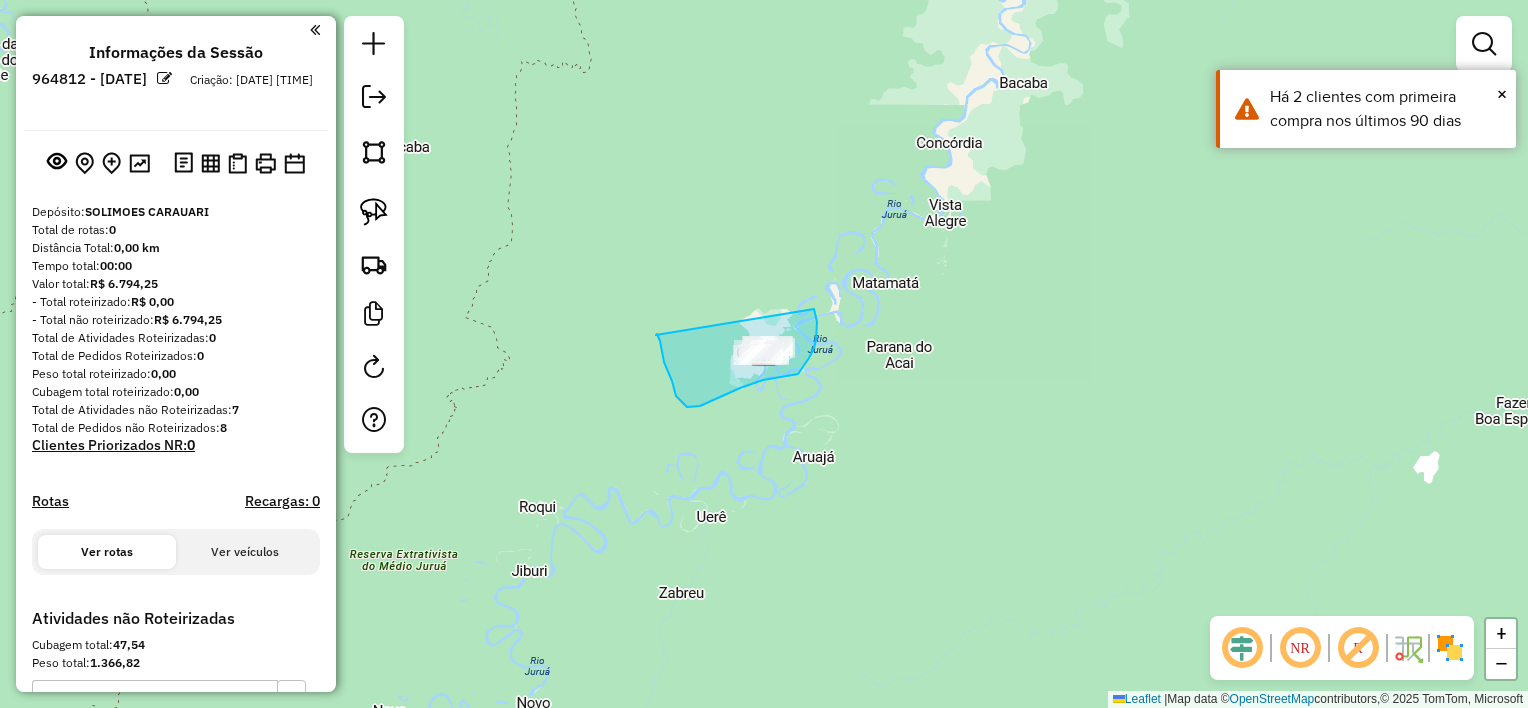 drag, startPoint x: 657, startPoint y: 334, endPoint x: 814, endPoint y: 309, distance: 158.97798 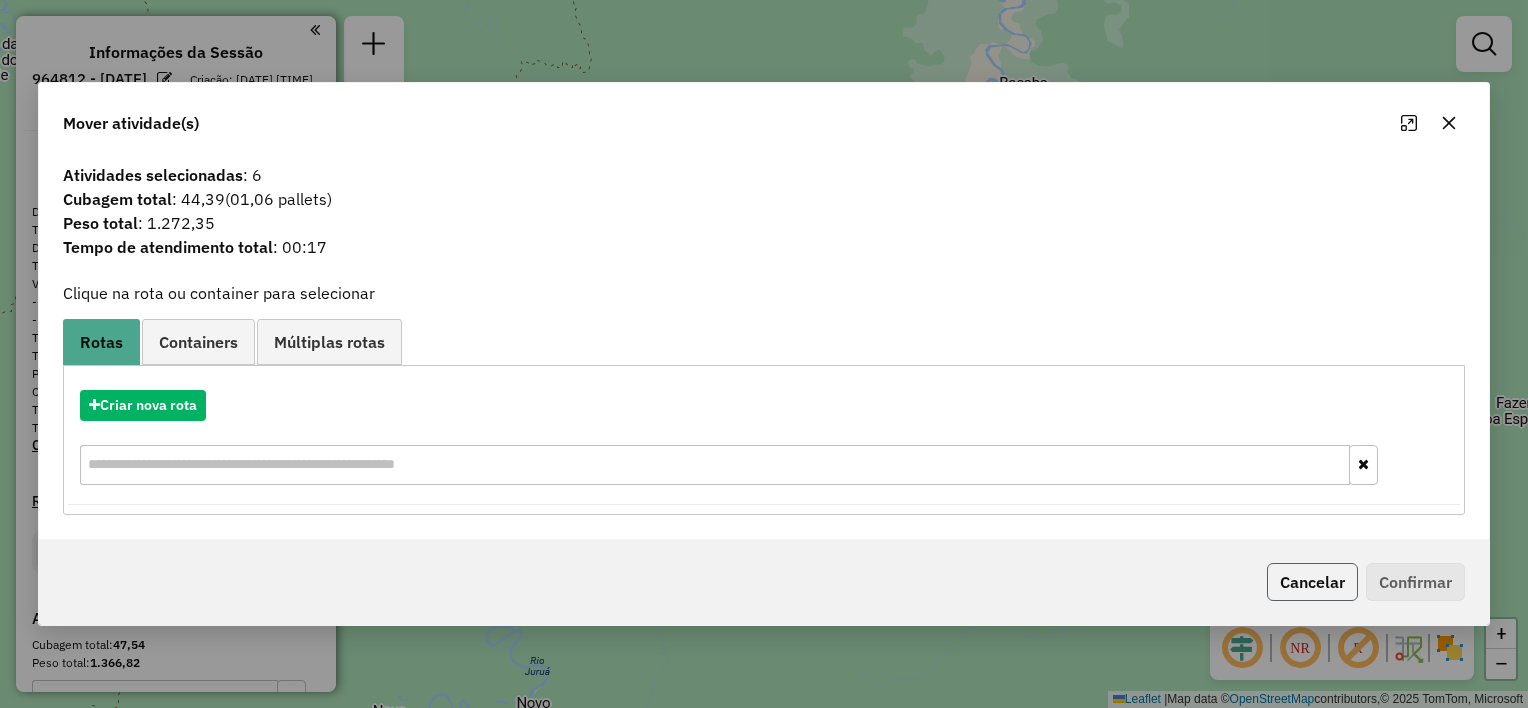 click on "Cancelar" 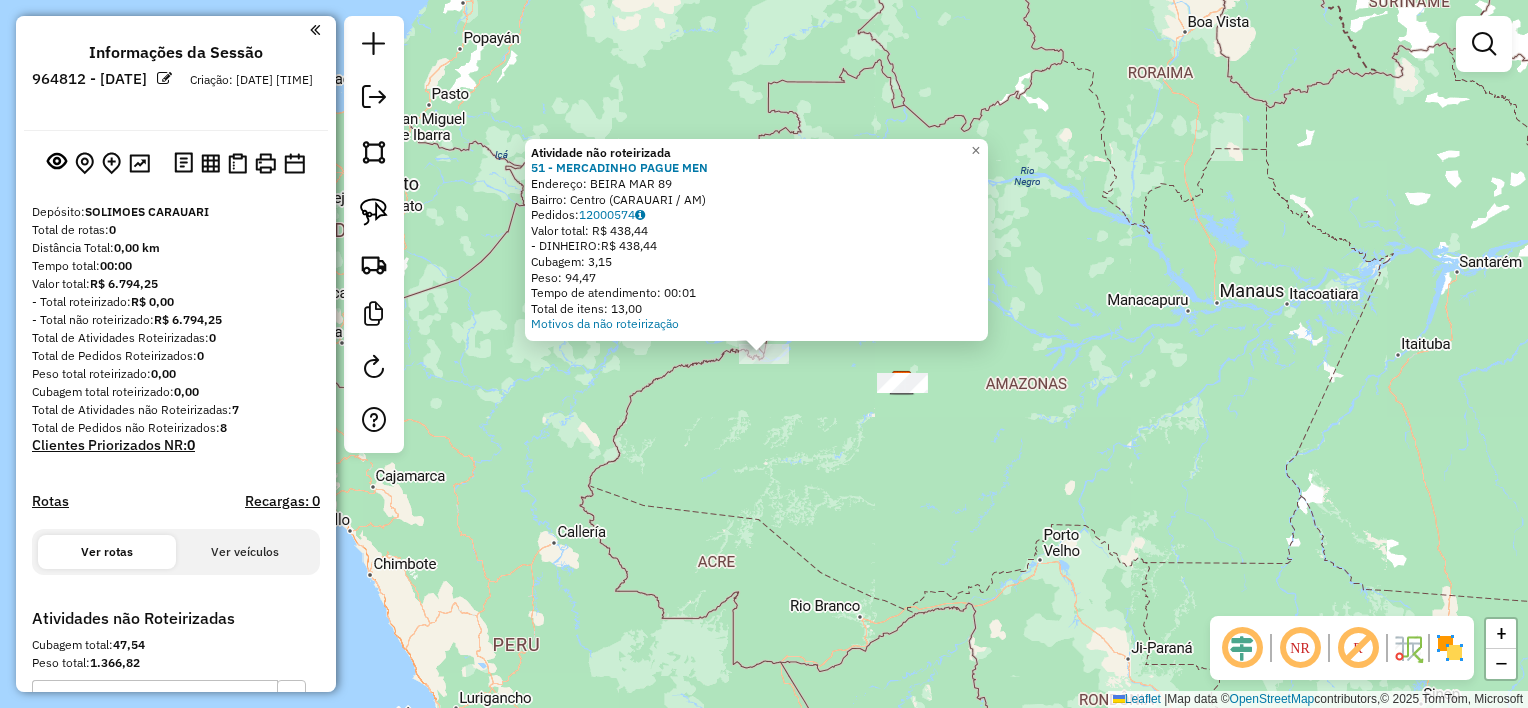drag, startPoint x: 596, startPoint y: 188, endPoint x: 678, endPoint y: 182, distance: 82.219215 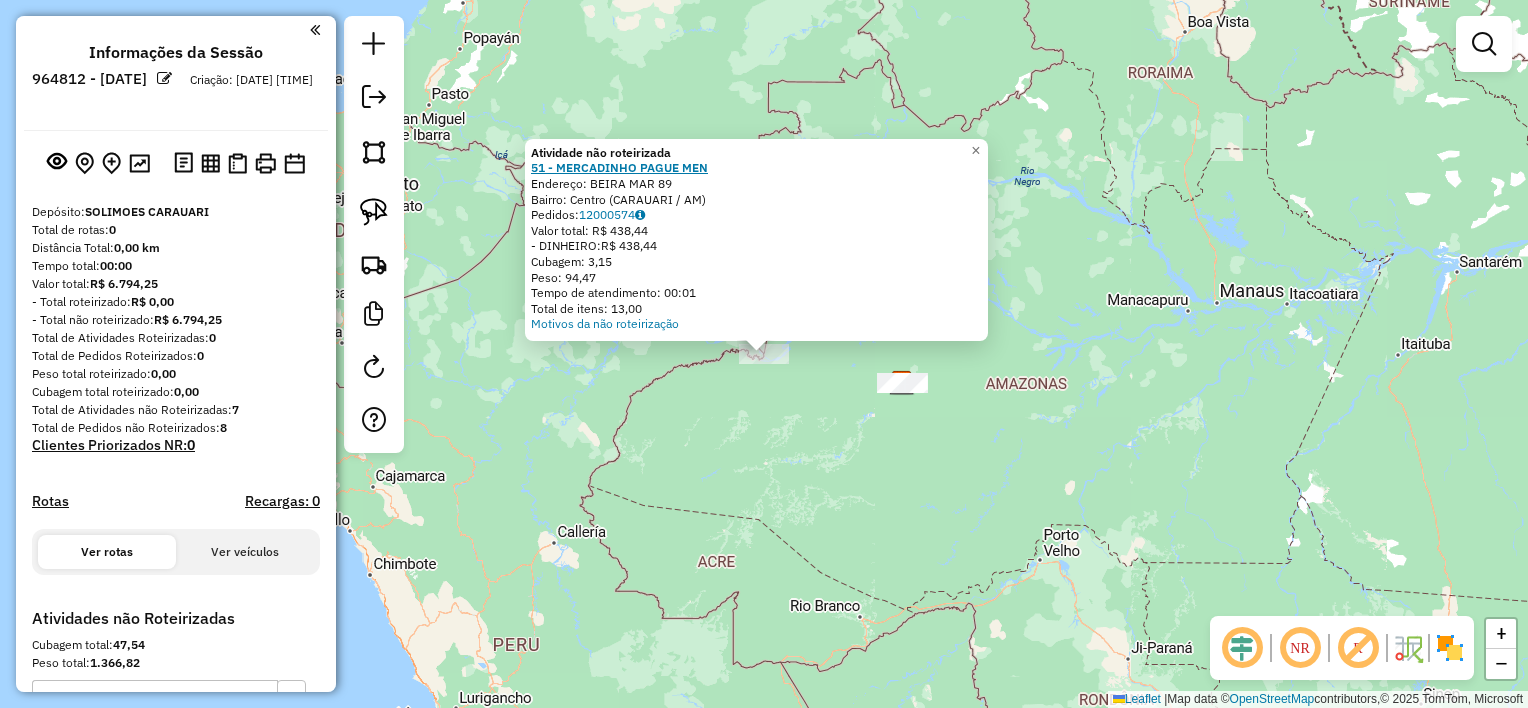 click on "51 - MERCADINHO PAGUE MEN" 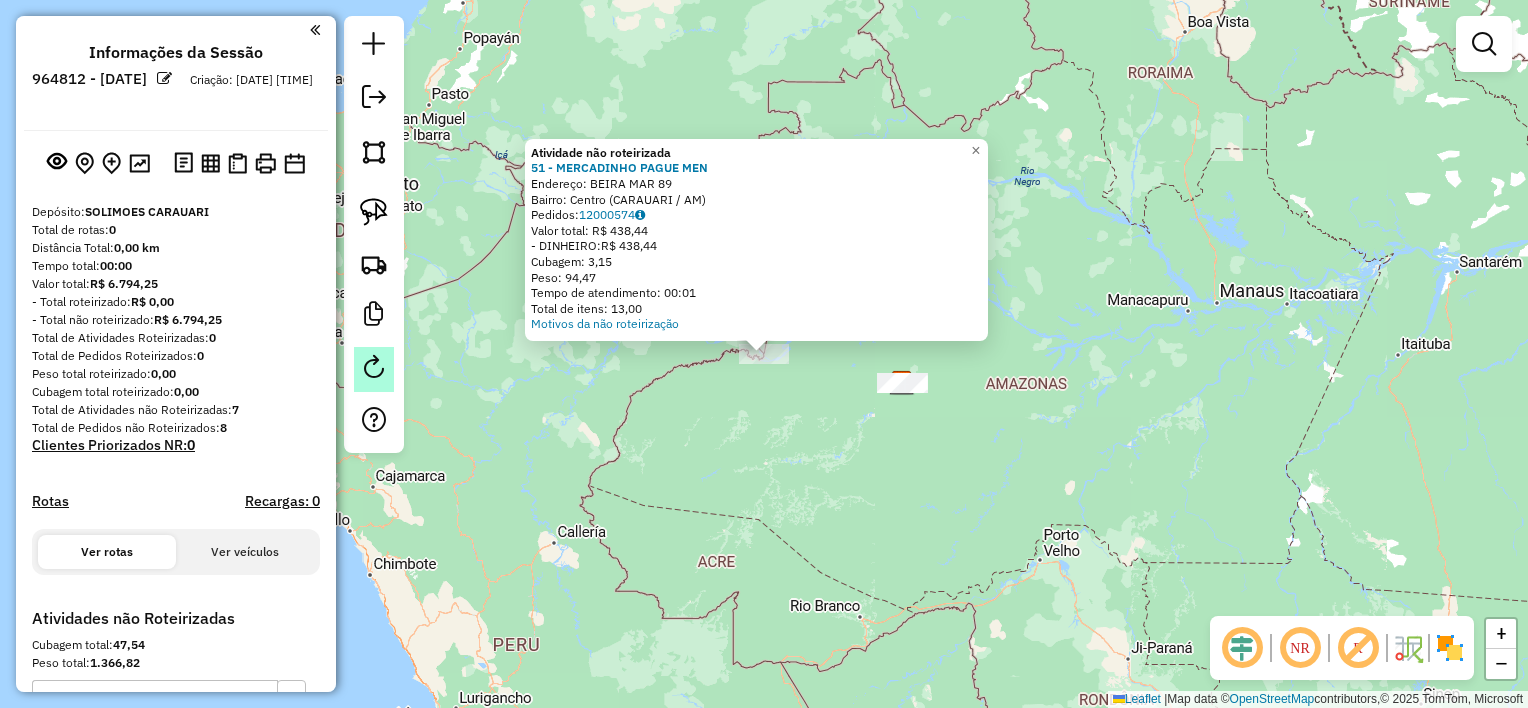 click 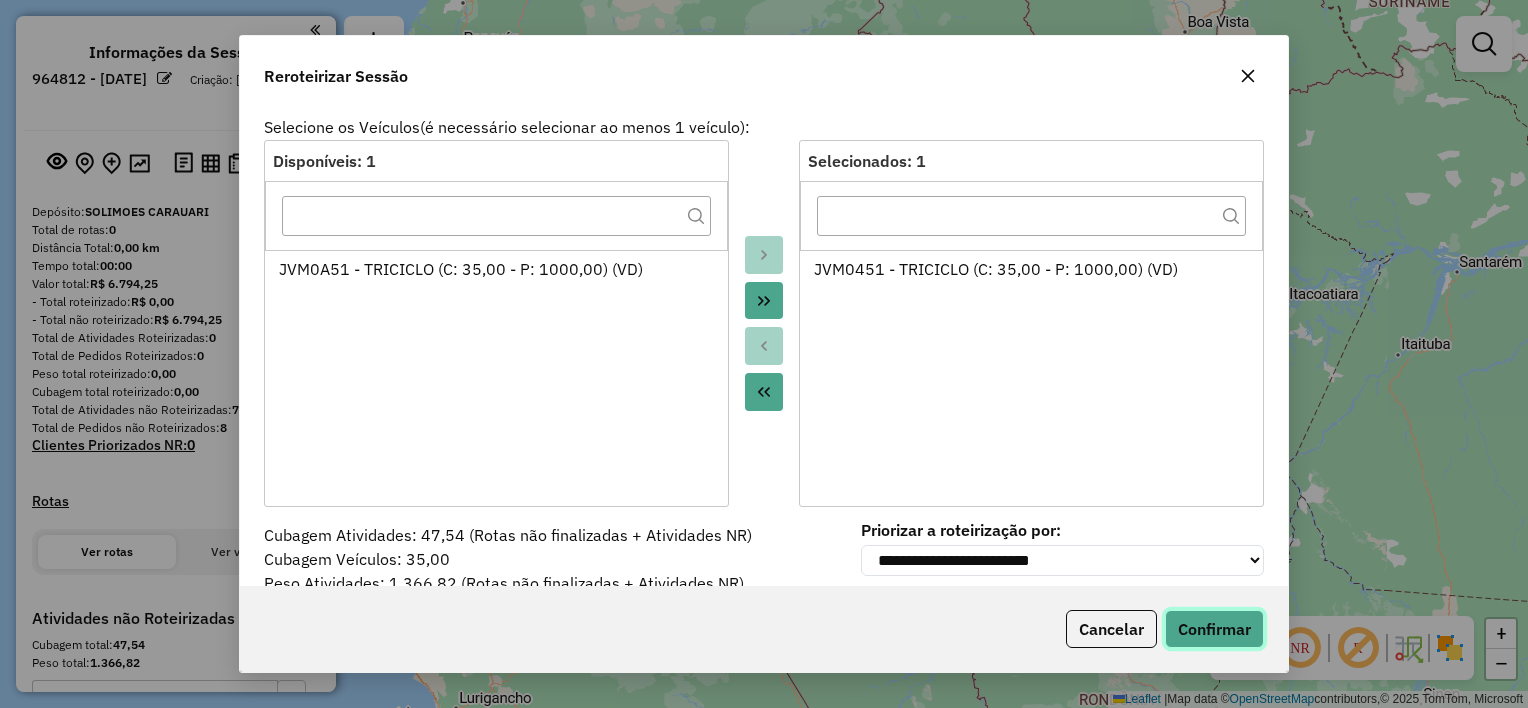 click on "Confirmar" 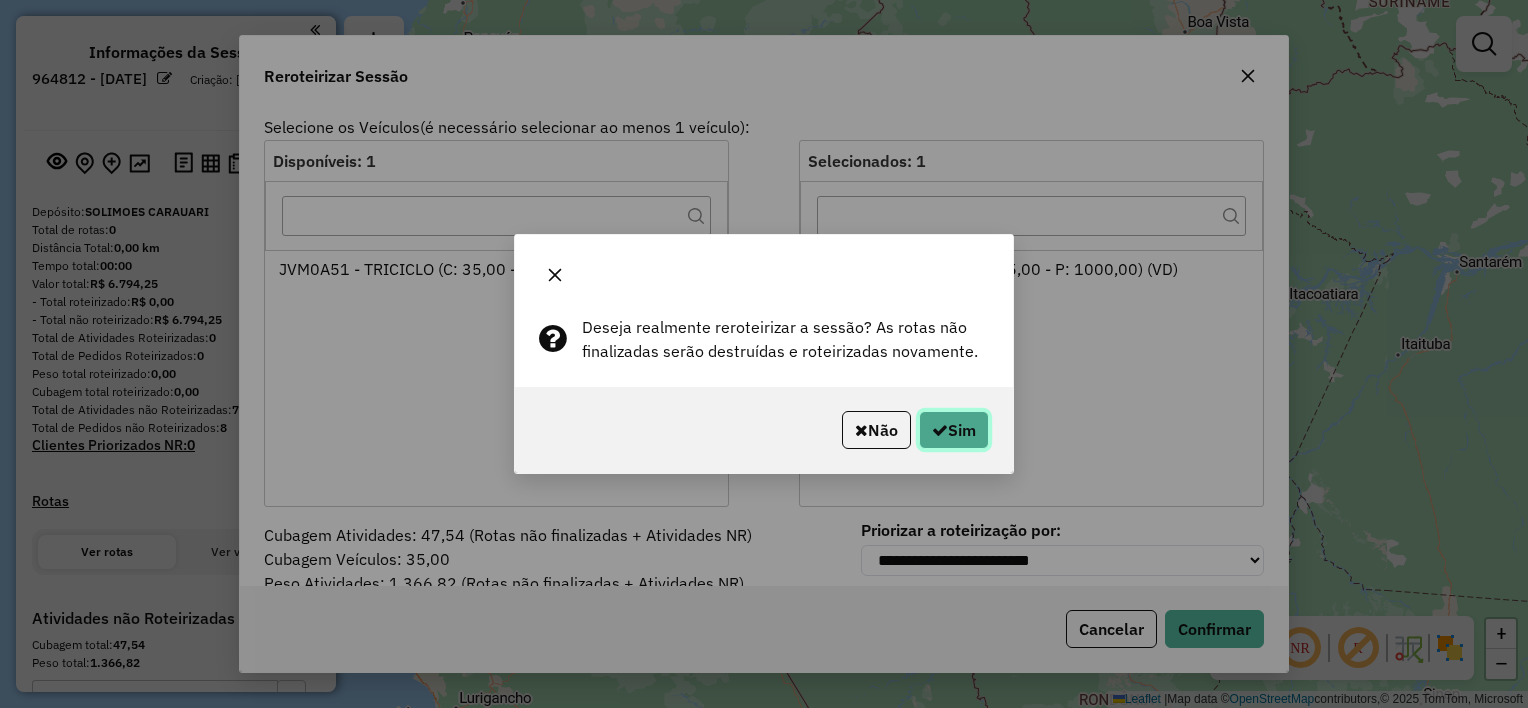 click on "Sim" 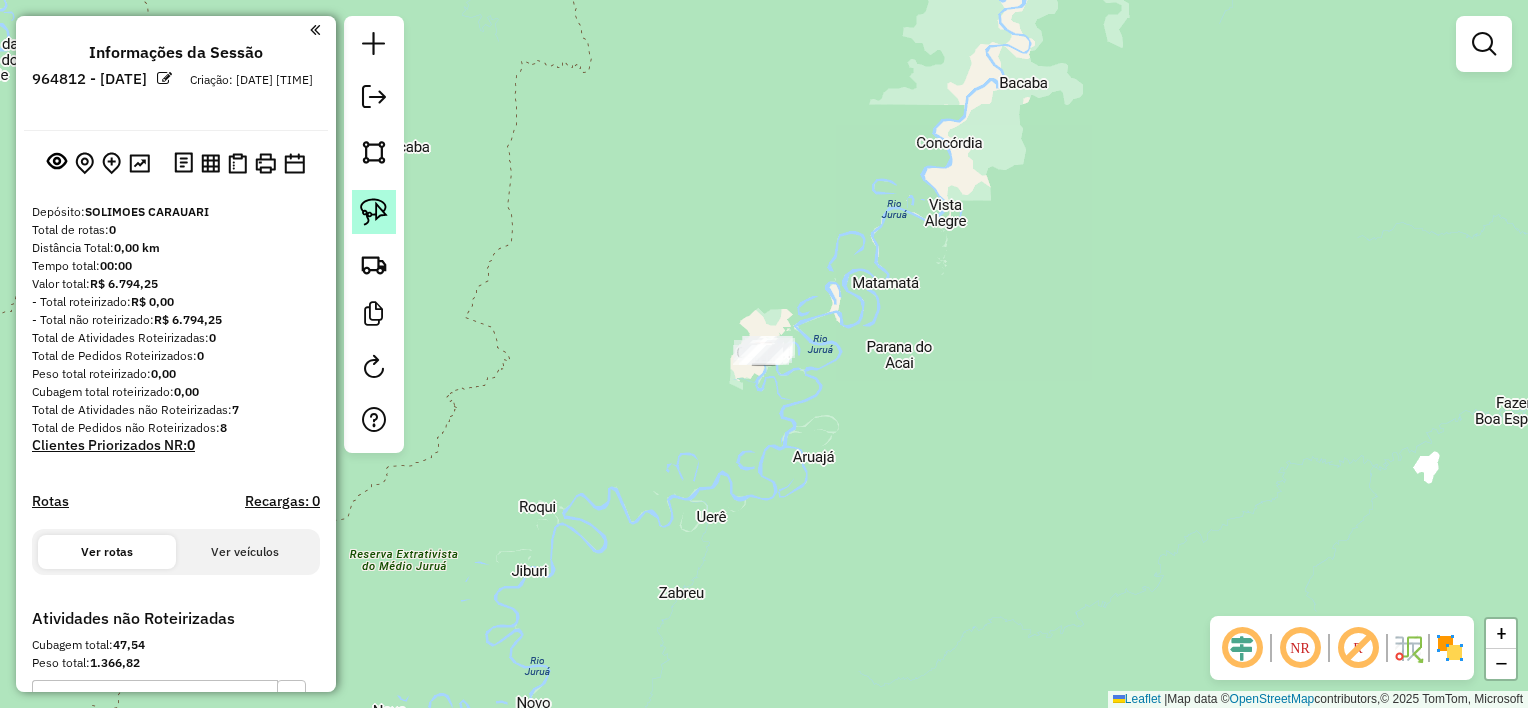 click 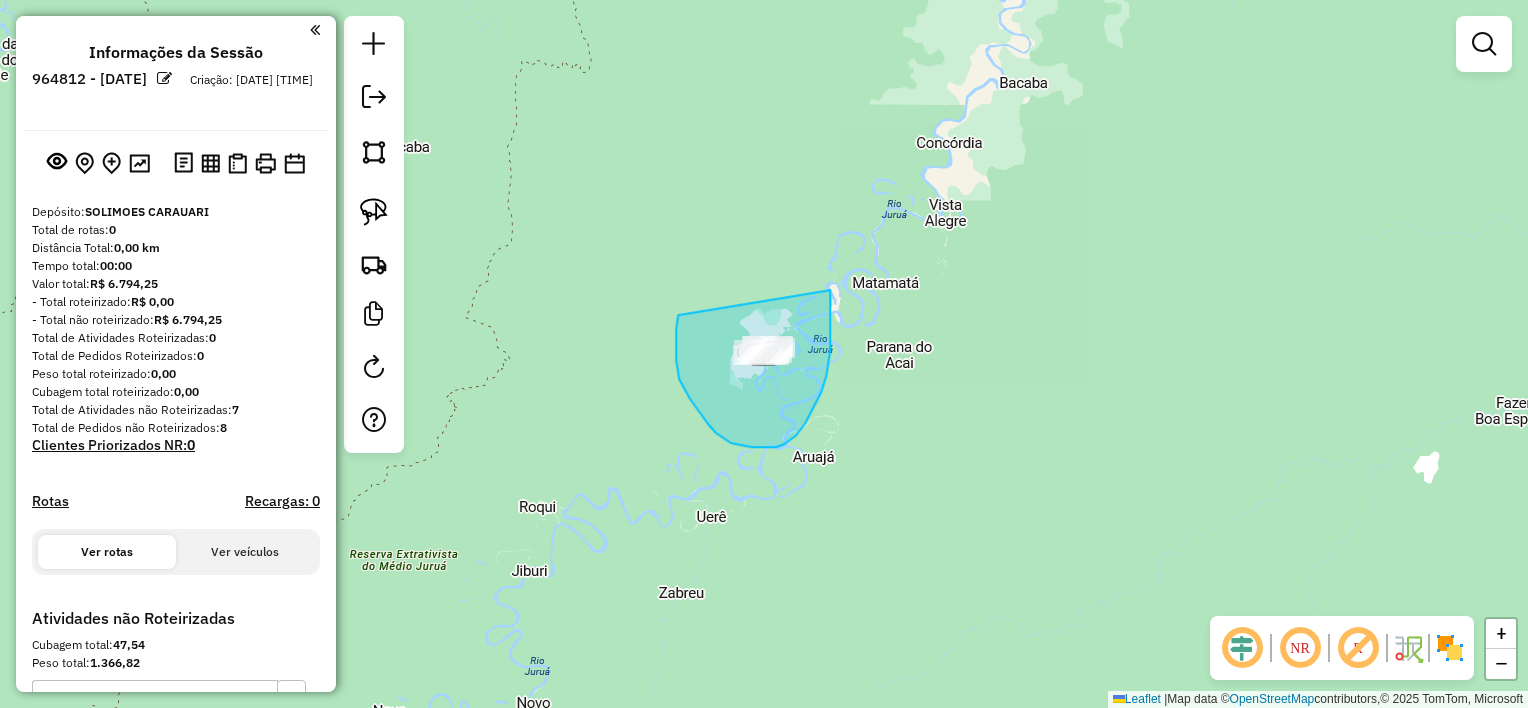drag, startPoint x: 716, startPoint y: 433, endPoint x: 830, endPoint y: 288, distance: 184.44783 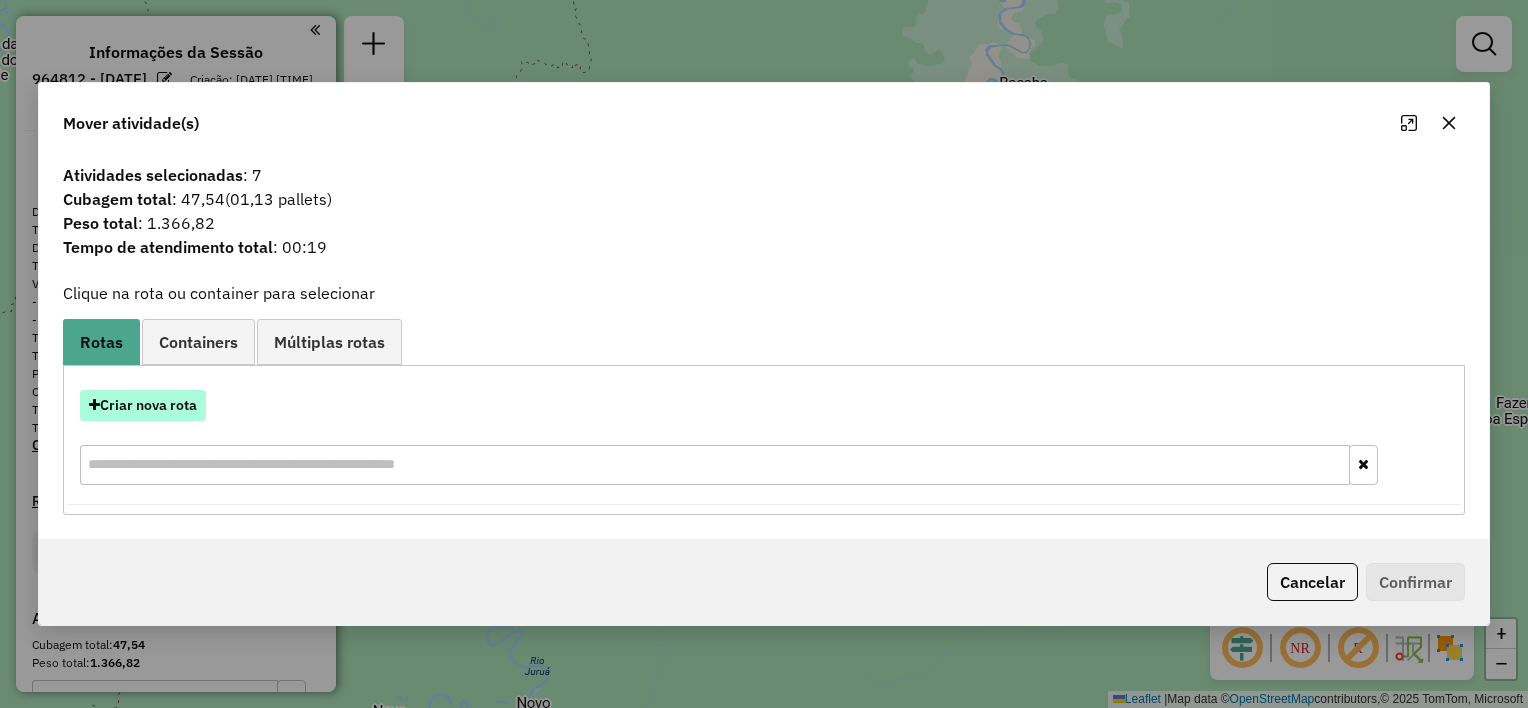 click on "Criar nova rota" at bounding box center (143, 405) 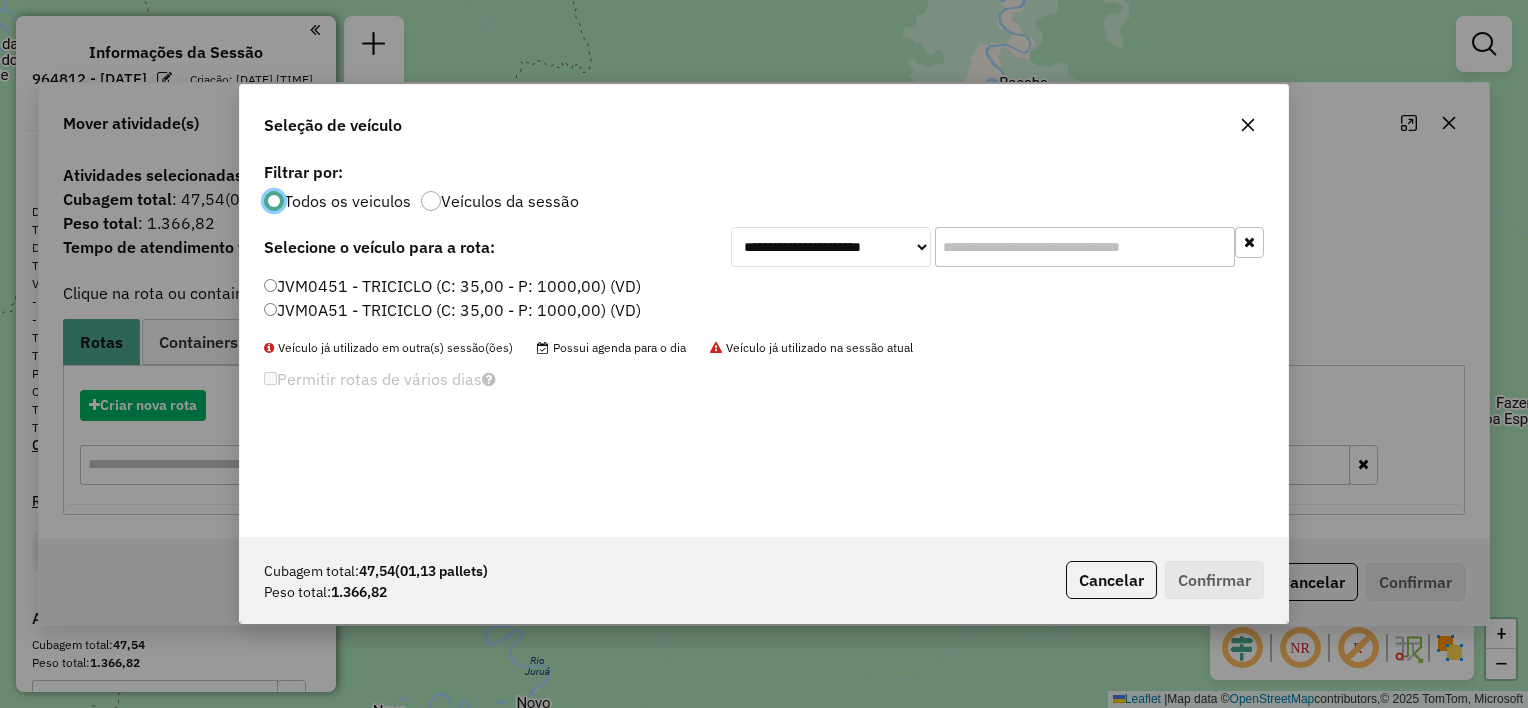 scroll, scrollTop: 10, scrollLeft: 6, axis: both 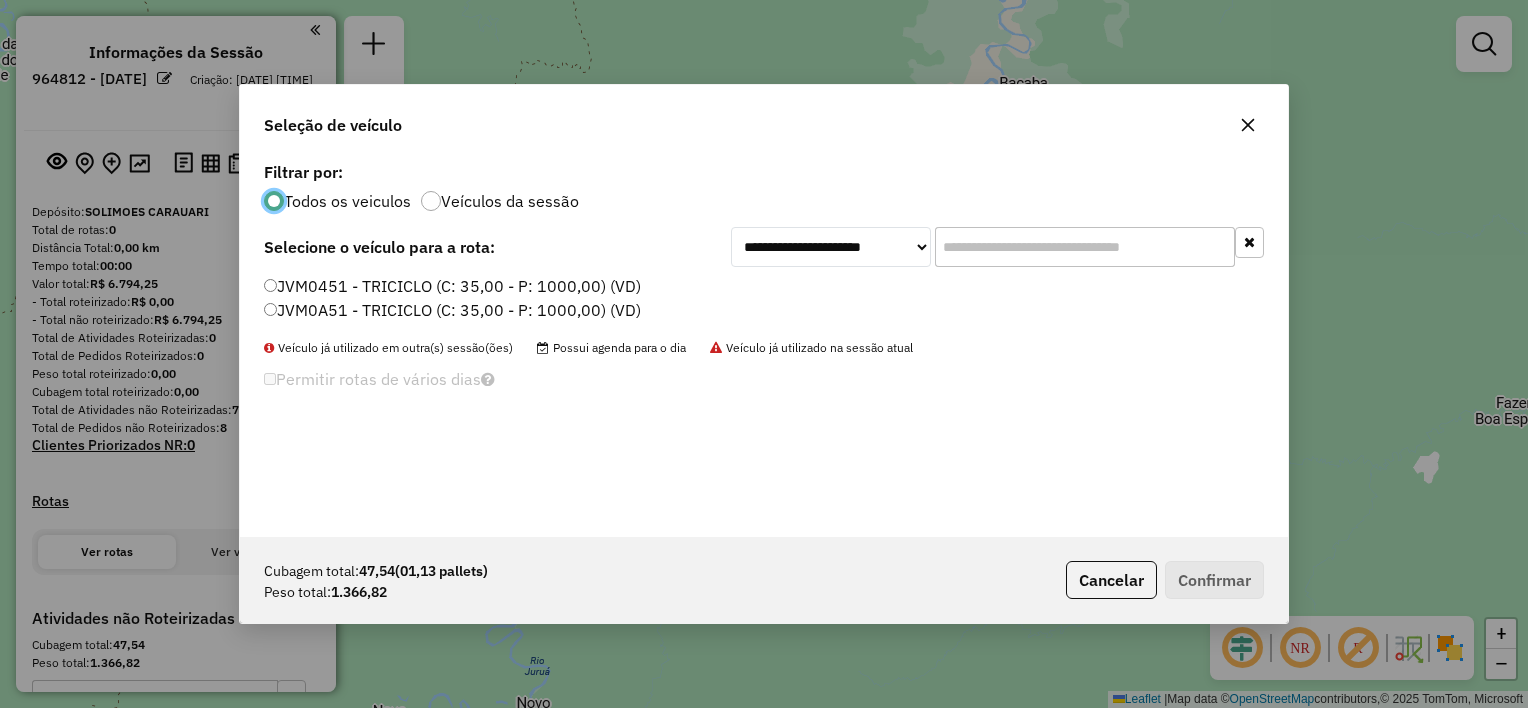 click on "JVM0451 - TRICICLO (C: 35,00 - P: 1000,00) (VD)" 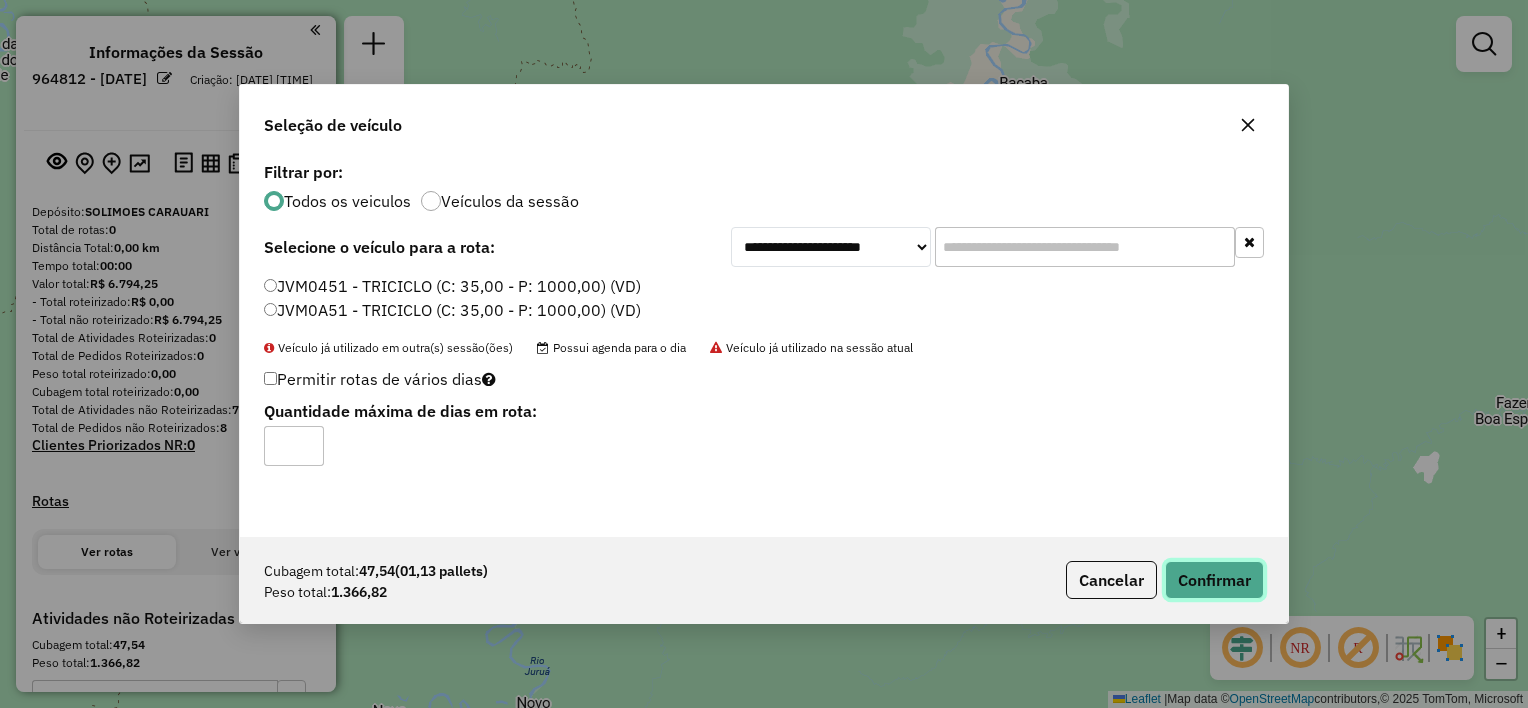 click on "Confirmar" 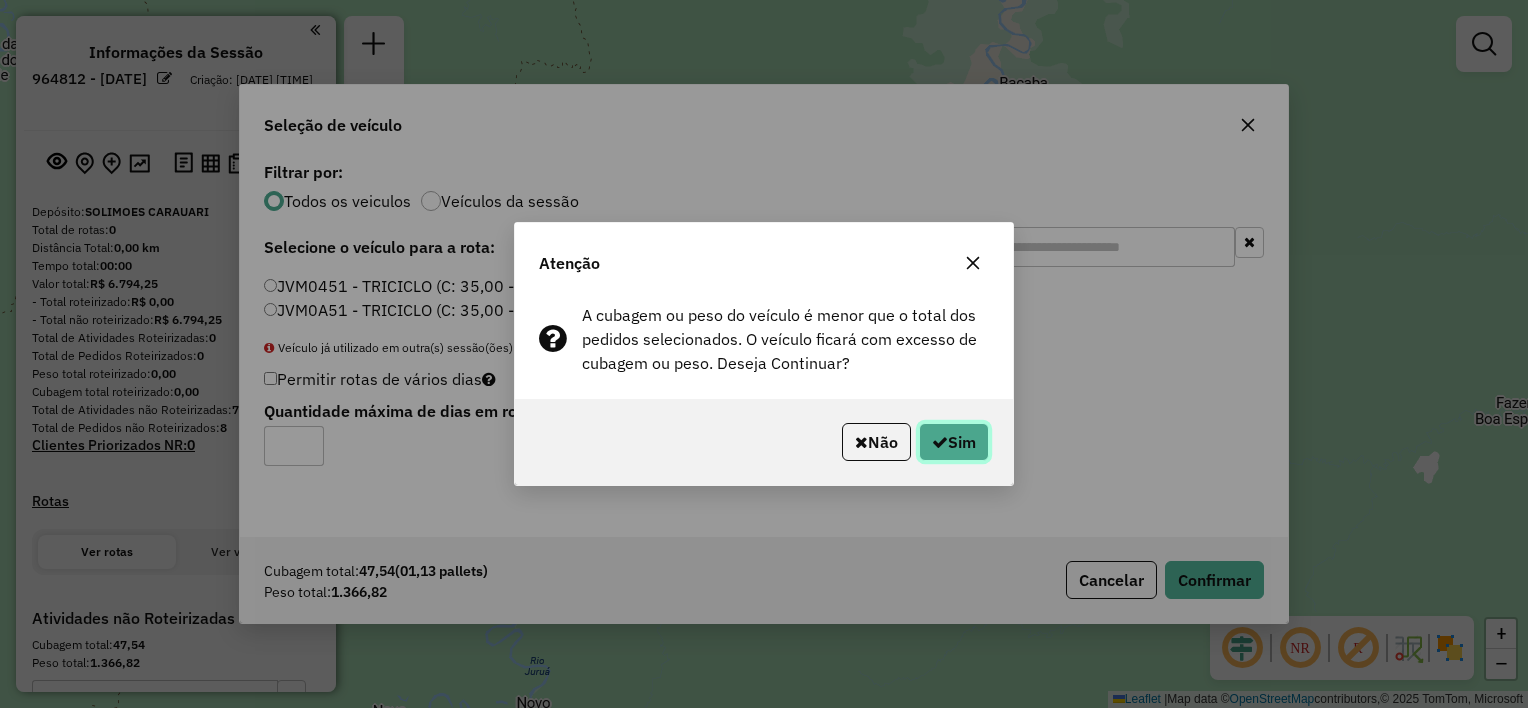 click 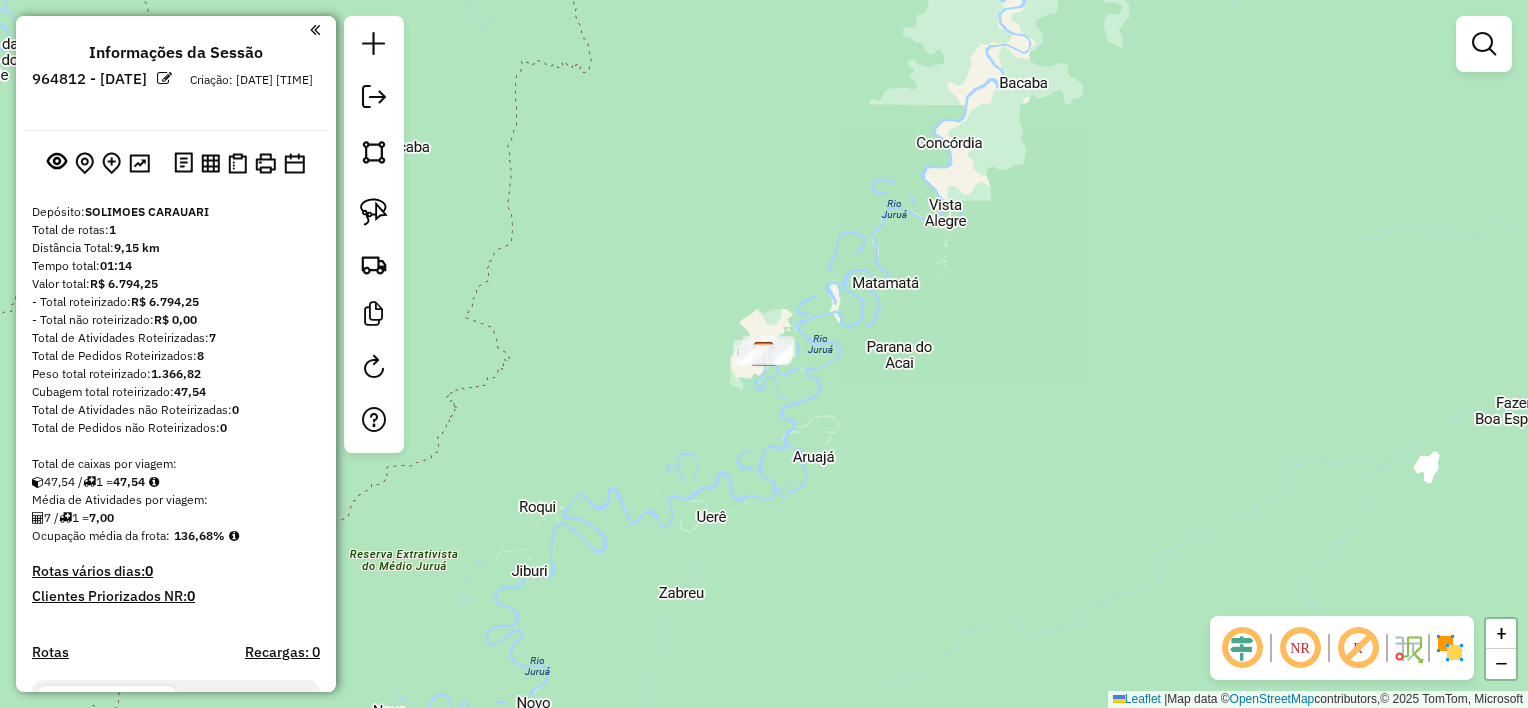 scroll, scrollTop: 206, scrollLeft: 0, axis: vertical 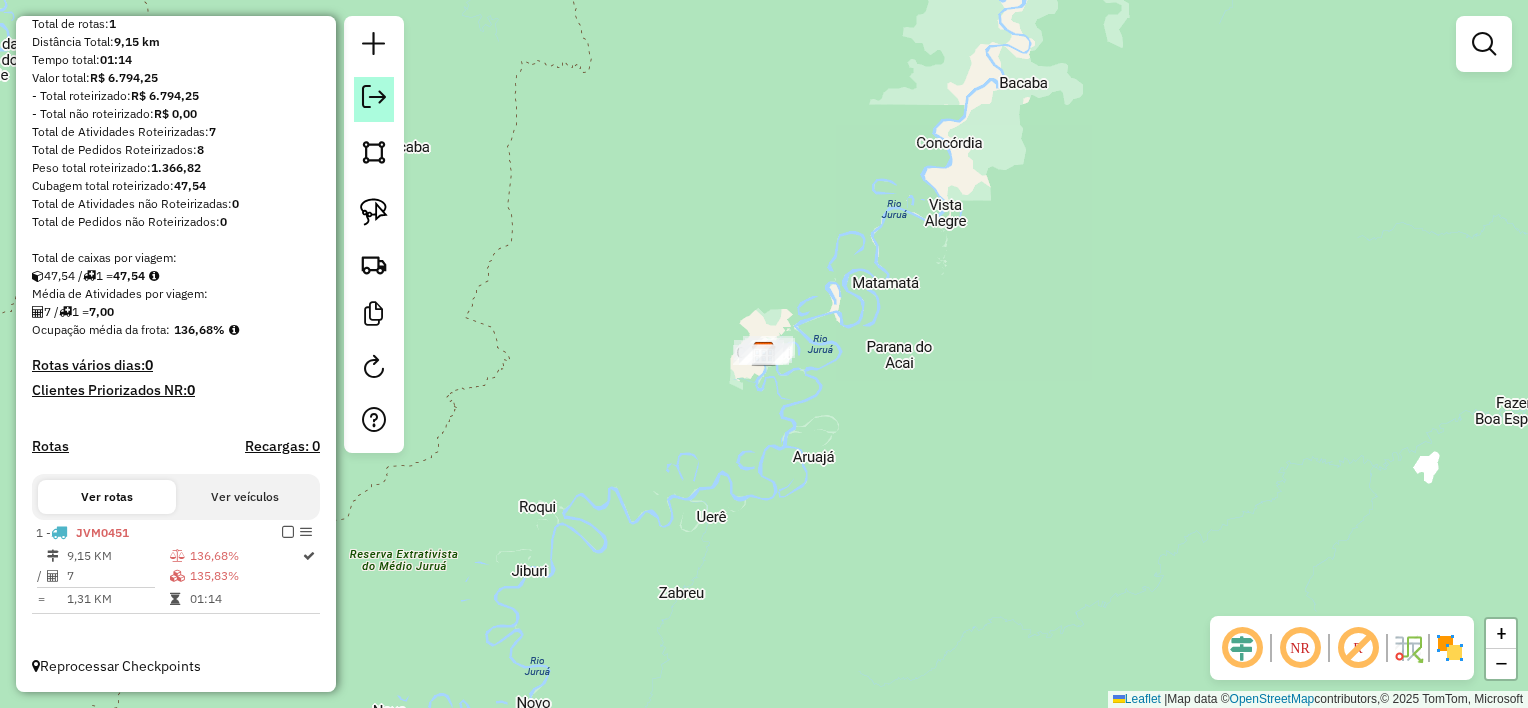click 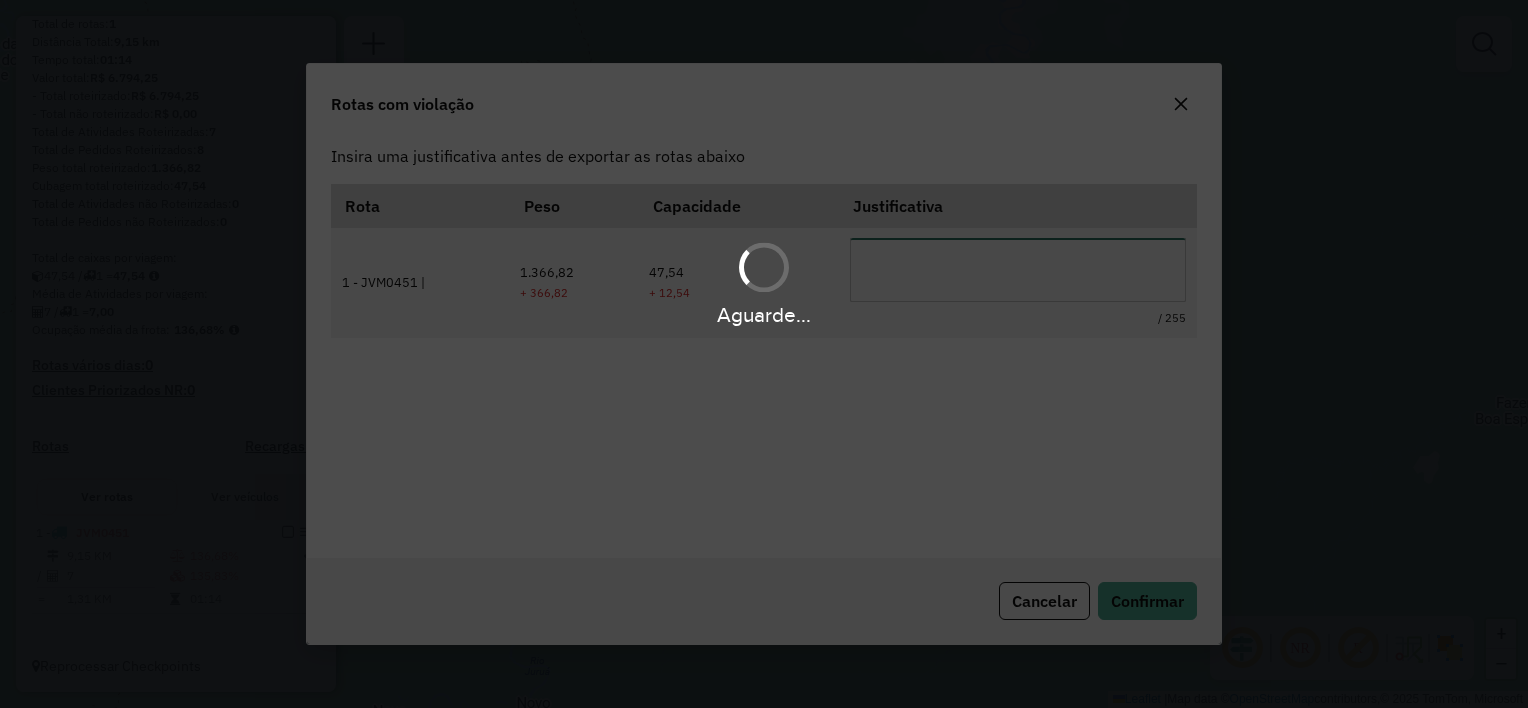 scroll, scrollTop: 0, scrollLeft: 0, axis: both 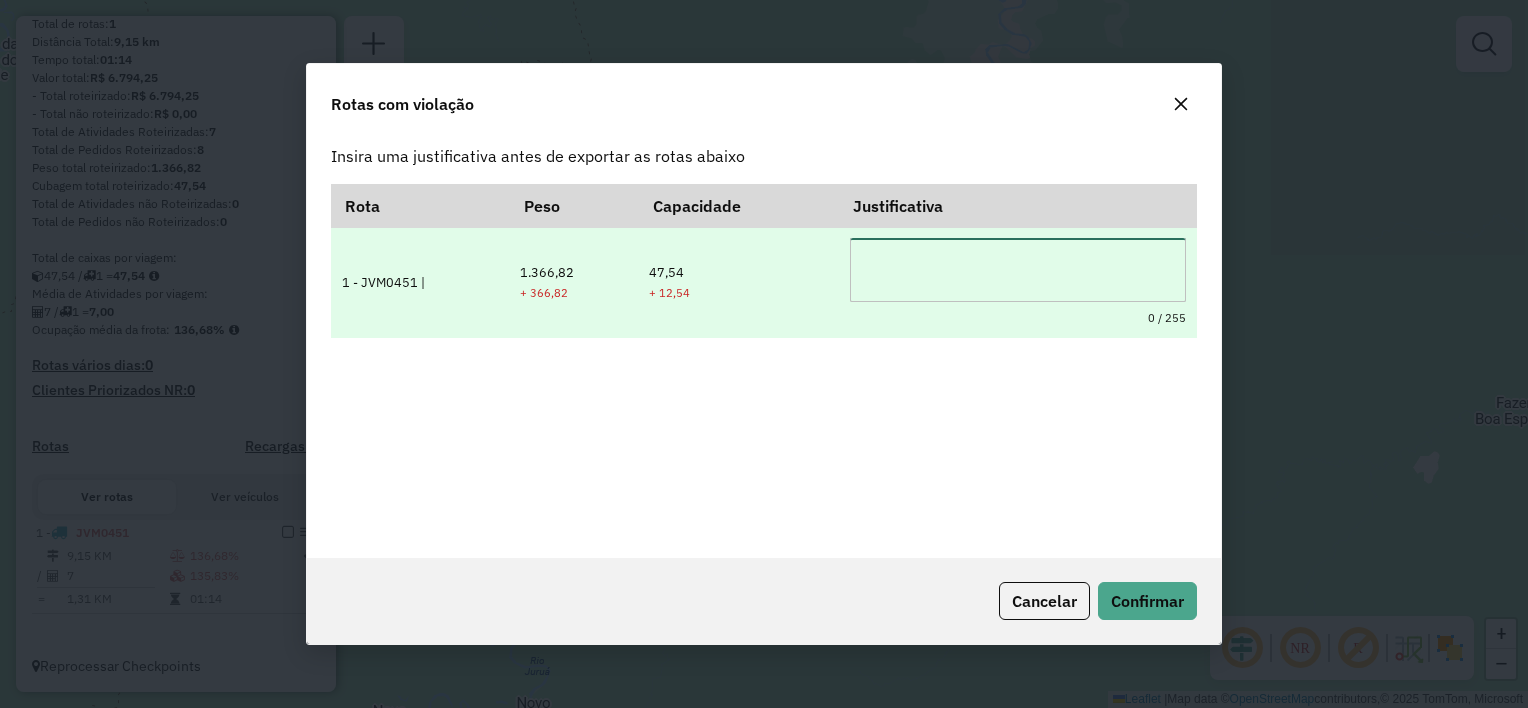 click at bounding box center (1018, 270) 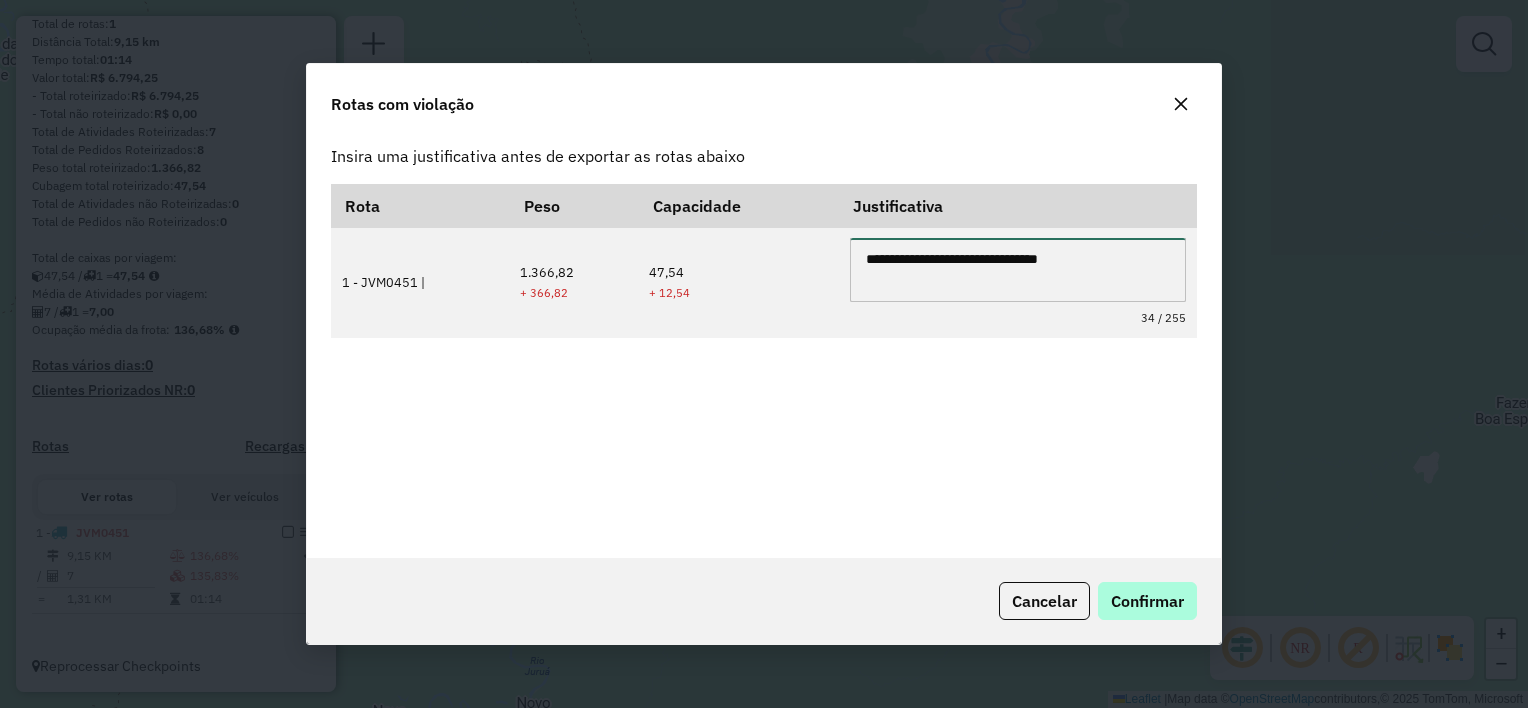 type on "**********" 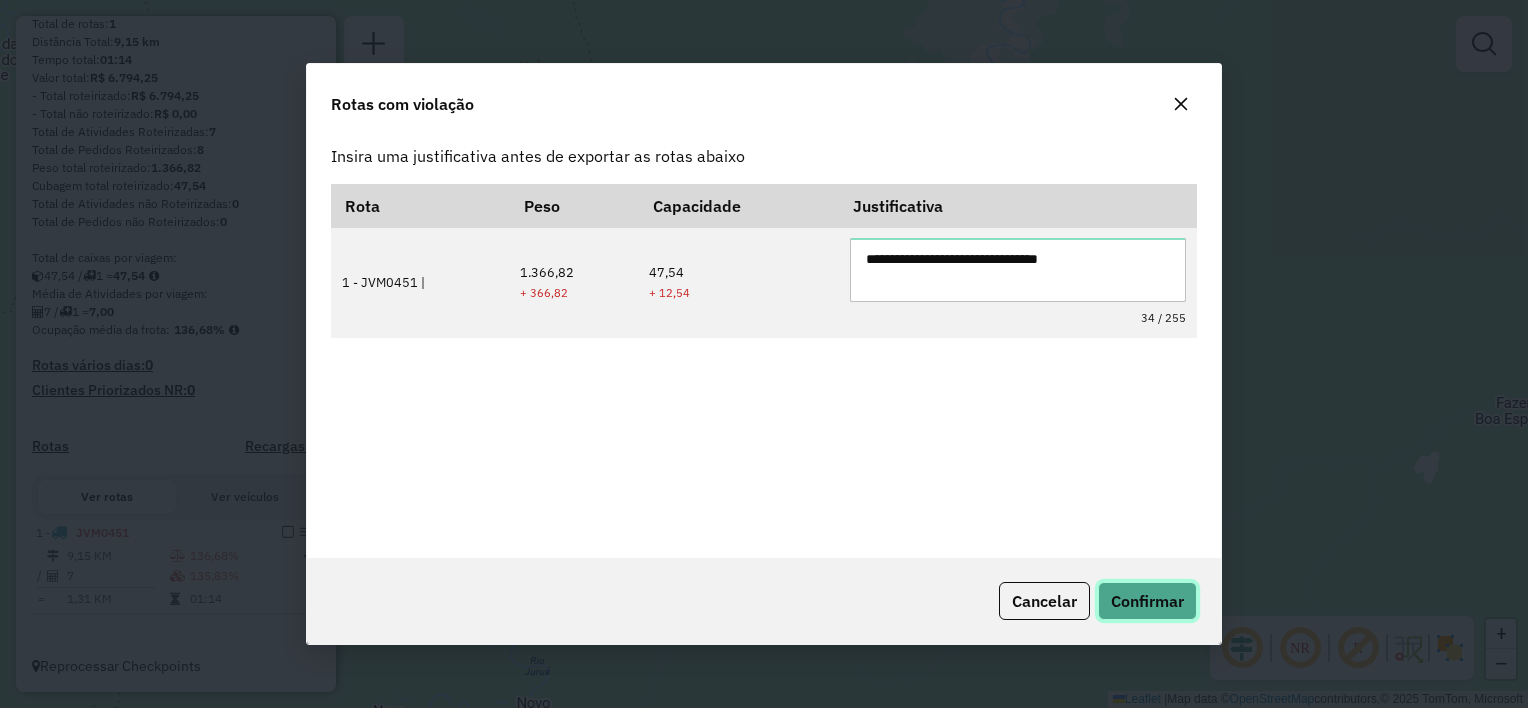 click on "Confirmar" 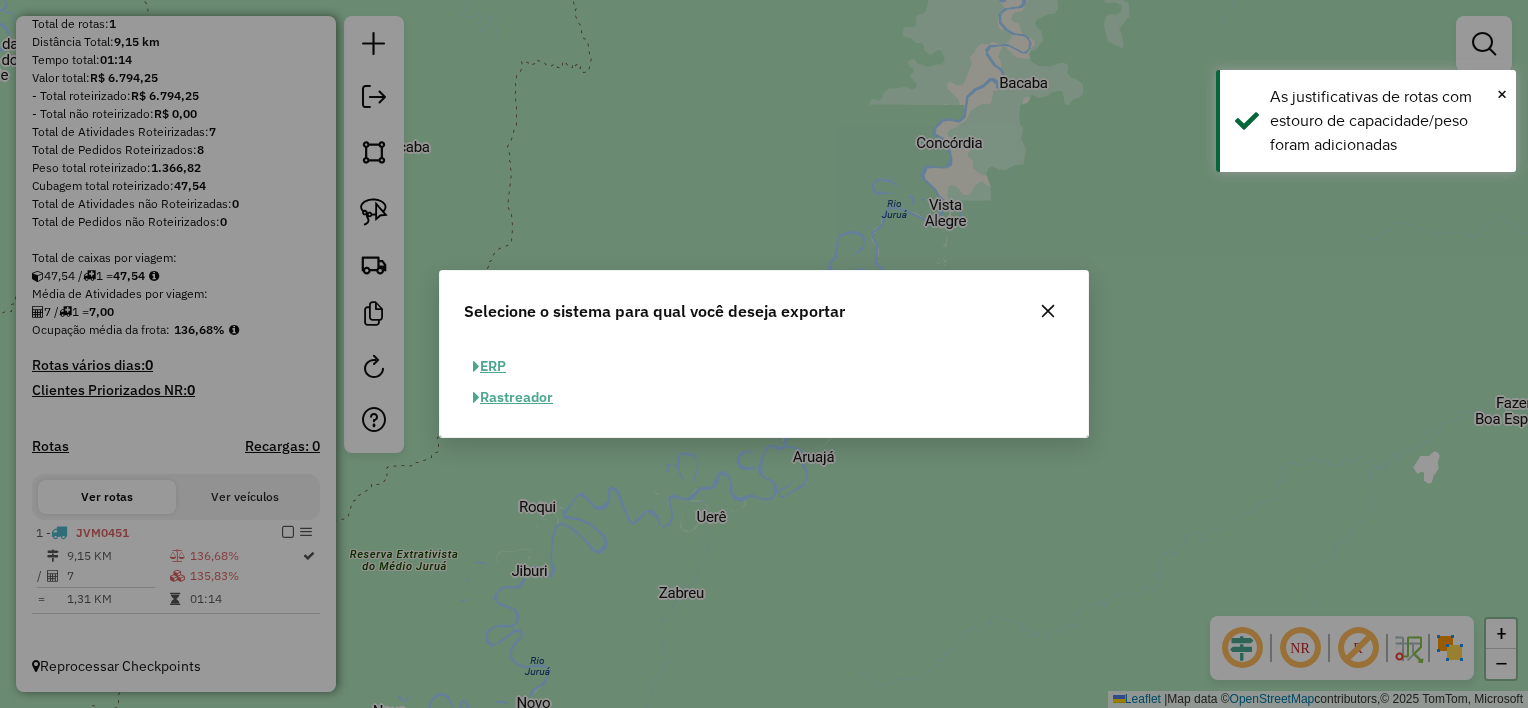 click on "ERP" 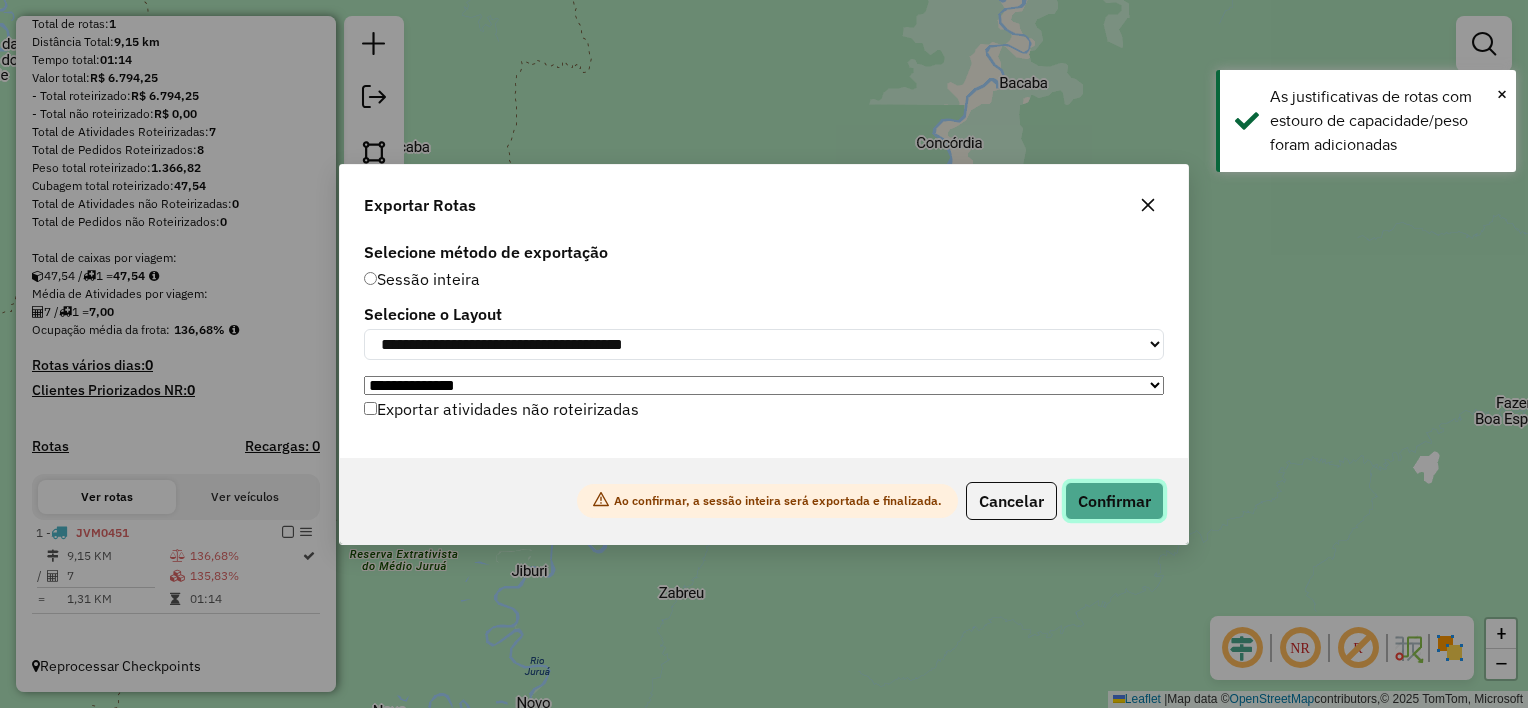 click on "Confirmar" 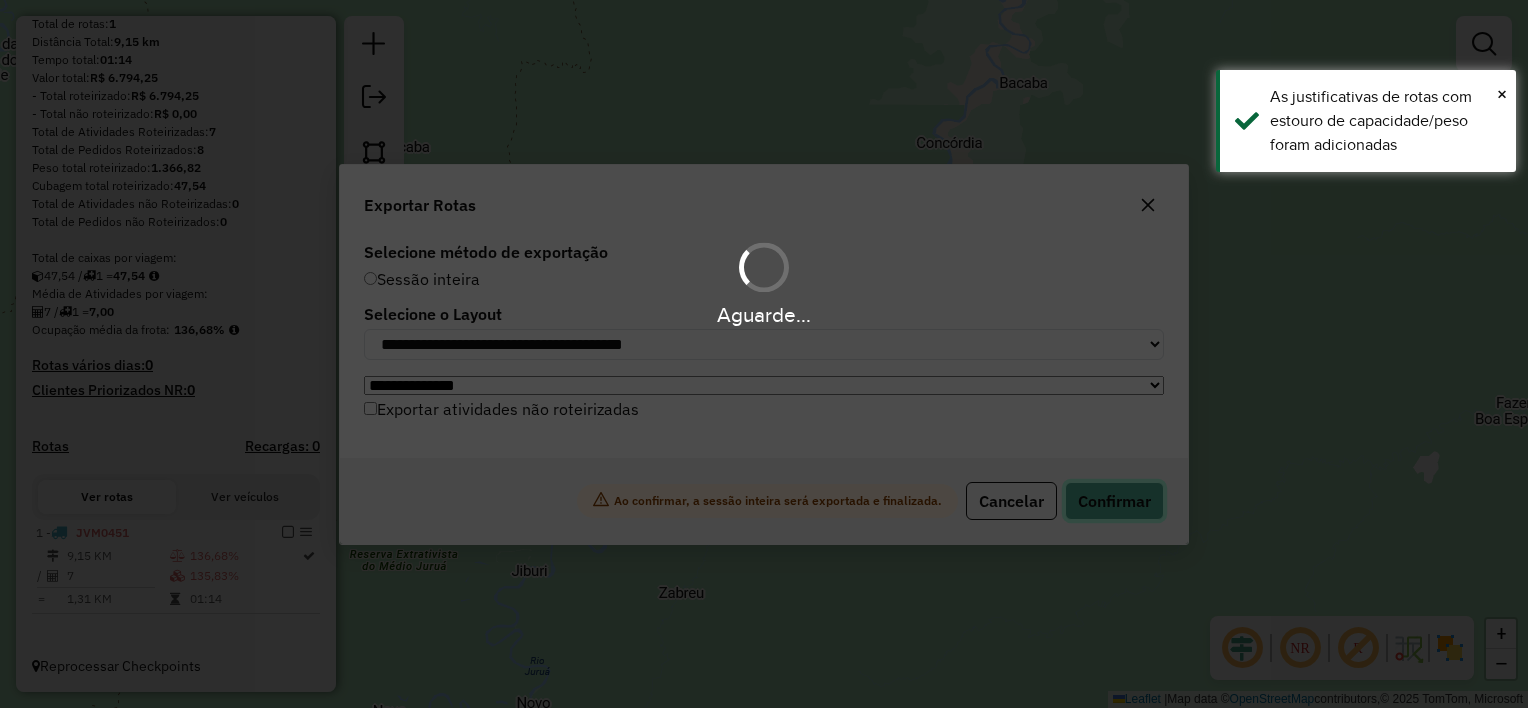 scroll, scrollTop: 214, scrollLeft: 0, axis: vertical 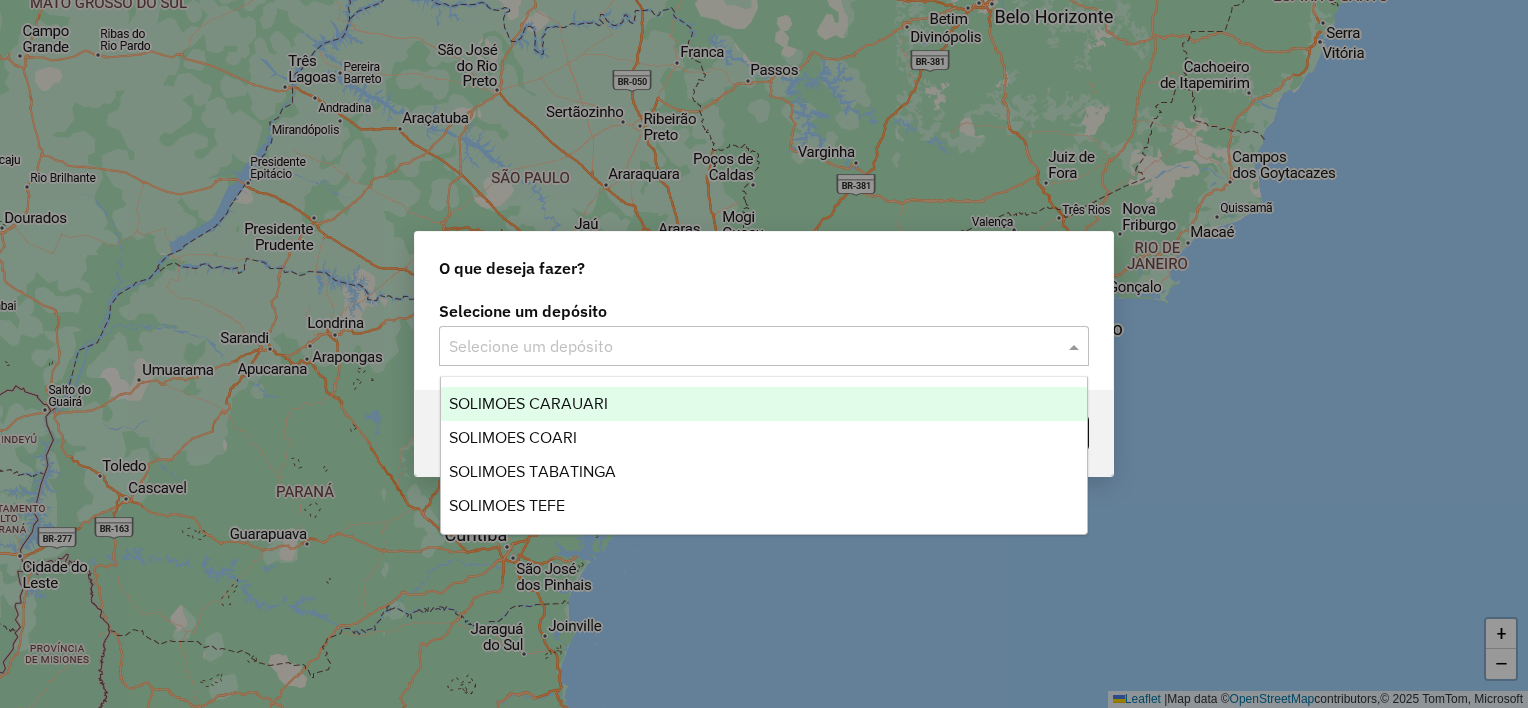 click on "Selecione um depósito" 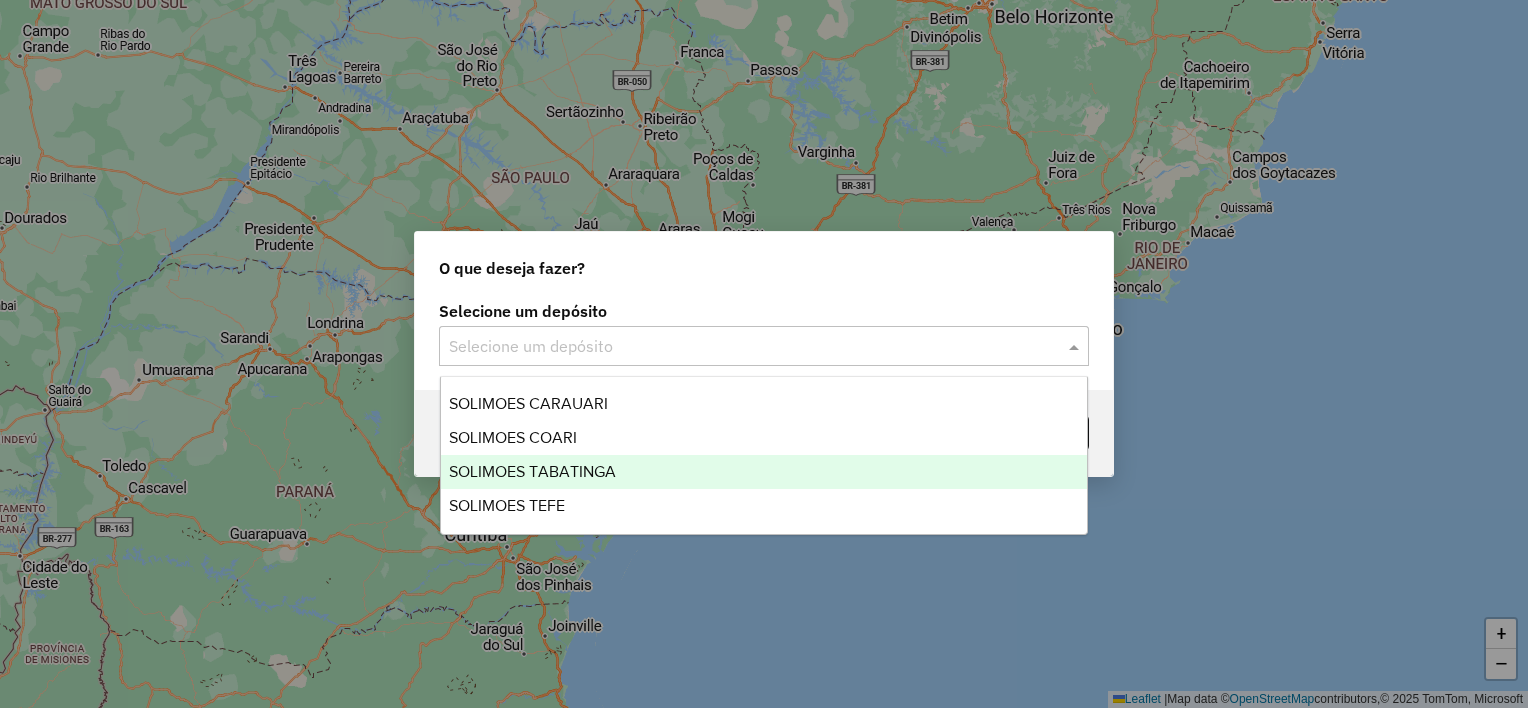 click on "SOLIMOES TABATINGA" at bounding box center [532, 471] 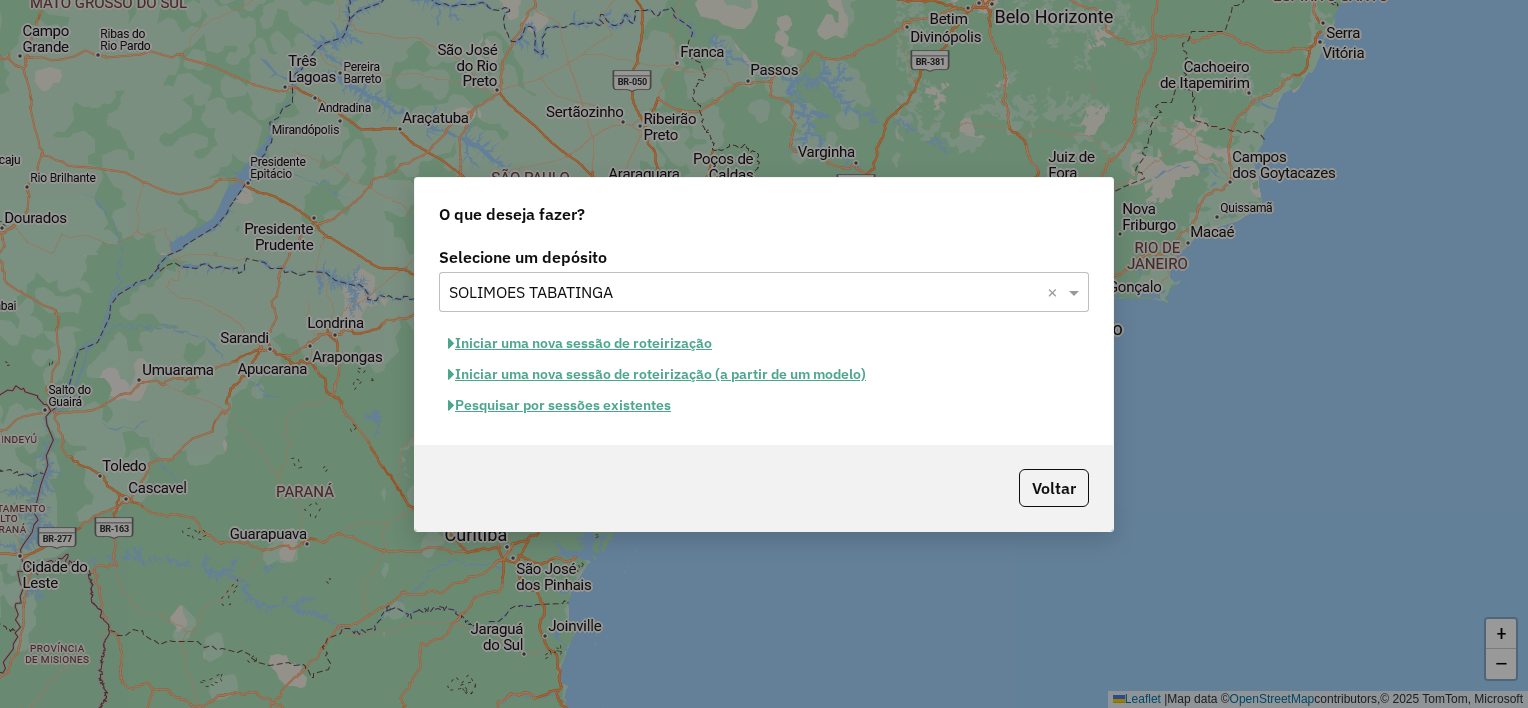 click on "Iniciar uma nova sessão de roteirização" 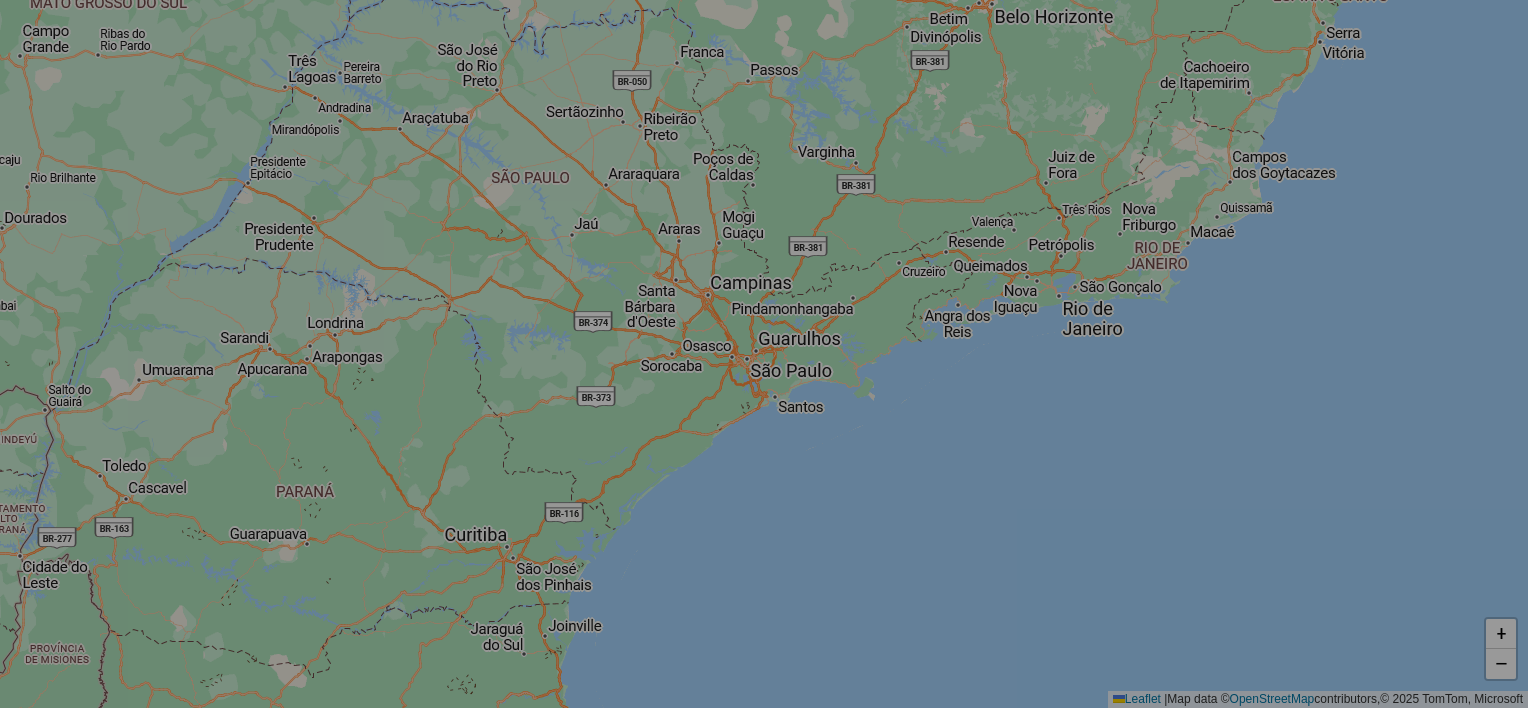 select on "*" 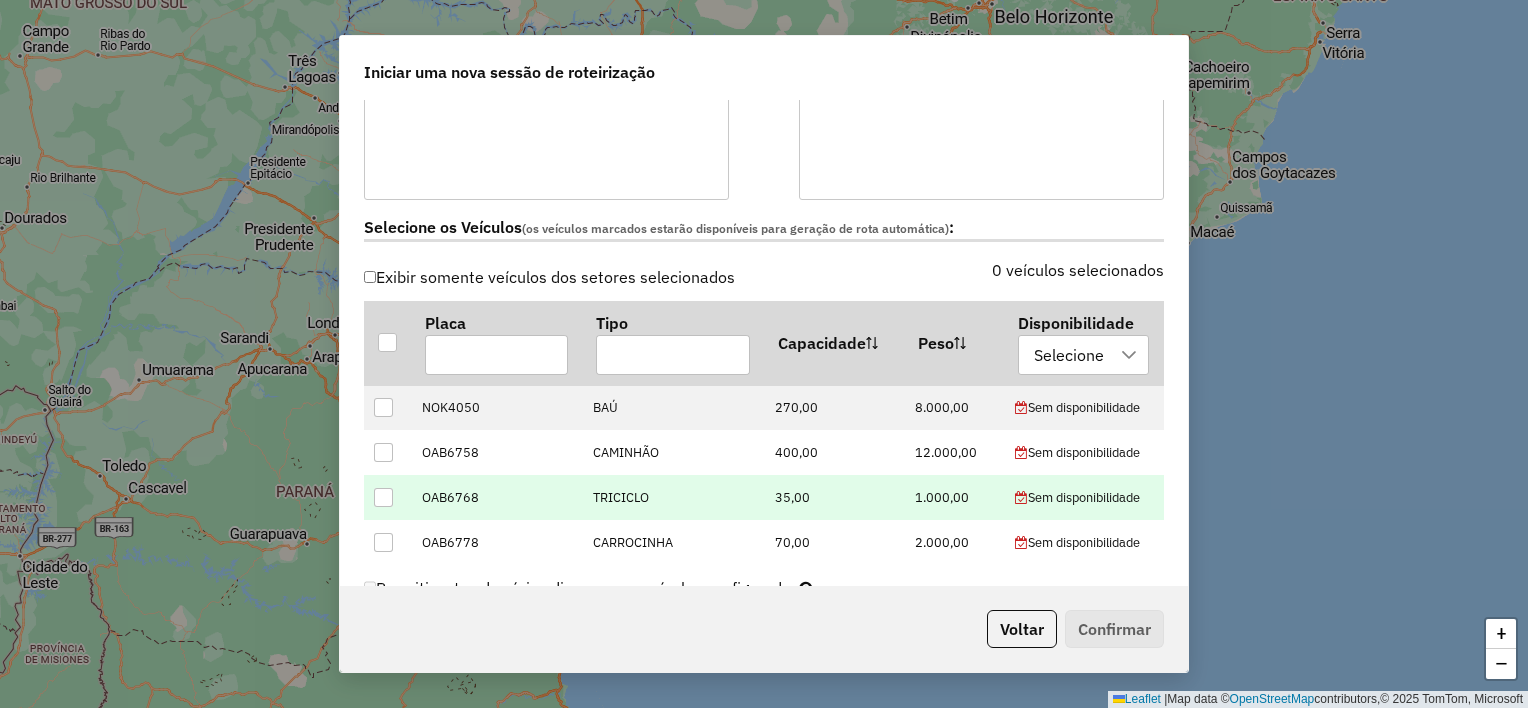 scroll, scrollTop: 600, scrollLeft: 0, axis: vertical 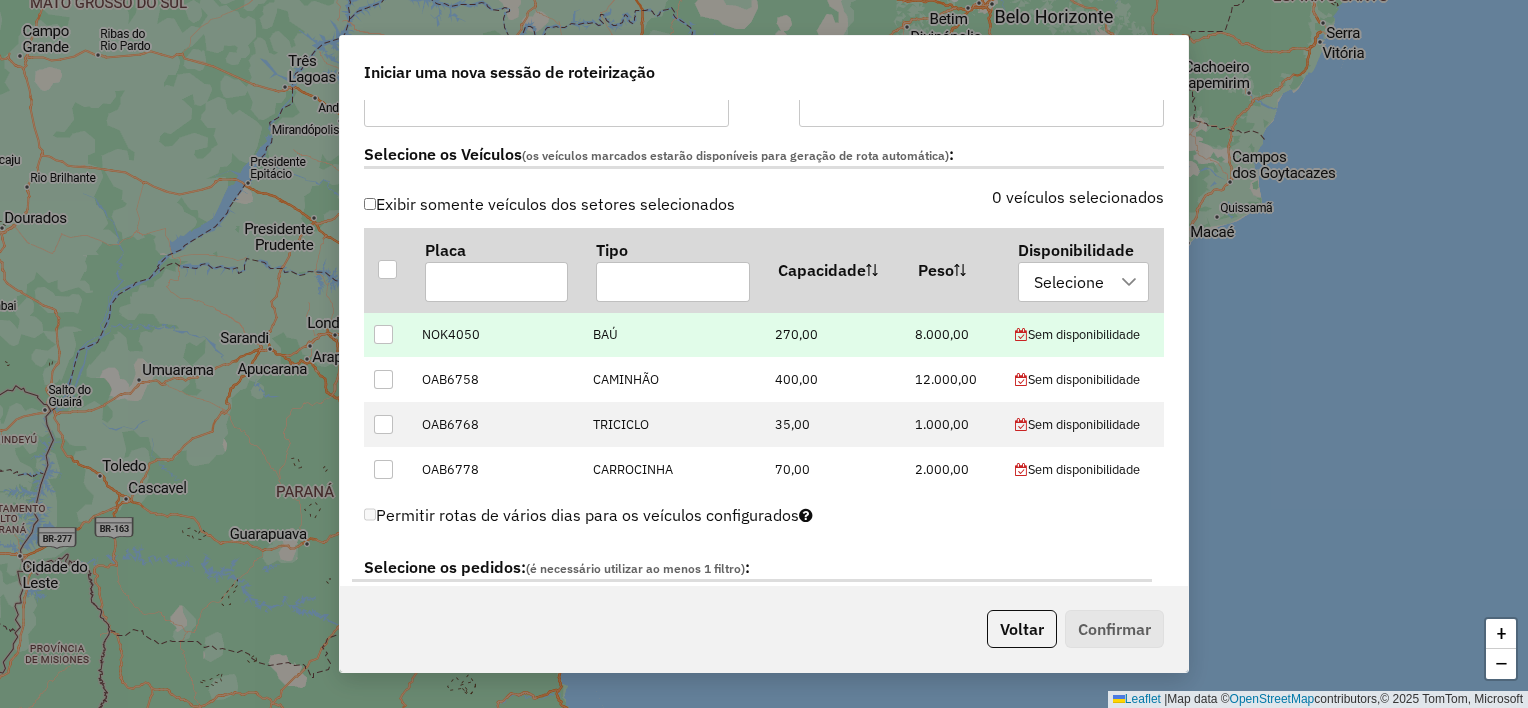 click at bounding box center [383, 334] 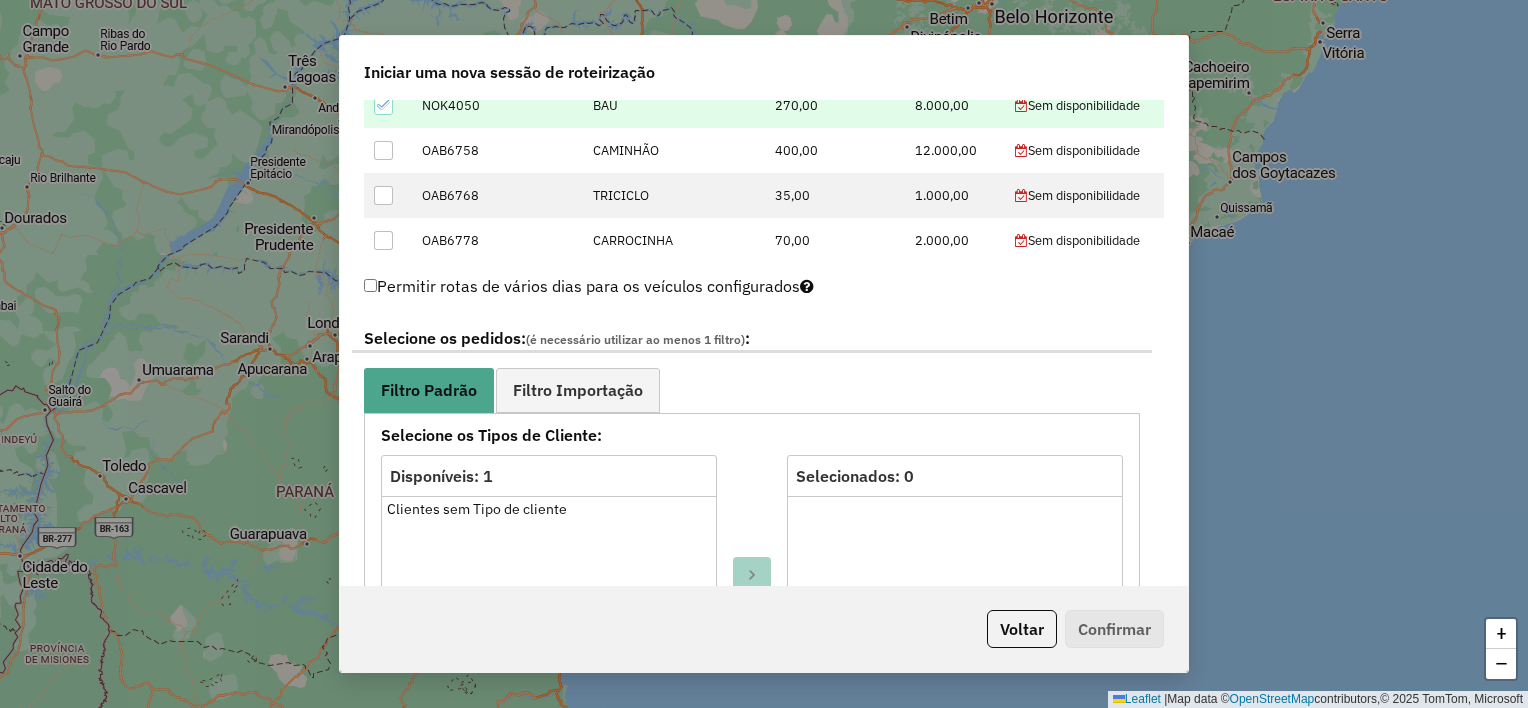 scroll, scrollTop: 1000, scrollLeft: 0, axis: vertical 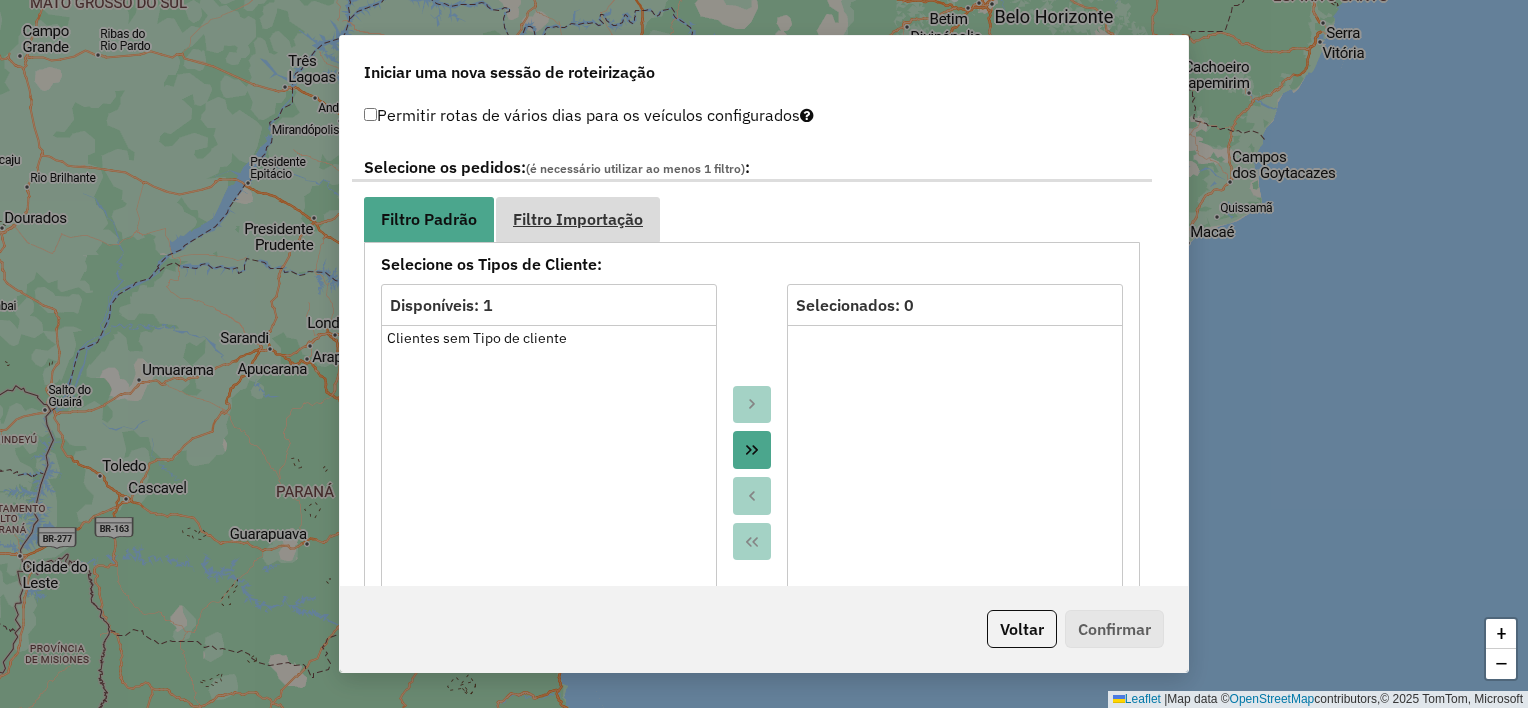 click on "Filtro Importação" at bounding box center (578, 219) 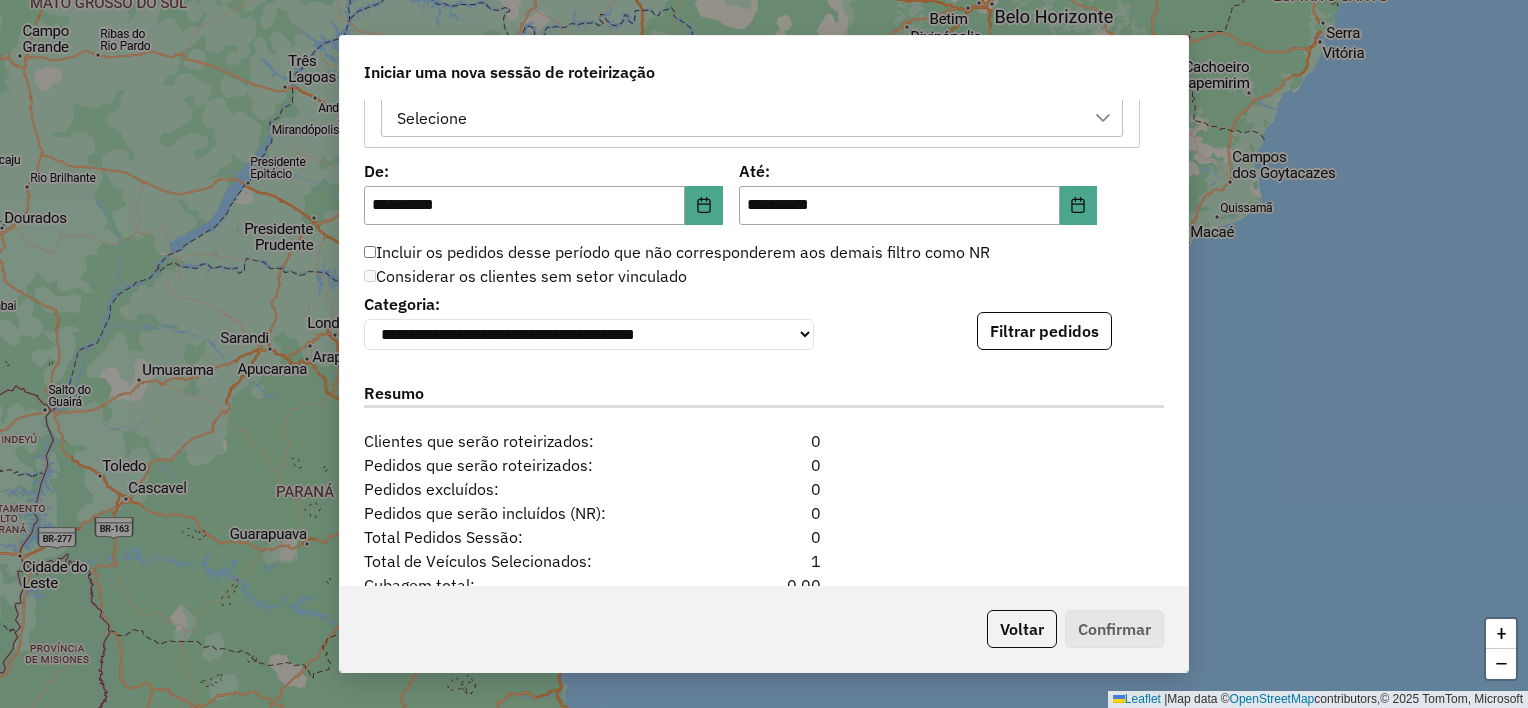 scroll, scrollTop: 1400, scrollLeft: 0, axis: vertical 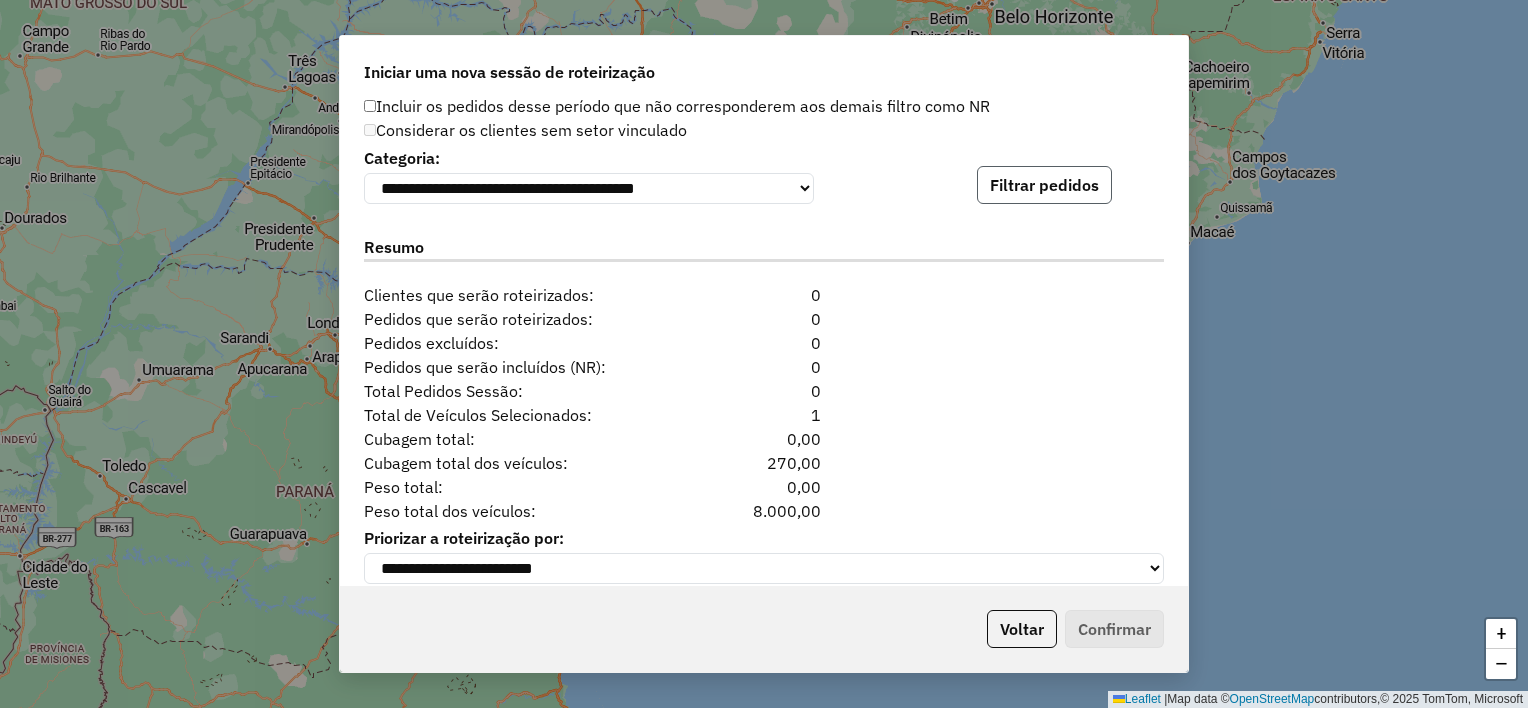 click on "Filtrar pedidos" 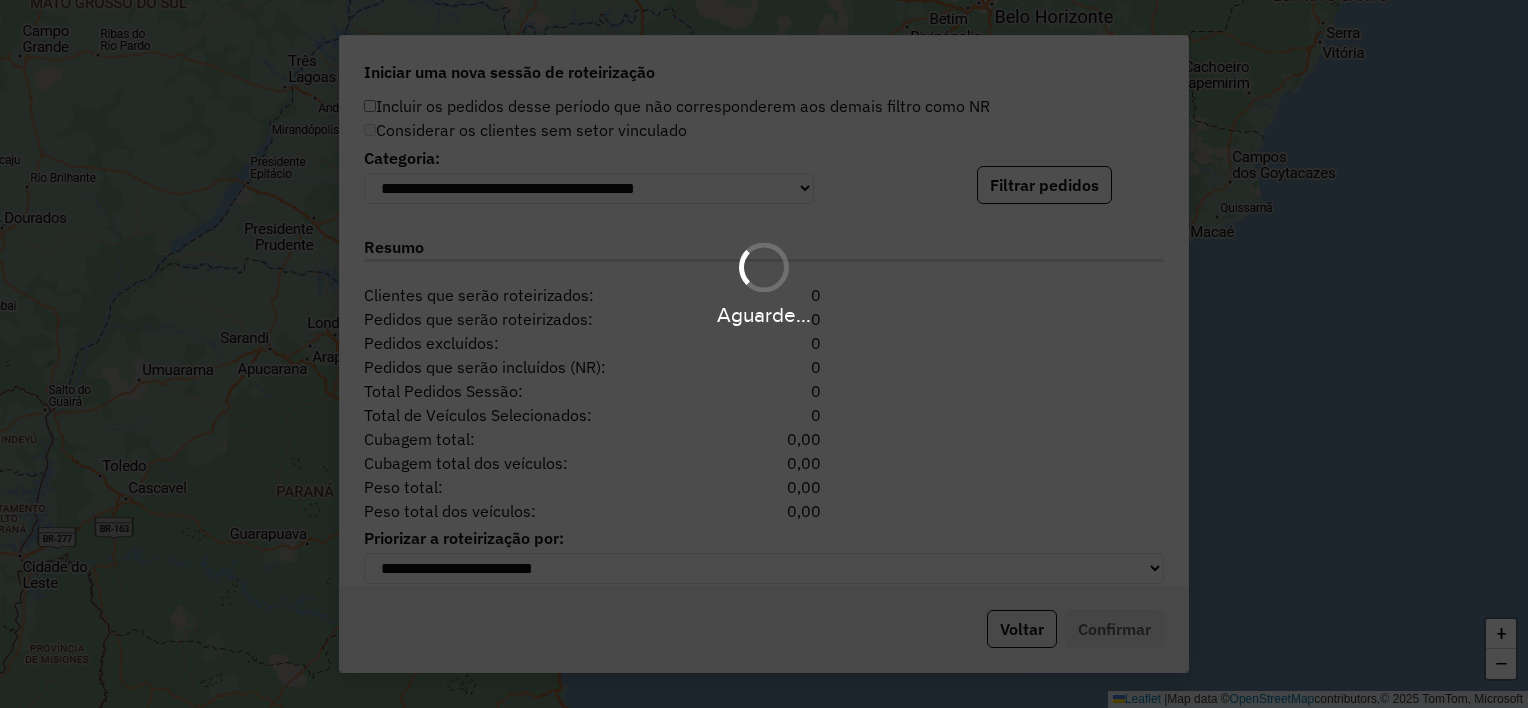 type 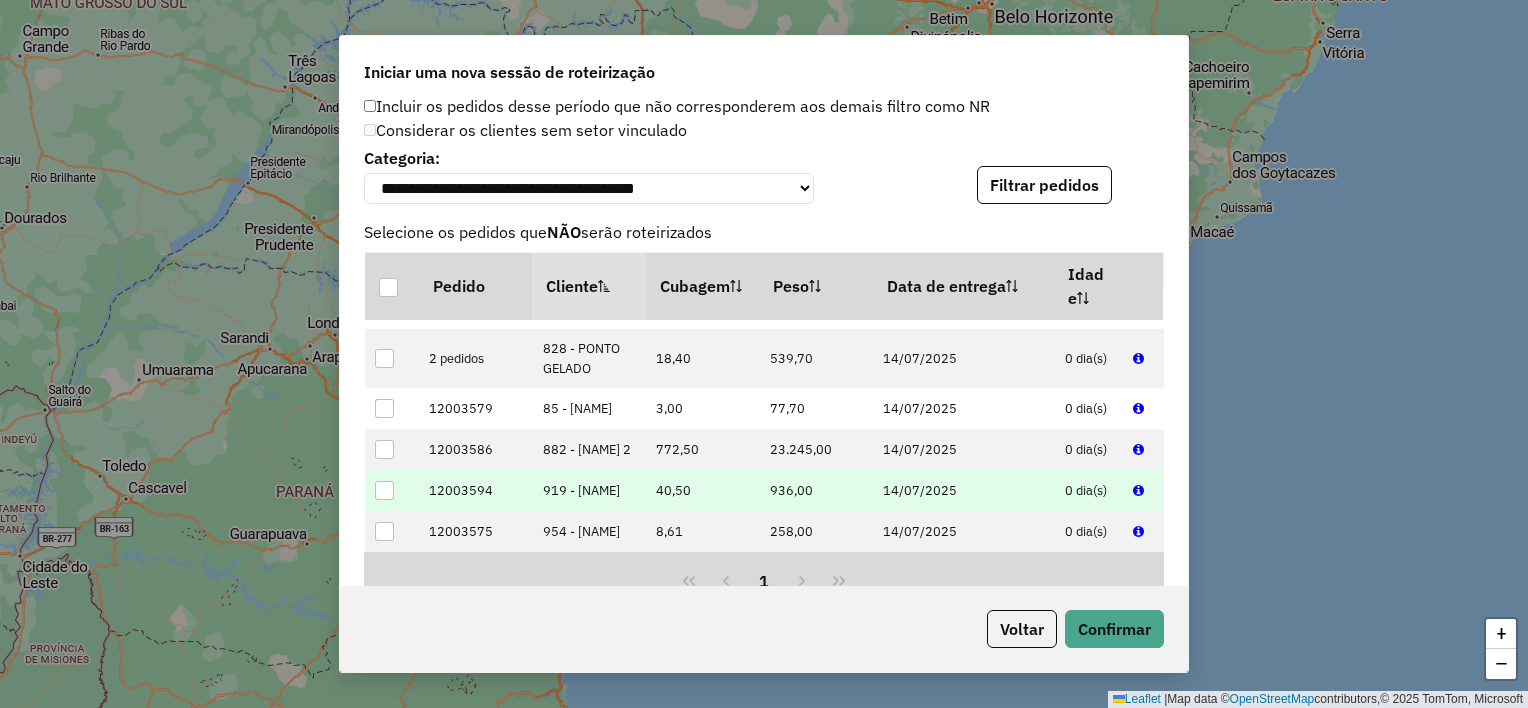 scroll, scrollTop: 1516, scrollLeft: 0, axis: vertical 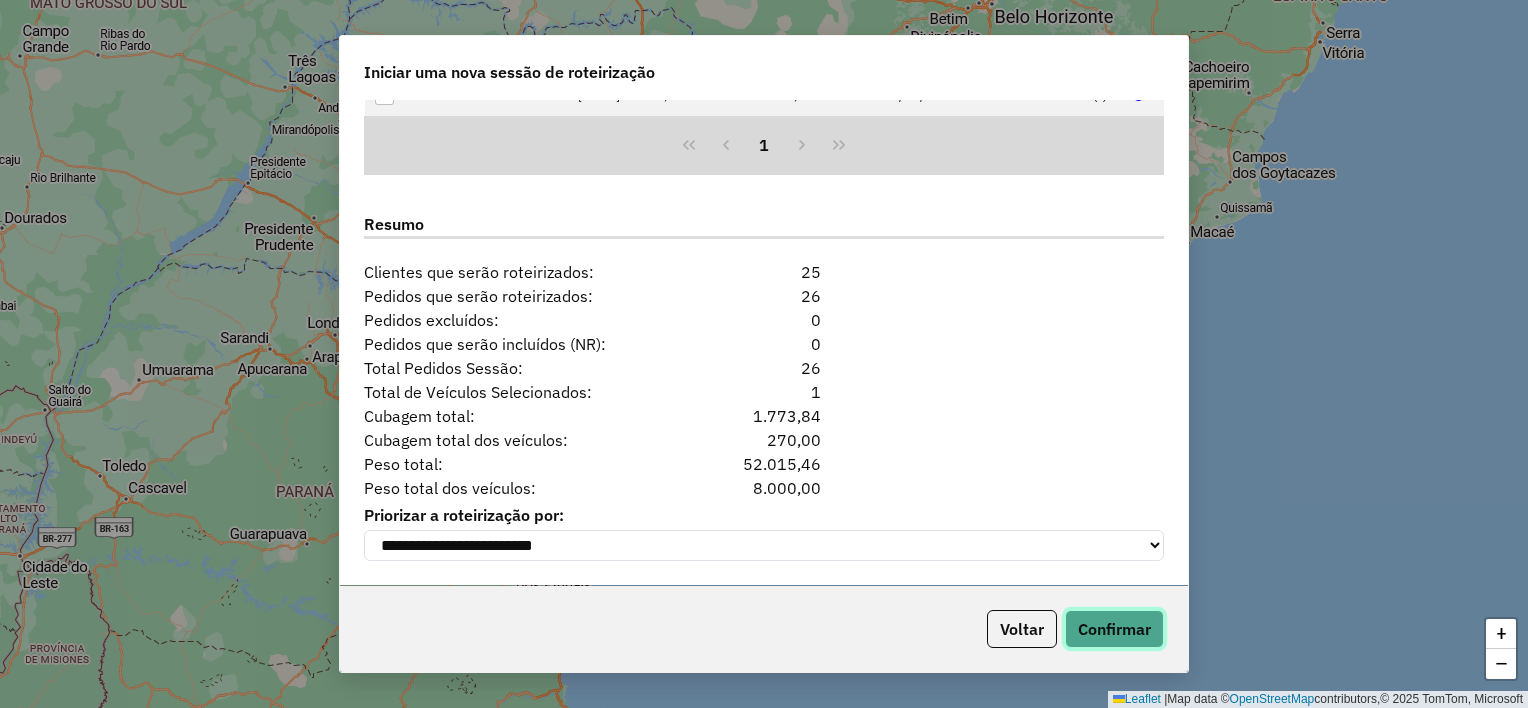 click on "Confirmar" 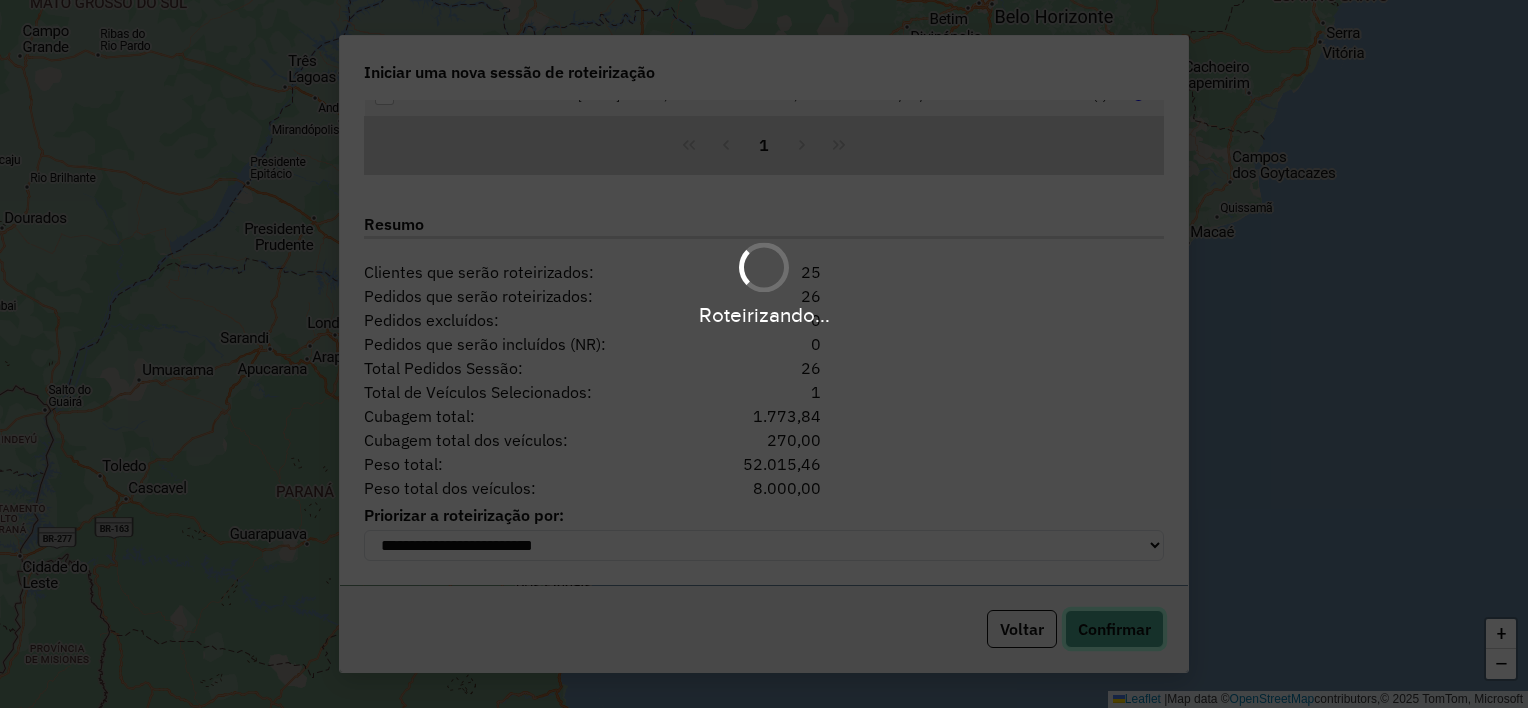 type 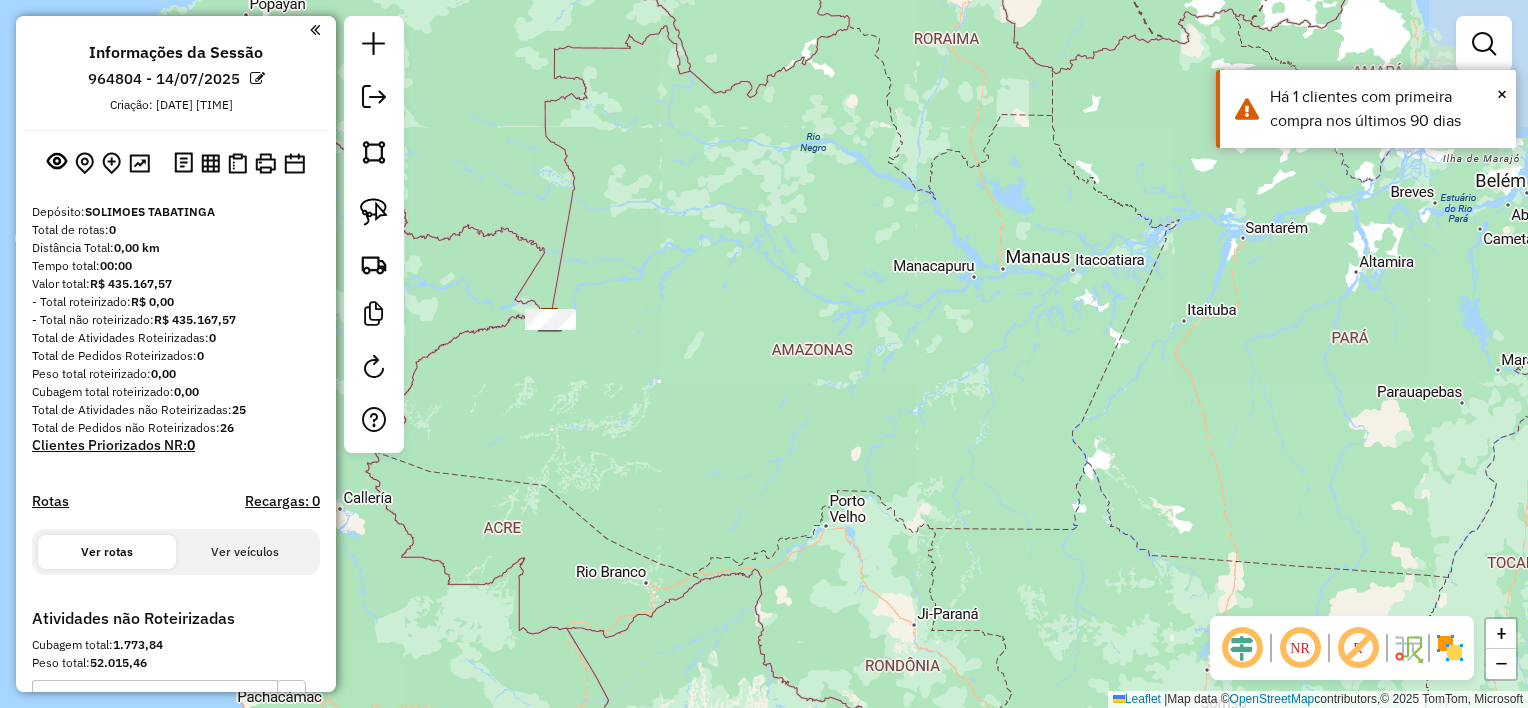 drag, startPoint x: 1035, startPoint y: 424, endPoint x: 700, endPoint y: 338, distance: 345.8627 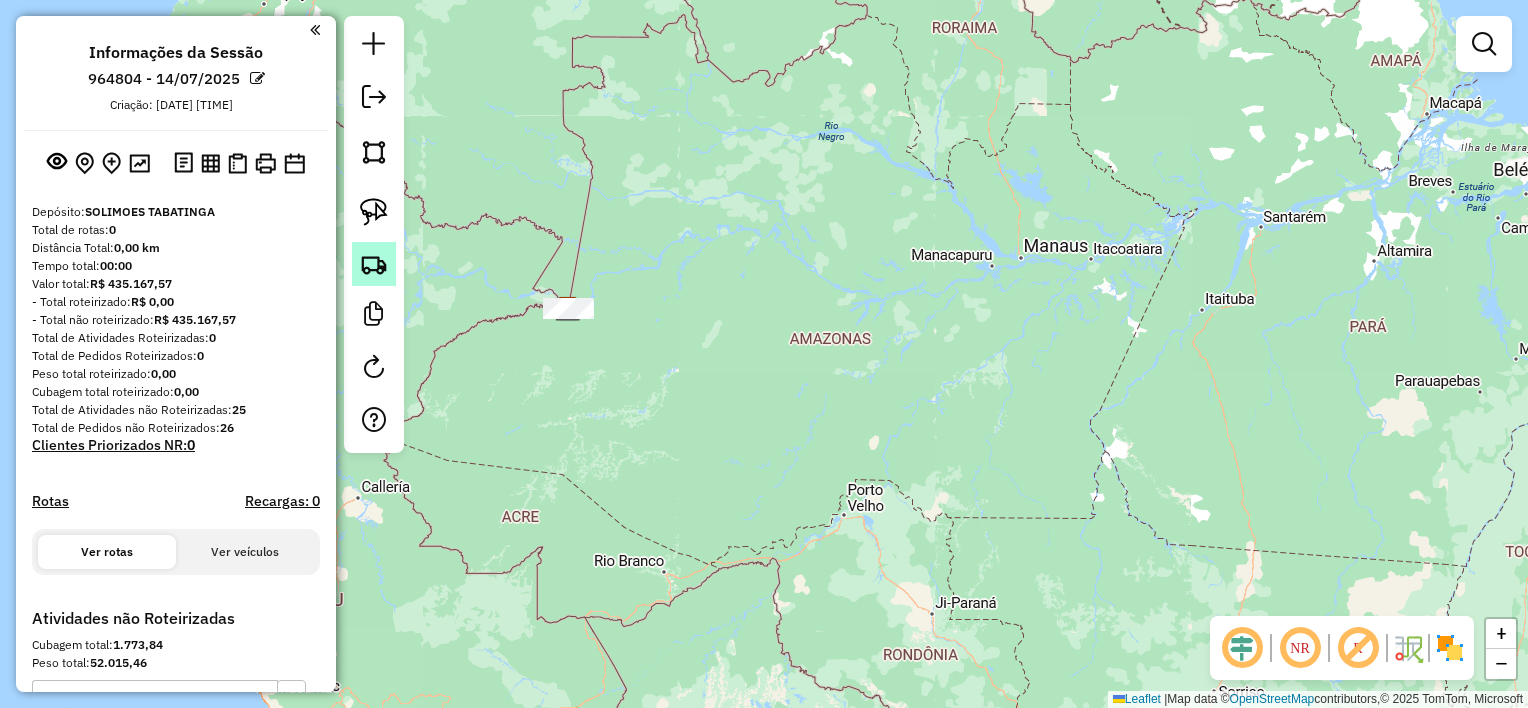 click 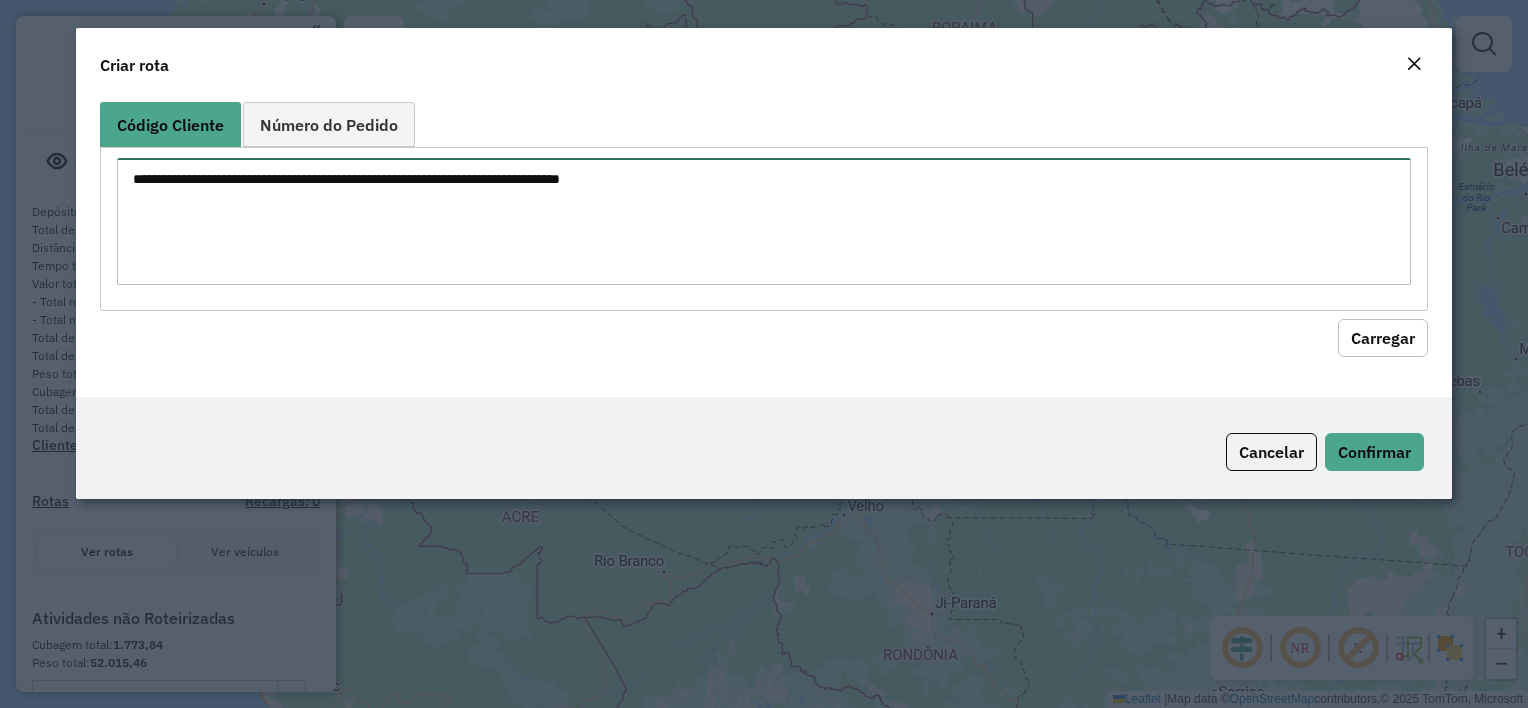 click at bounding box center [763, 221] 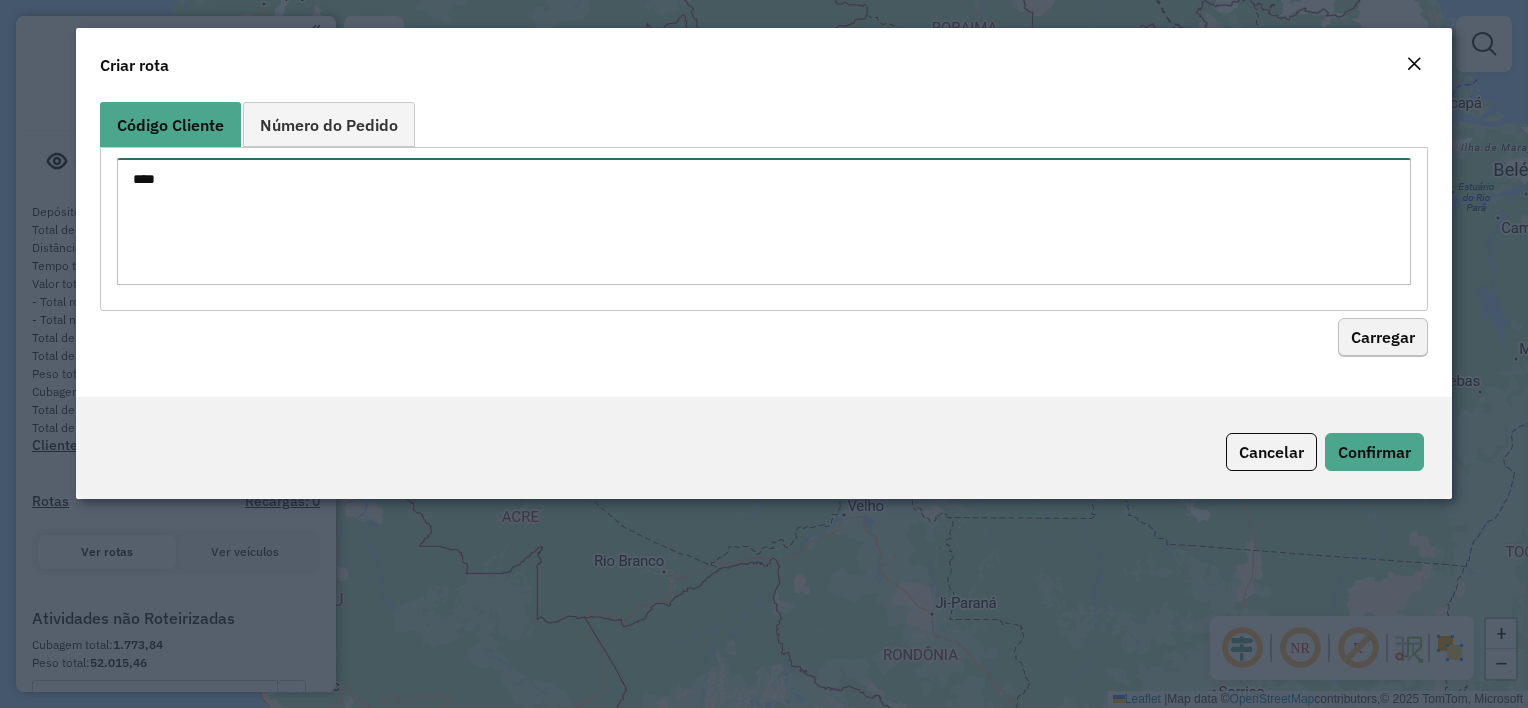 type on "***" 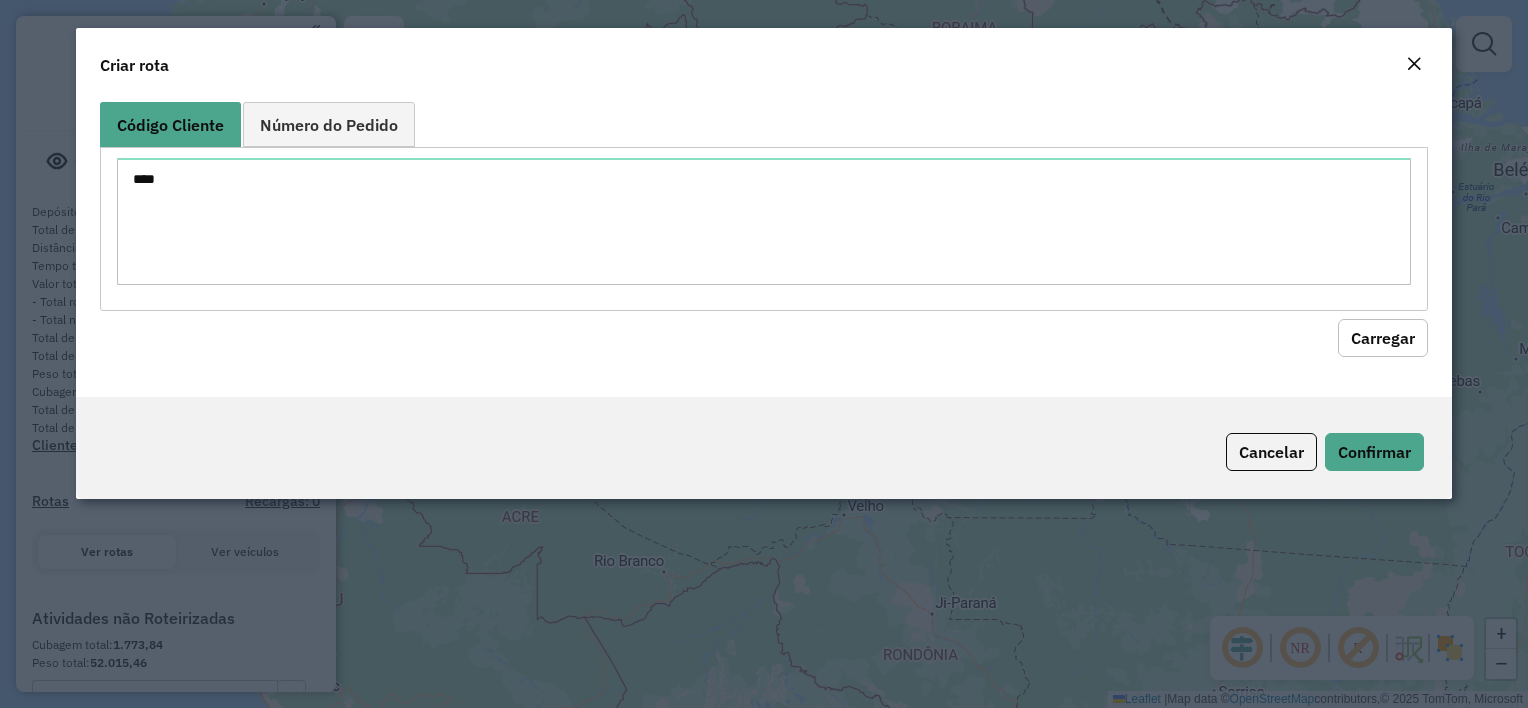 click on "Carregar" 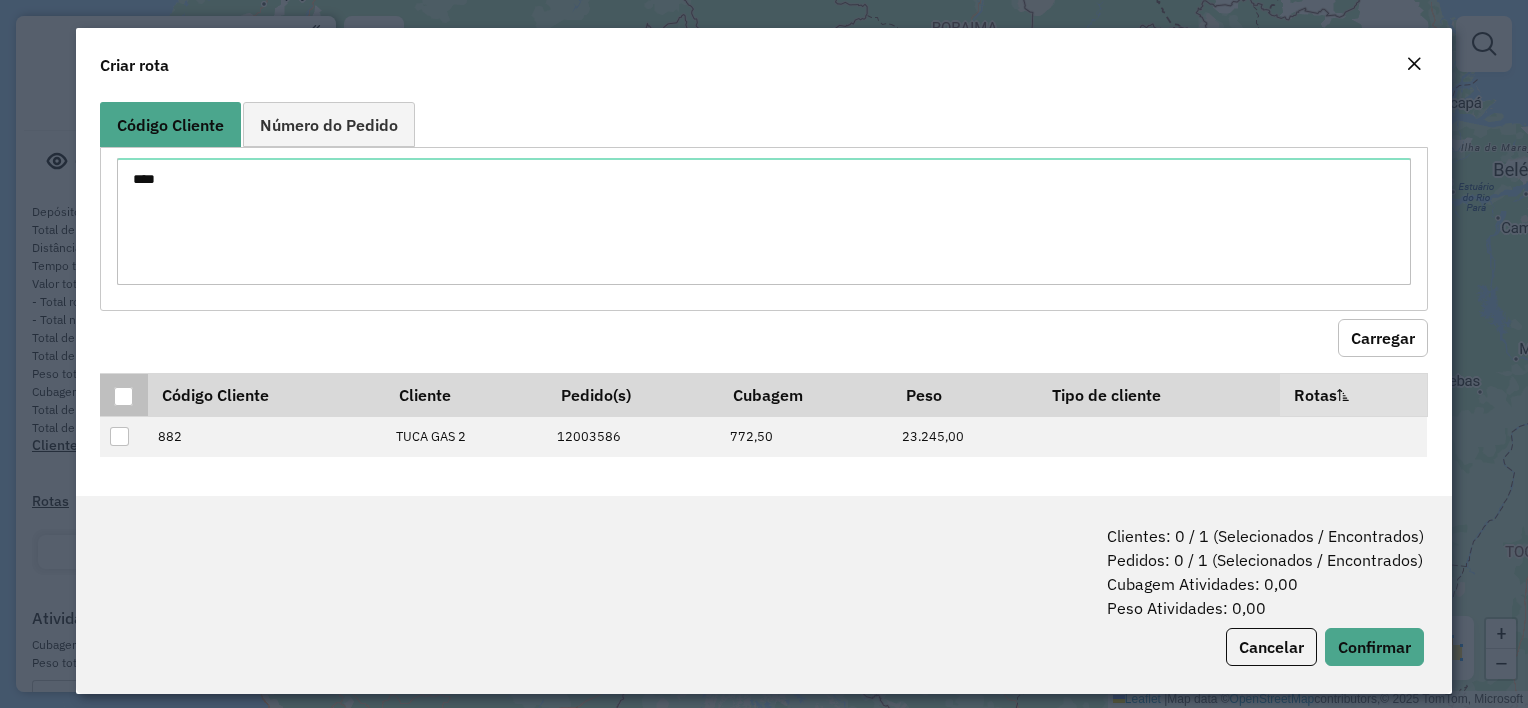 drag, startPoint x: 122, startPoint y: 396, endPoint x: 157, endPoint y: 416, distance: 40.311287 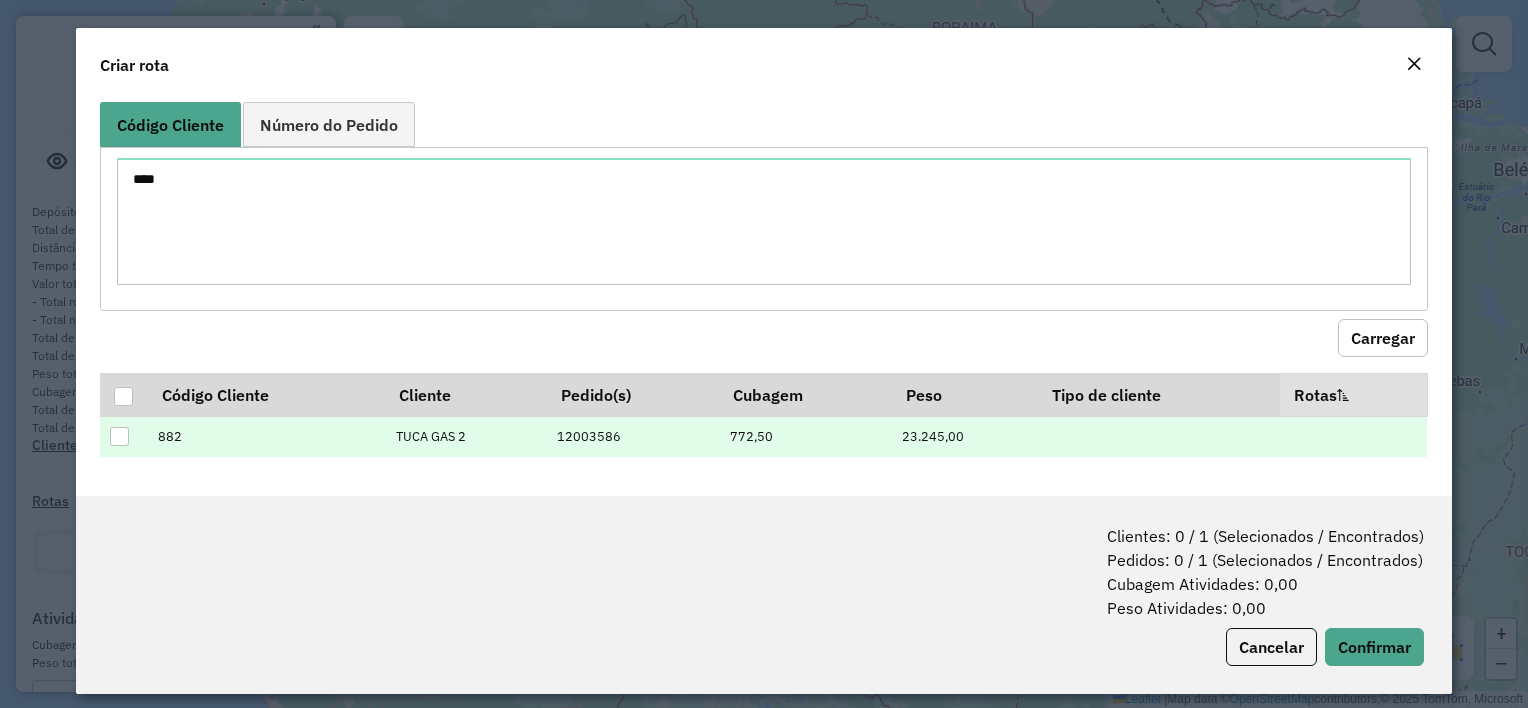 click at bounding box center (123, 396) 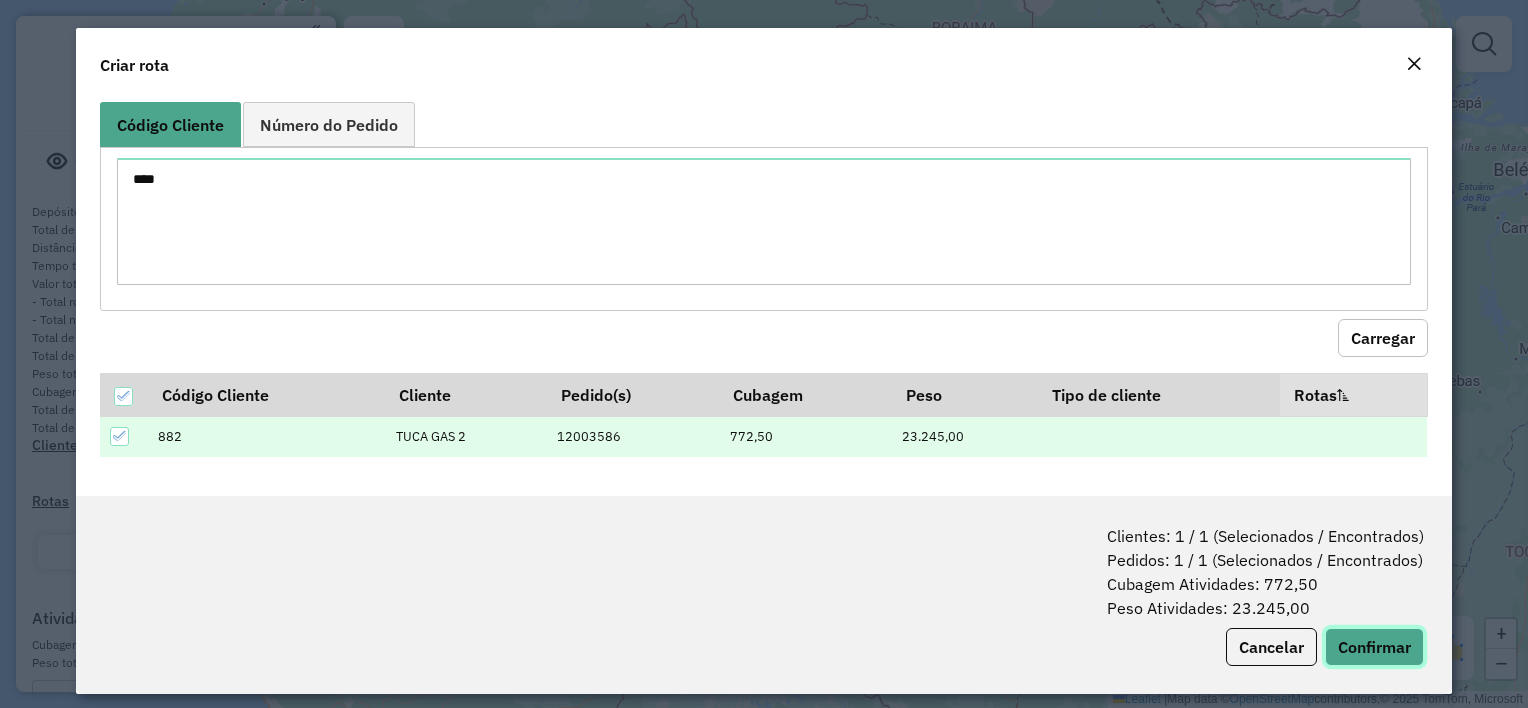 click on "Confirmar" 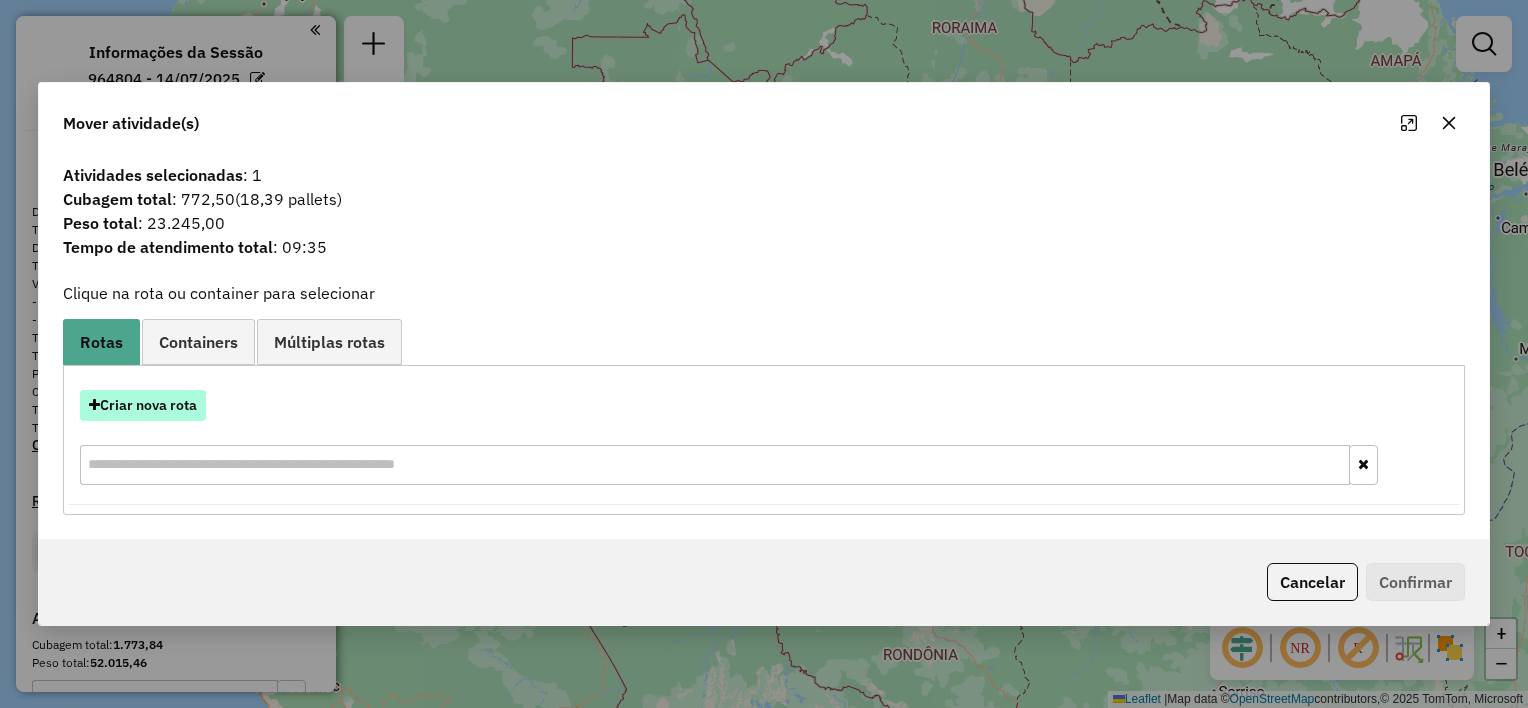 click on "Criar nova rota" at bounding box center [143, 405] 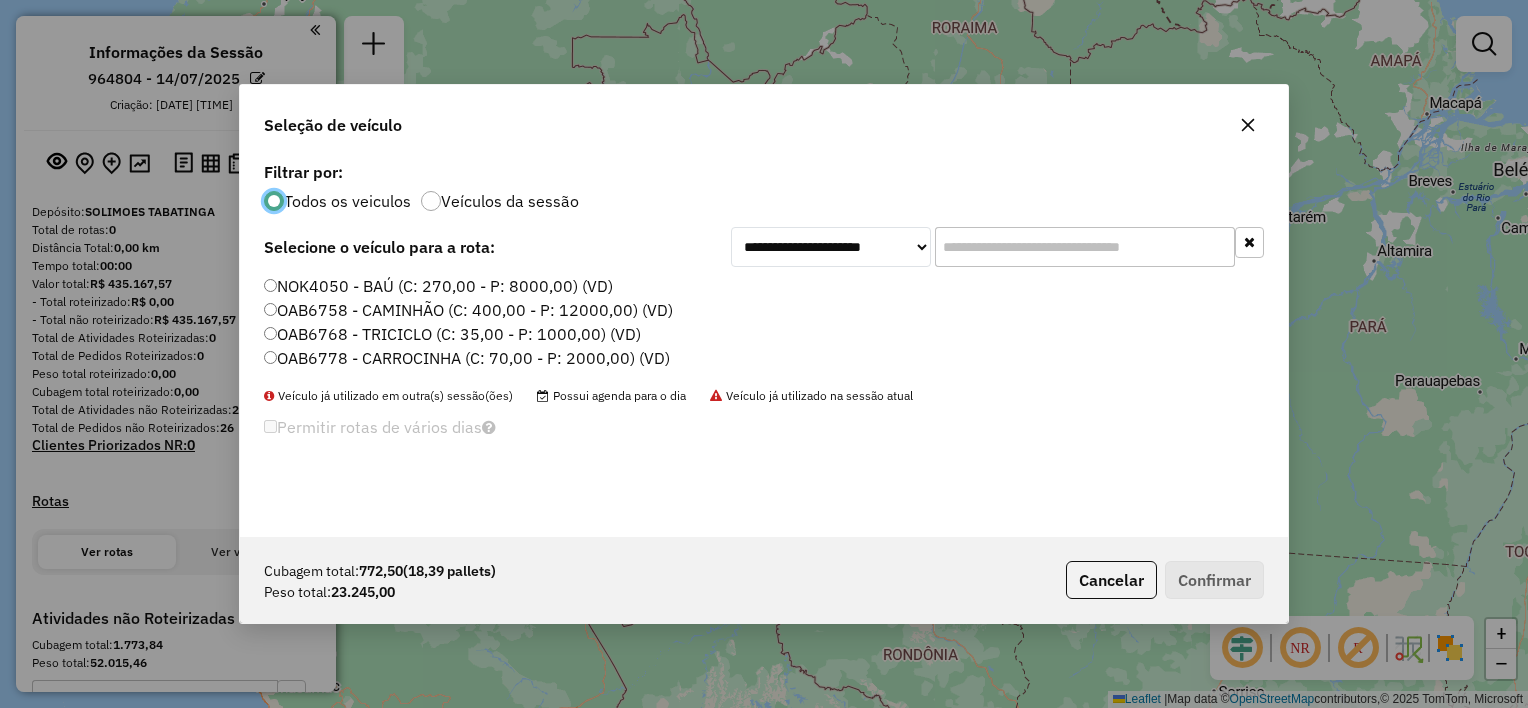 scroll, scrollTop: 10, scrollLeft: 6, axis: both 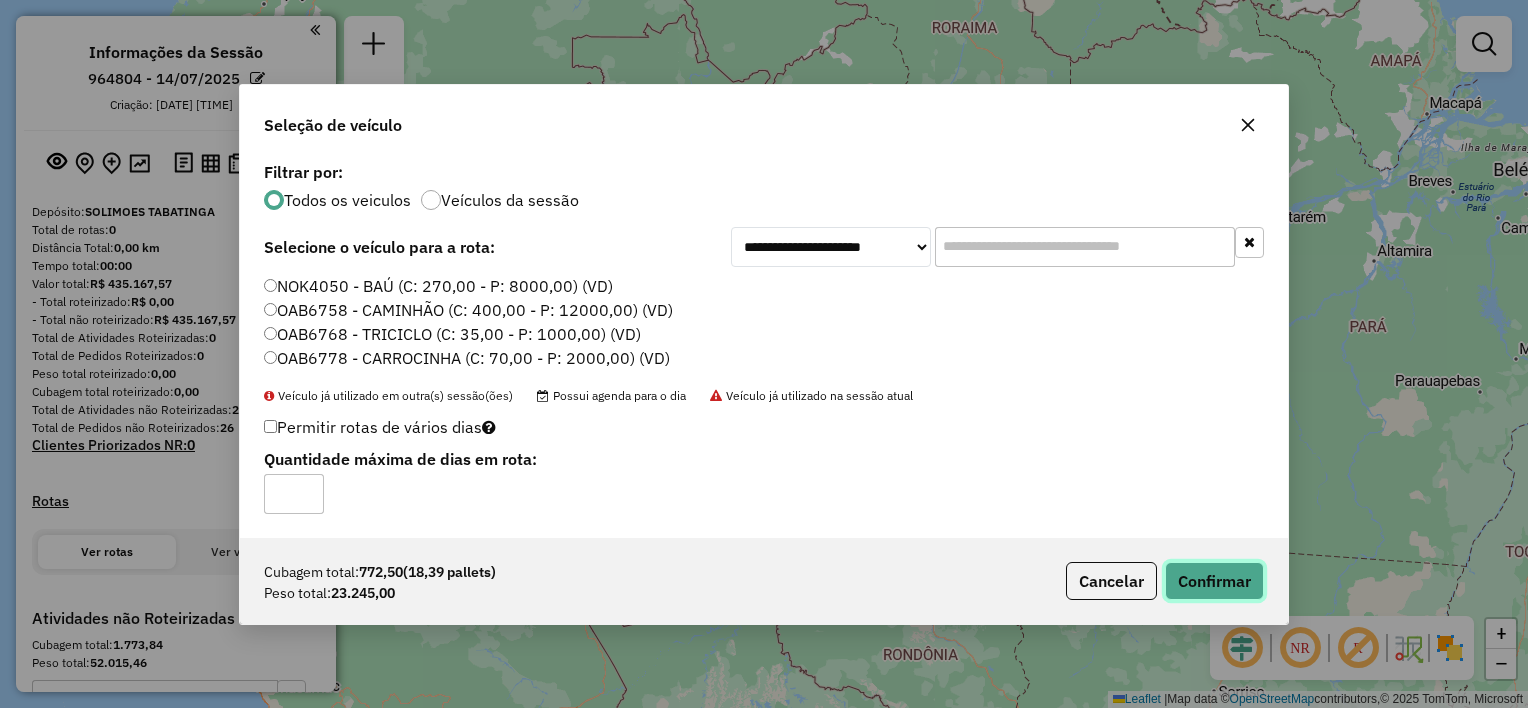 click on "Confirmar" 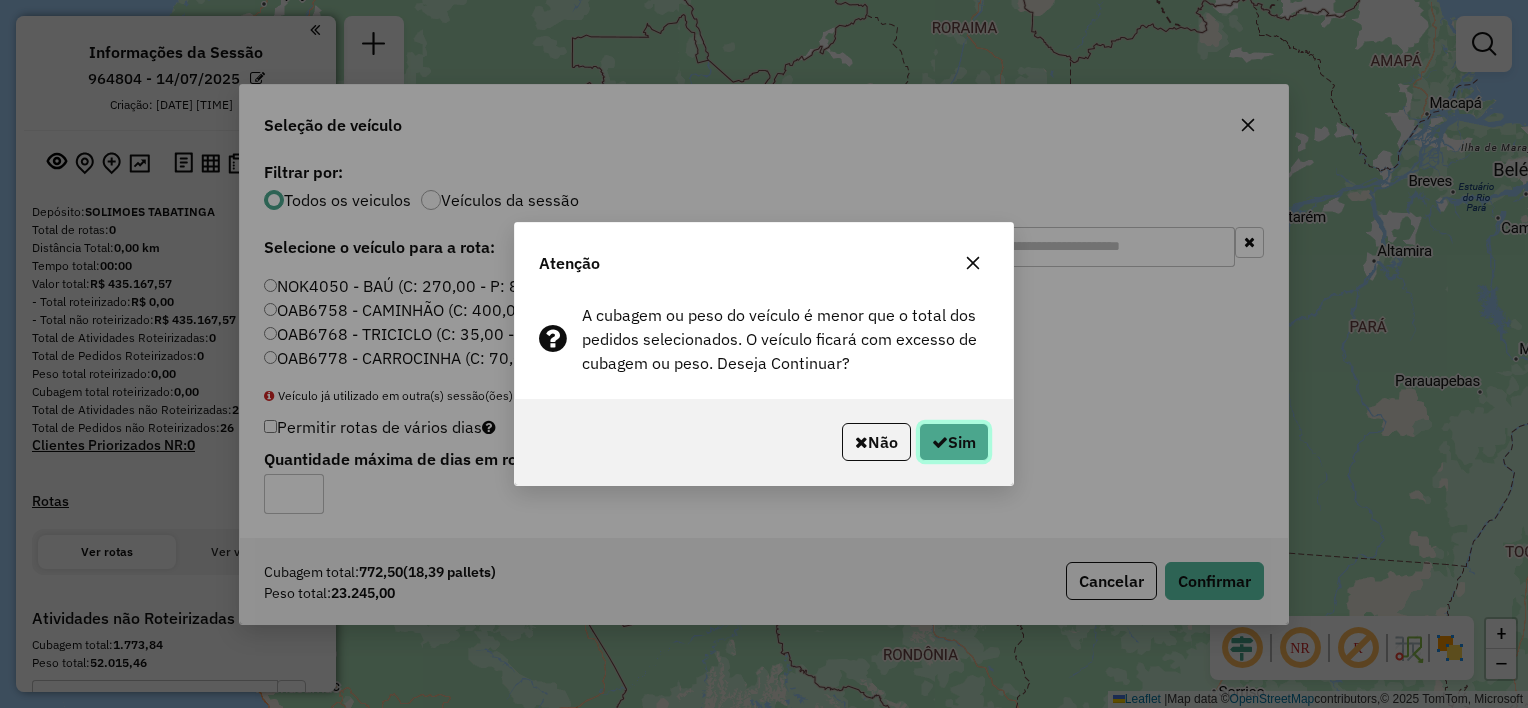 click on "Sim" 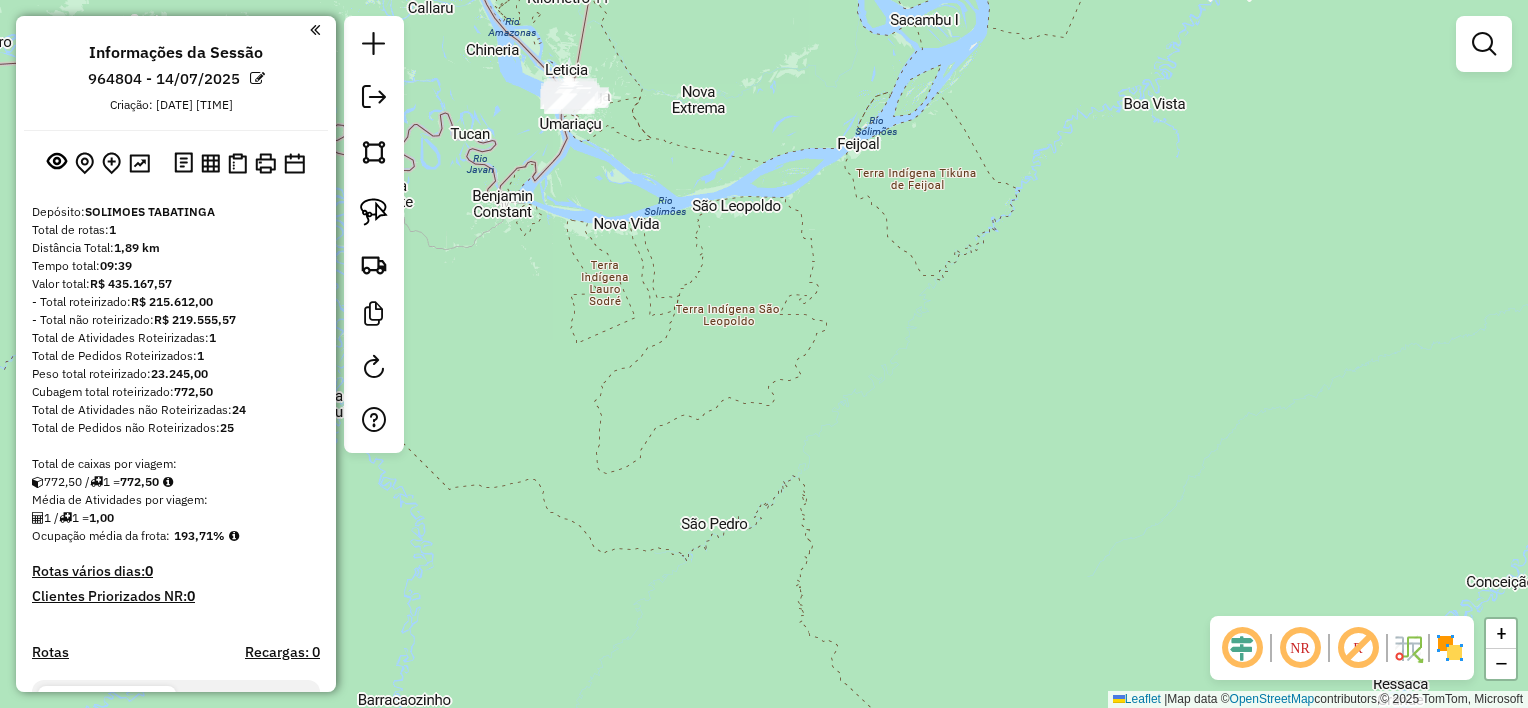 drag, startPoint x: 575, startPoint y: 191, endPoint x: 625, endPoint y: 359, distance: 175.28262 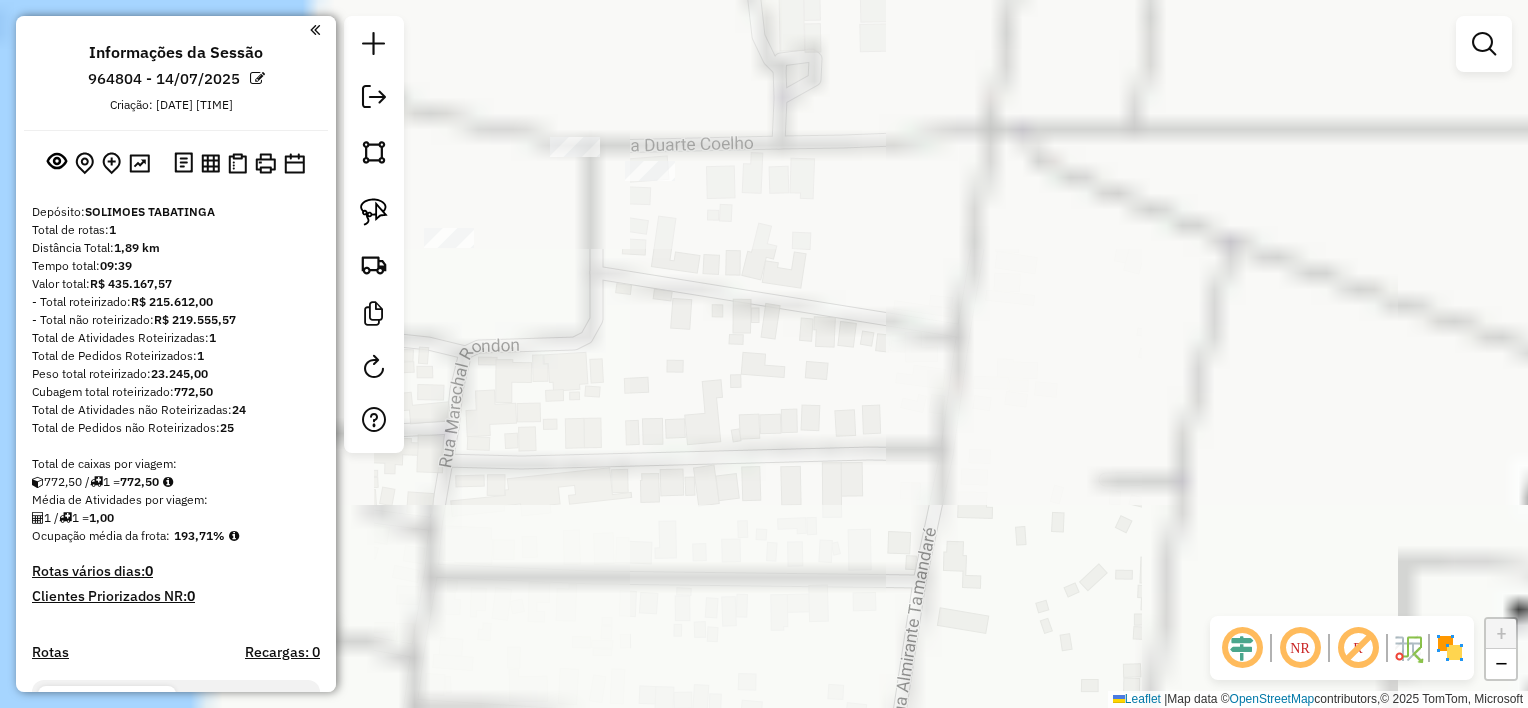 drag, startPoint x: 724, startPoint y: 180, endPoint x: 743, endPoint y: 456, distance: 276.6532 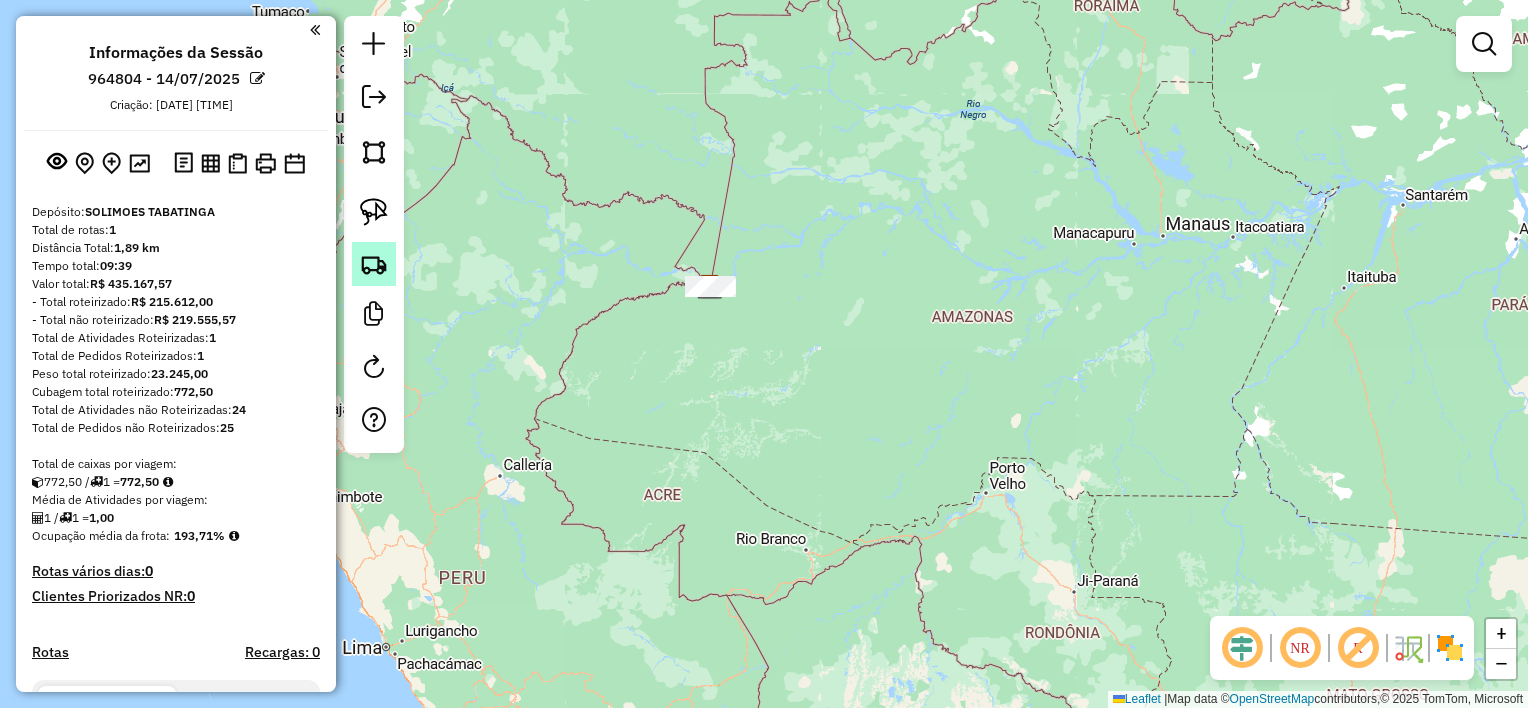 click 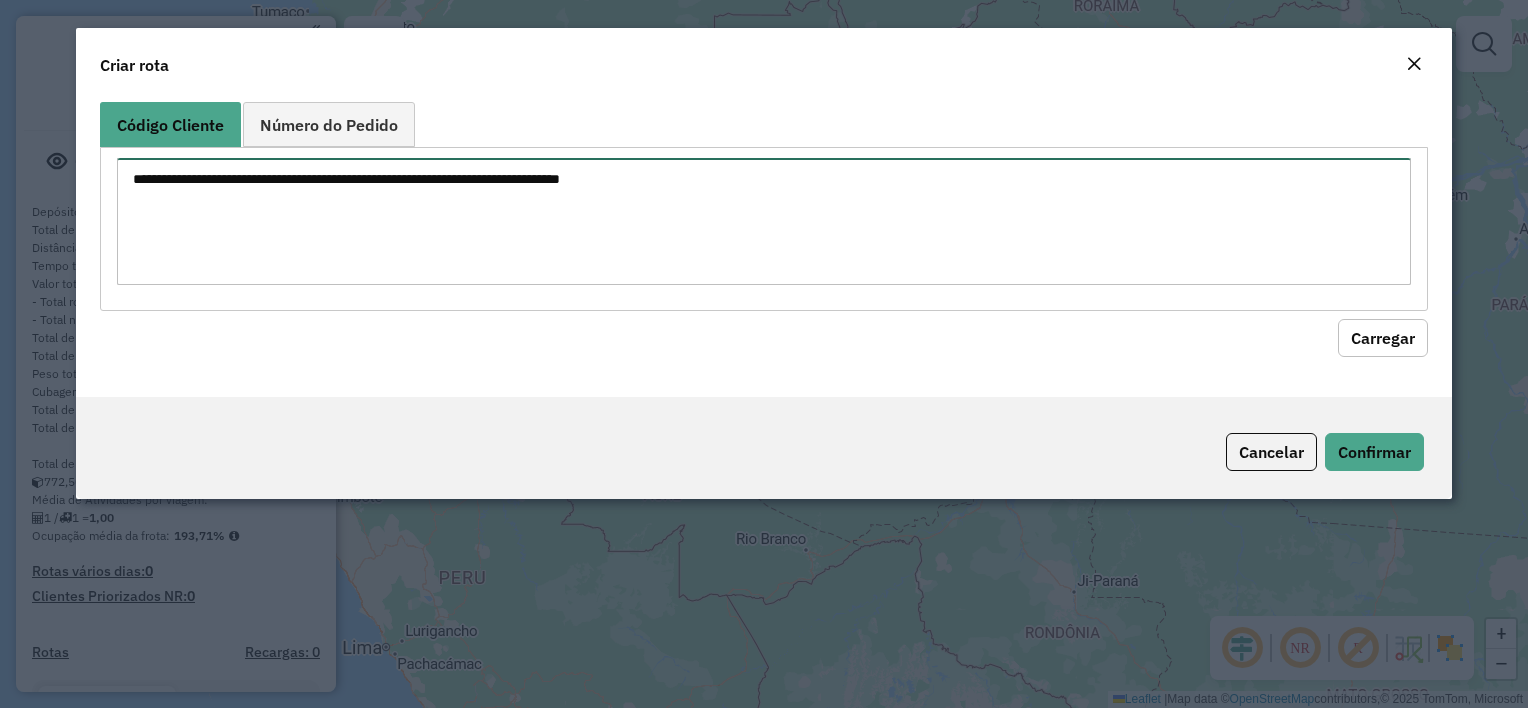 click at bounding box center [763, 221] 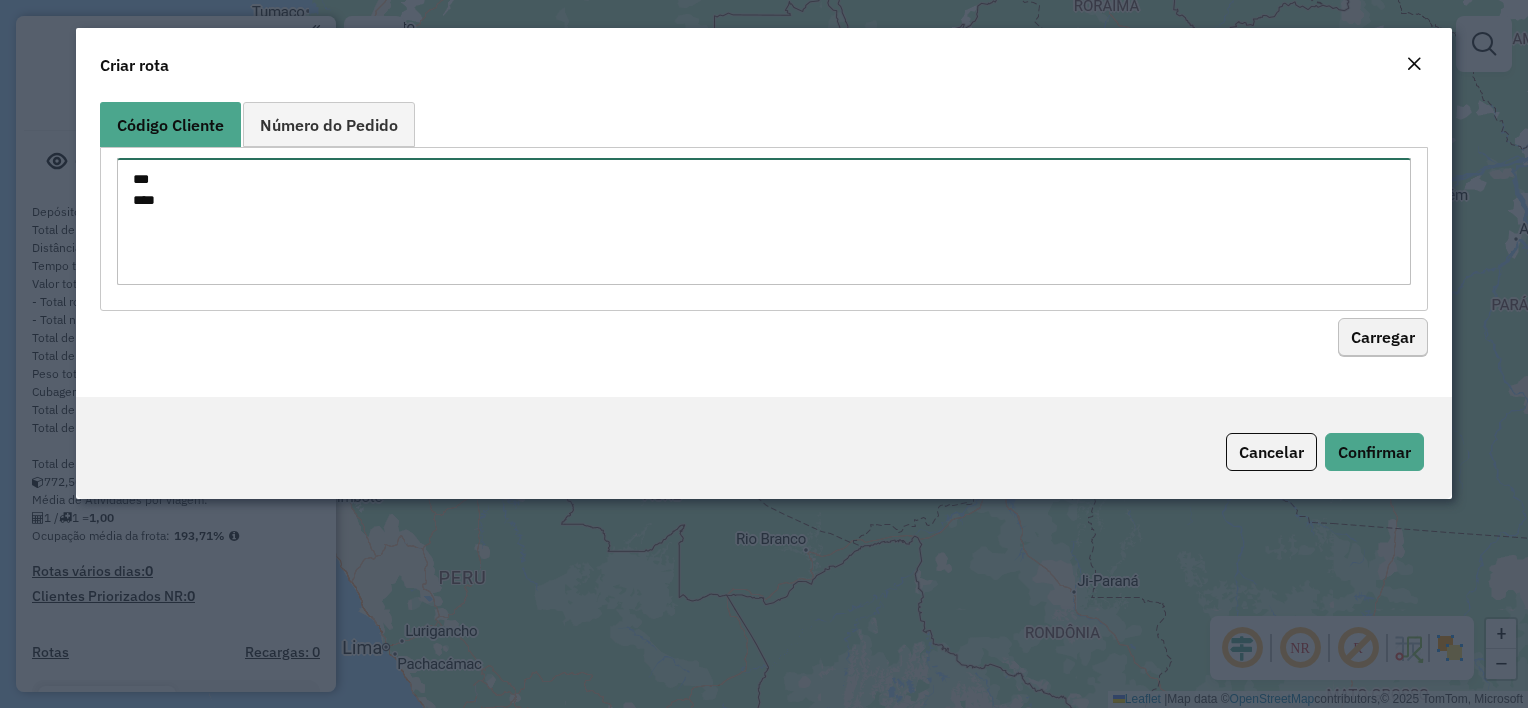 type on "***
***" 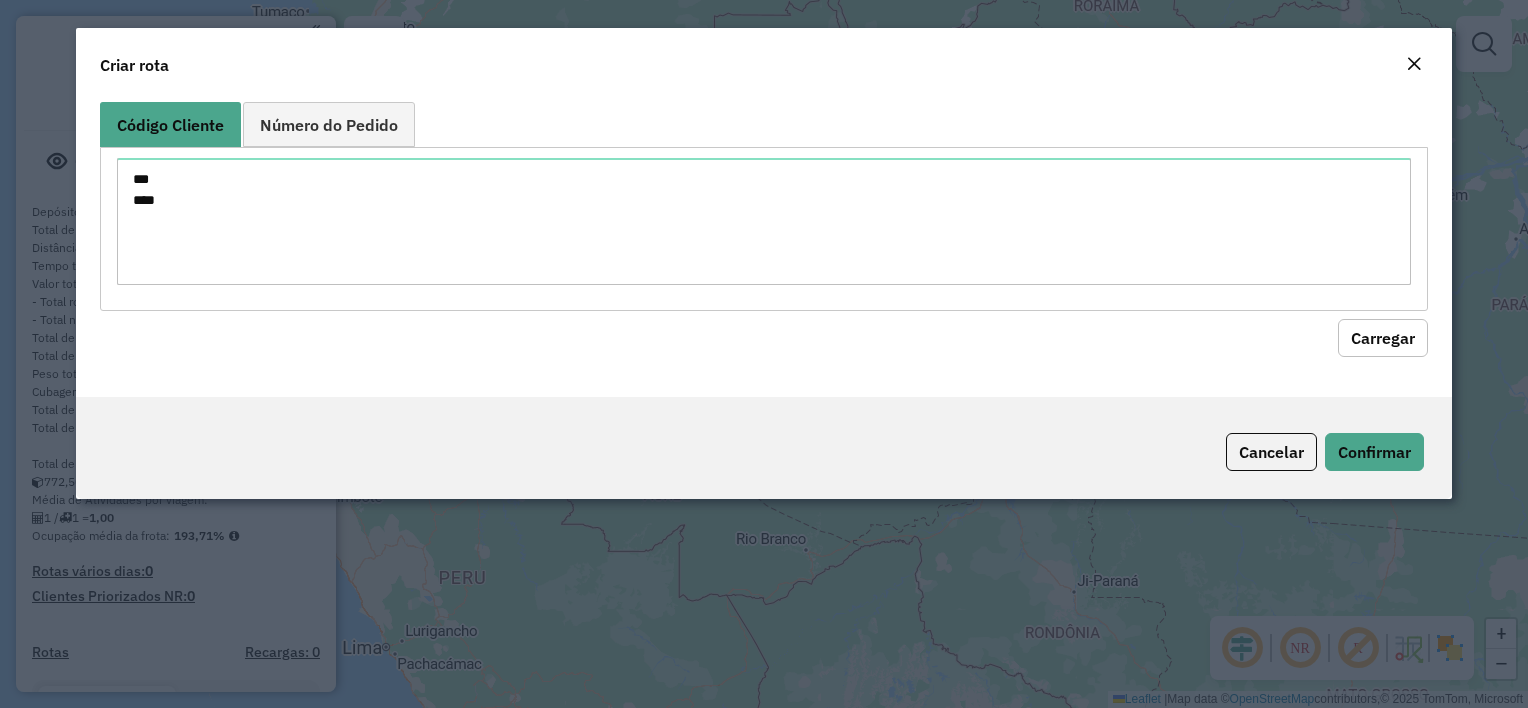 click on "Carregar" 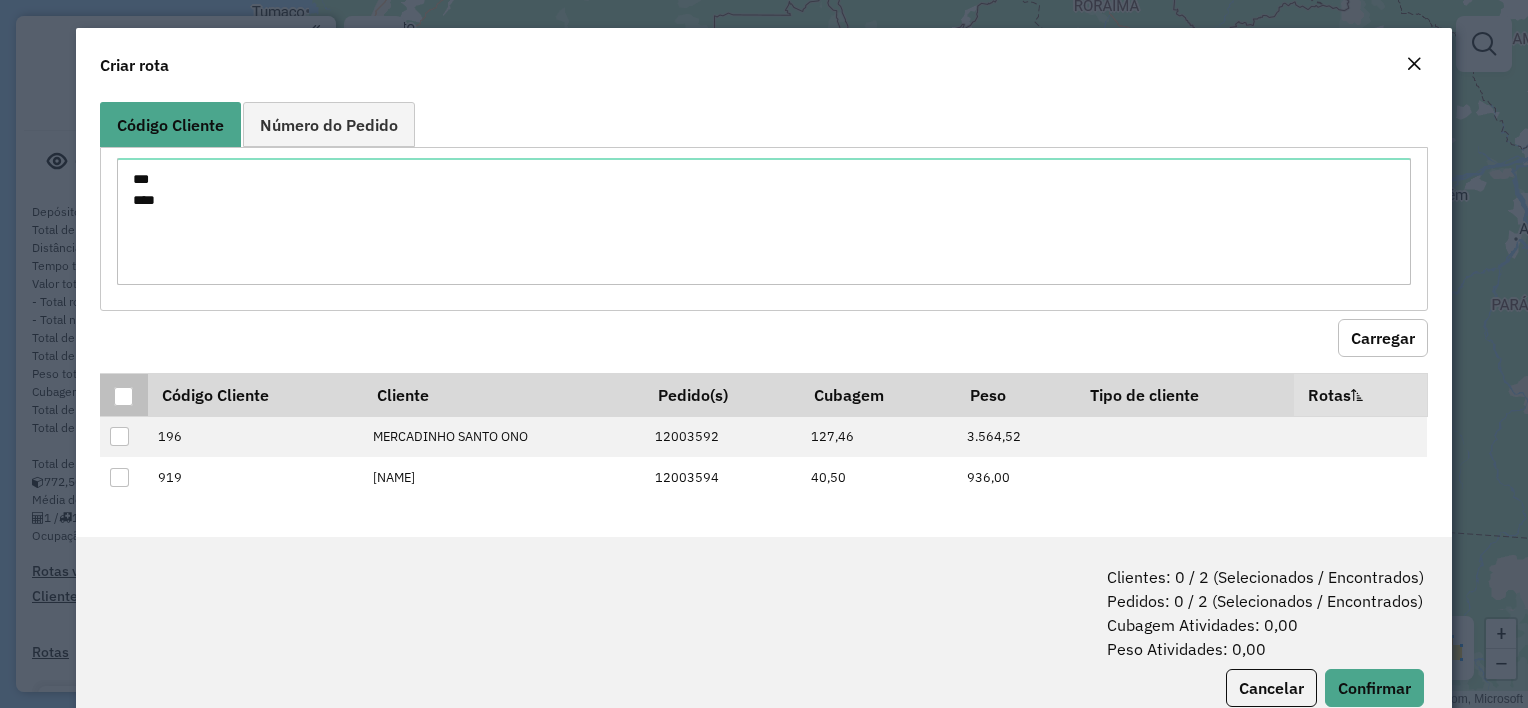 click at bounding box center (123, 394) 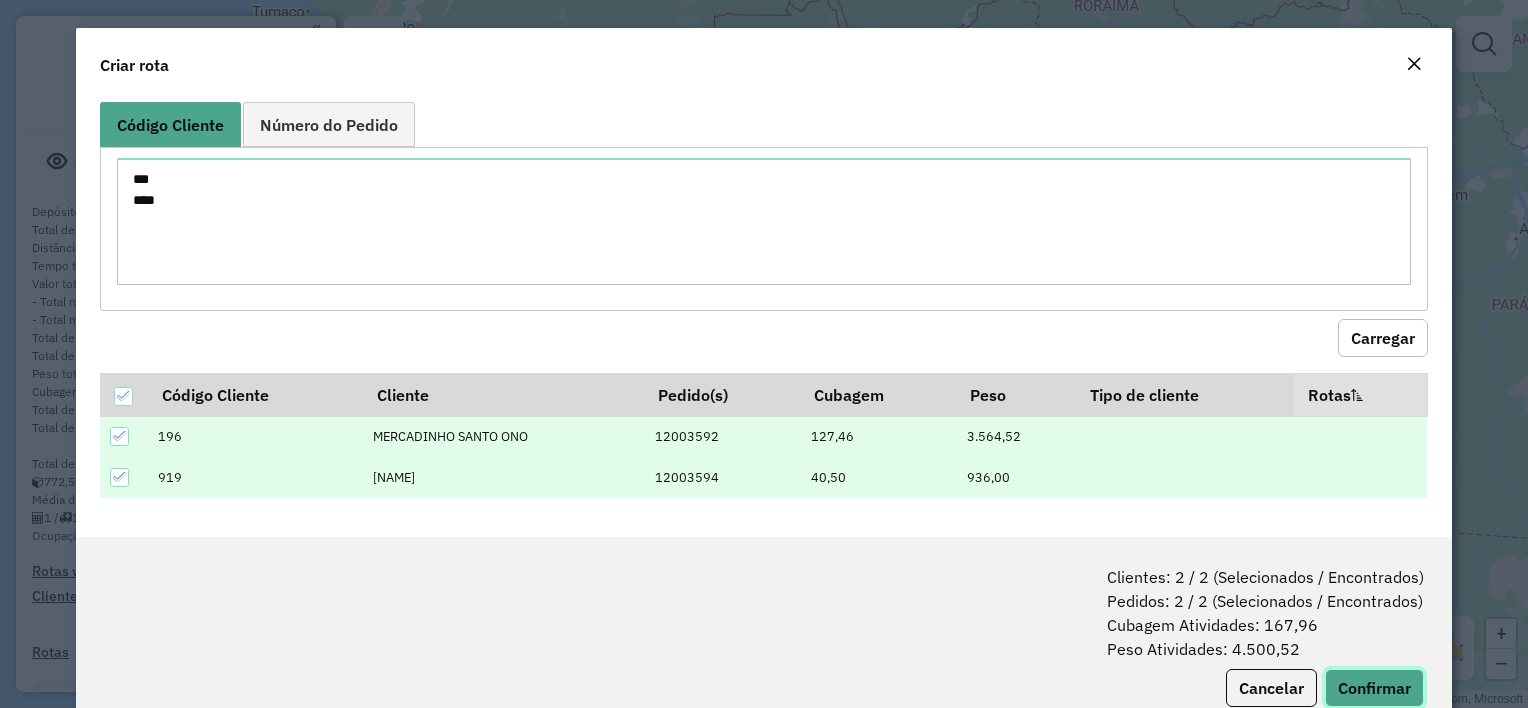 click on "Confirmar" 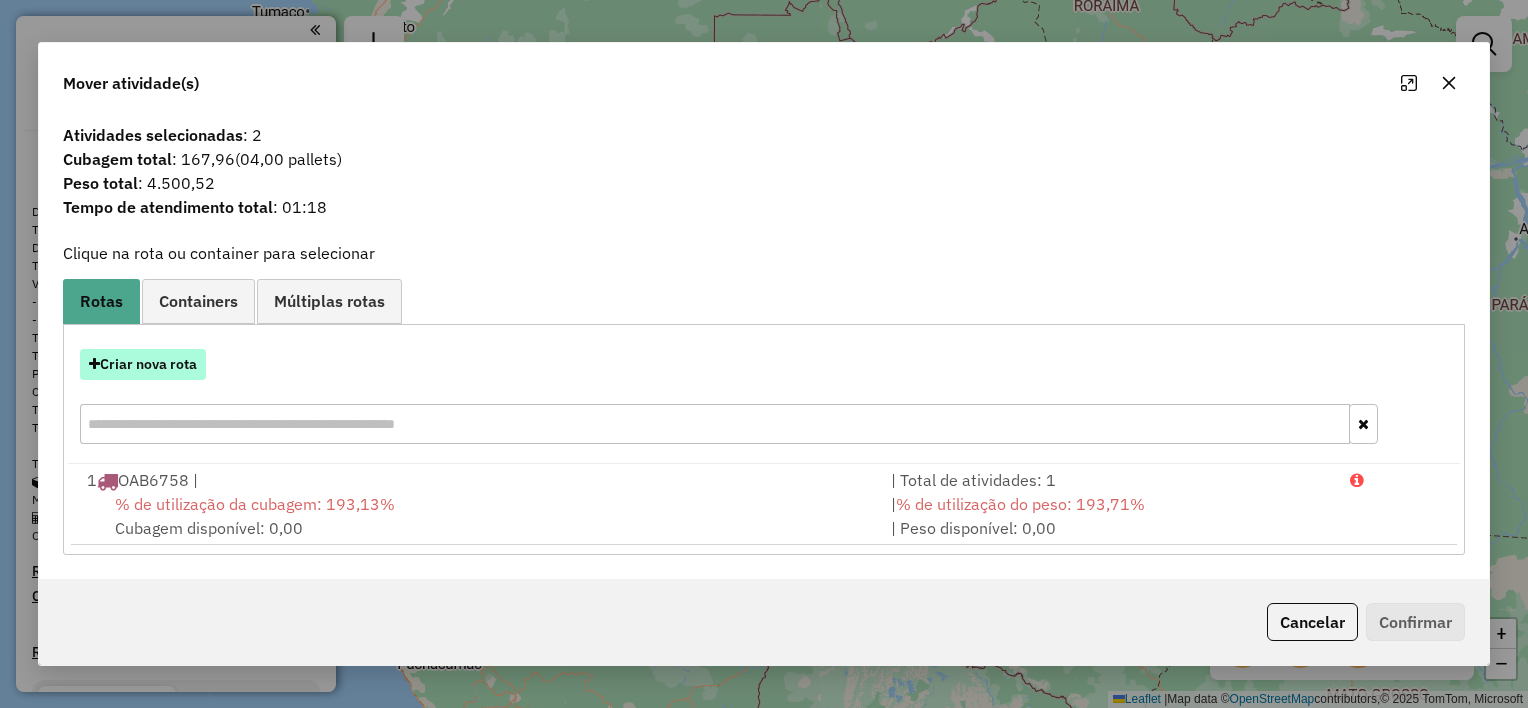 click on "Criar nova rota" at bounding box center (143, 364) 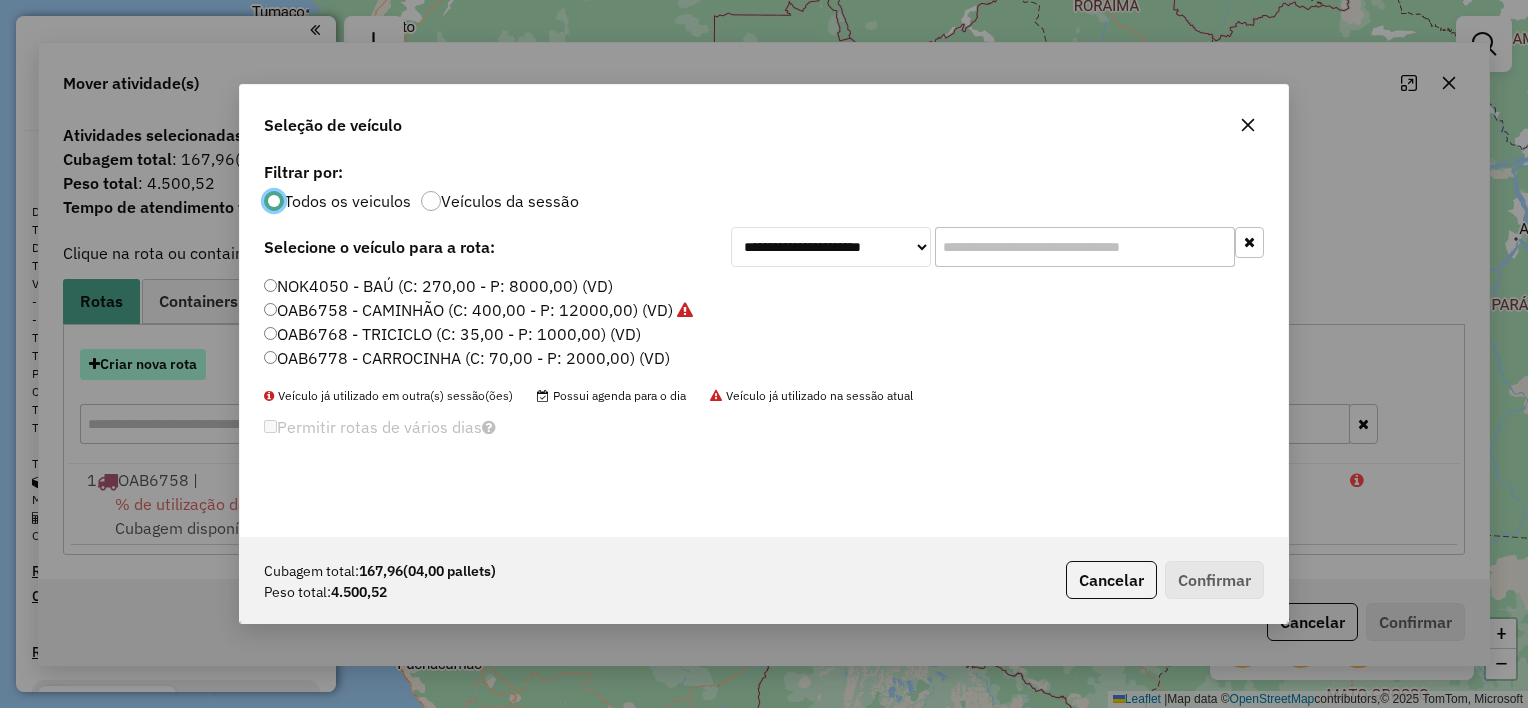 scroll, scrollTop: 10, scrollLeft: 6, axis: both 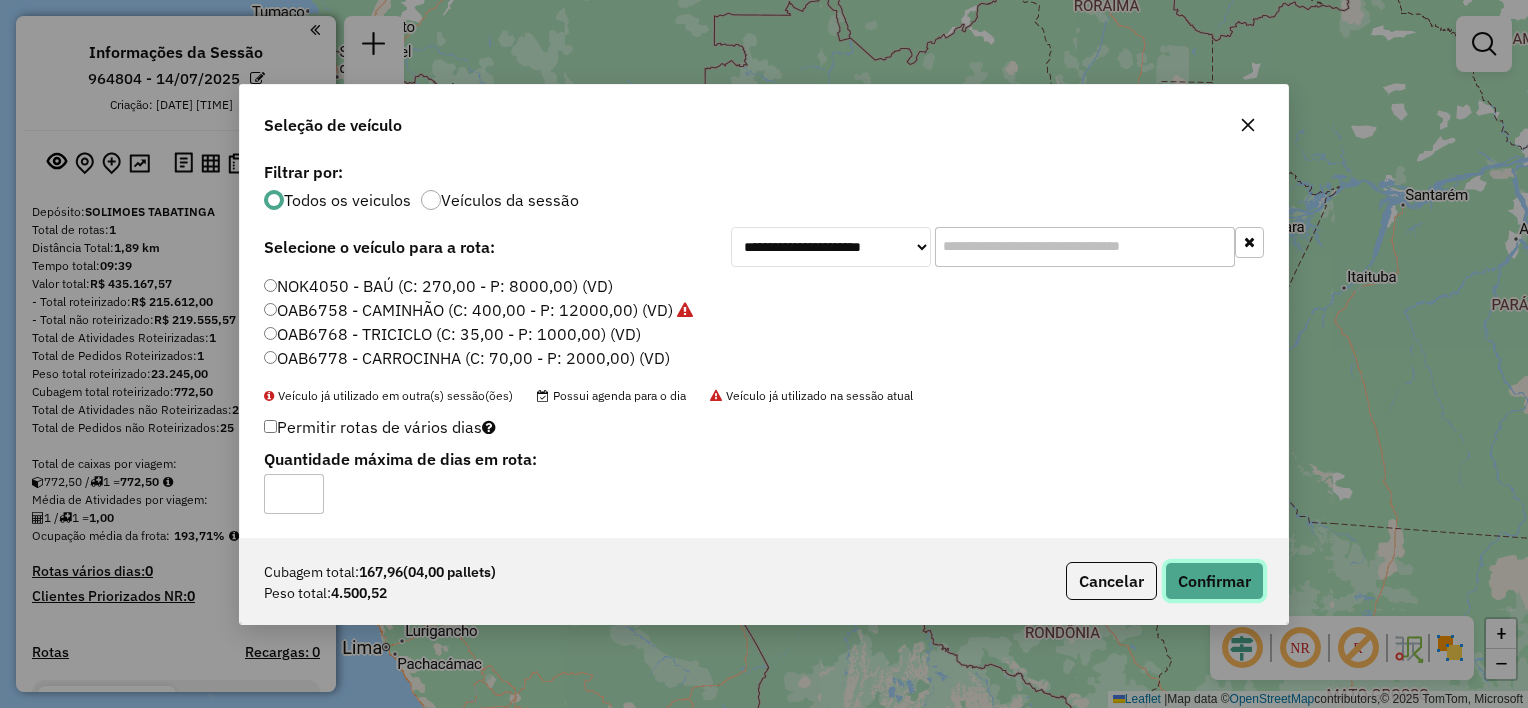 click on "Confirmar" 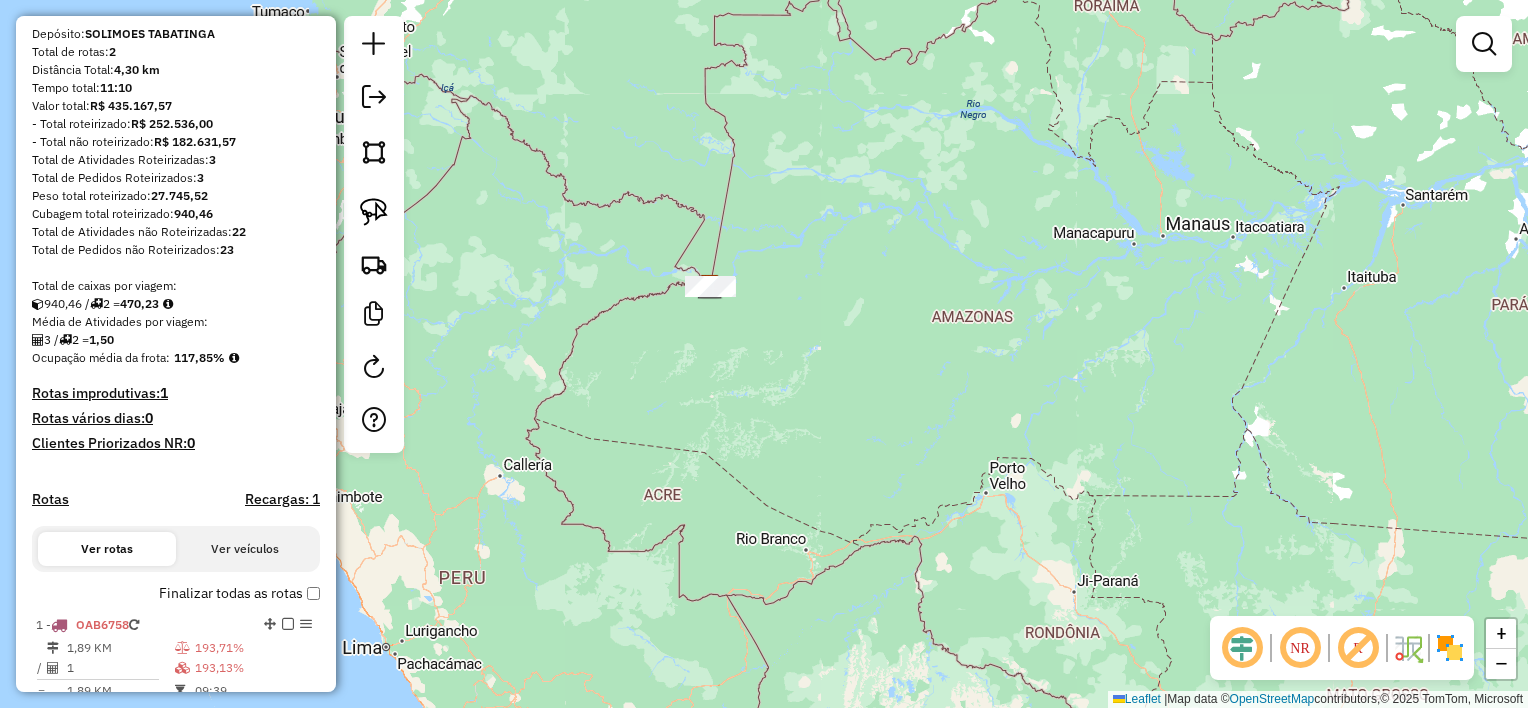 scroll, scrollTop: 0, scrollLeft: 0, axis: both 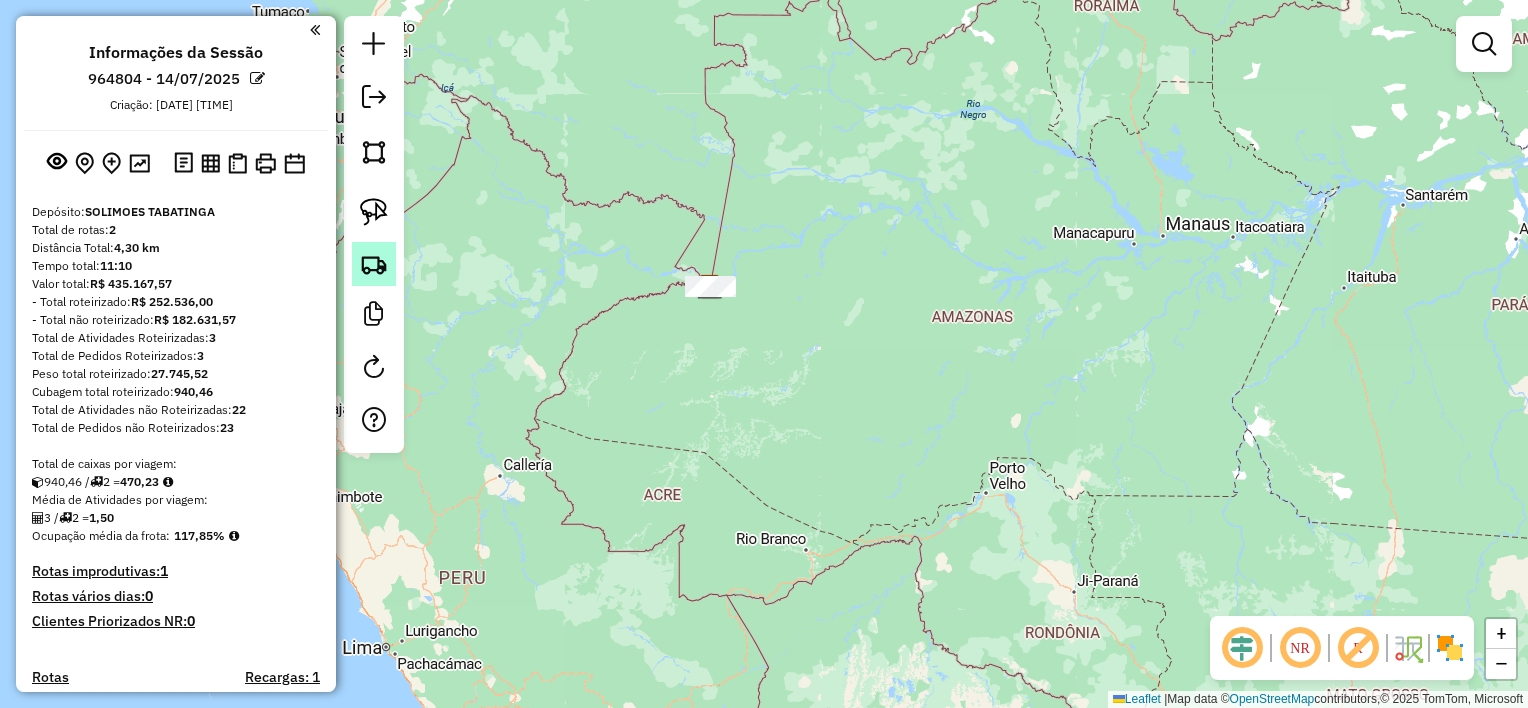 click 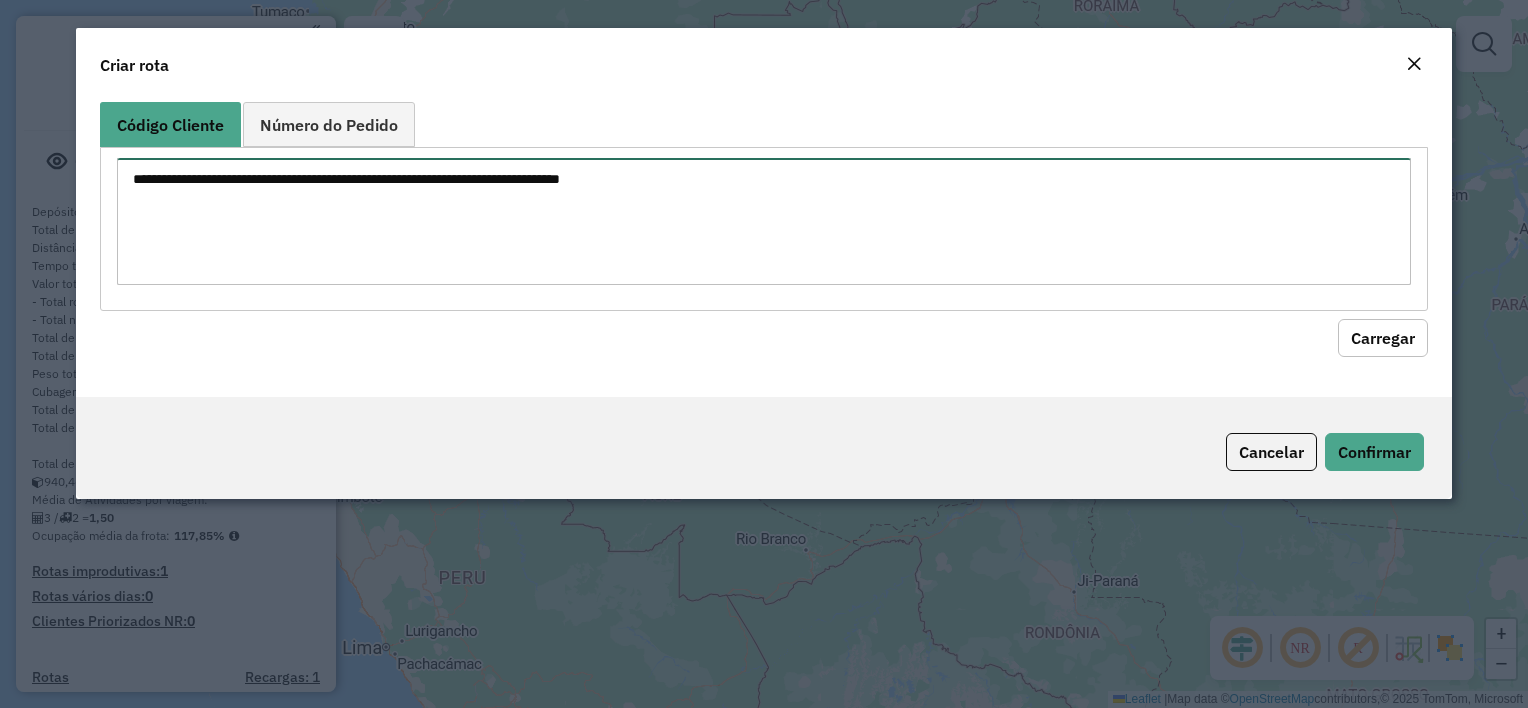 click at bounding box center [763, 221] 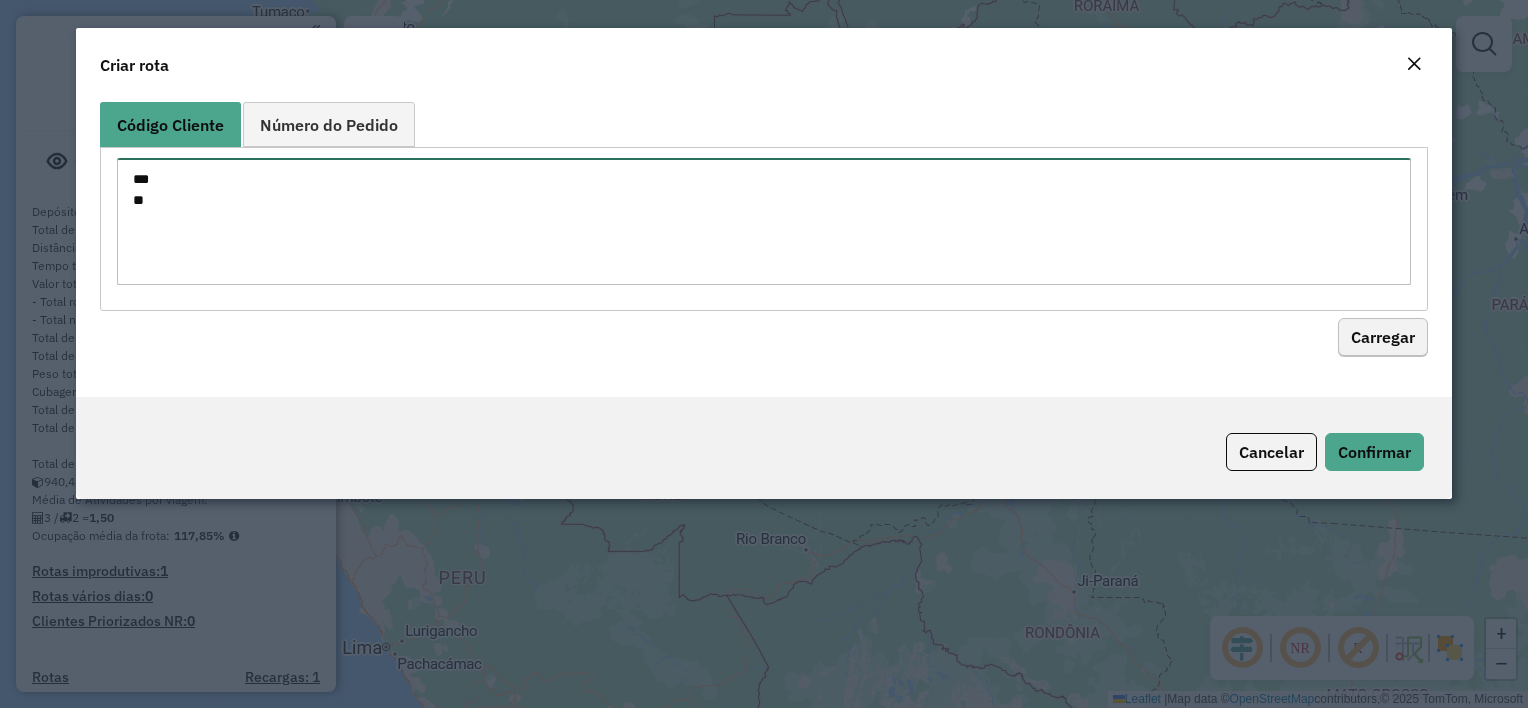 type on "***
*" 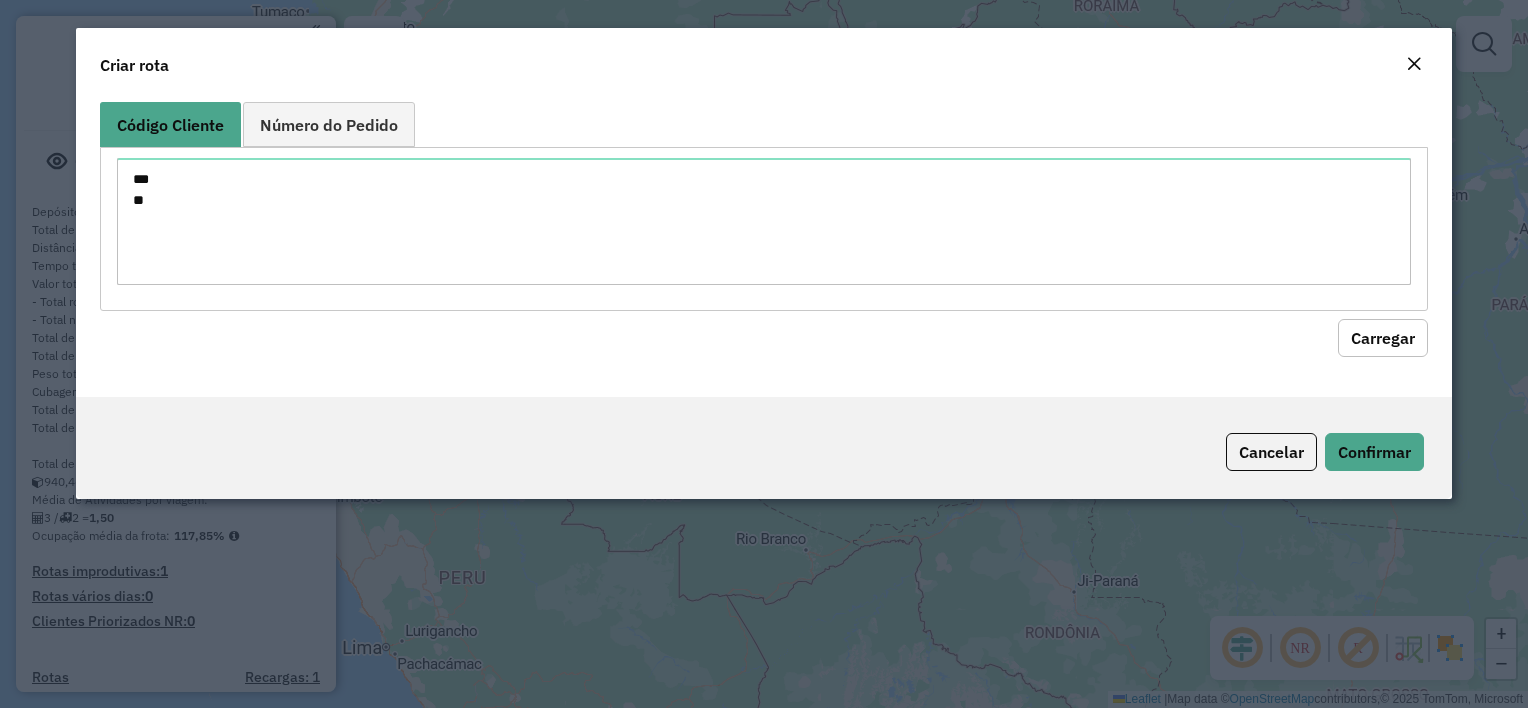 click on "Carregar" 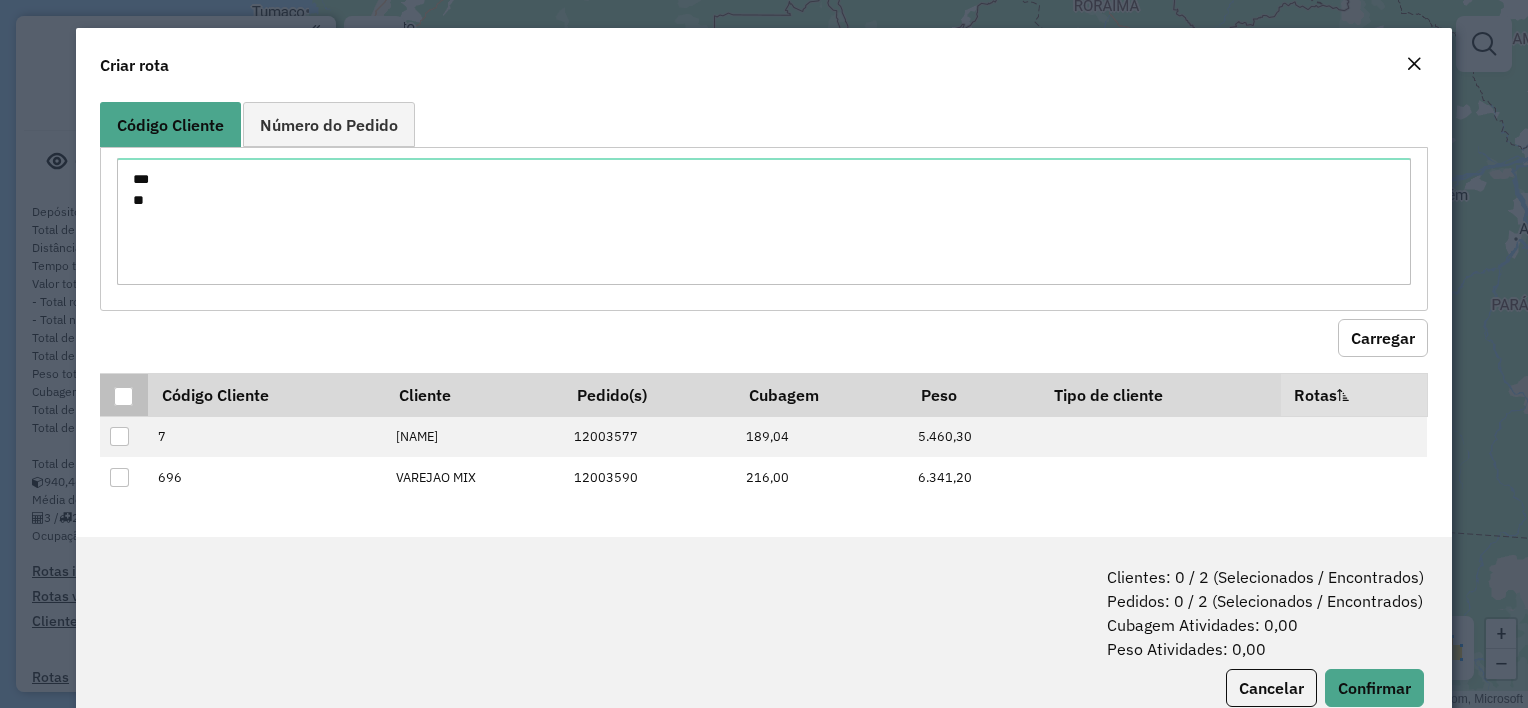 click at bounding box center [123, 396] 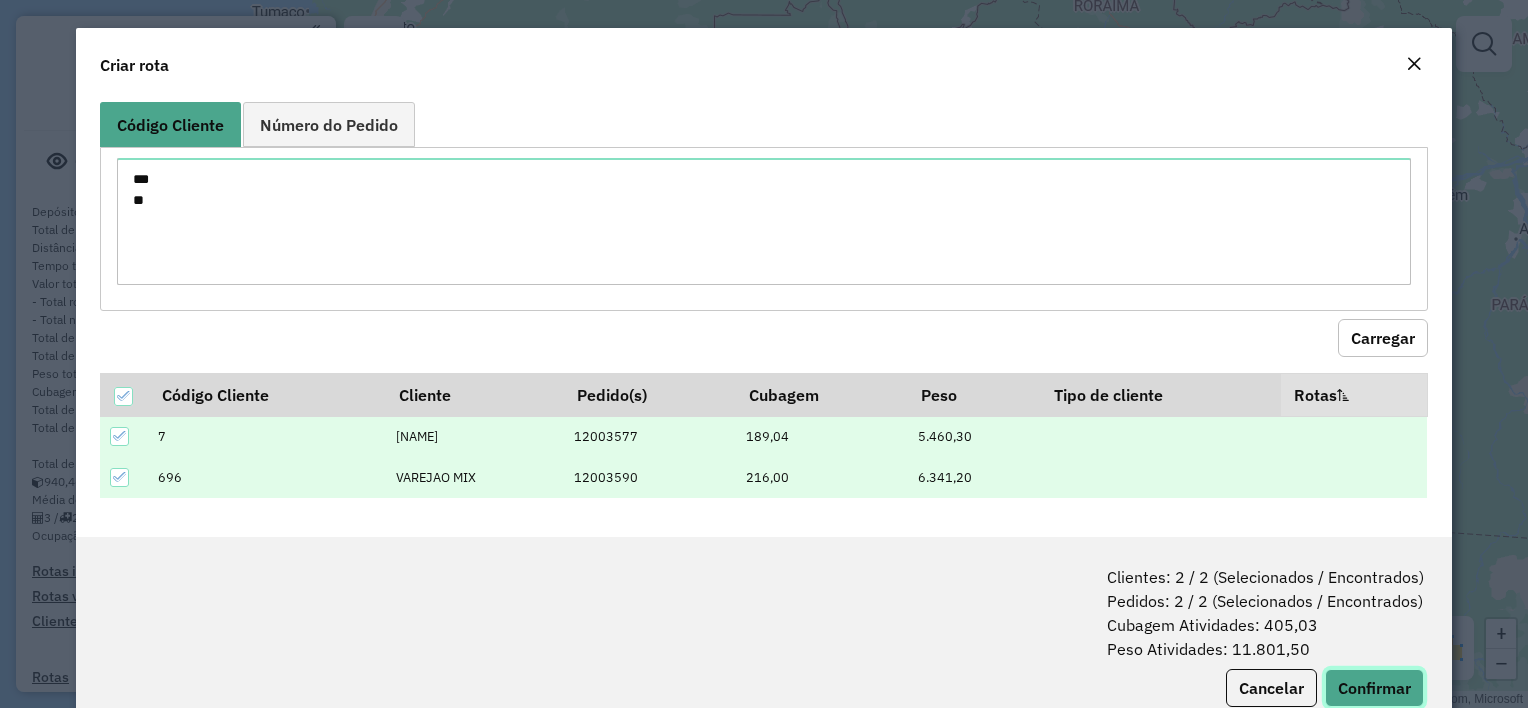 click on "Confirmar" 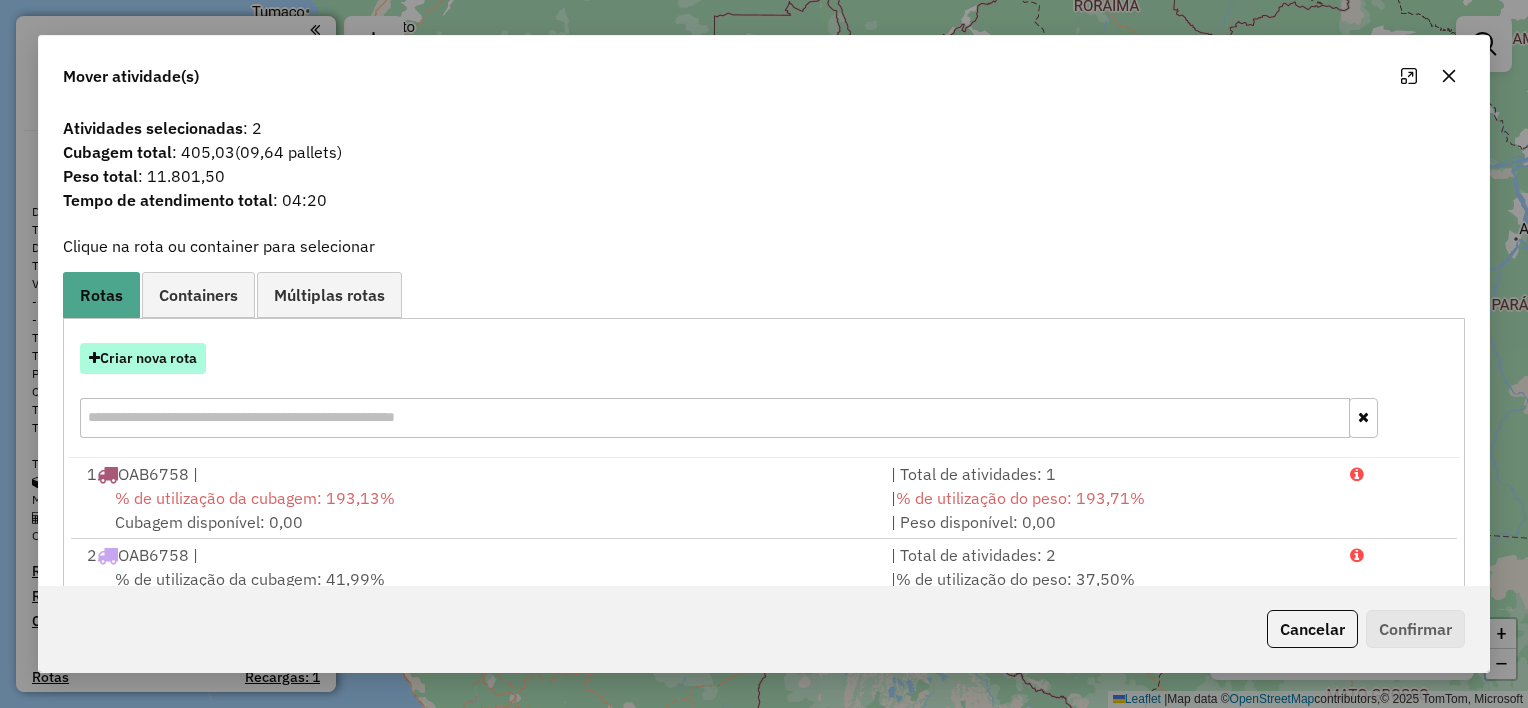 click on "Criar nova rota" at bounding box center [143, 358] 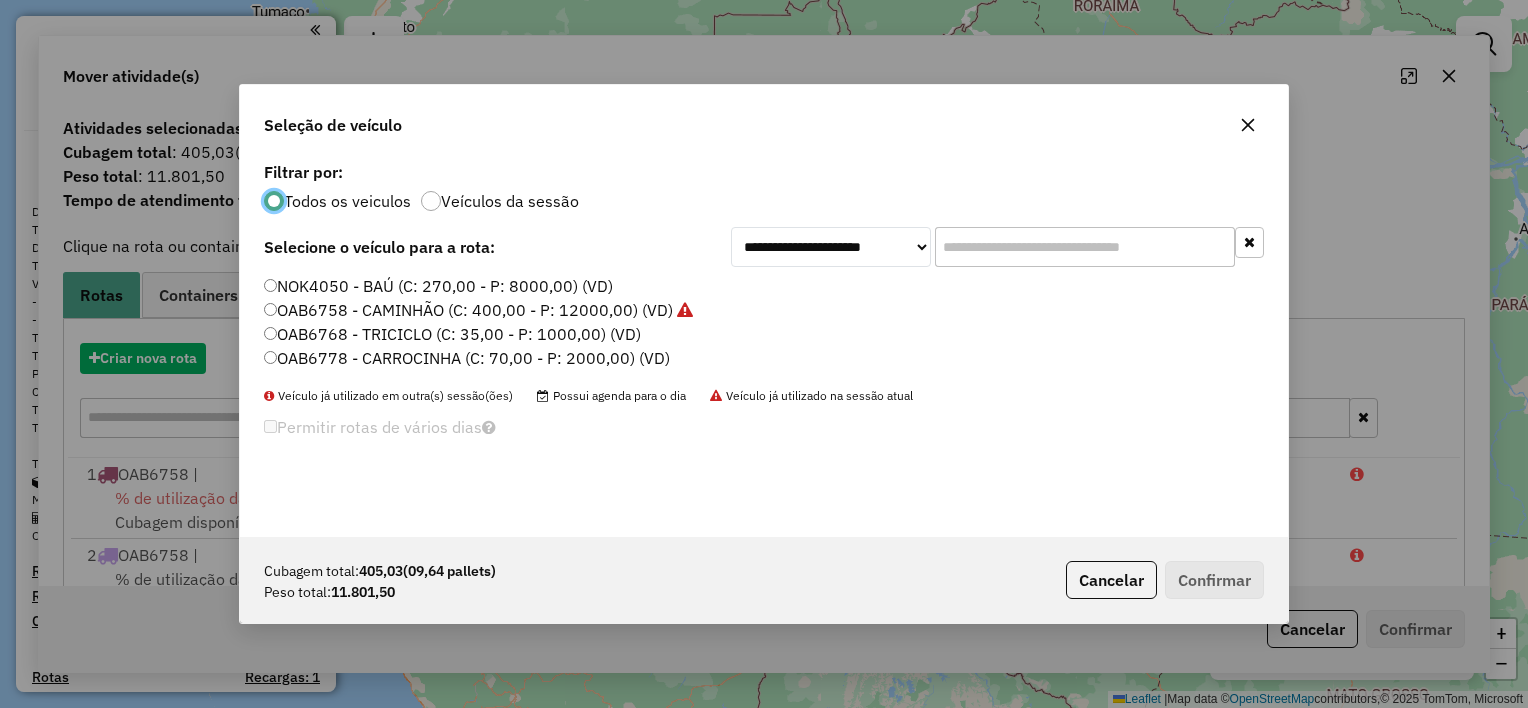 scroll, scrollTop: 10, scrollLeft: 6, axis: both 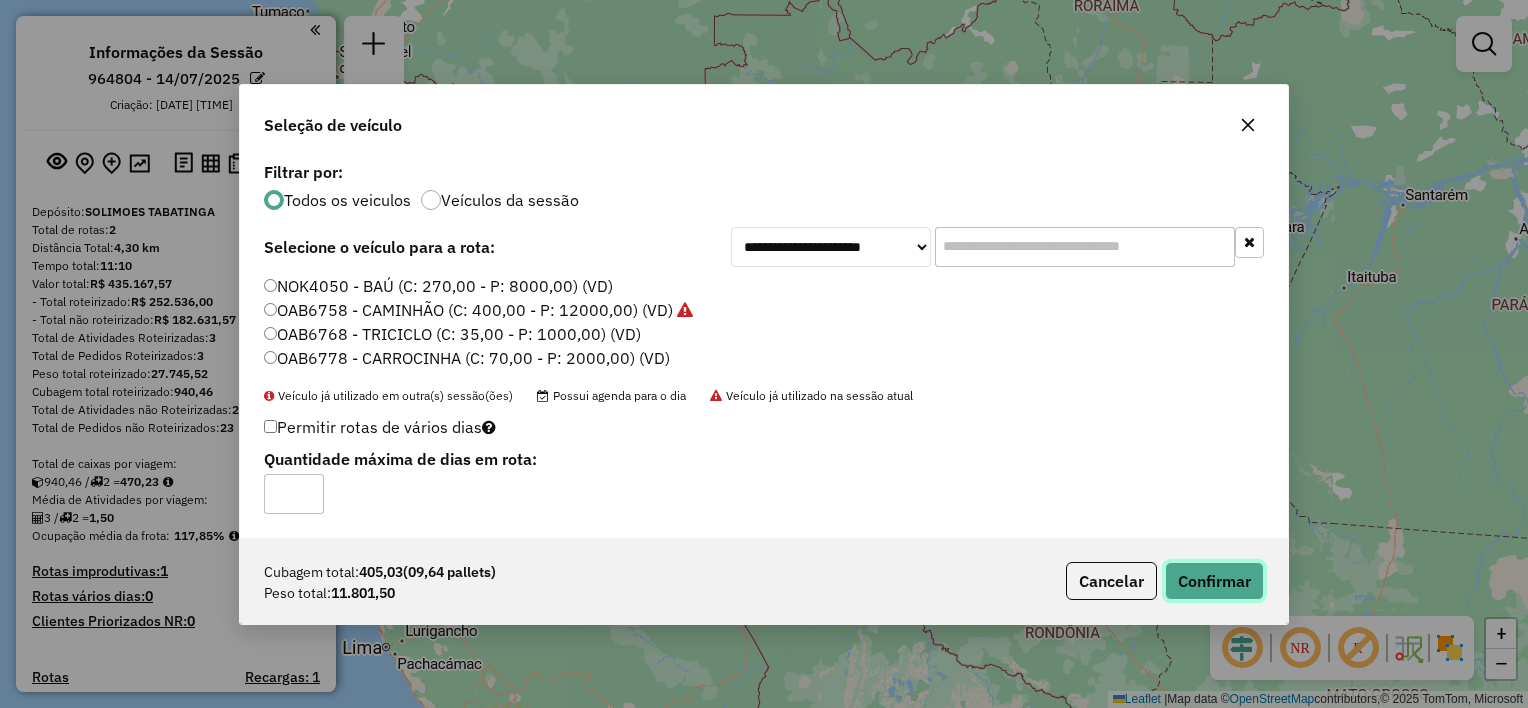 click on "Confirmar" 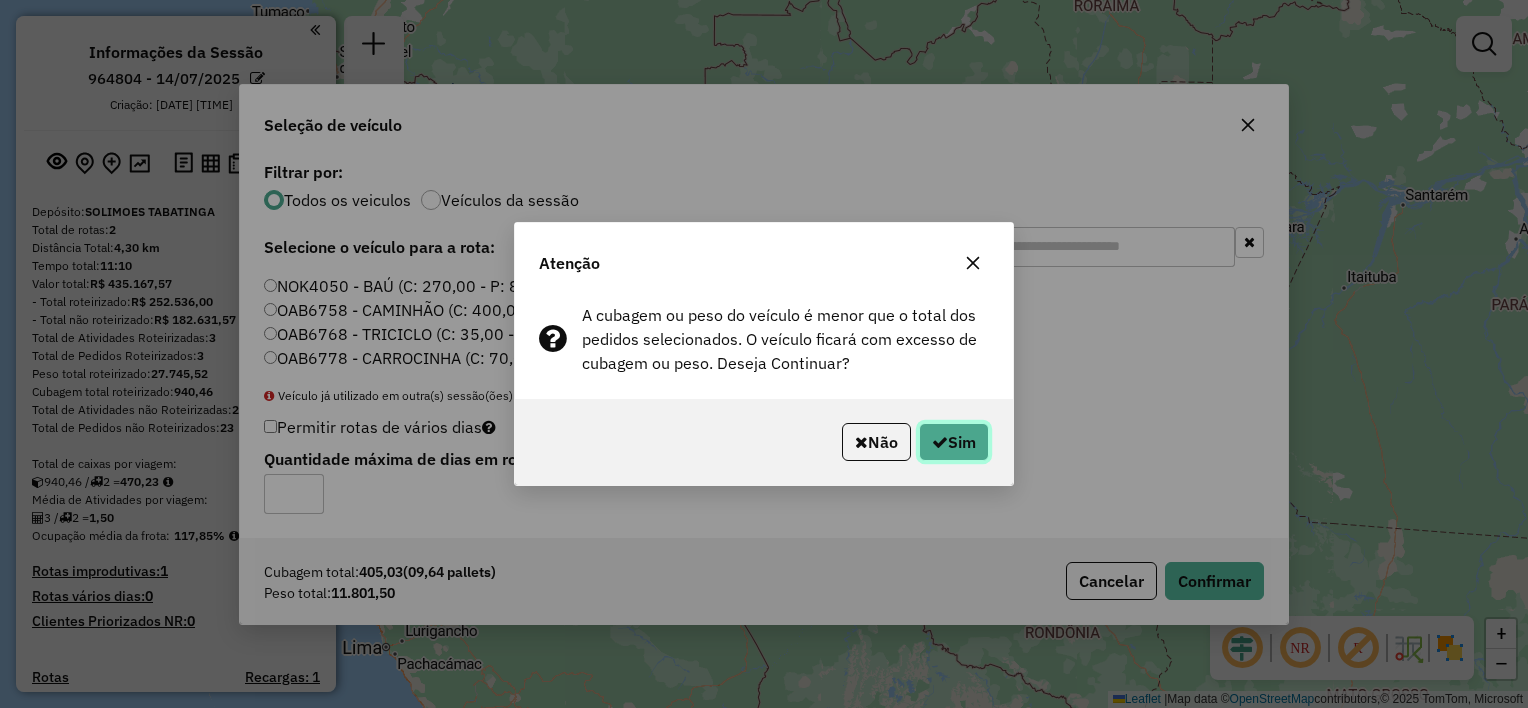 click on "Sim" 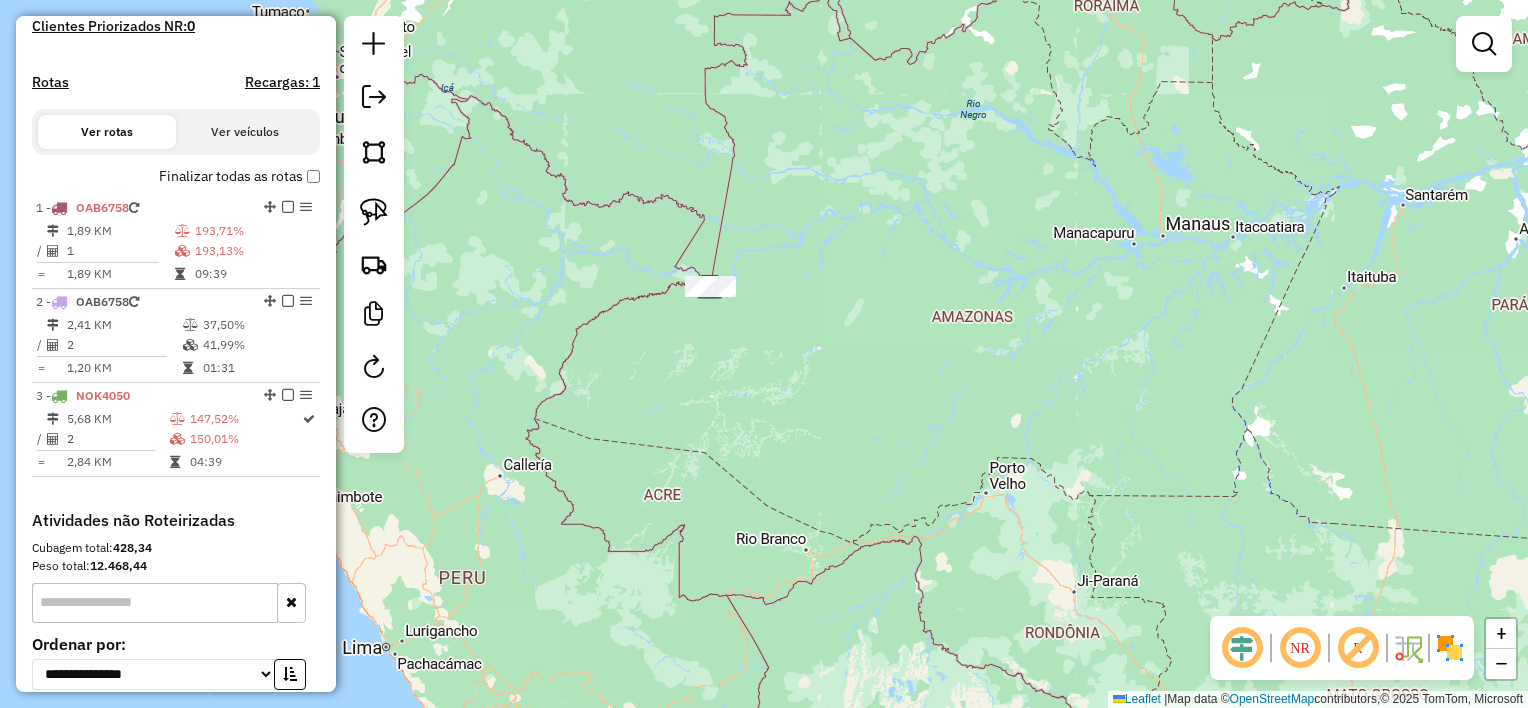 scroll, scrollTop: 700, scrollLeft: 0, axis: vertical 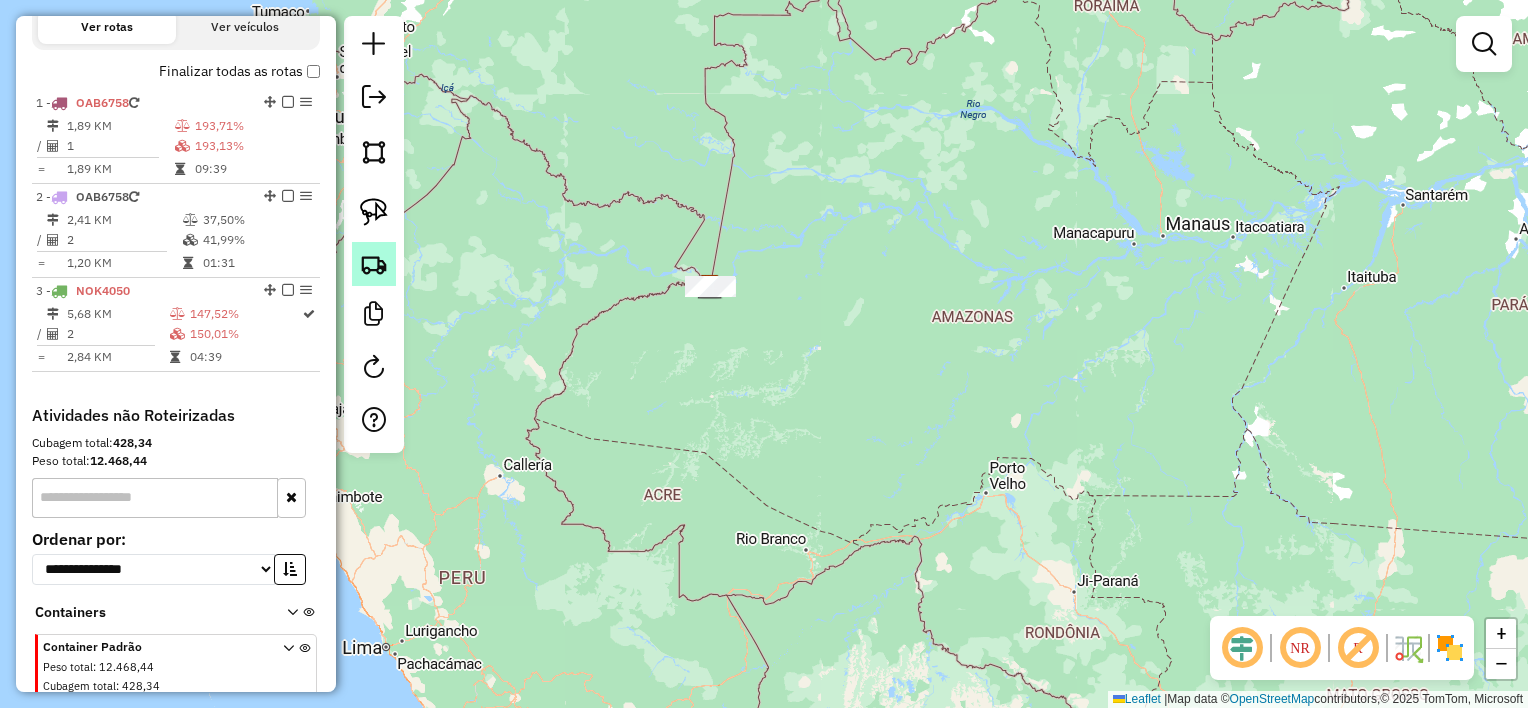 click 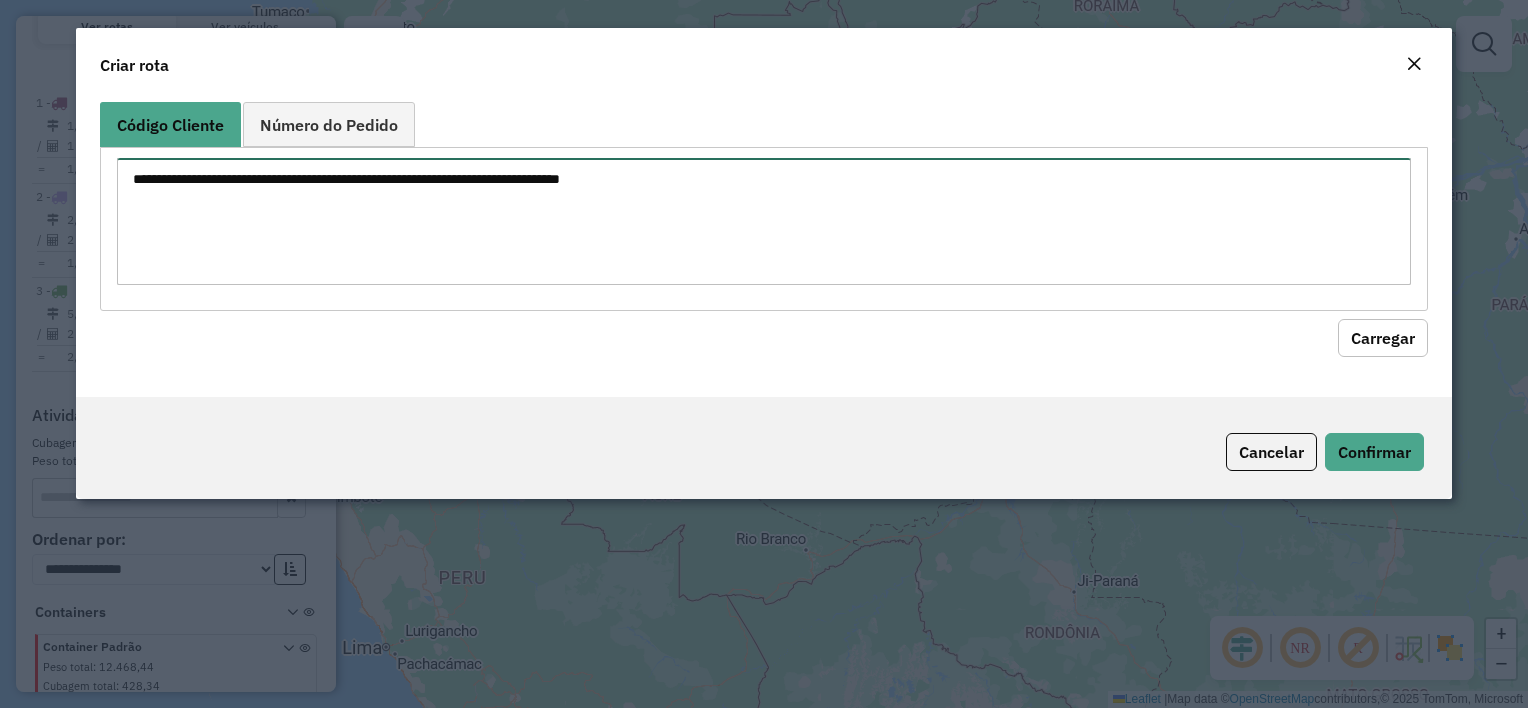 click at bounding box center (763, 221) 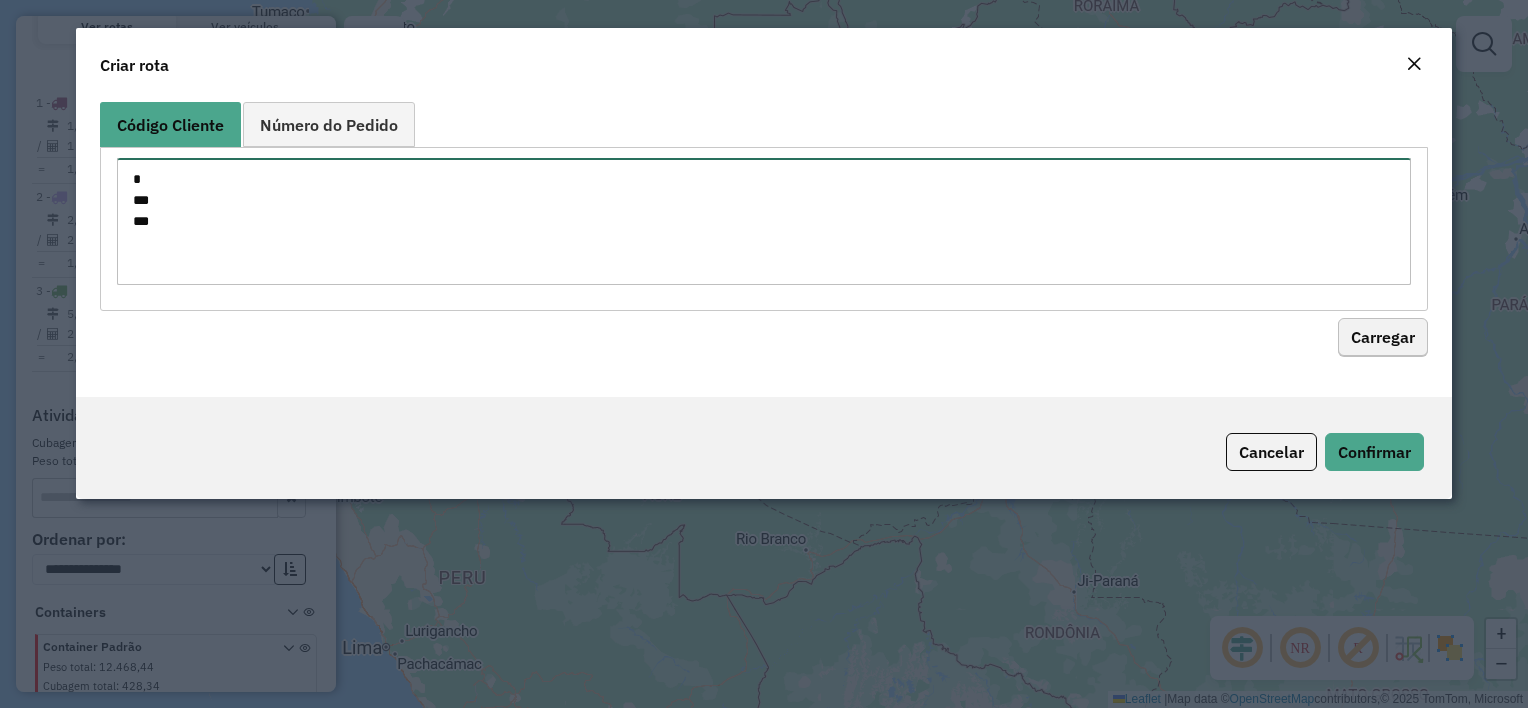 type on "*
***
**" 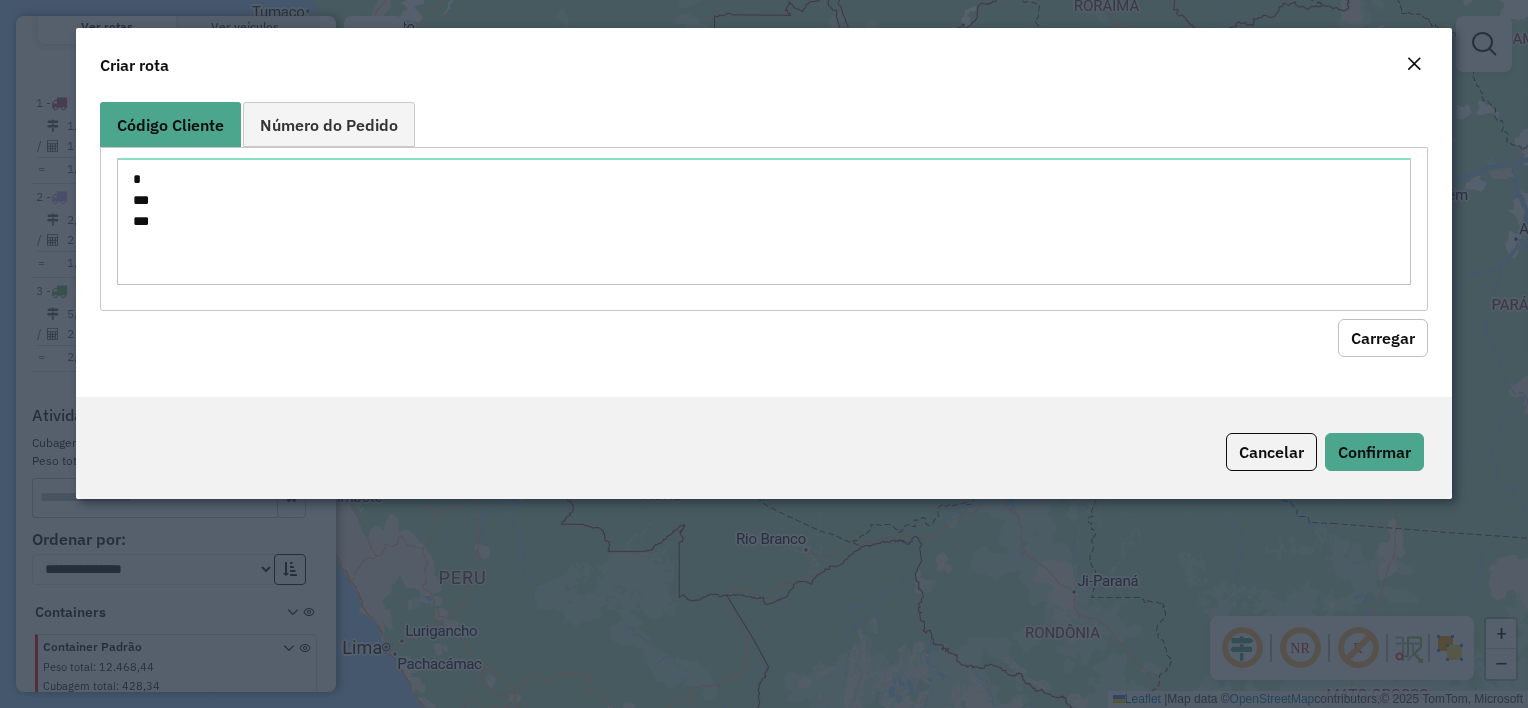 click on "Carregar" 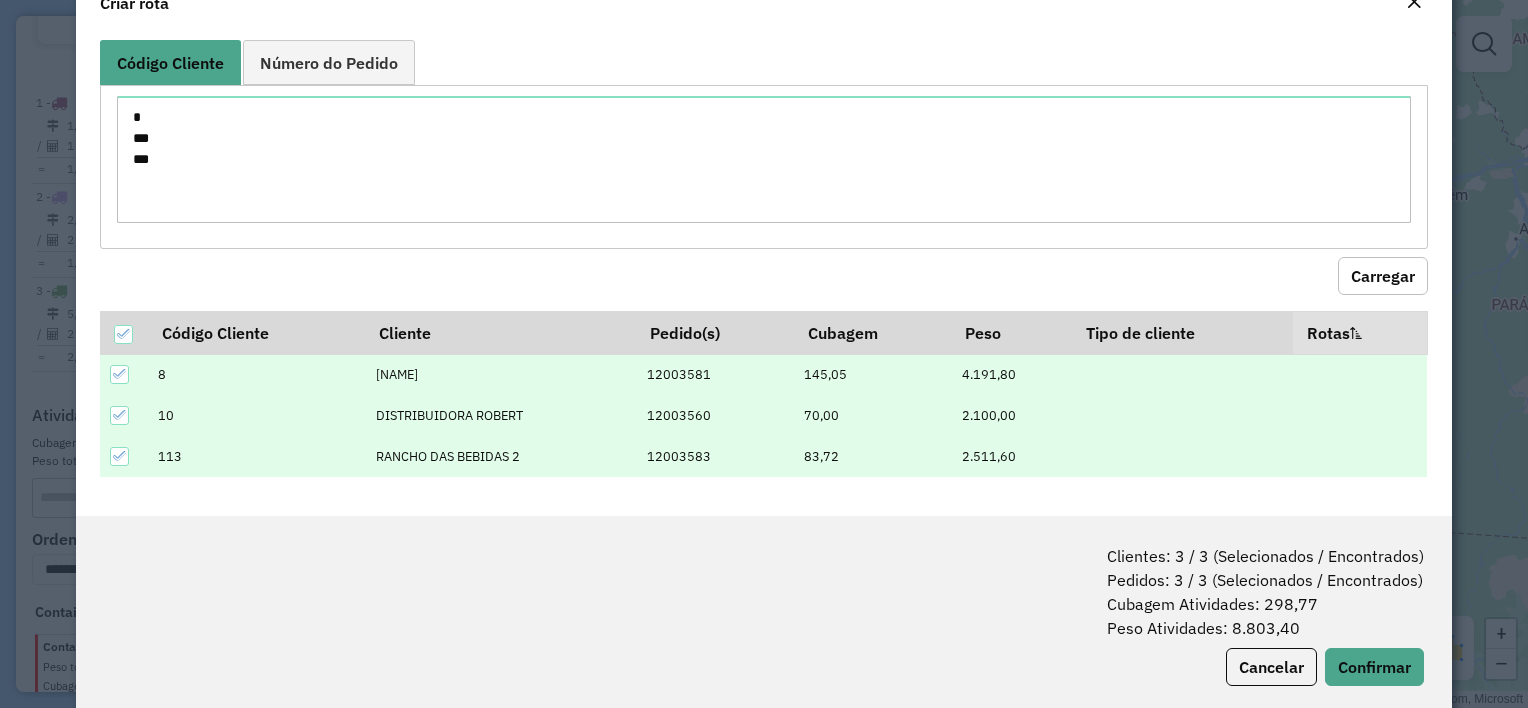 scroll, scrollTop: 92, scrollLeft: 0, axis: vertical 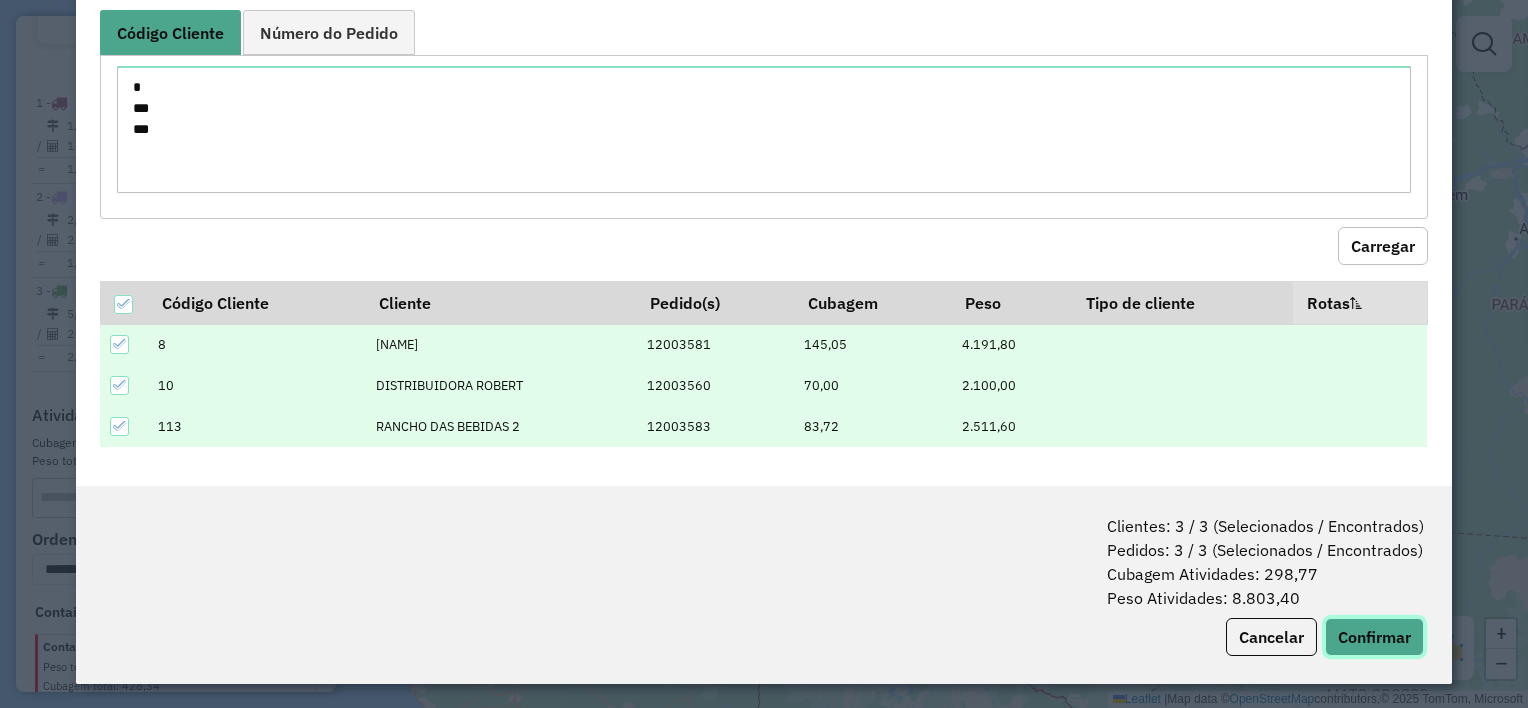 click on "Confirmar" 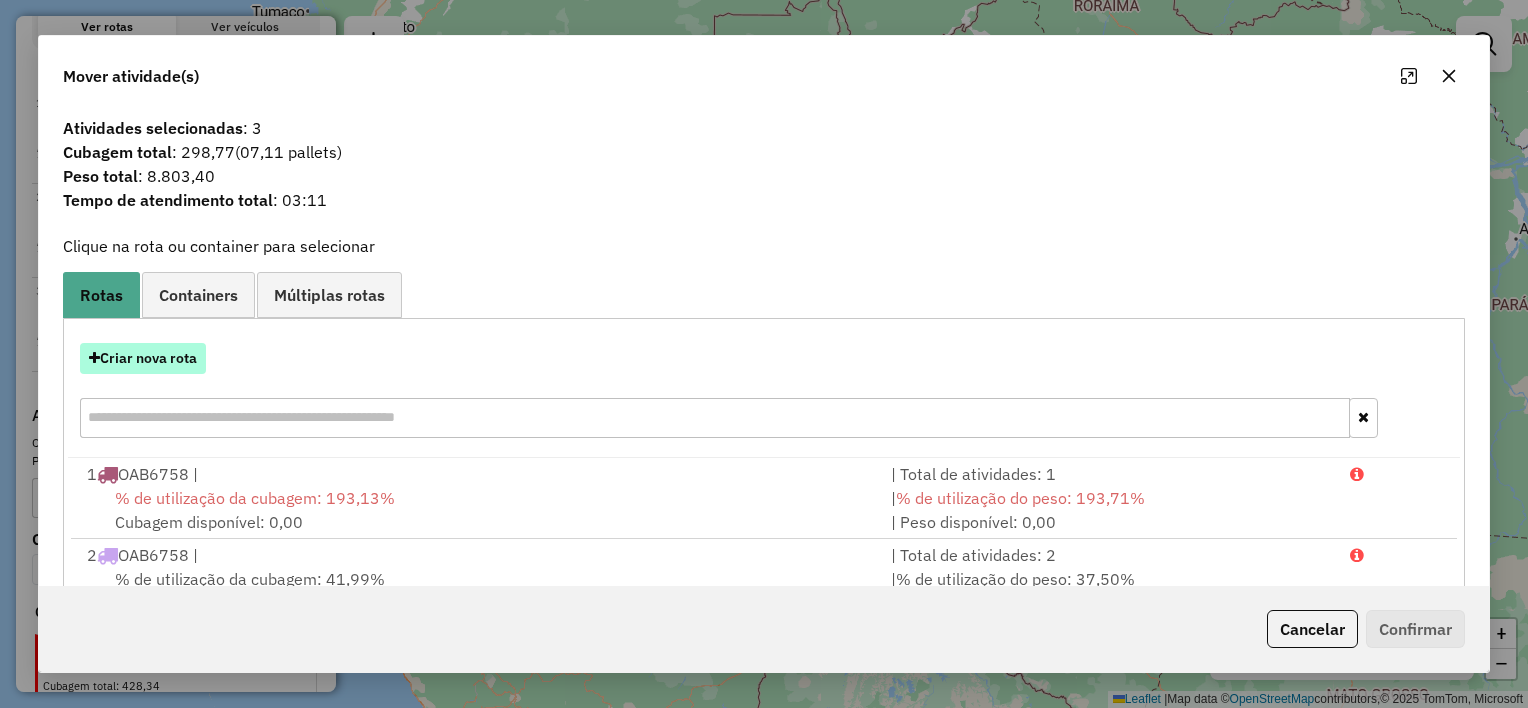 click on "Criar nova rota" at bounding box center [143, 358] 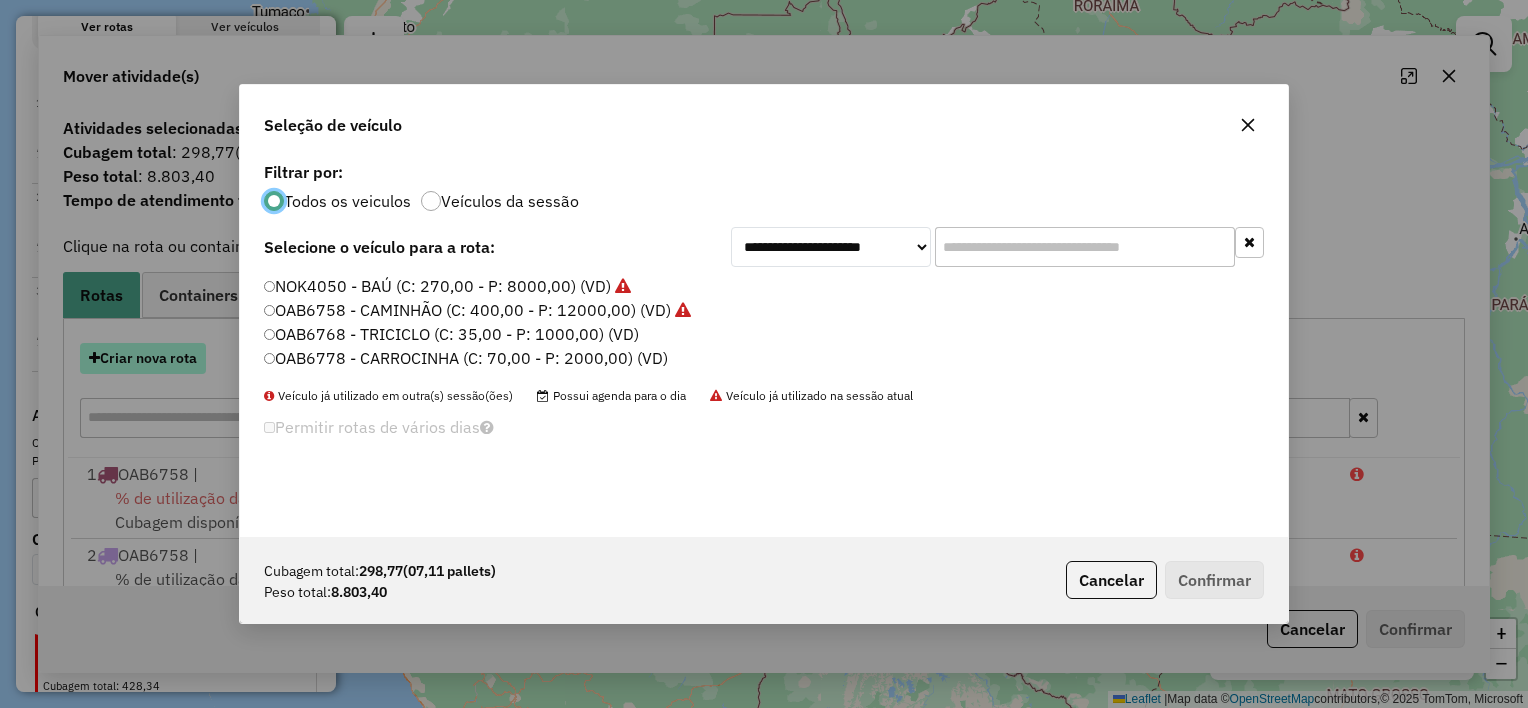 scroll, scrollTop: 10, scrollLeft: 6, axis: both 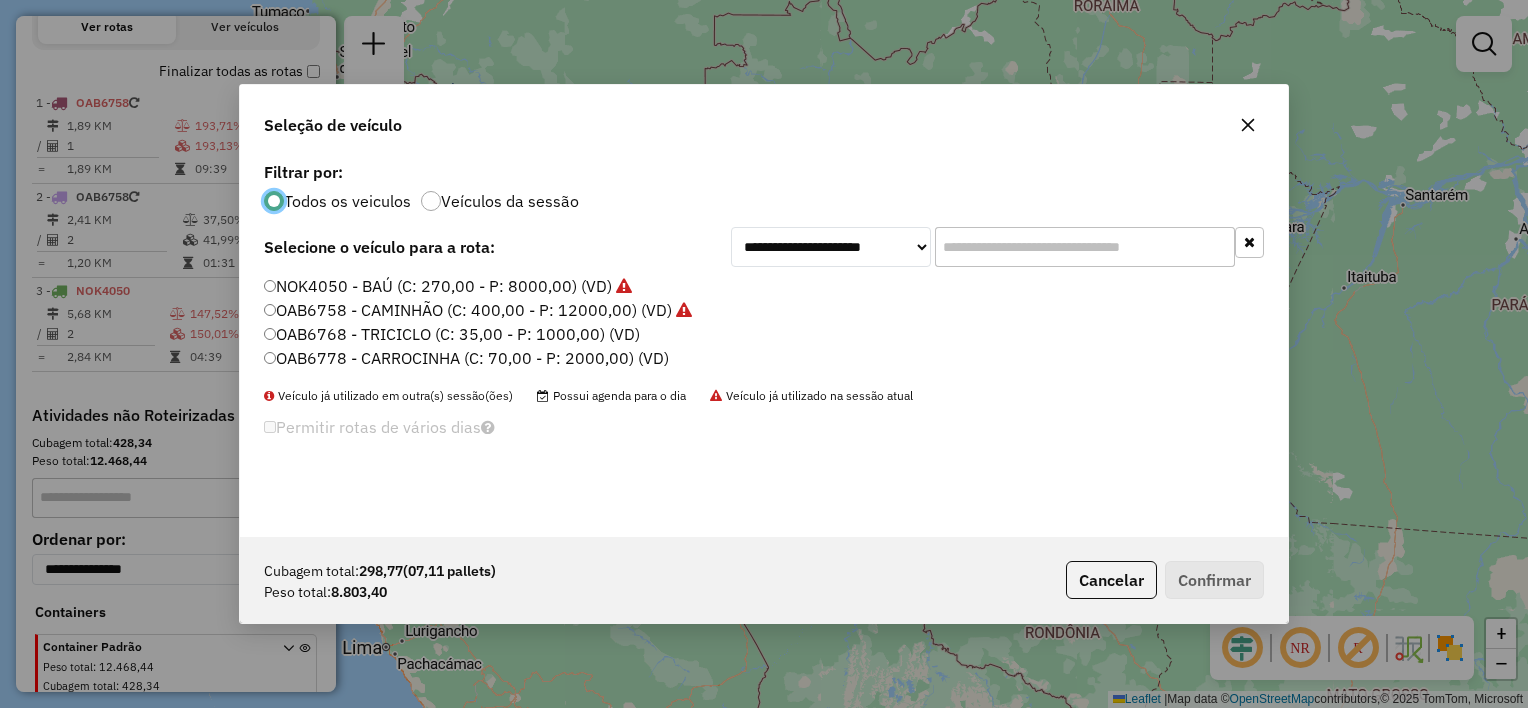 click on "NOK4050 - BAÚ (C: 270,00 - P: 8000,00) (VD)" 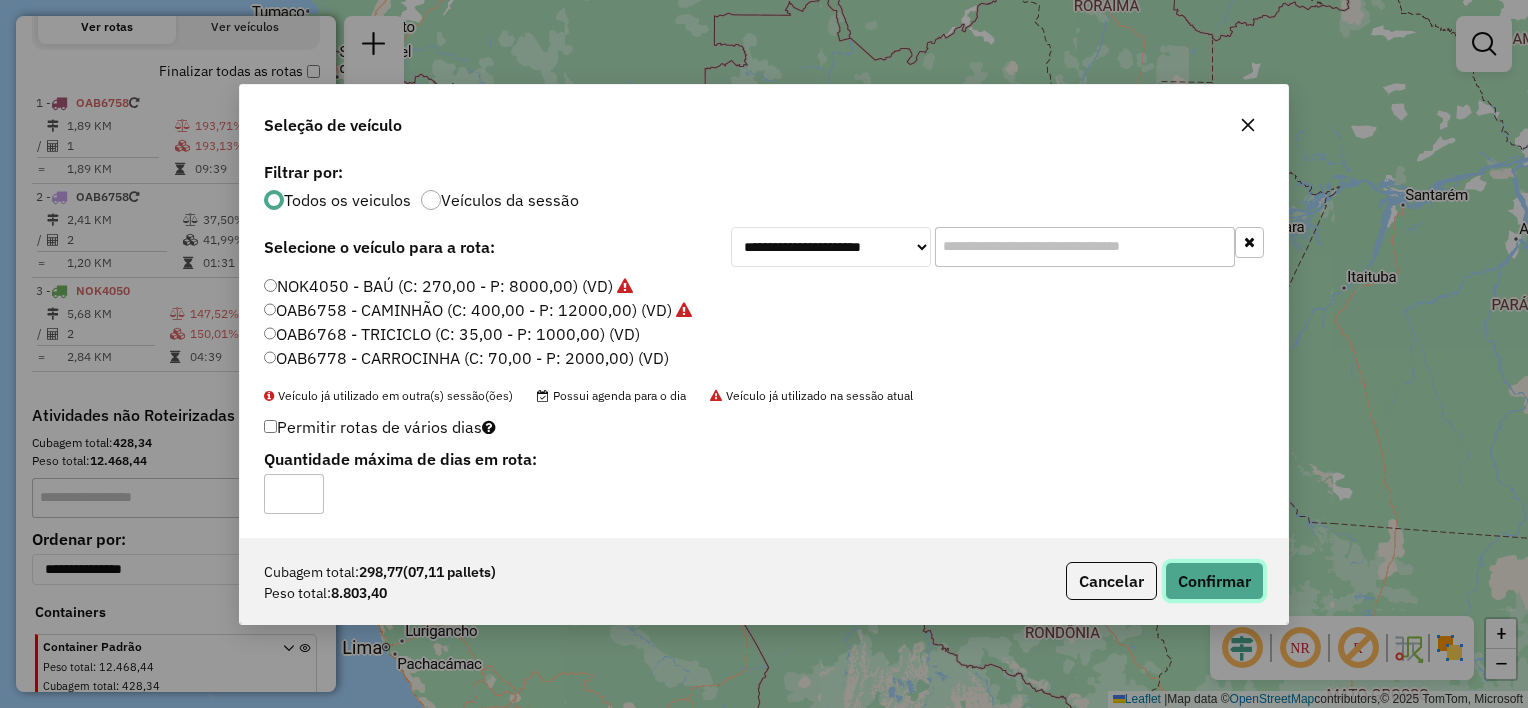 click on "Confirmar" 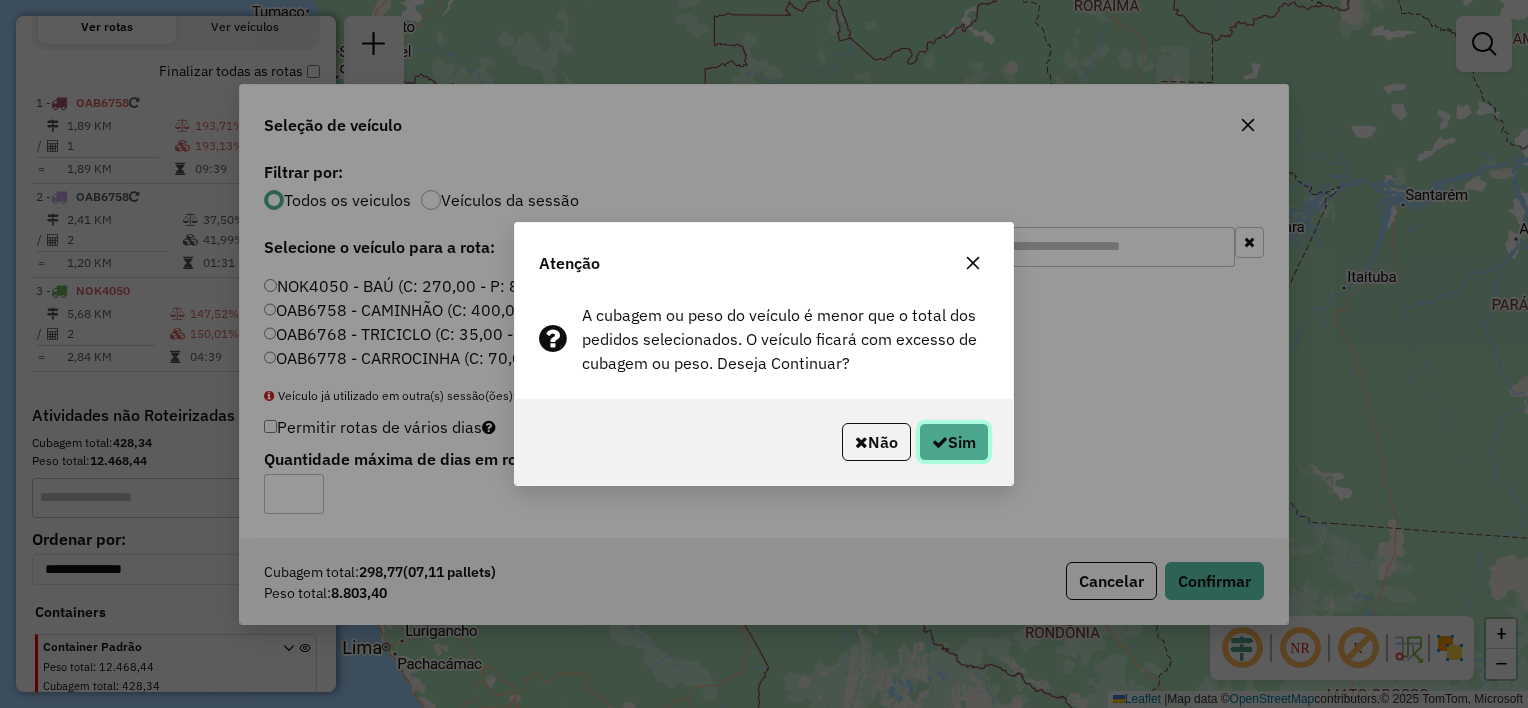 click on "Sim" 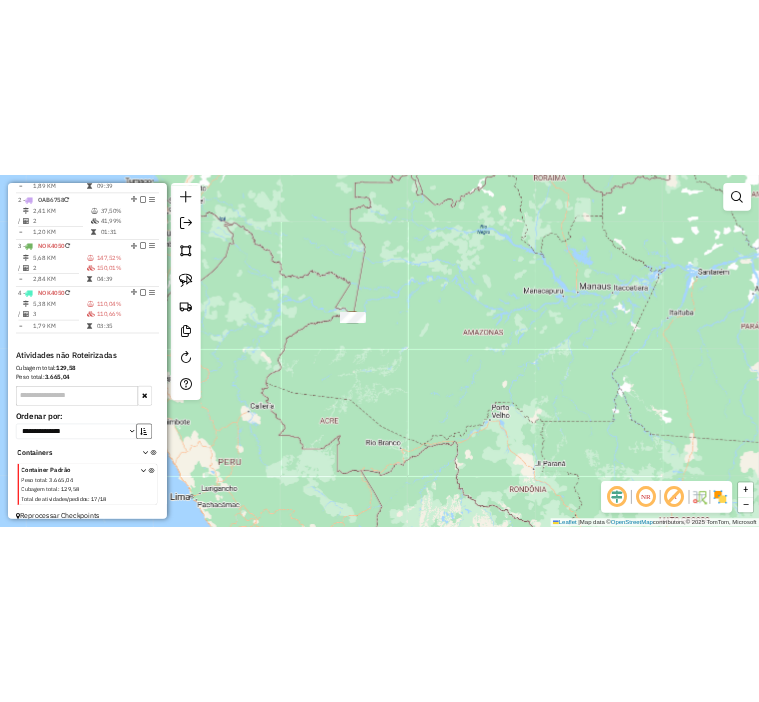 scroll, scrollTop: 866, scrollLeft: 0, axis: vertical 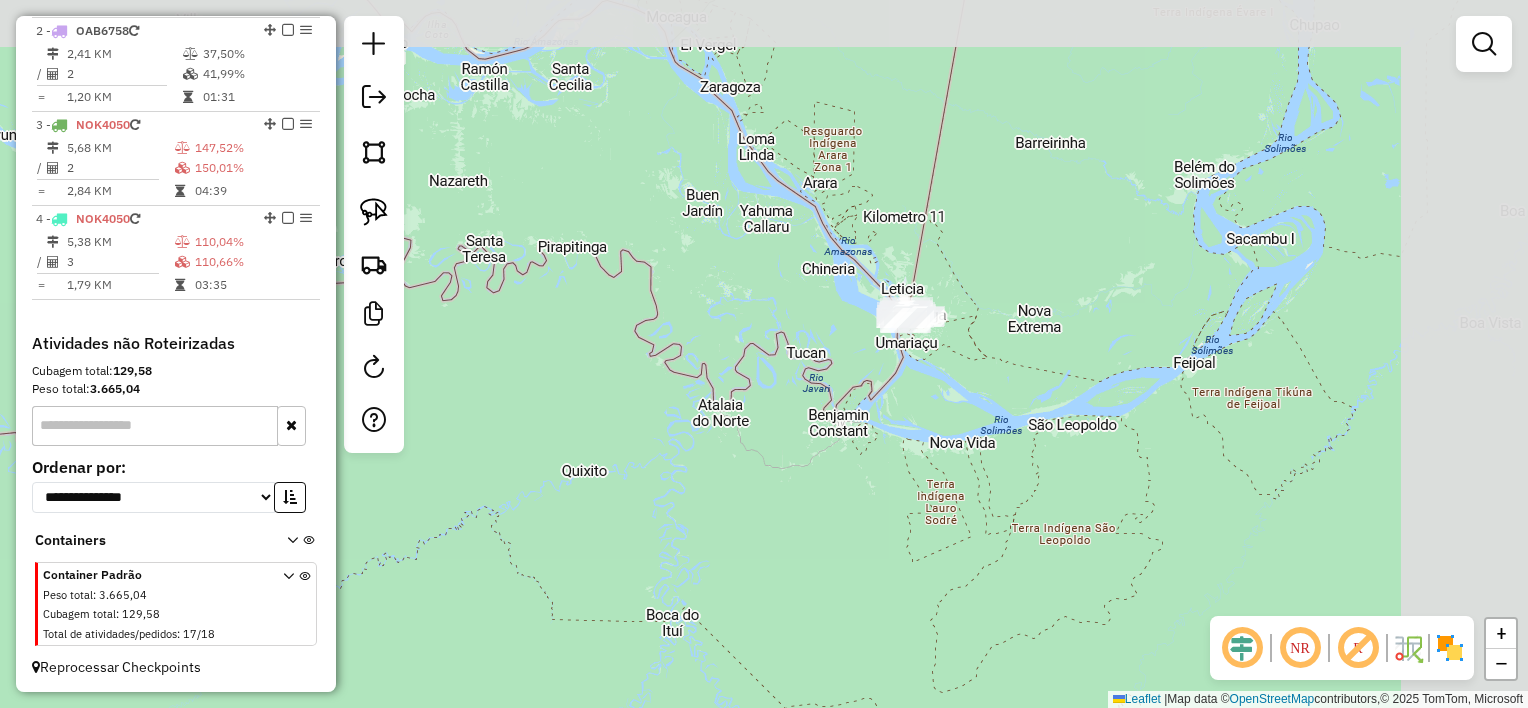 drag, startPoint x: 1118, startPoint y: 288, endPoint x: 929, endPoint y: 392, distance: 215.72437 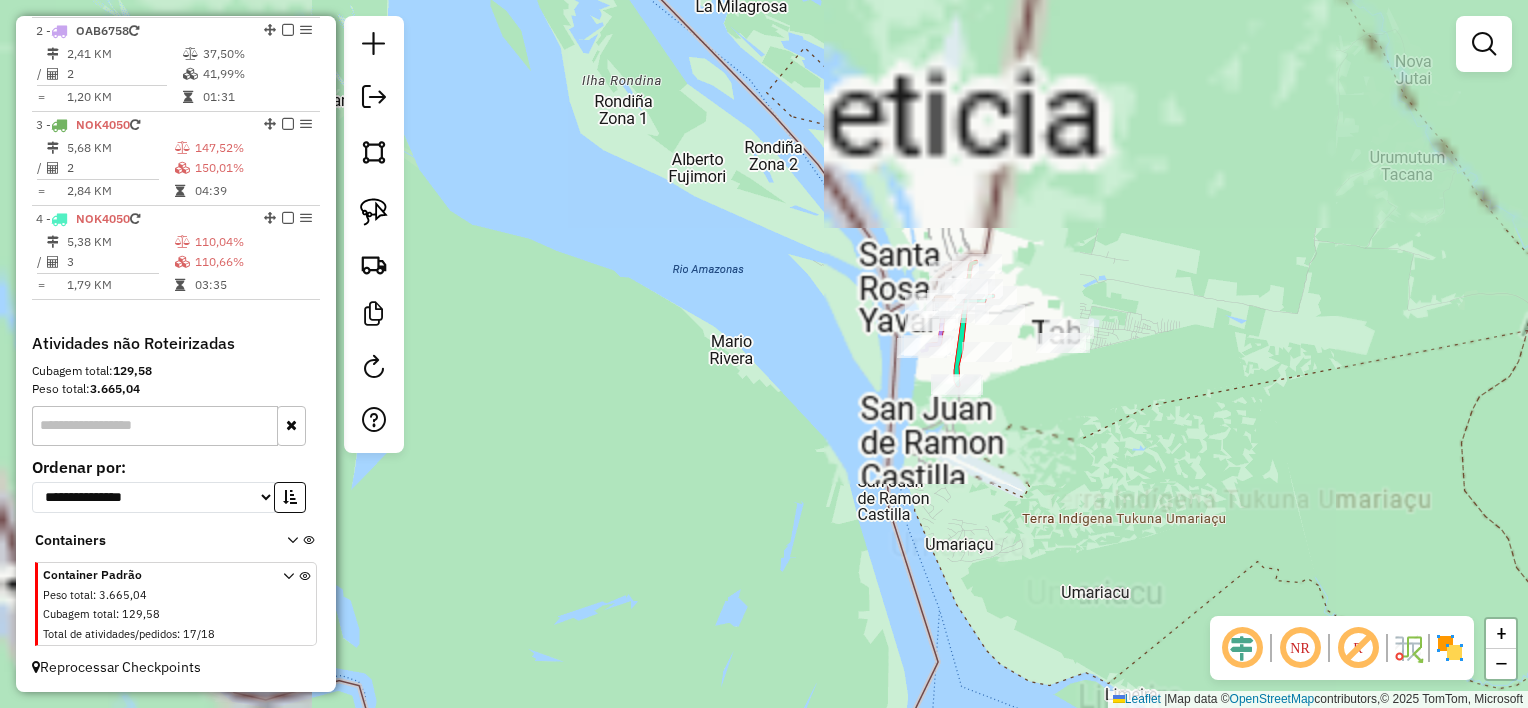 drag, startPoint x: 1146, startPoint y: 312, endPoint x: 977, endPoint y: 383, distance: 183.30849 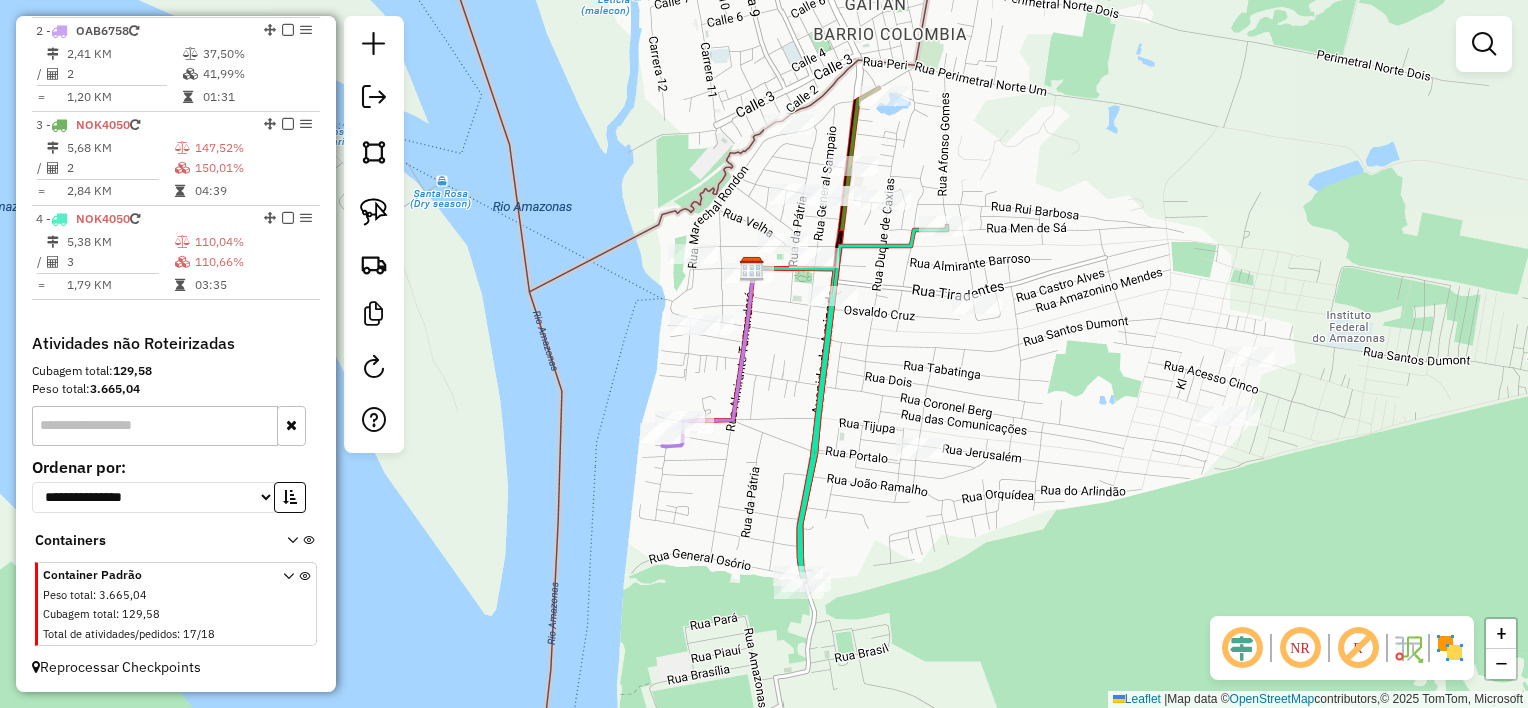 drag, startPoint x: 1101, startPoint y: 316, endPoint x: 1058, endPoint y: 442, distance: 133.13527 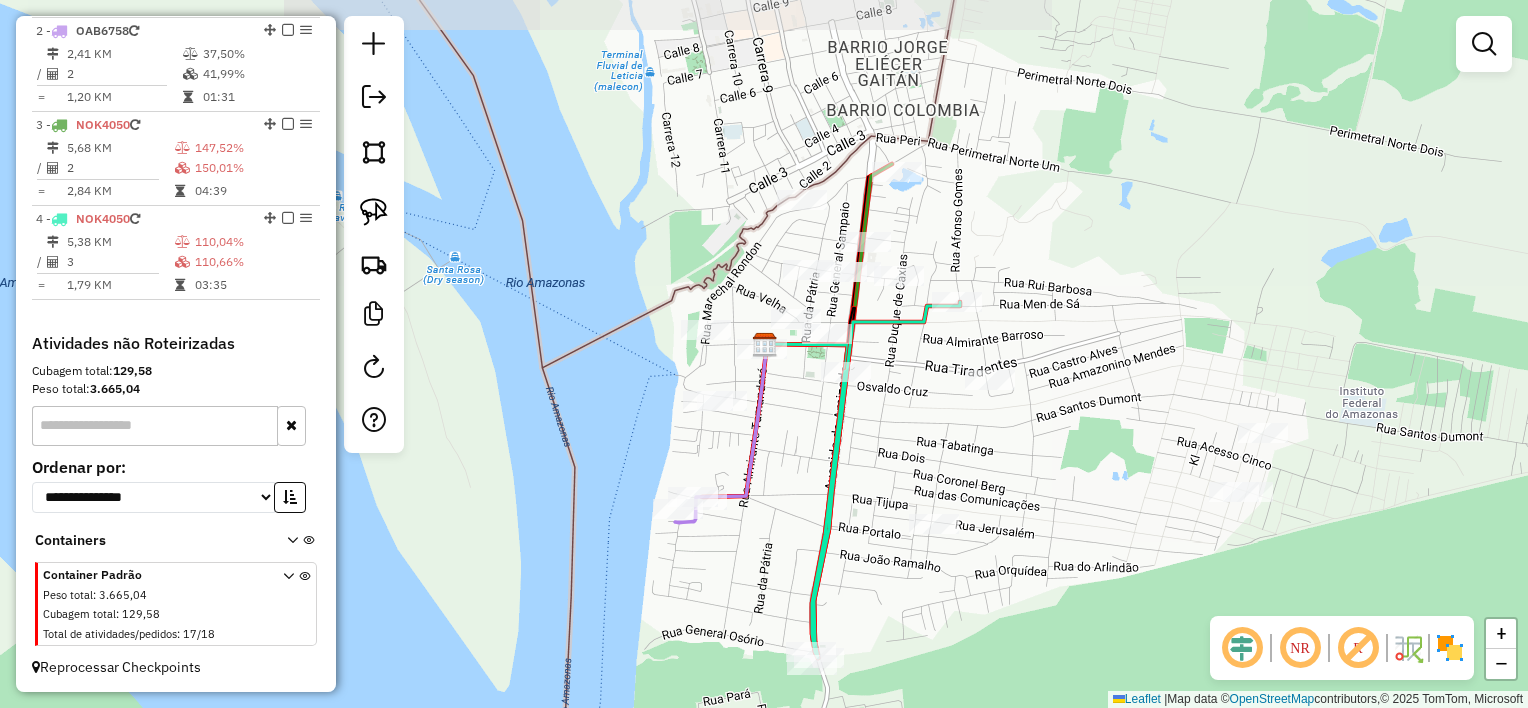drag, startPoint x: 909, startPoint y: 257, endPoint x: 1023, endPoint y: 415, distance: 194.83327 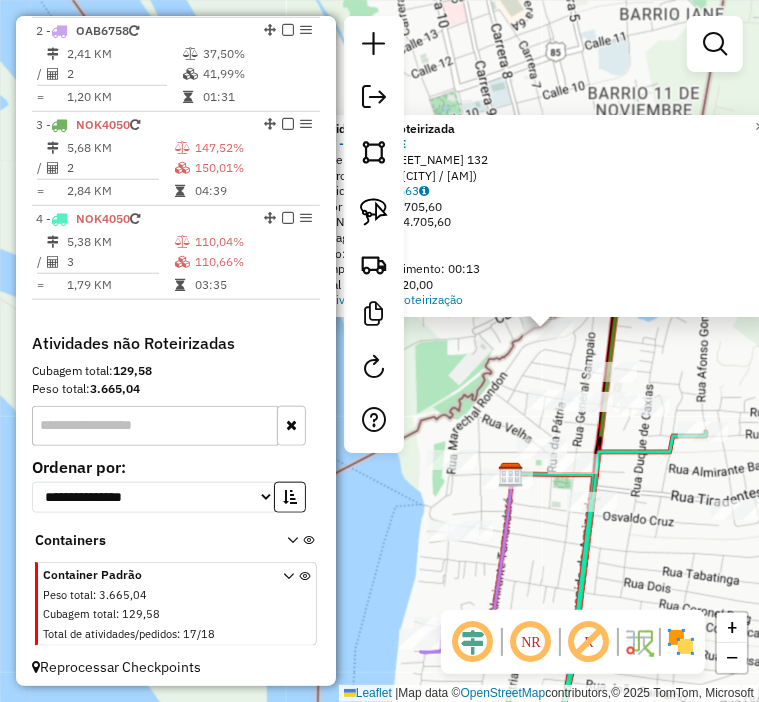 drag, startPoint x: 583, startPoint y: 388, endPoint x: 796, endPoint y: 376, distance: 213.33775 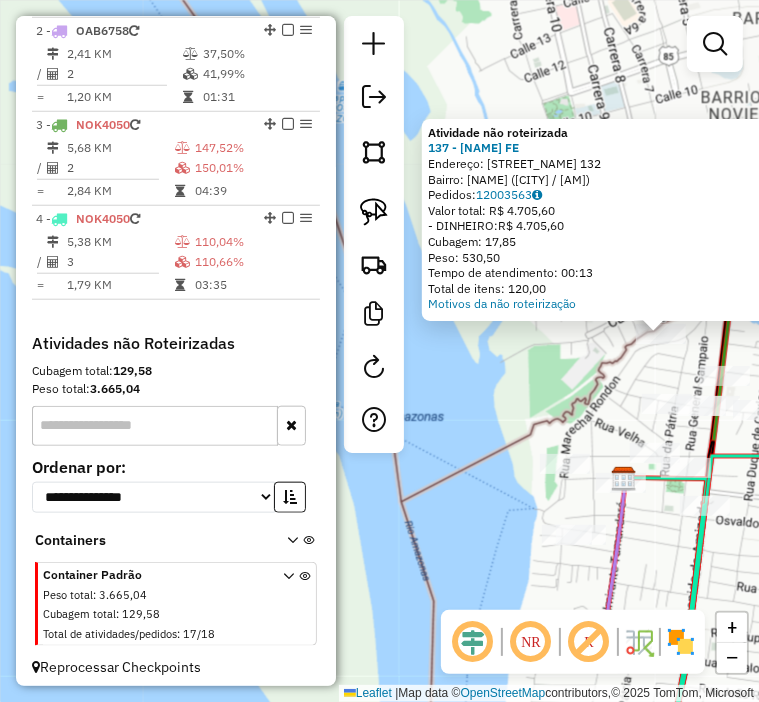drag, startPoint x: 508, startPoint y: 373, endPoint x: 576, endPoint y: 368, distance: 68.18358 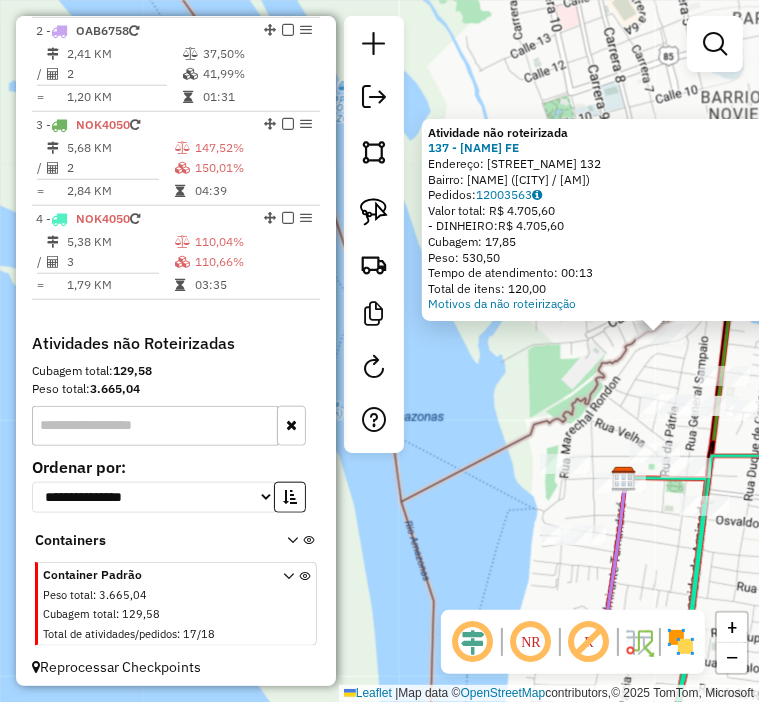 drag, startPoint x: 666, startPoint y: 206, endPoint x: 599, endPoint y: 217, distance: 67.89698 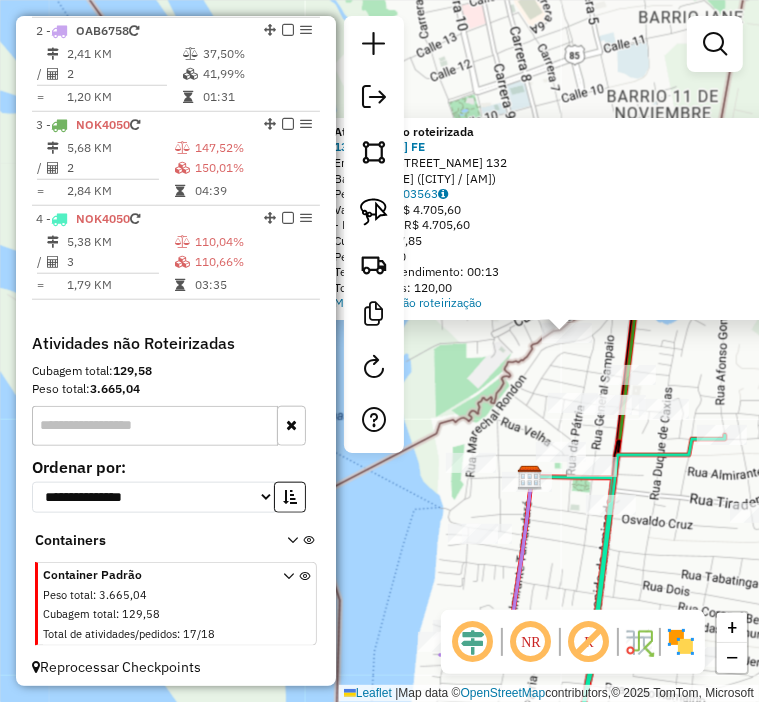 drag, startPoint x: 612, startPoint y: 378, endPoint x: 520, endPoint y: 377, distance: 92.00543 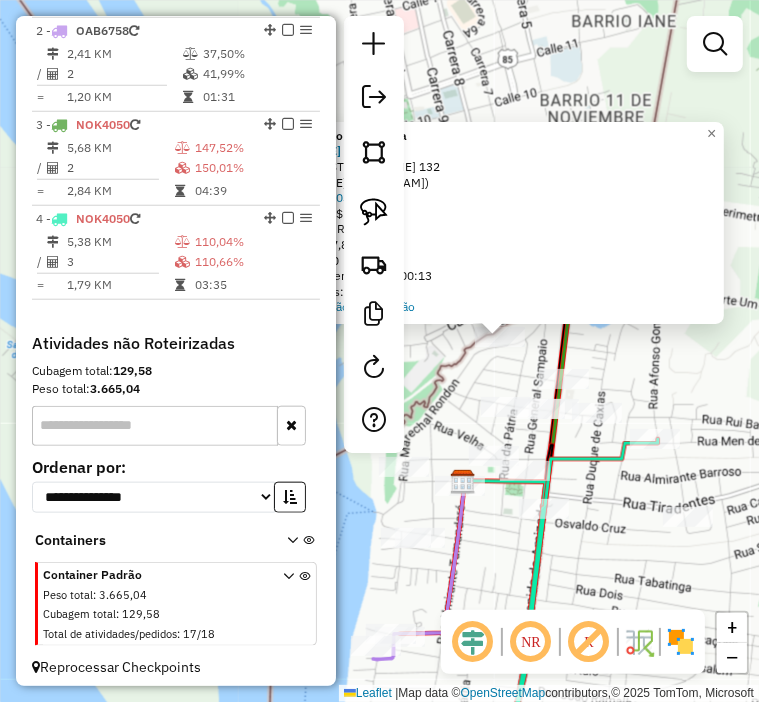 drag, startPoint x: 520, startPoint y: 377, endPoint x: 451, endPoint y: 381, distance: 69.115845 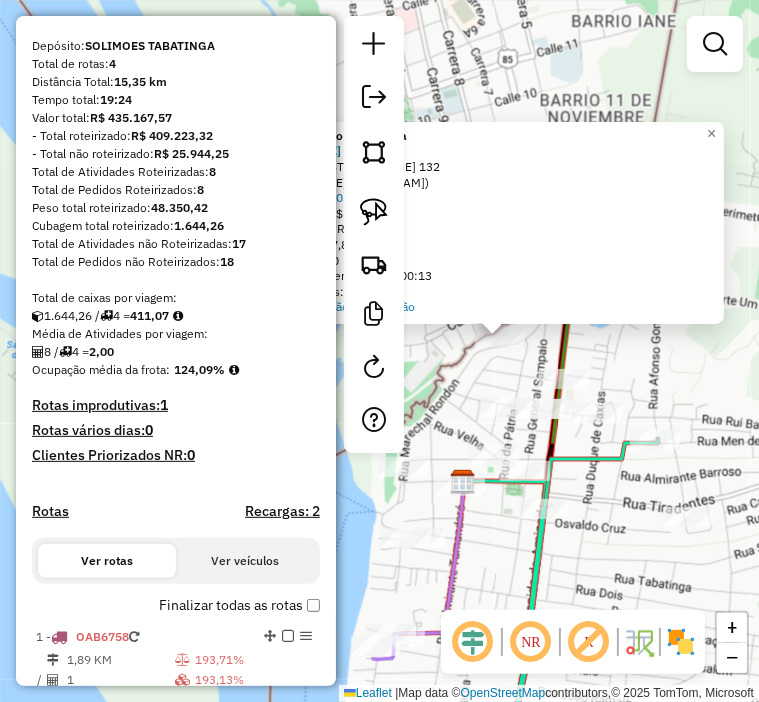 scroll, scrollTop: 0, scrollLeft: 0, axis: both 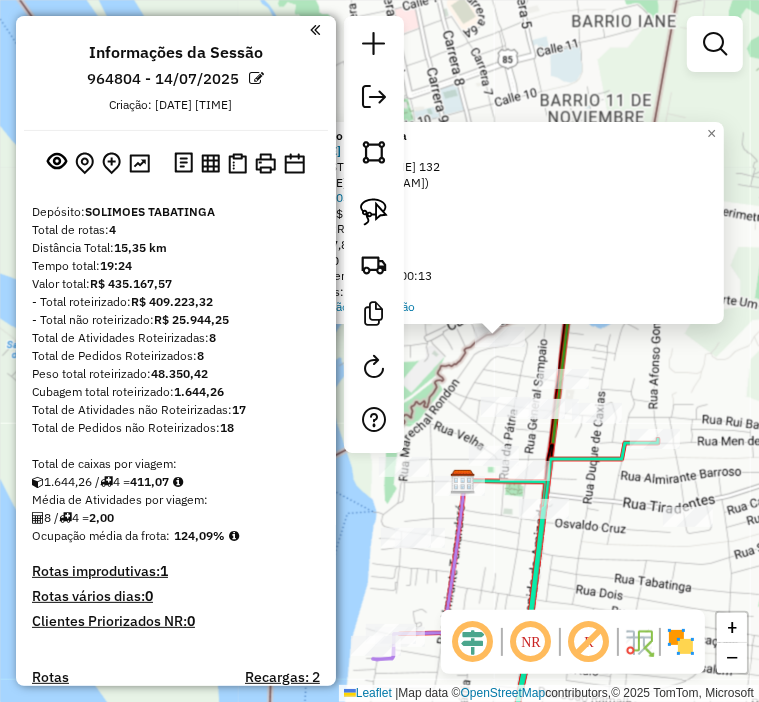 click at bounding box center (315, 30) 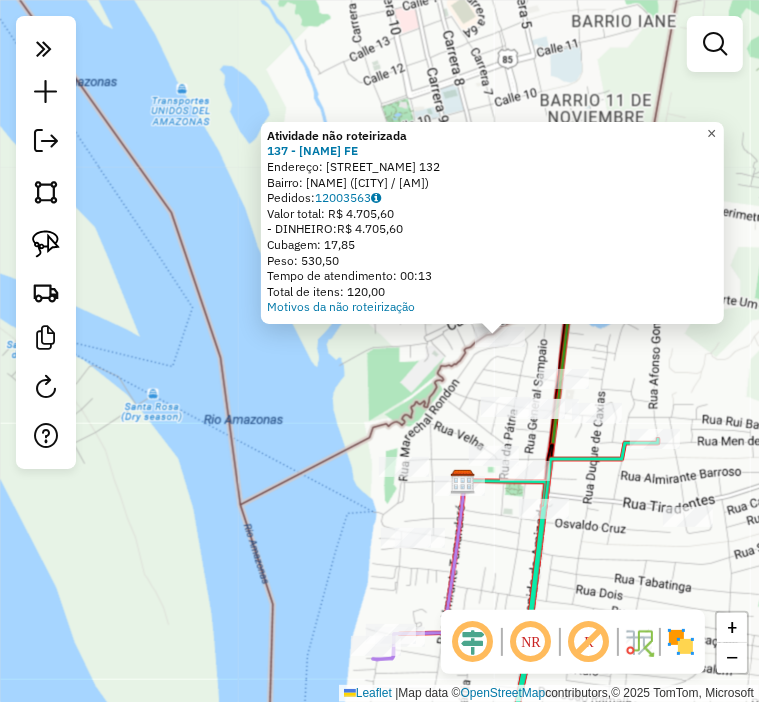 click on "×" 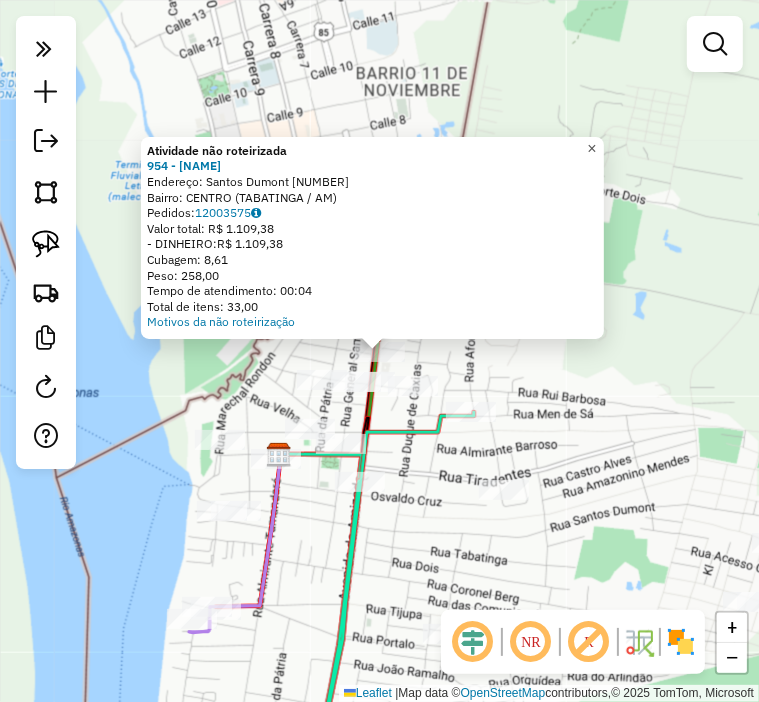 click on "×" 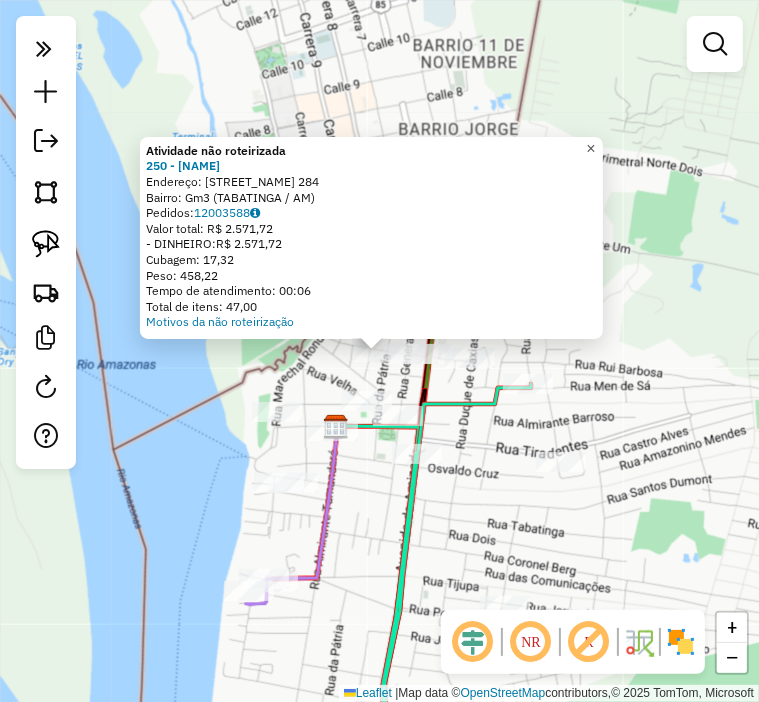 click on "×" 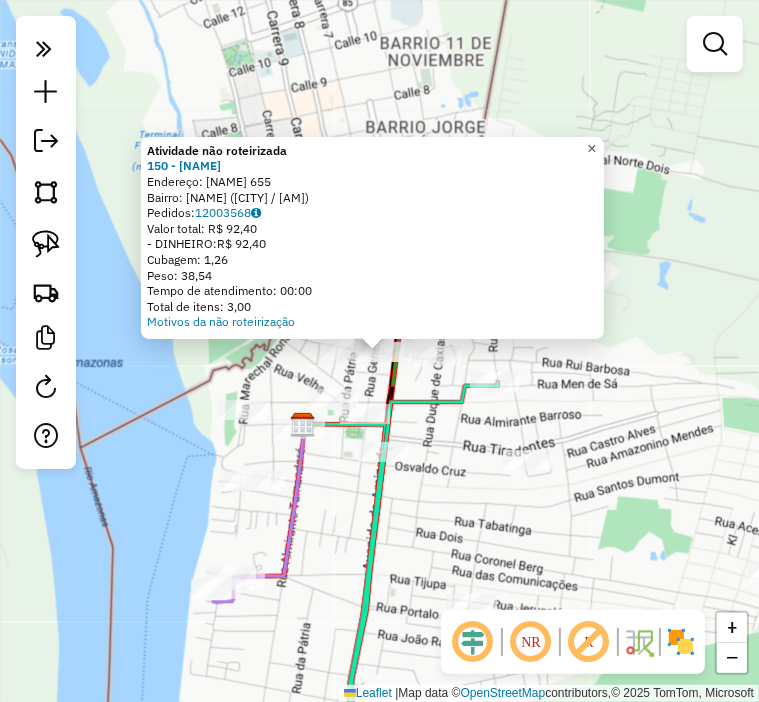 click on "×" 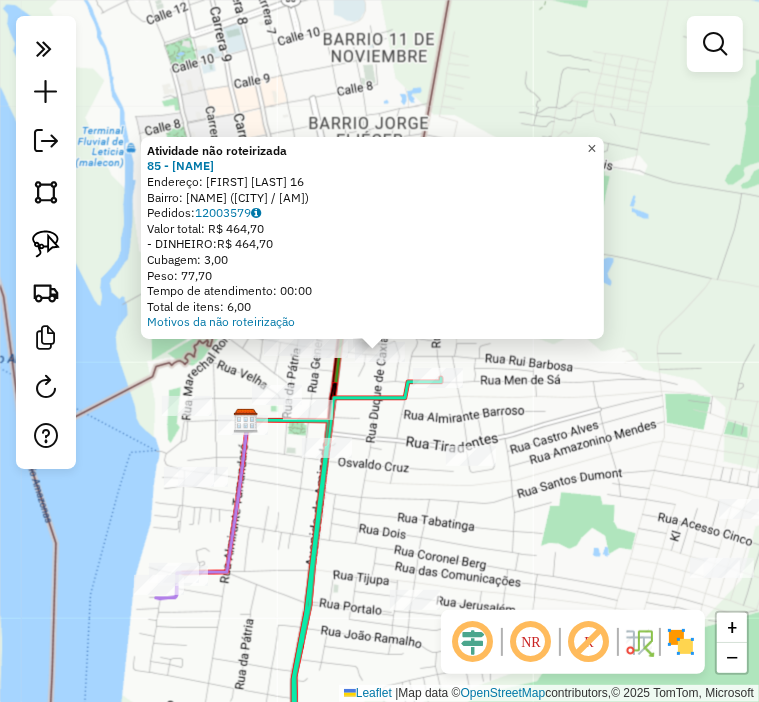 click on "×" 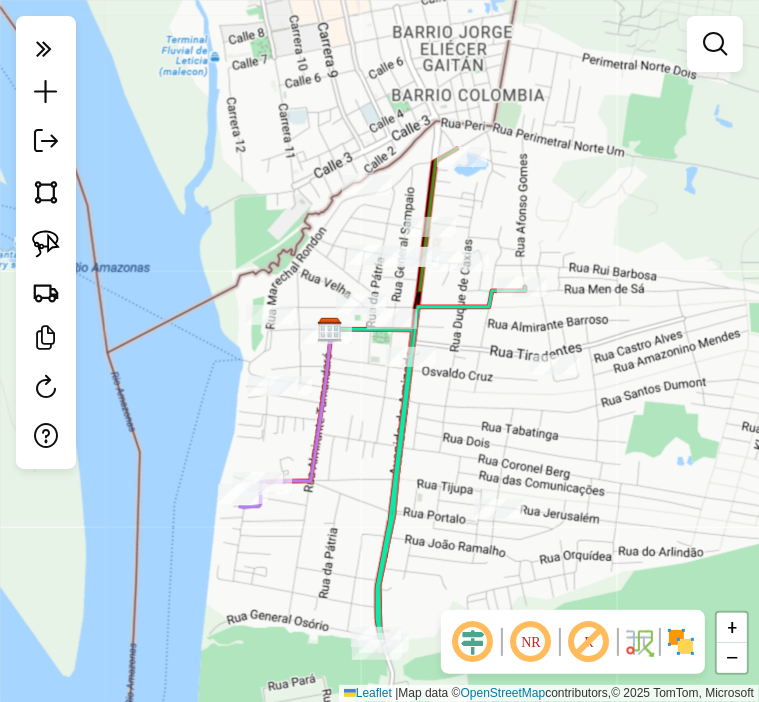 drag, startPoint x: 372, startPoint y: 426, endPoint x: 456, endPoint y: 335, distance: 123.84264 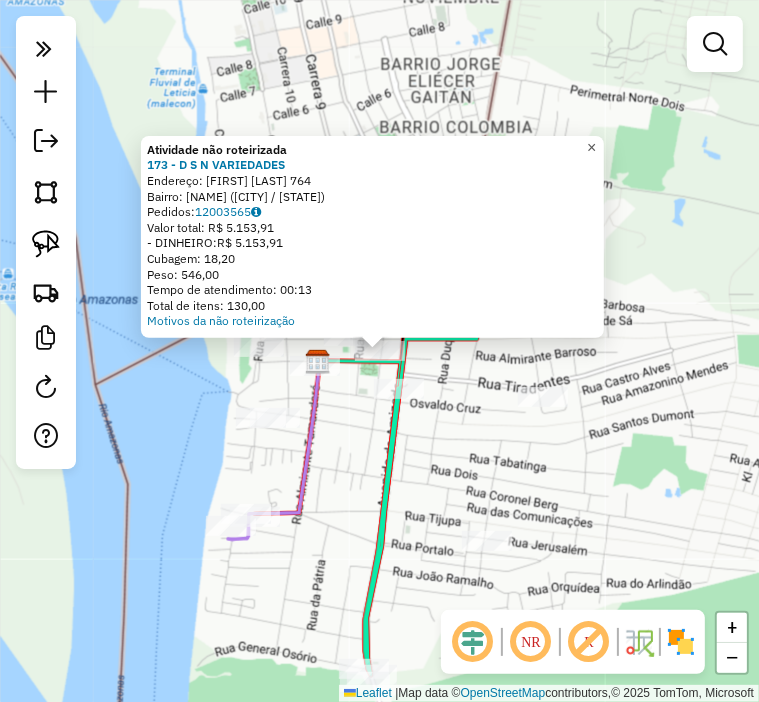 click on "×" 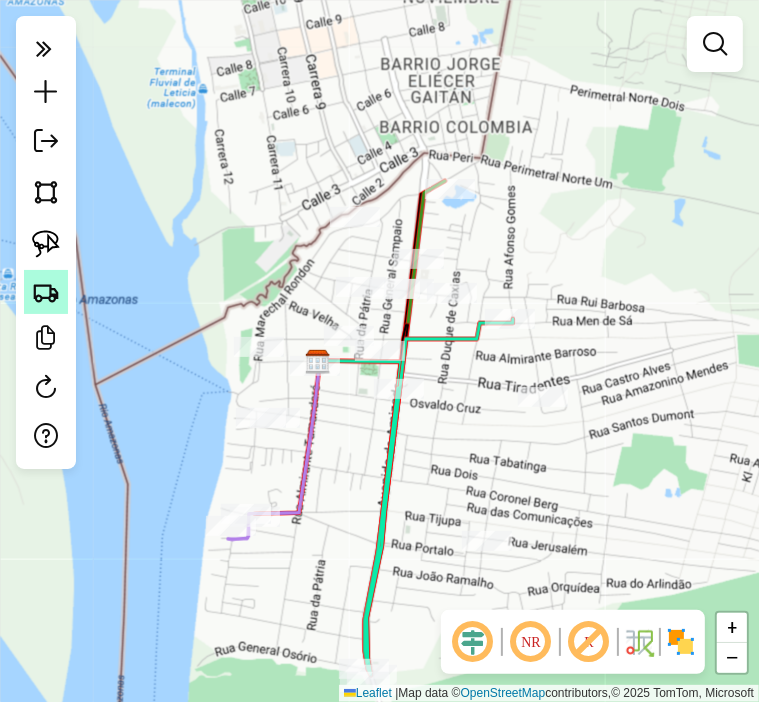 click 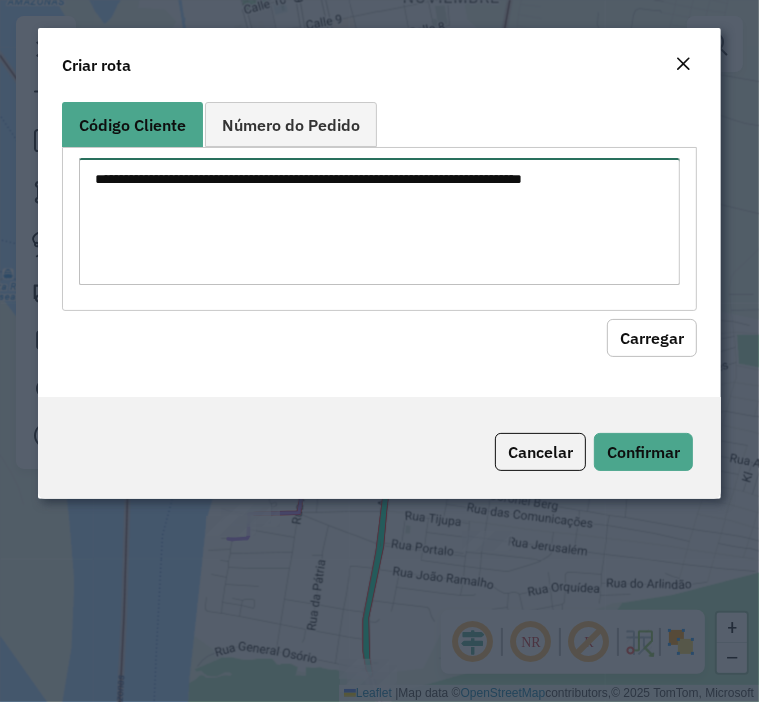 click at bounding box center (379, 221) 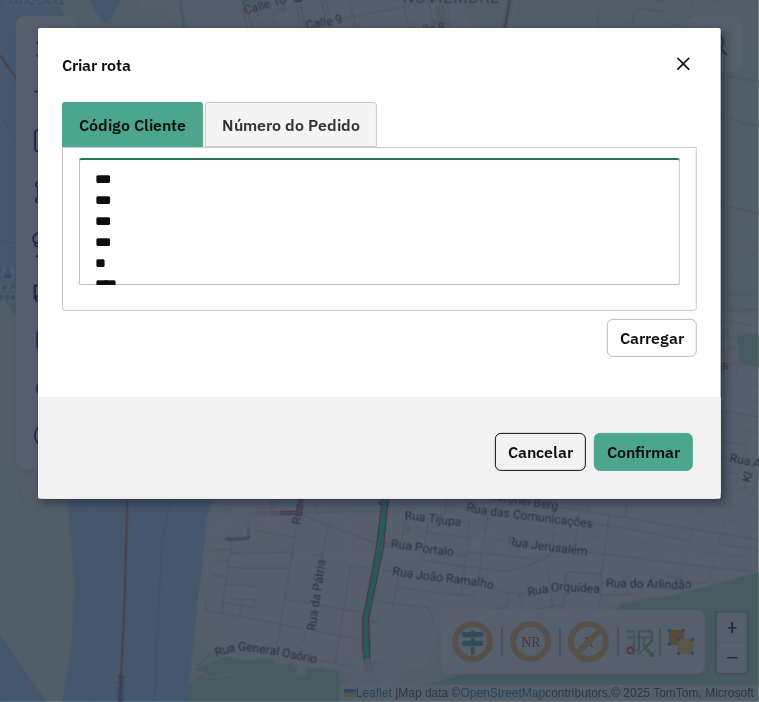 scroll, scrollTop: 29, scrollLeft: 0, axis: vertical 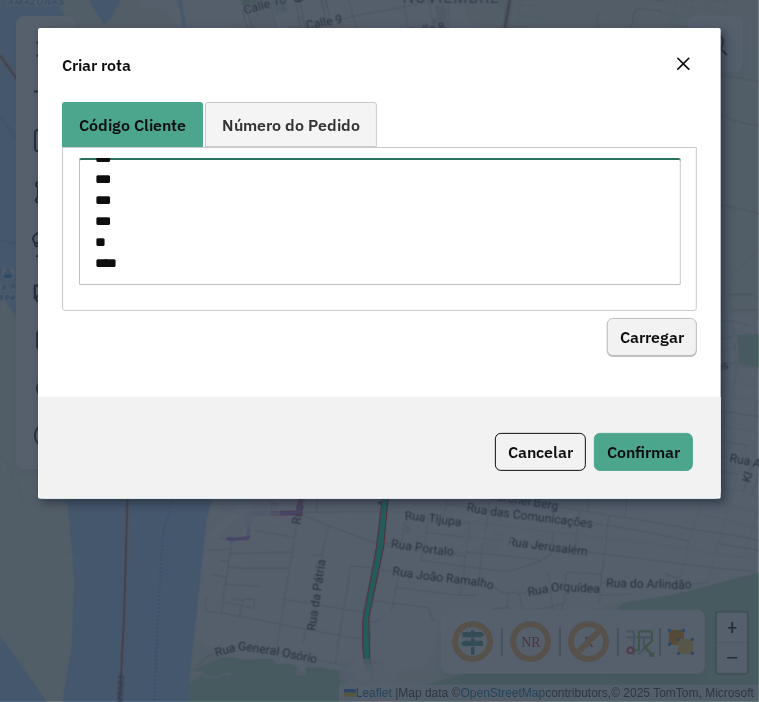 type on "***
***
***
***
**
***" 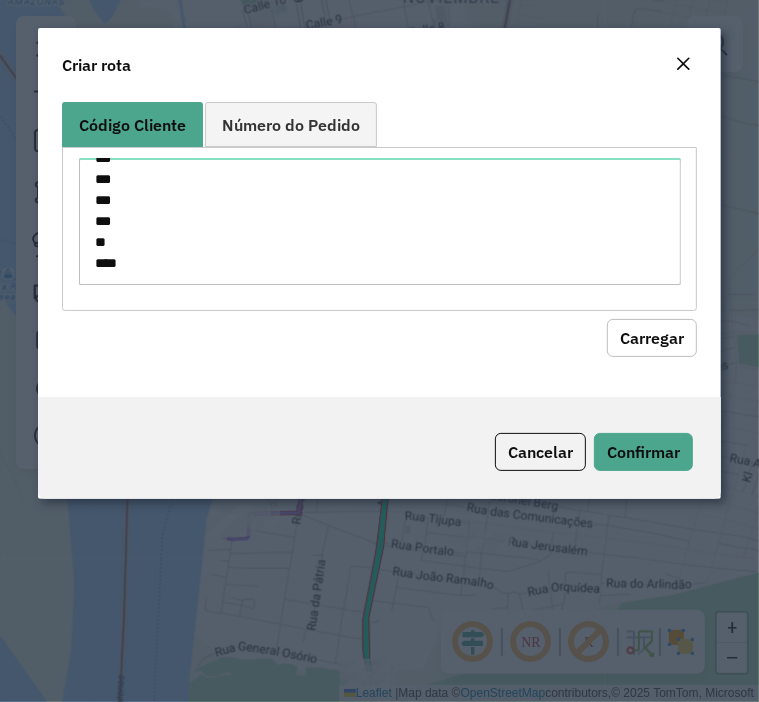click on "Carregar" 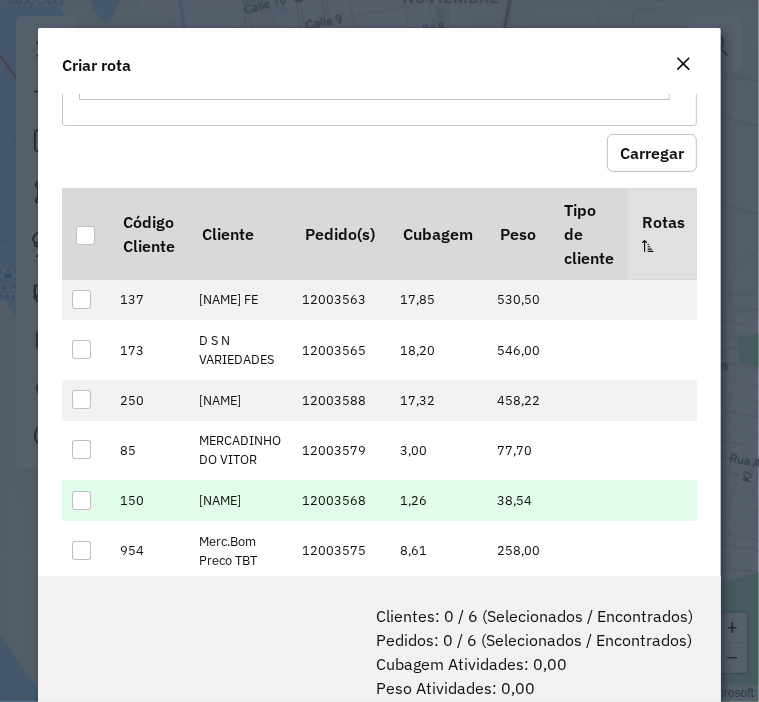 scroll, scrollTop: 285, scrollLeft: 0, axis: vertical 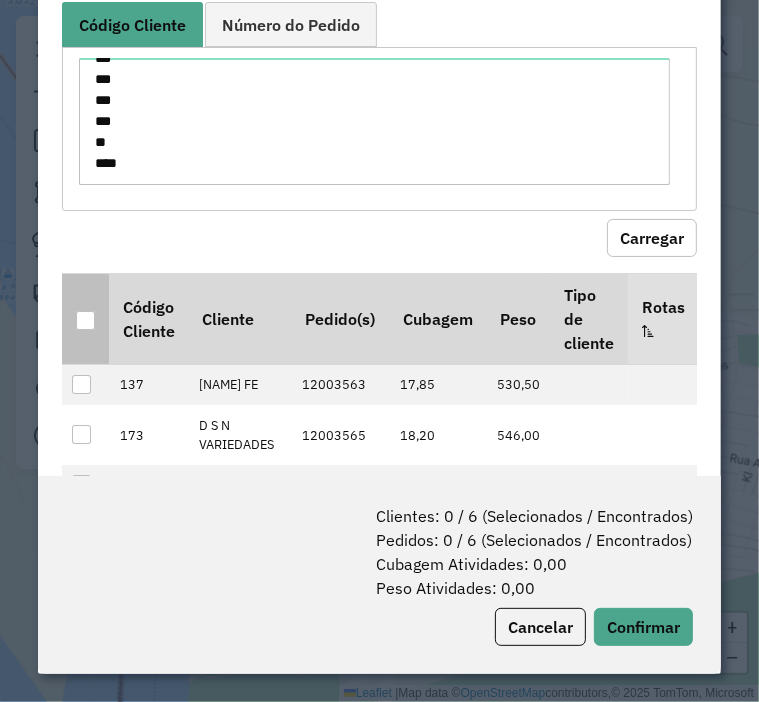 click at bounding box center [85, 320] 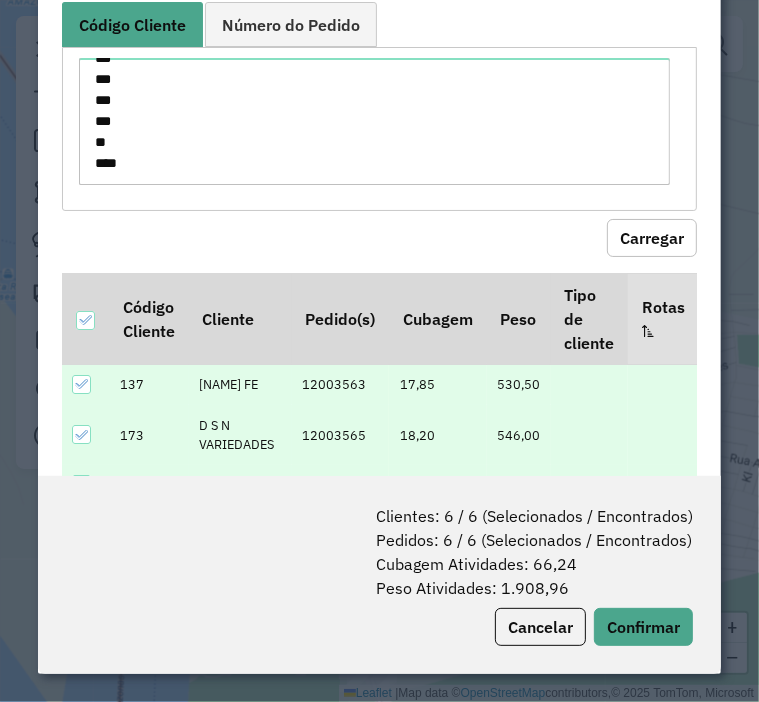 scroll, scrollTop: 285, scrollLeft: 0, axis: vertical 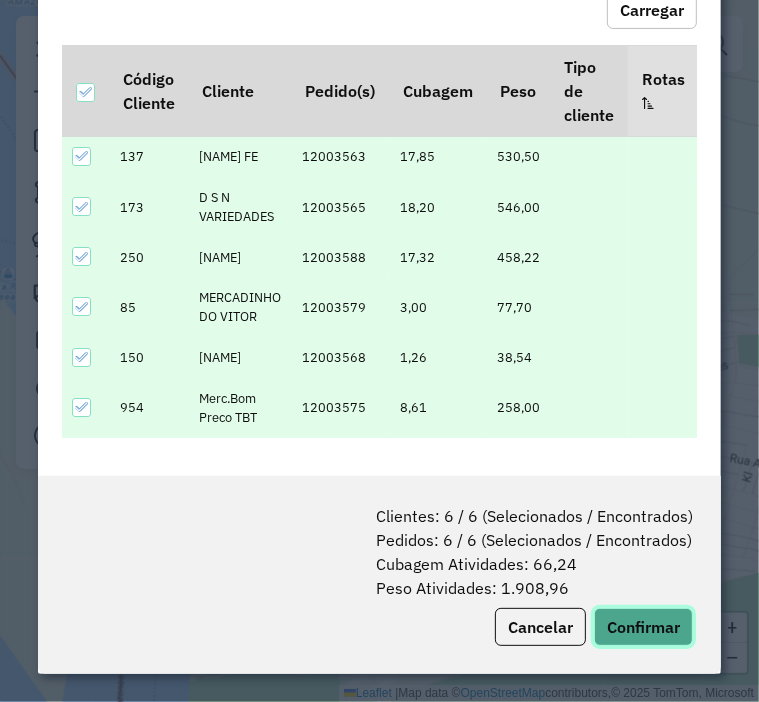 click on "Confirmar" 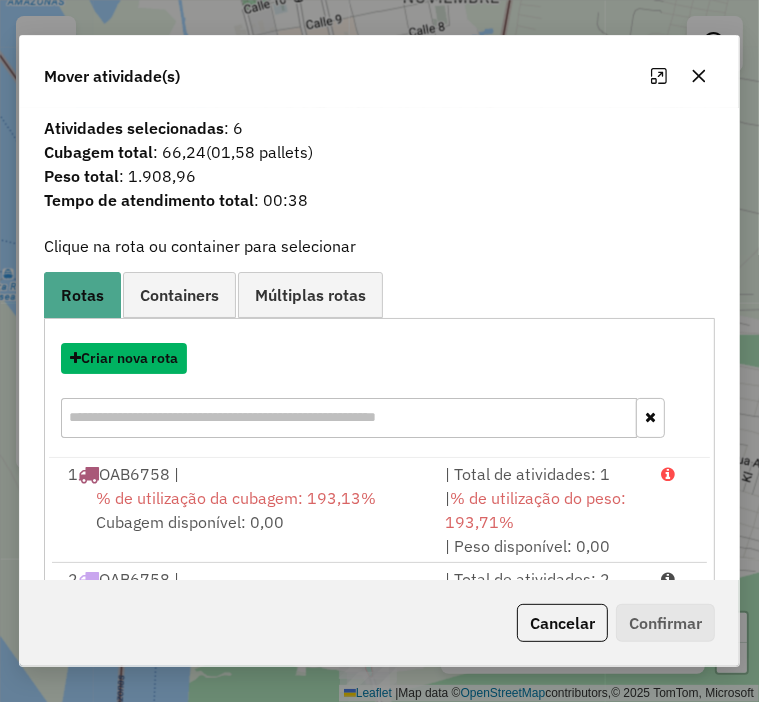 click on "Criar nova rota" at bounding box center [124, 358] 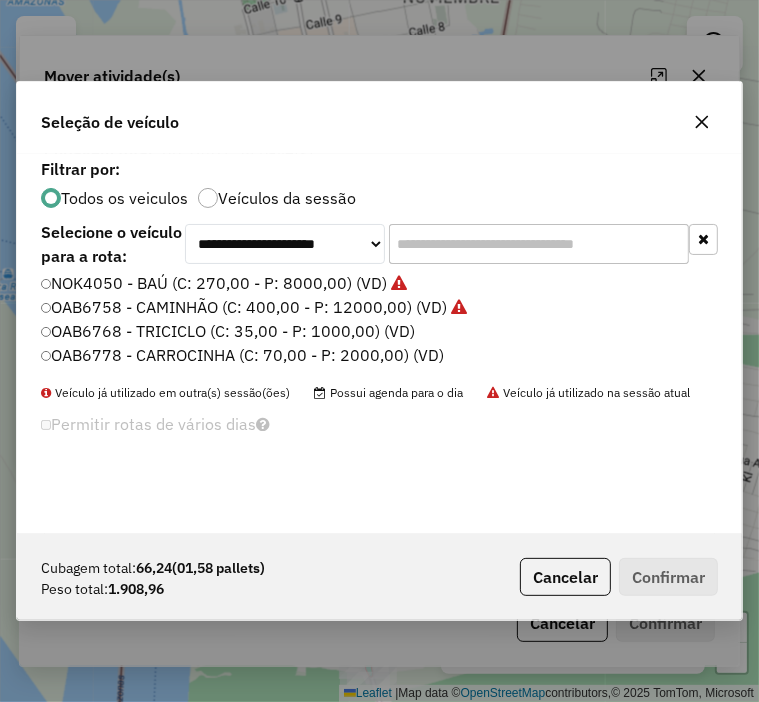 scroll, scrollTop: 10, scrollLeft: 6, axis: both 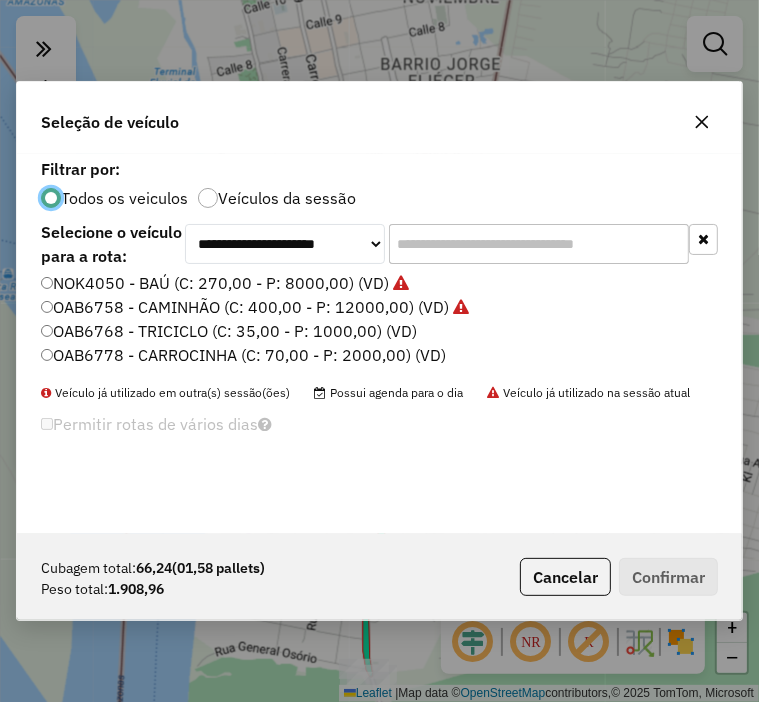click on "OAB6778 - CARROCINHA (C: 70,00 - P: 2000,00) (VD)" 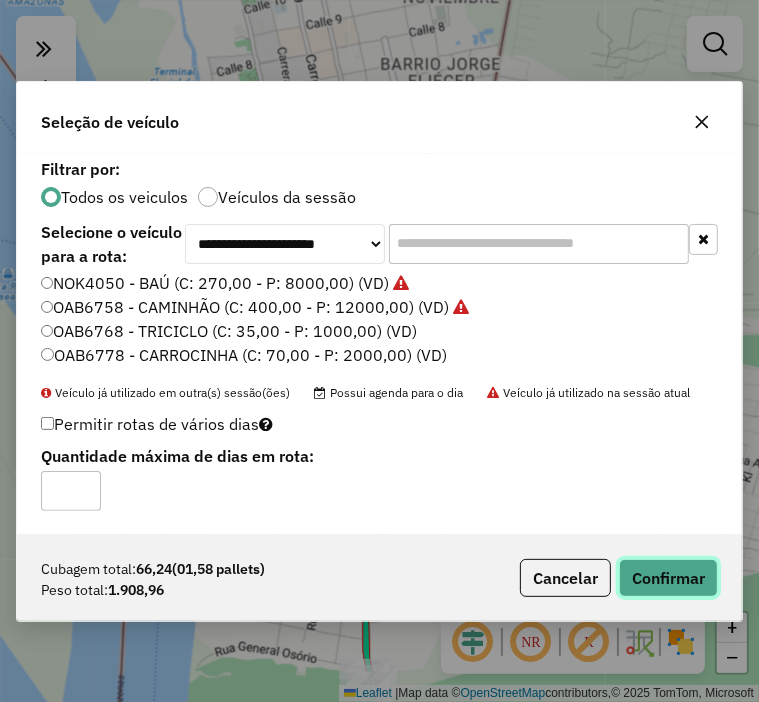 click on "Confirmar" 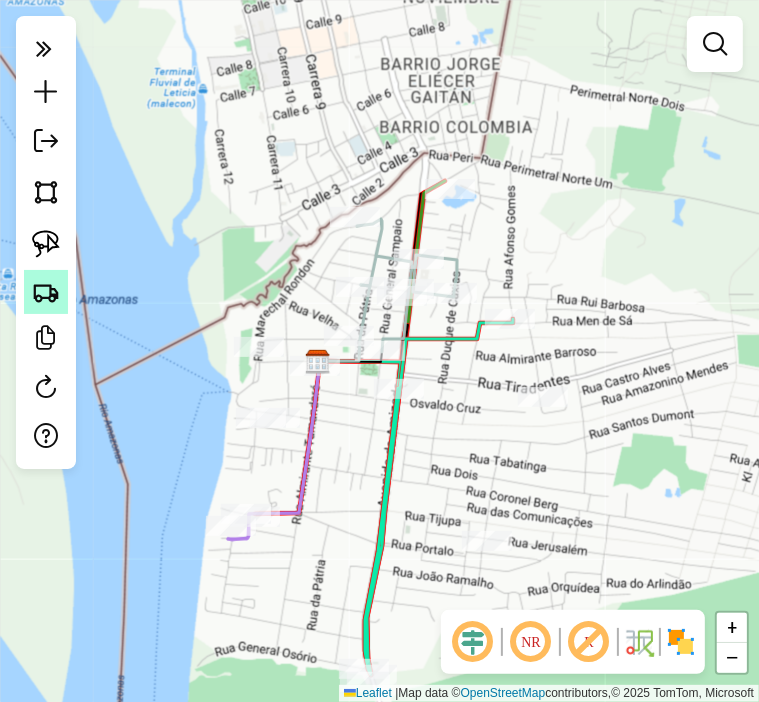 click 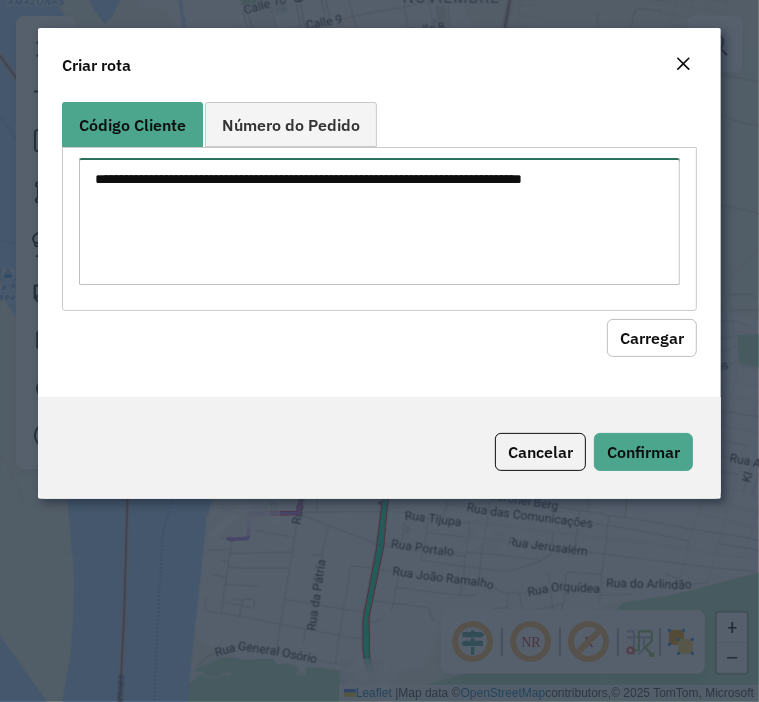 click at bounding box center (379, 221) 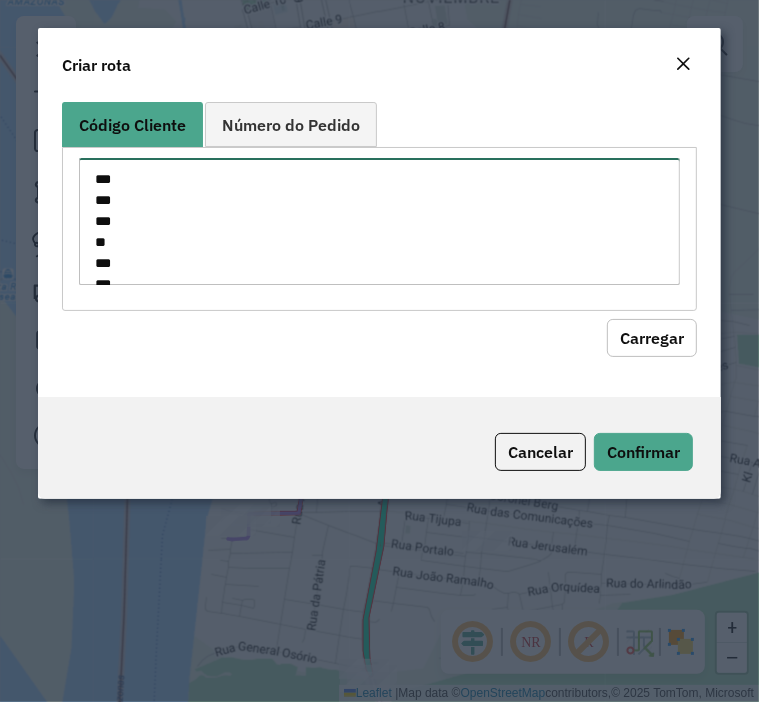 scroll, scrollTop: 134, scrollLeft: 0, axis: vertical 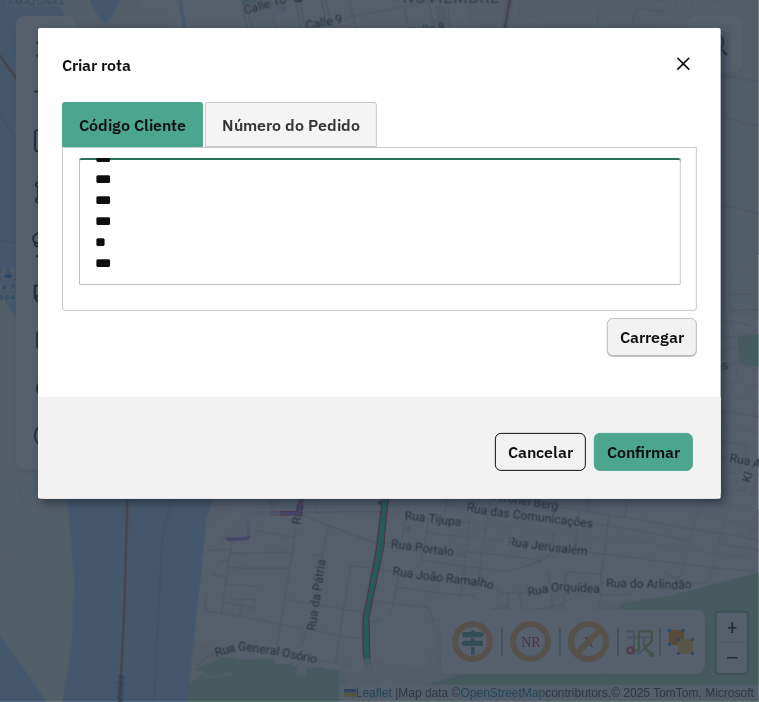 type on "***
***
***
**
***
***
***
***
***
**
**" 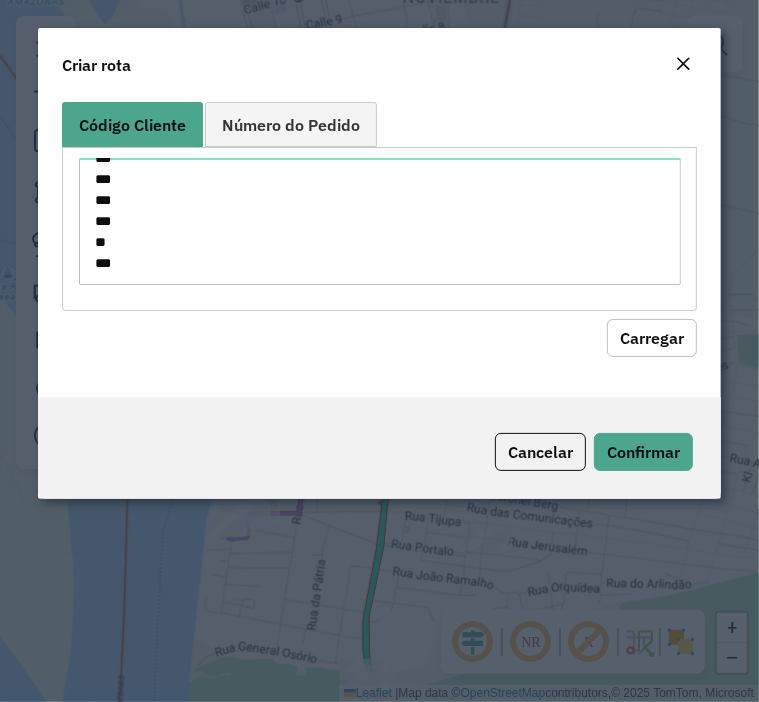 click on "Carregar" 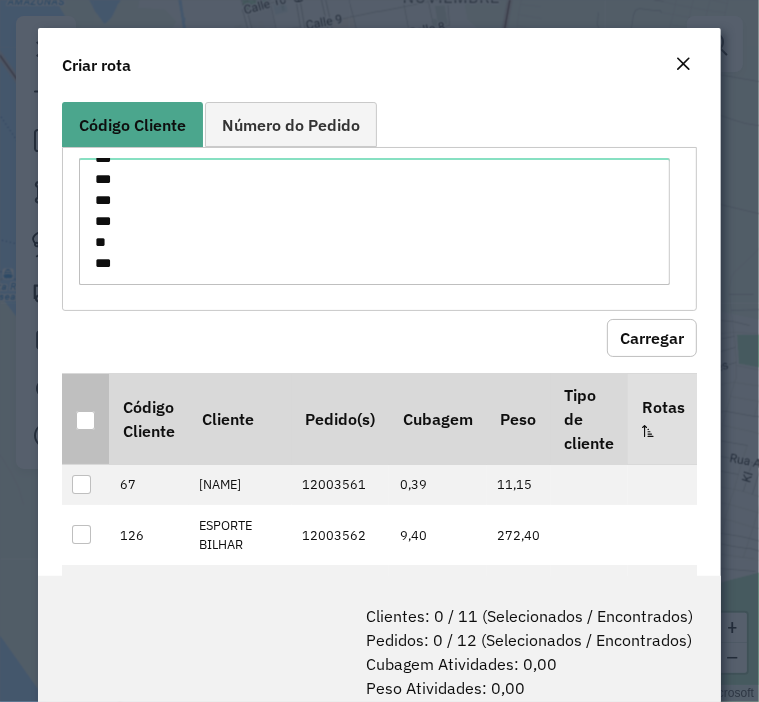 click at bounding box center [85, 420] 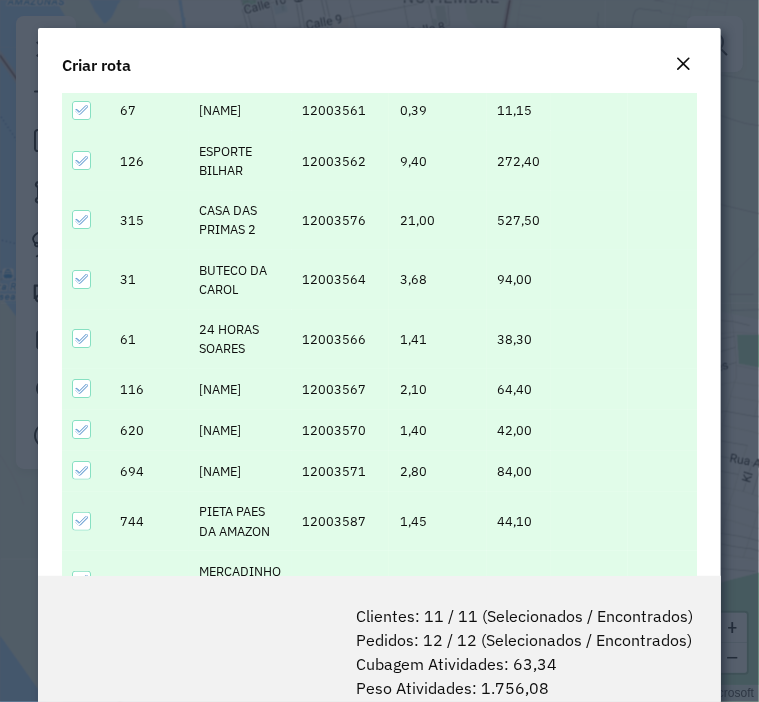 scroll, scrollTop: 581, scrollLeft: 0, axis: vertical 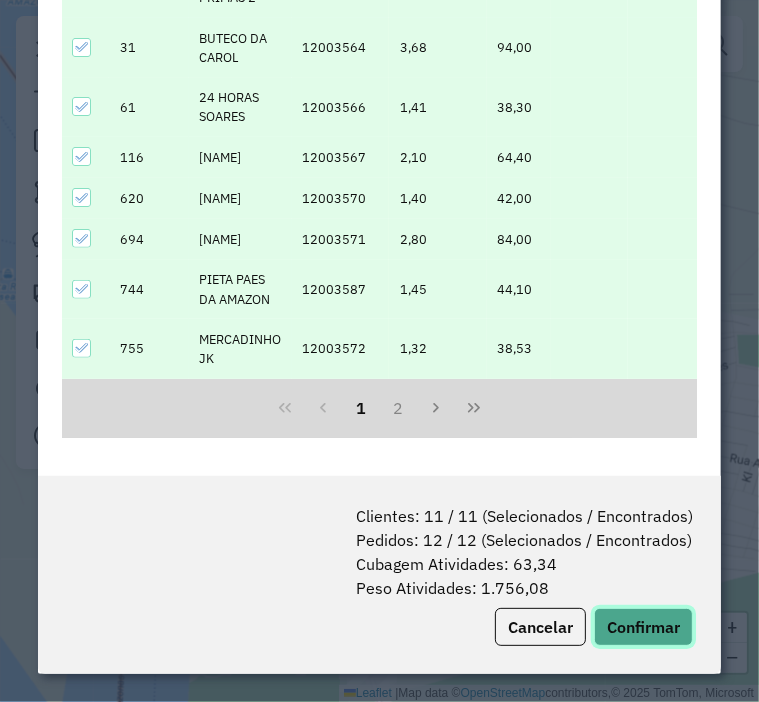 click on "Confirmar" 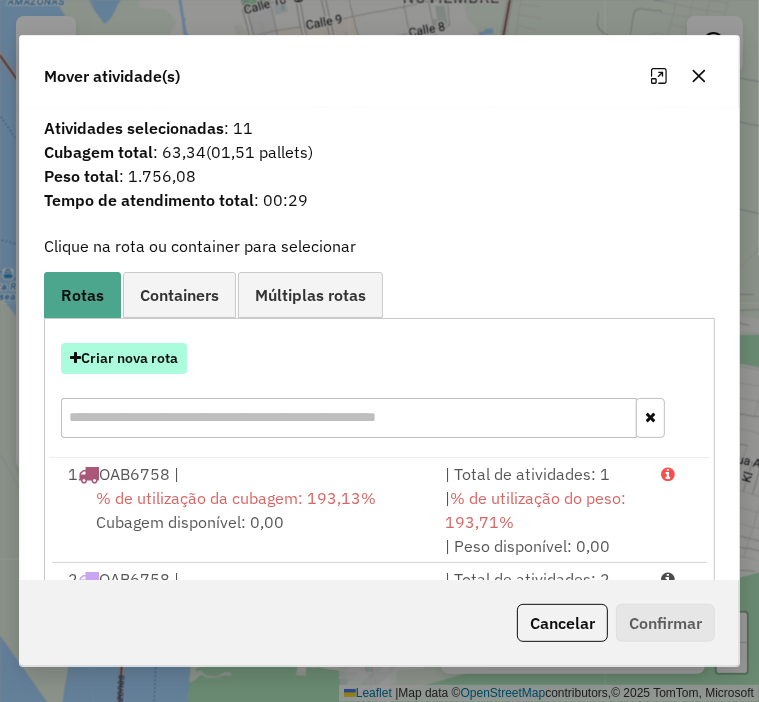 click on "Criar nova rota" at bounding box center [124, 358] 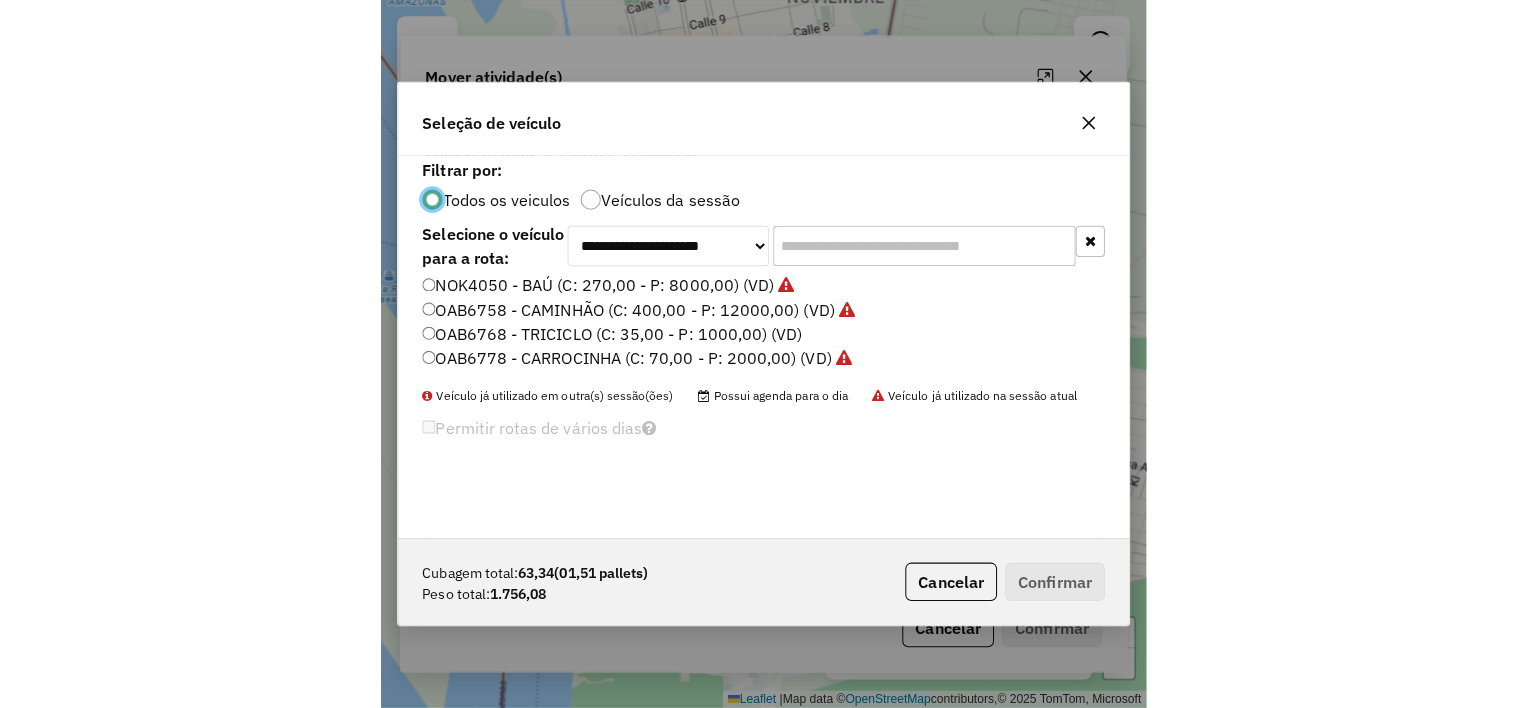 scroll, scrollTop: 10, scrollLeft: 6, axis: both 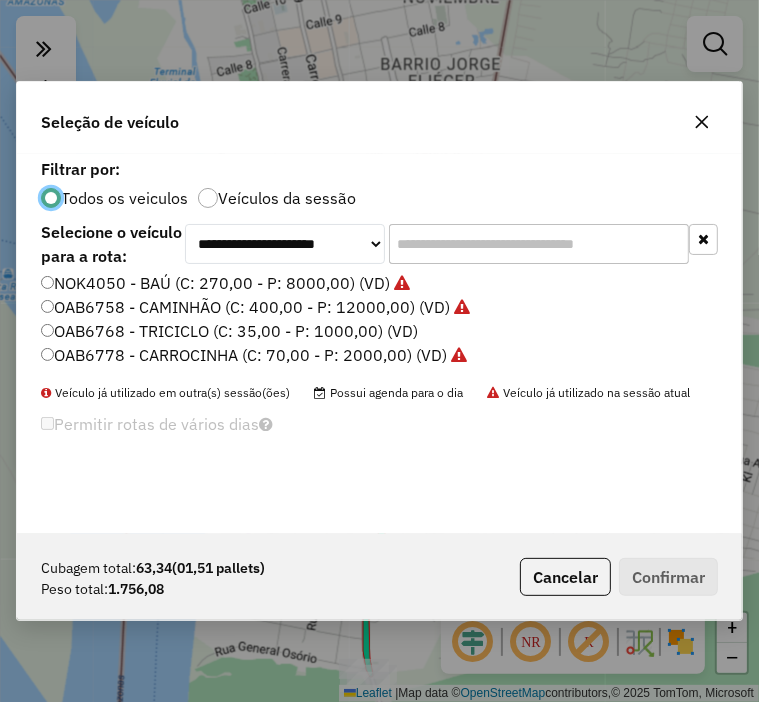 click on "OAB6778 - CARROCINHA (C: 70,00 - P: 2000,00) (VD)" 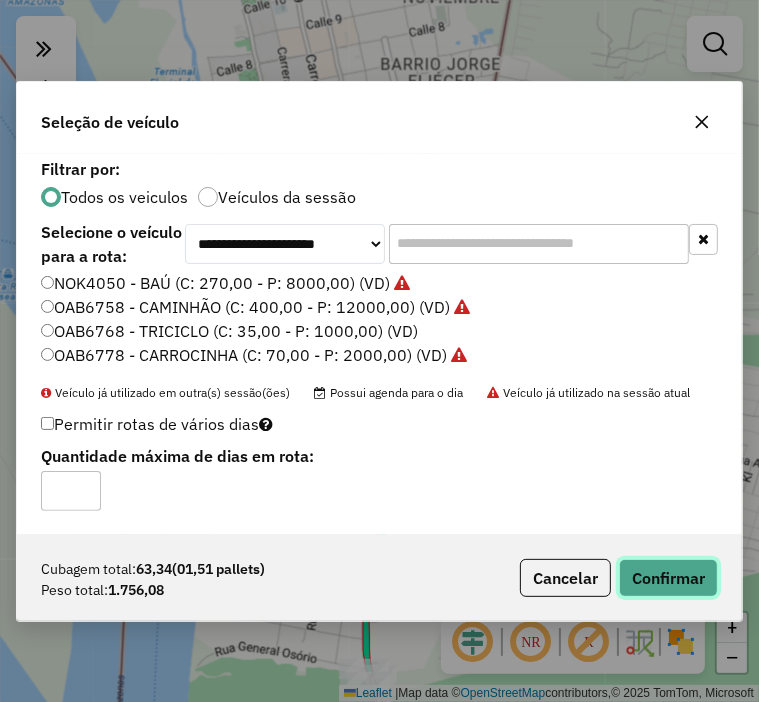 click on "Confirmar" 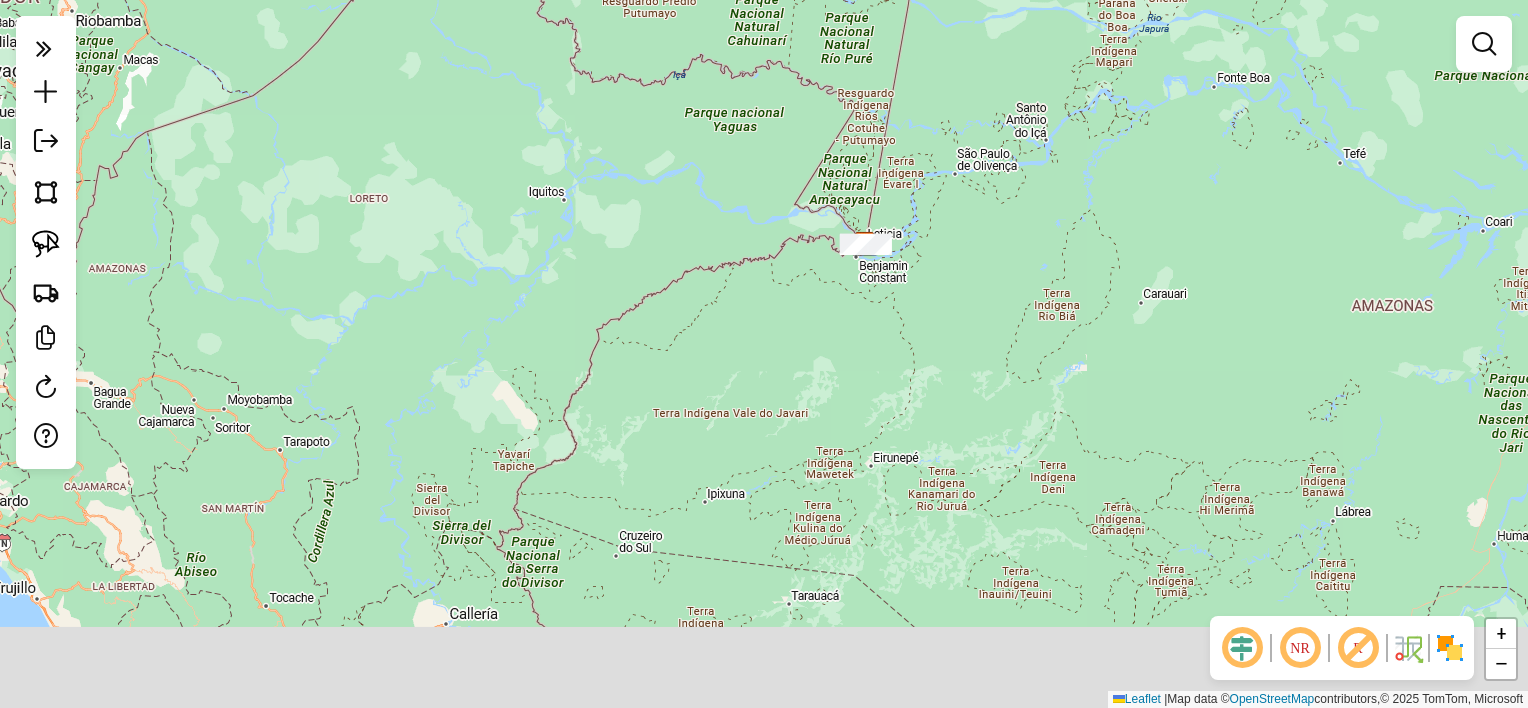 drag, startPoint x: 988, startPoint y: 440, endPoint x: 901, endPoint y: 228, distance: 229.15715 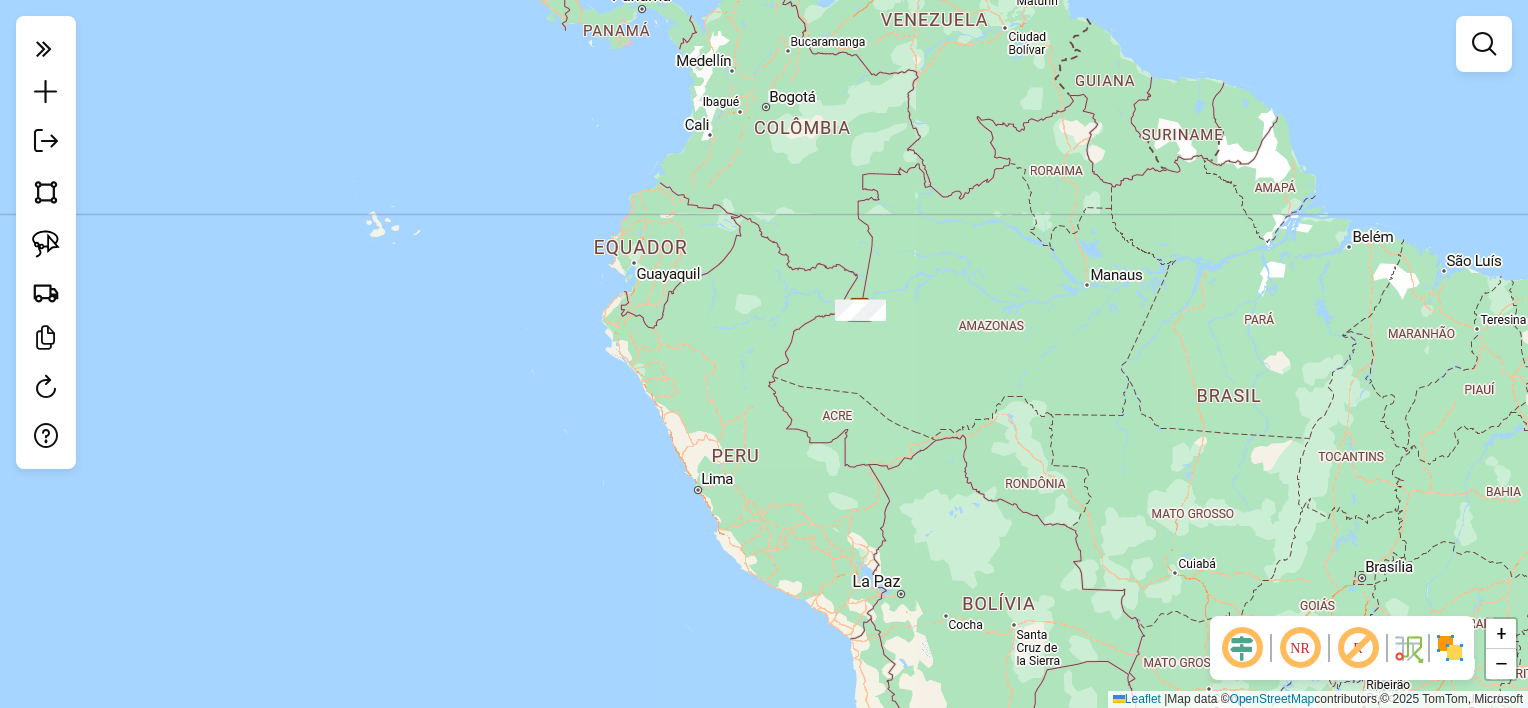 drag, startPoint x: 936, startPoint y: 293, endPoint x: 536, endPoint y: 332, distance: 401.89676 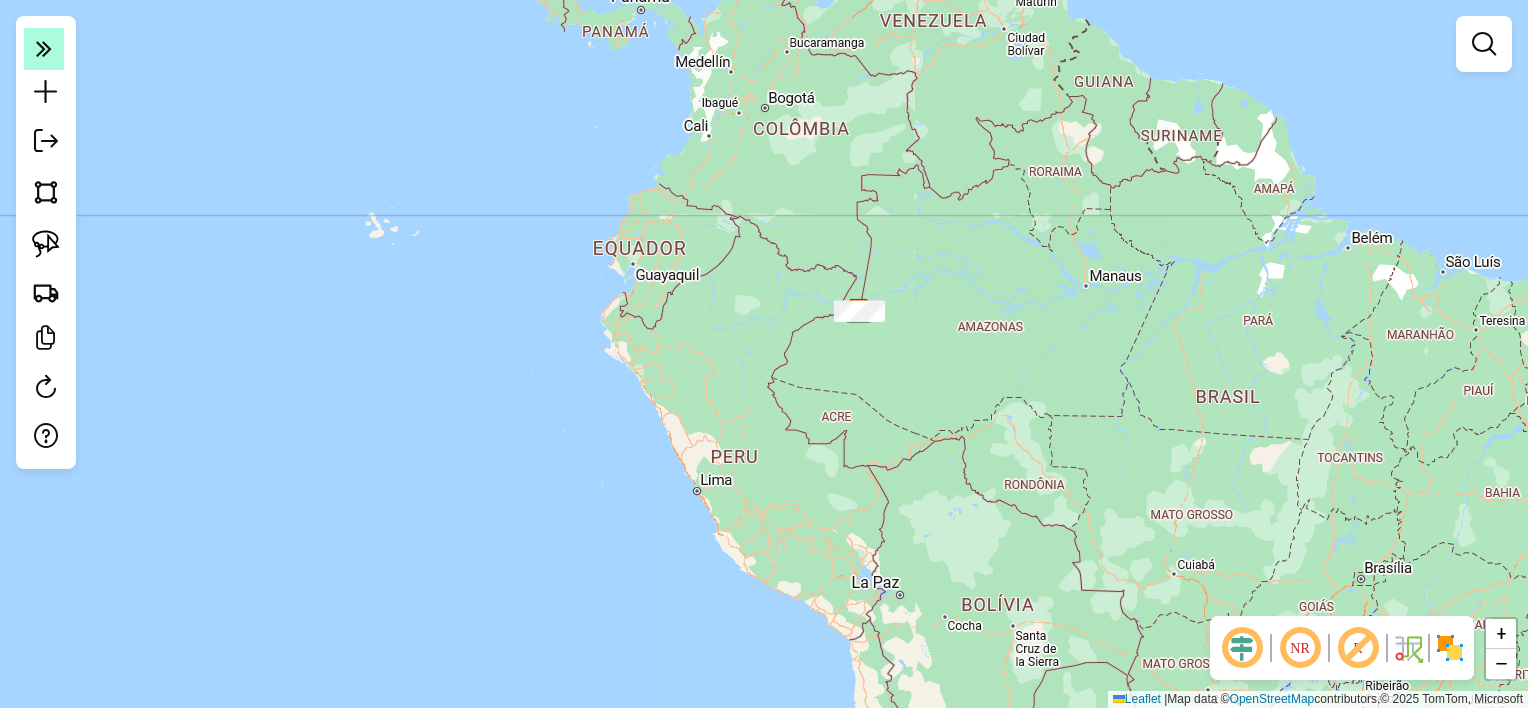 click 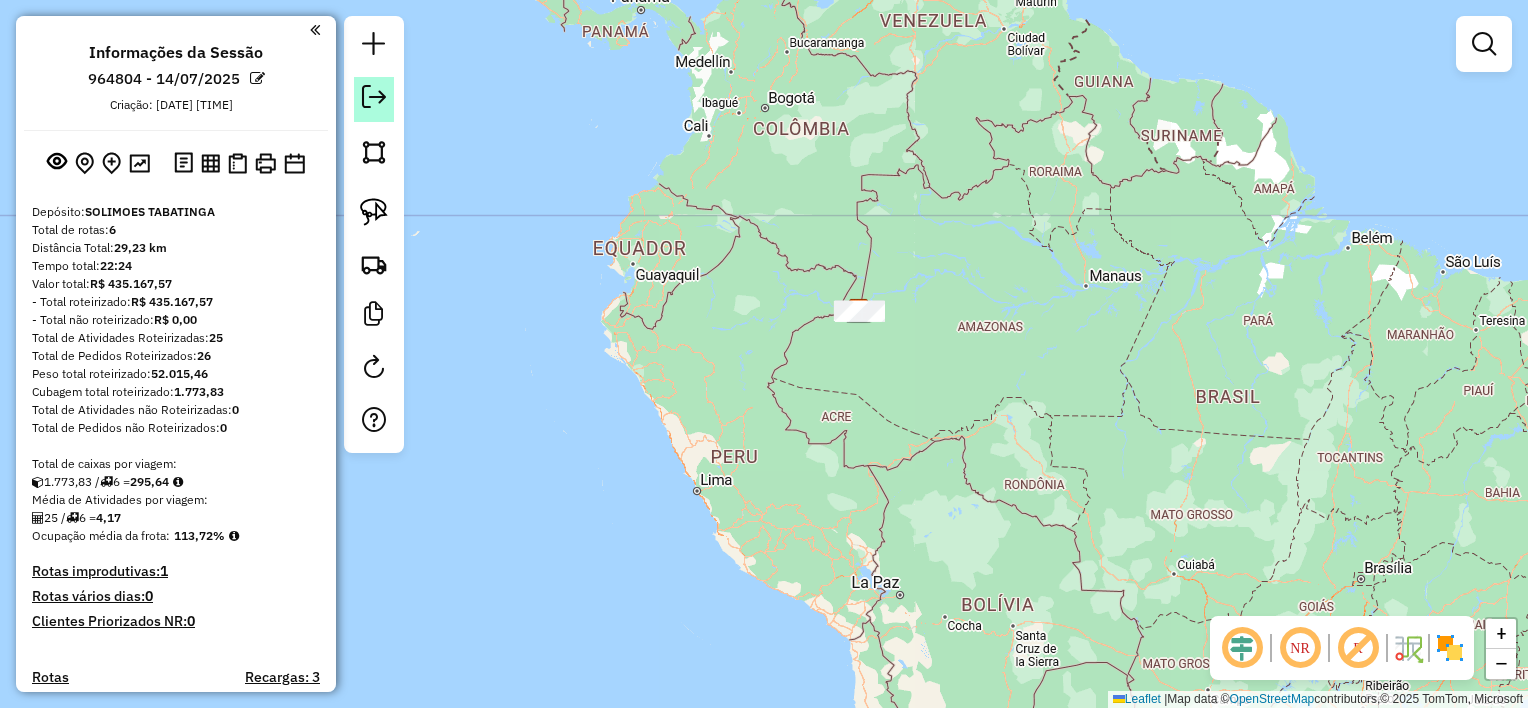 click 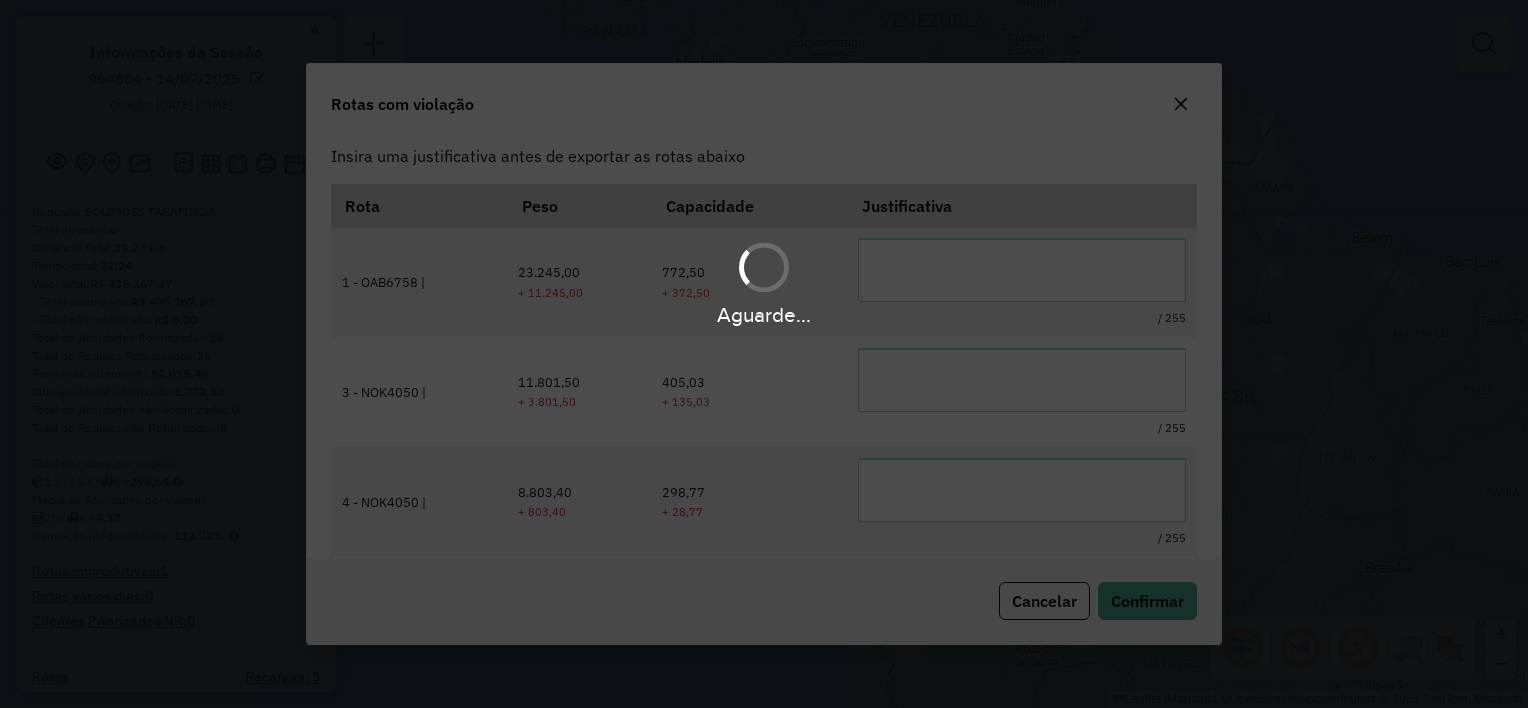 scroll, scrollTop: 0, scrollLeft: 0, axis: both 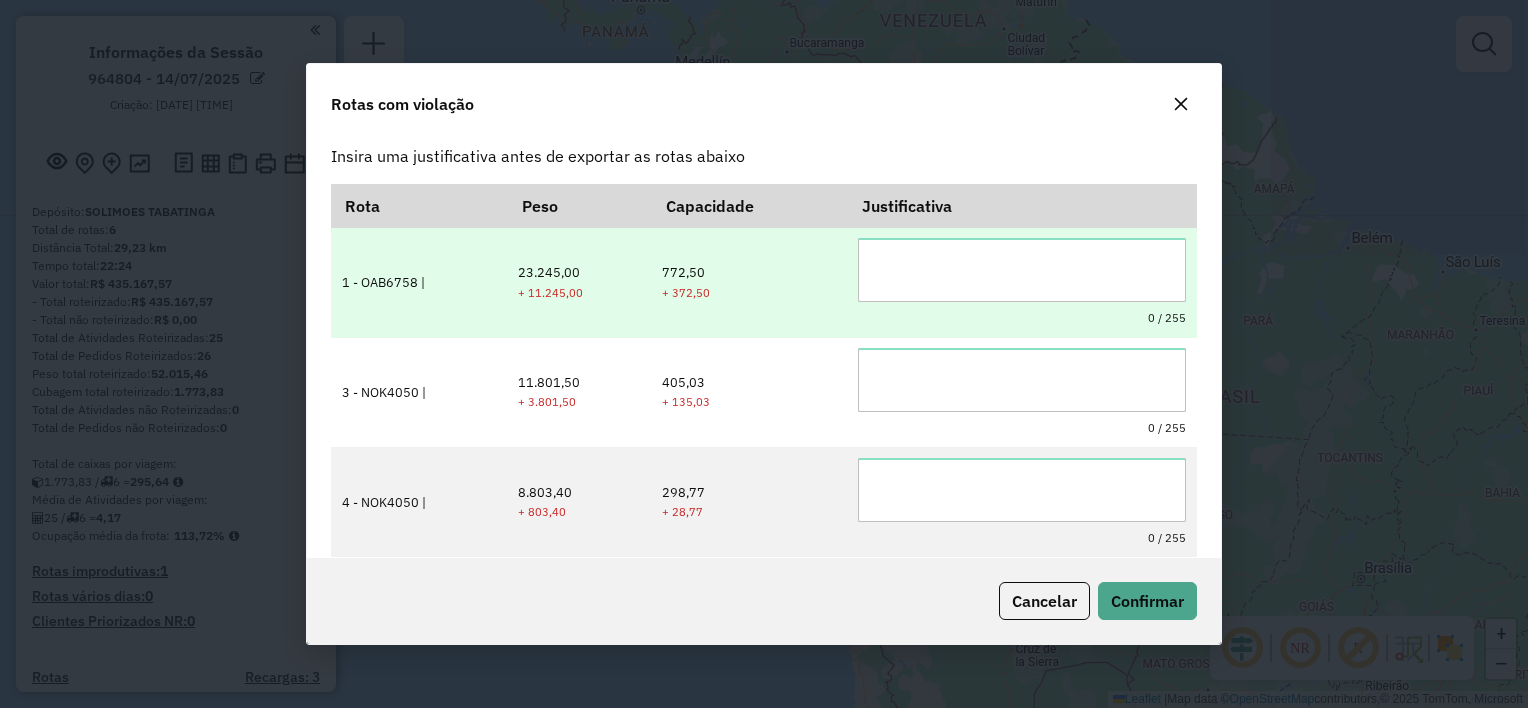 click at bounding box center (1022, 270) 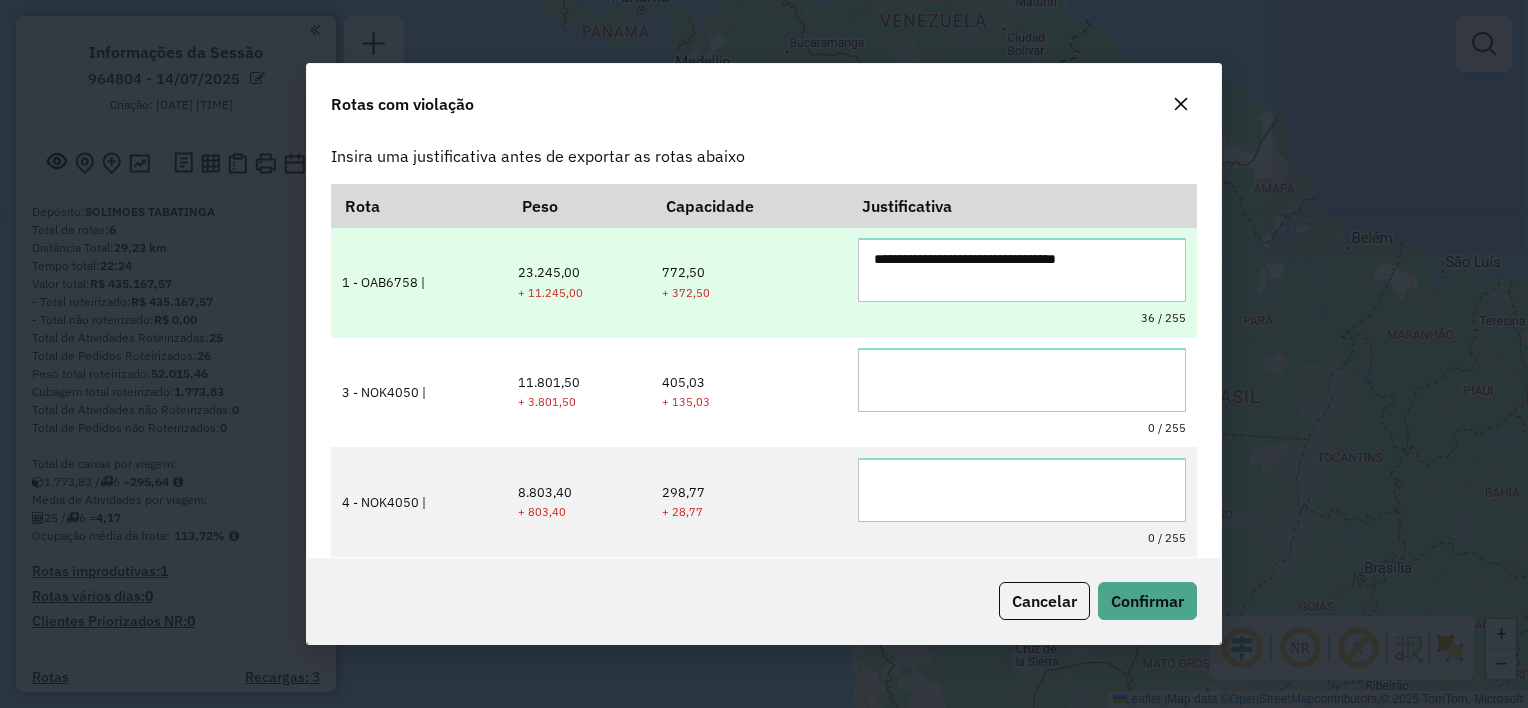 drag, startPoint x: 1029, startPoint y: 262, endPoint x: 808, endPoint y: 250, distance: 221.32555 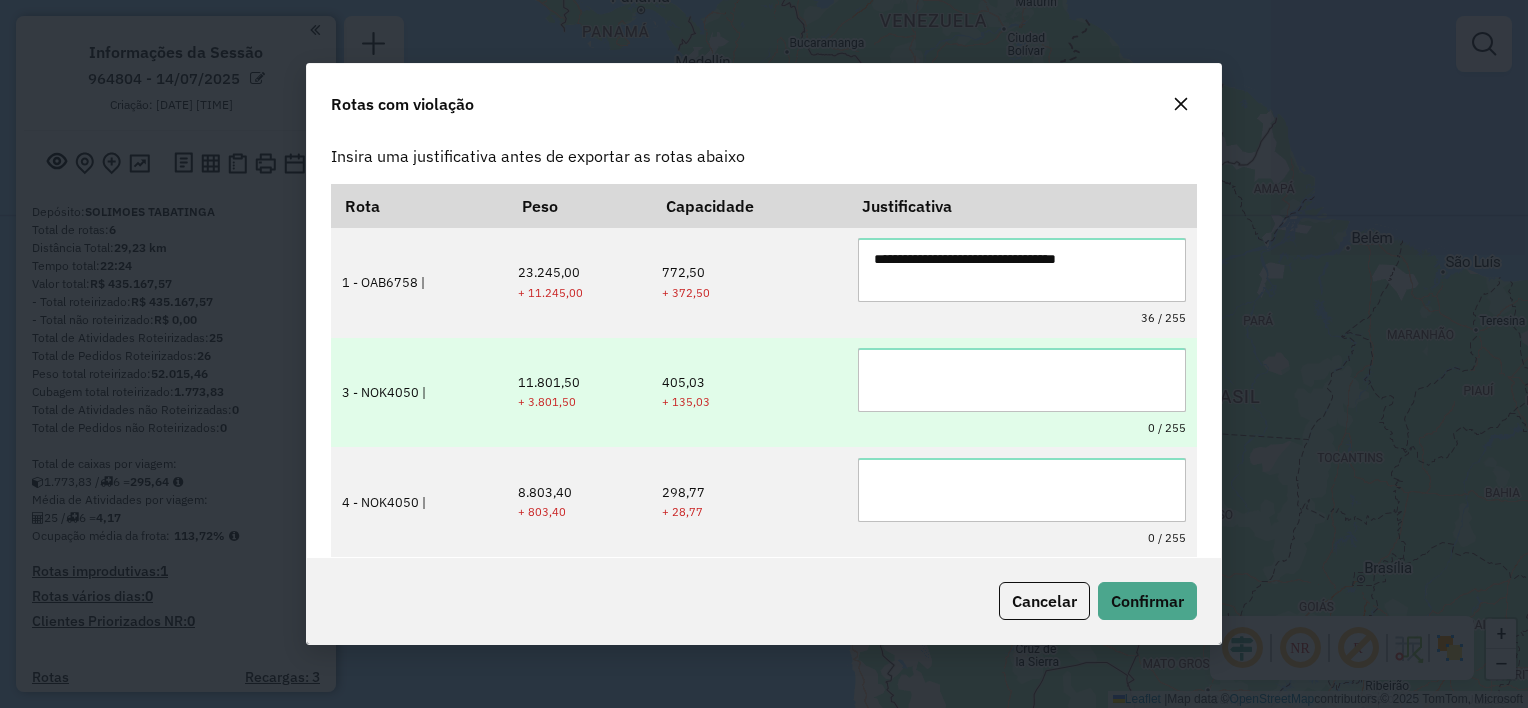 type on "**********" 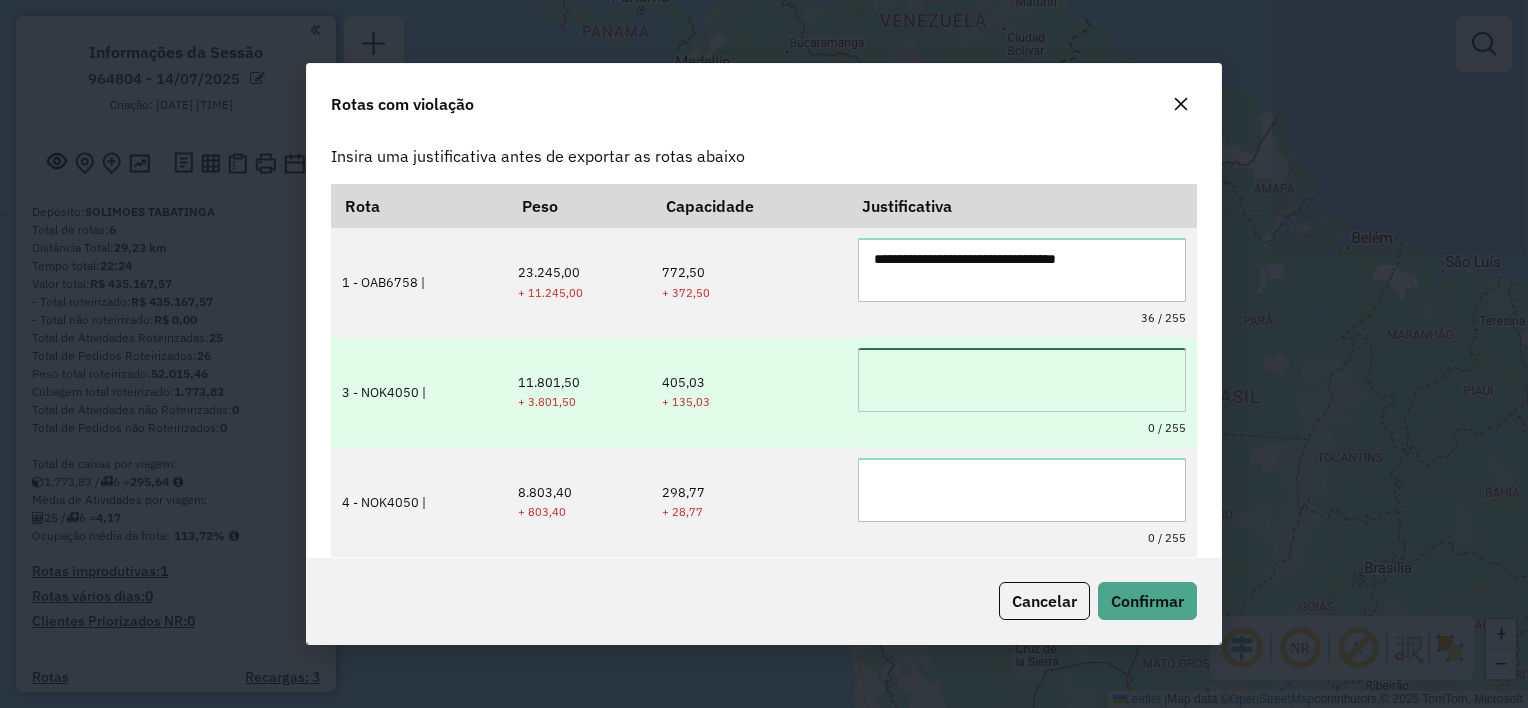click at bounding box center [1022, 380] 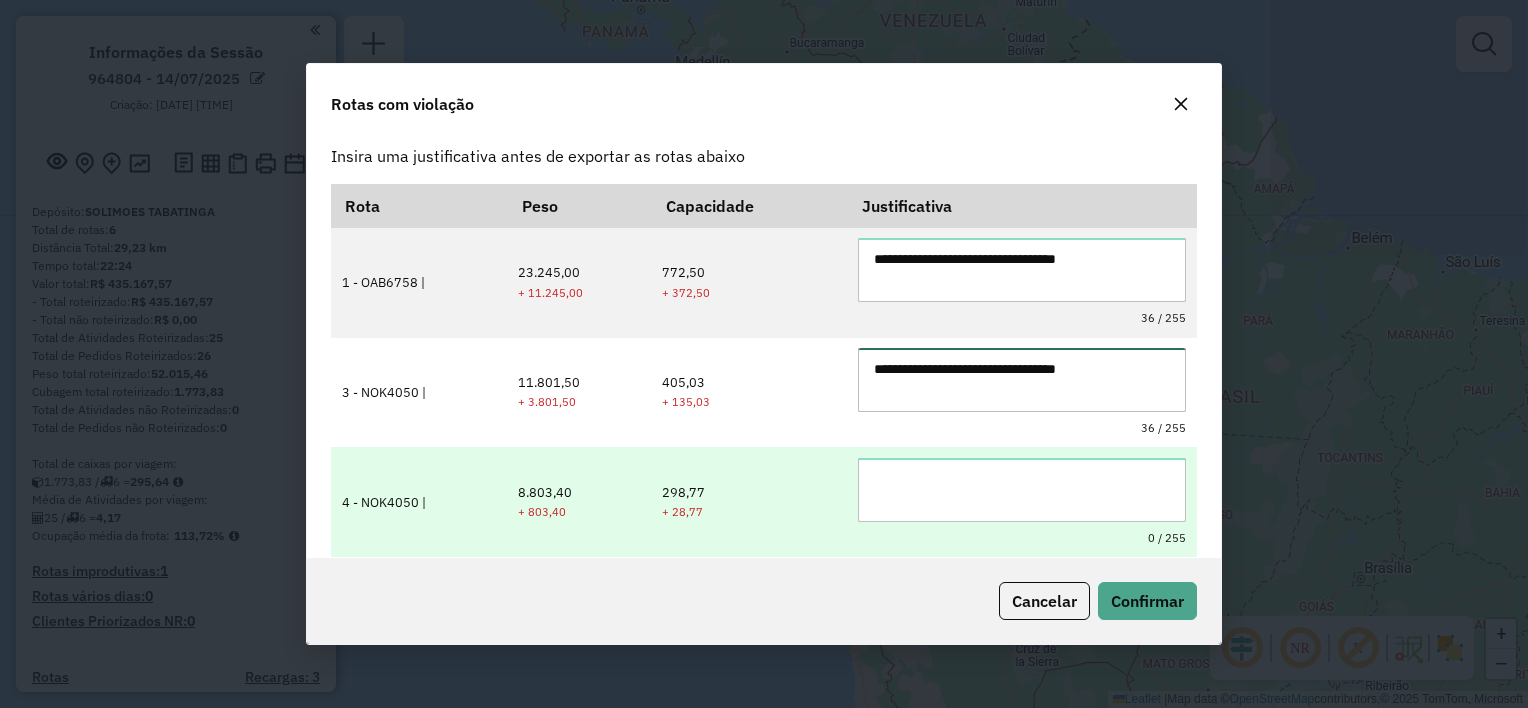 type on "**********" 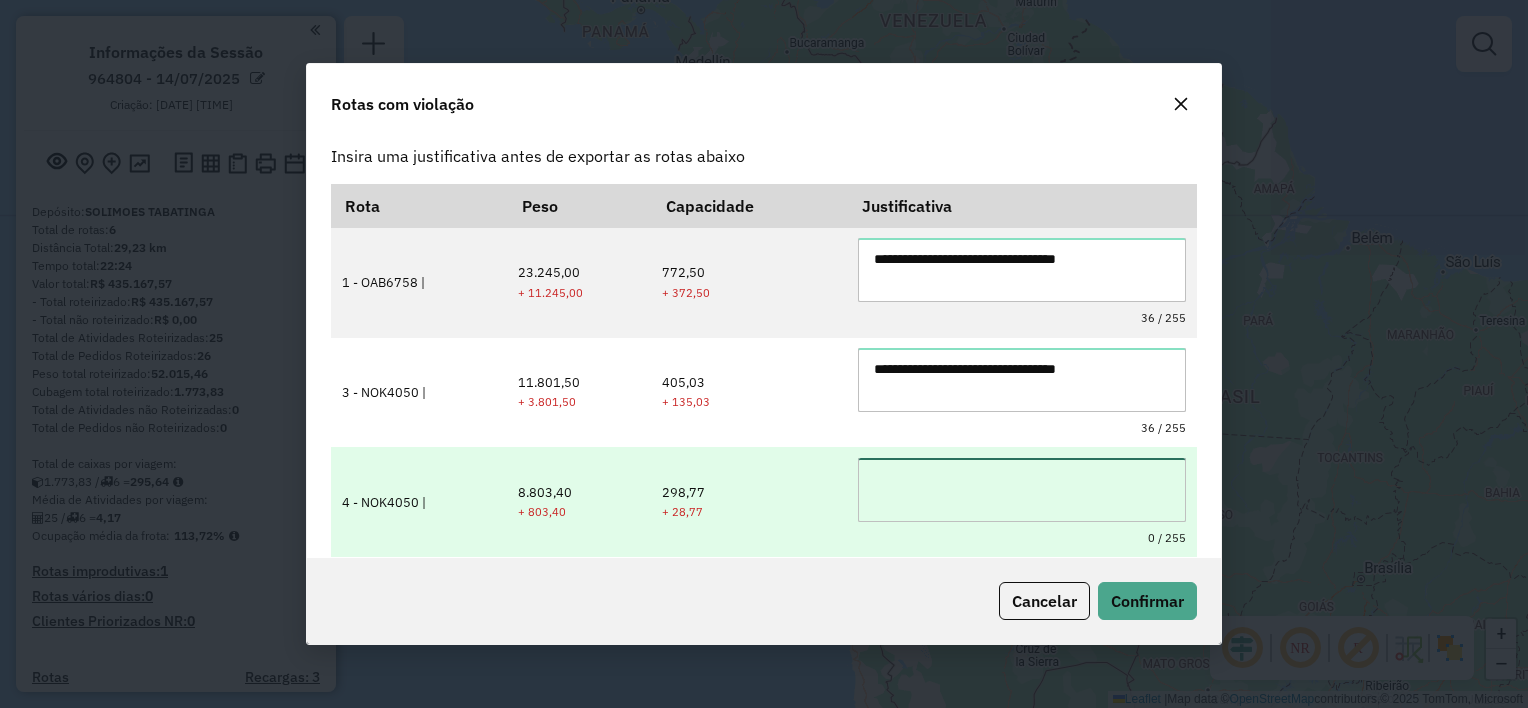 click at bounding box center [1022, 490] 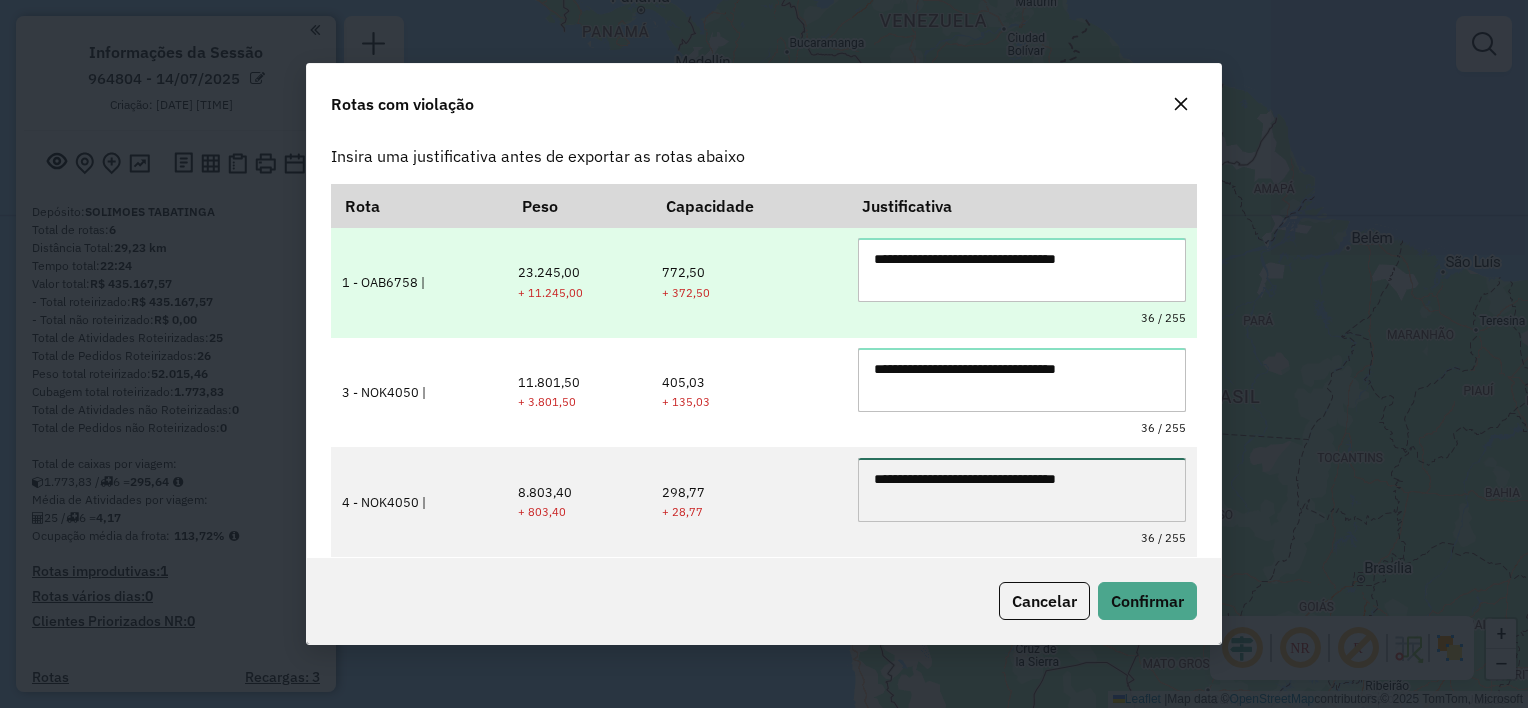 type on "**********" 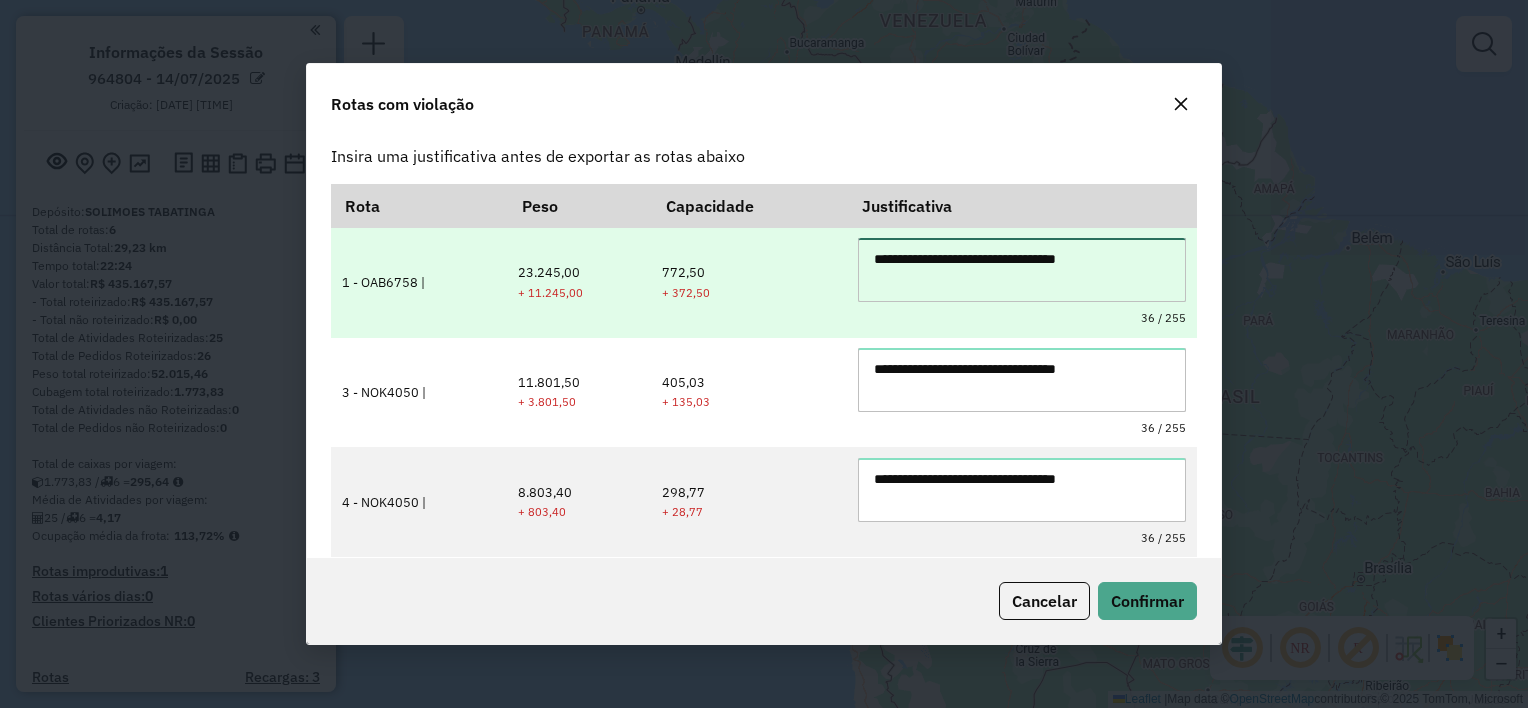 click on "**********" at bounding box center [1022, 270] 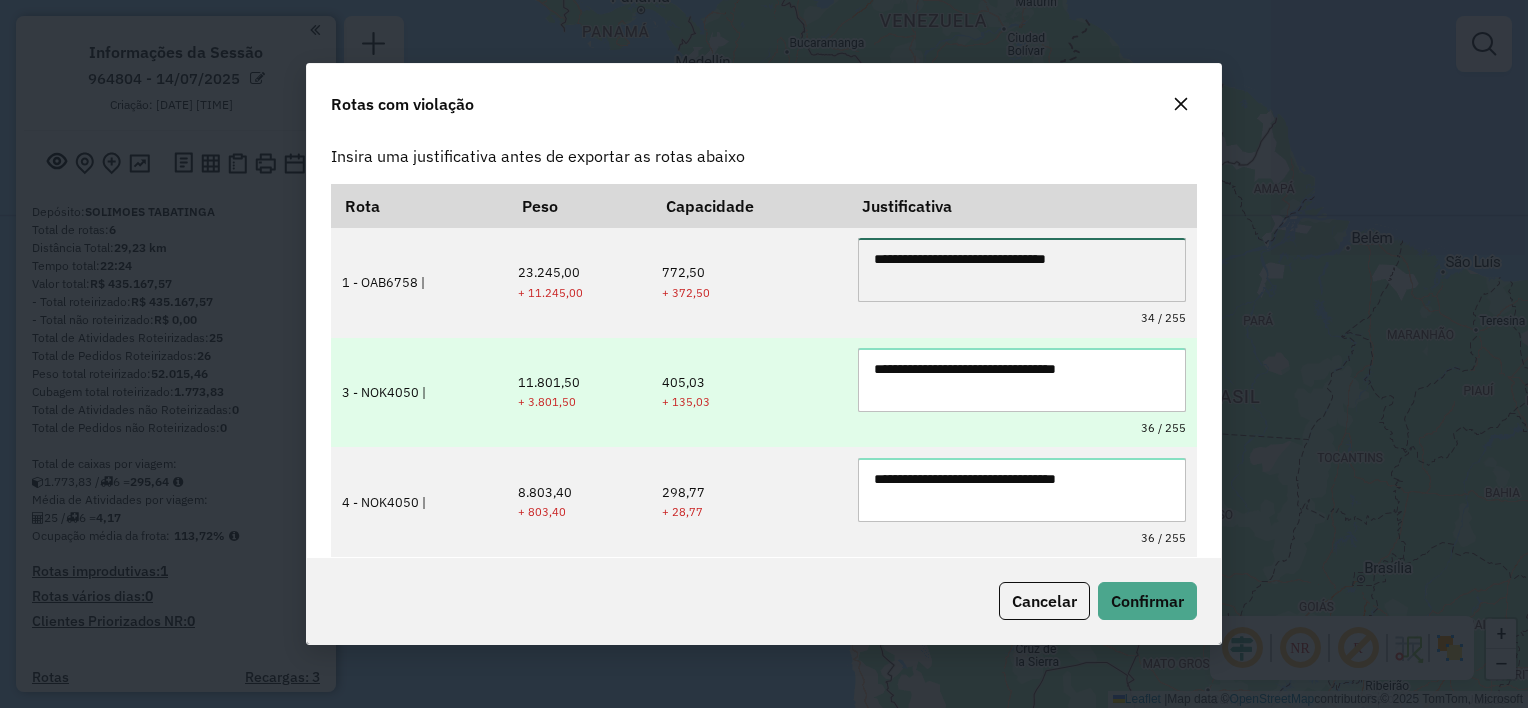 type on "**********" 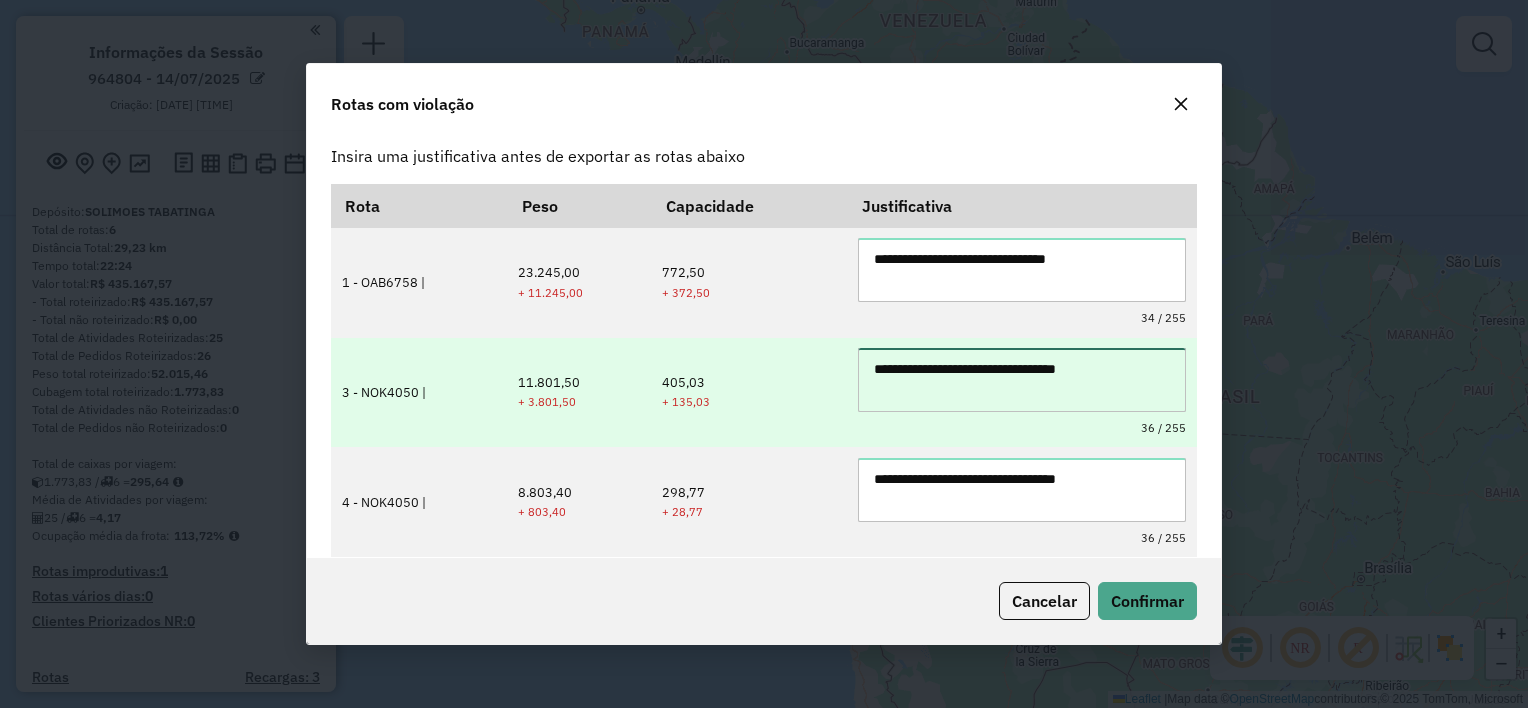 click on "**********" at bounding box center (1022, 380) 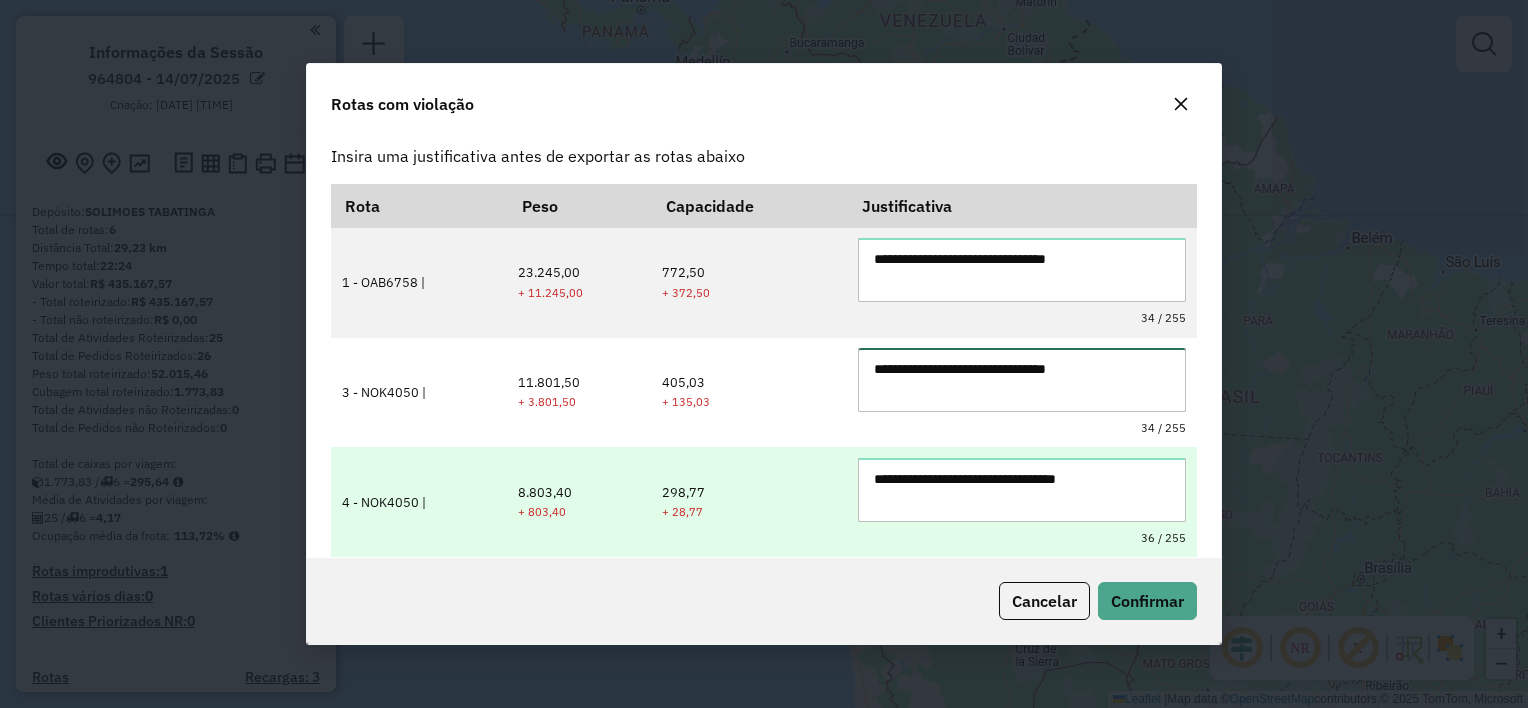 type on "**********" 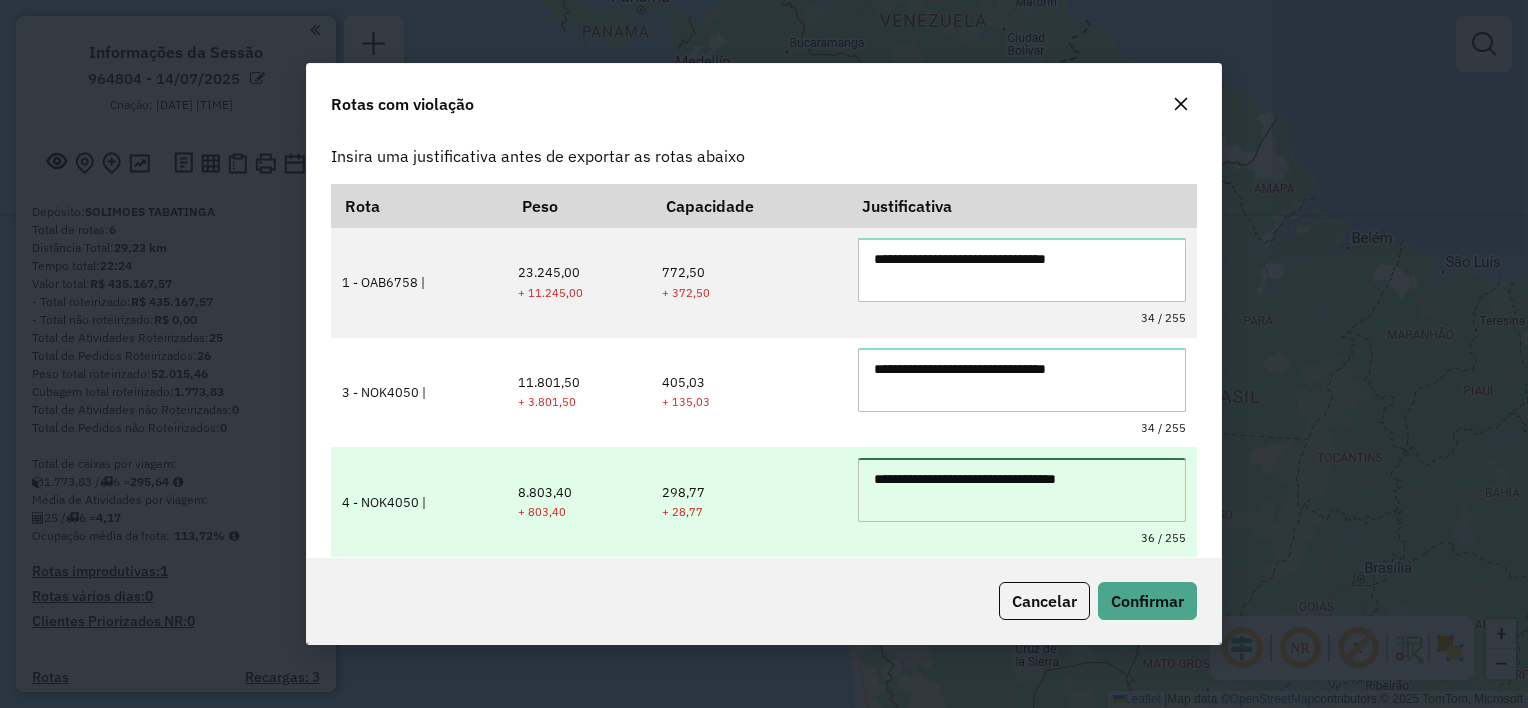 click on "**********" at bounding box center [1022, 490] 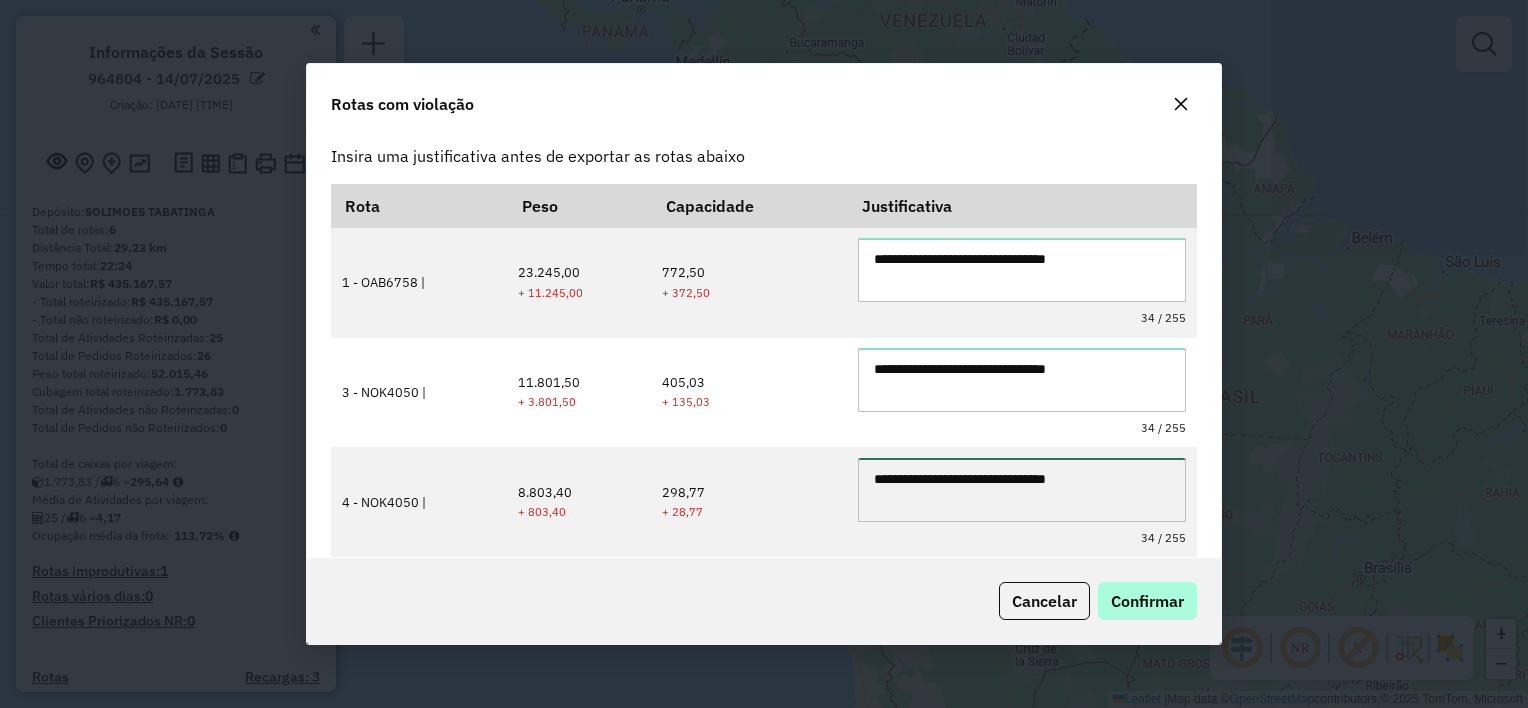 type on "**********" 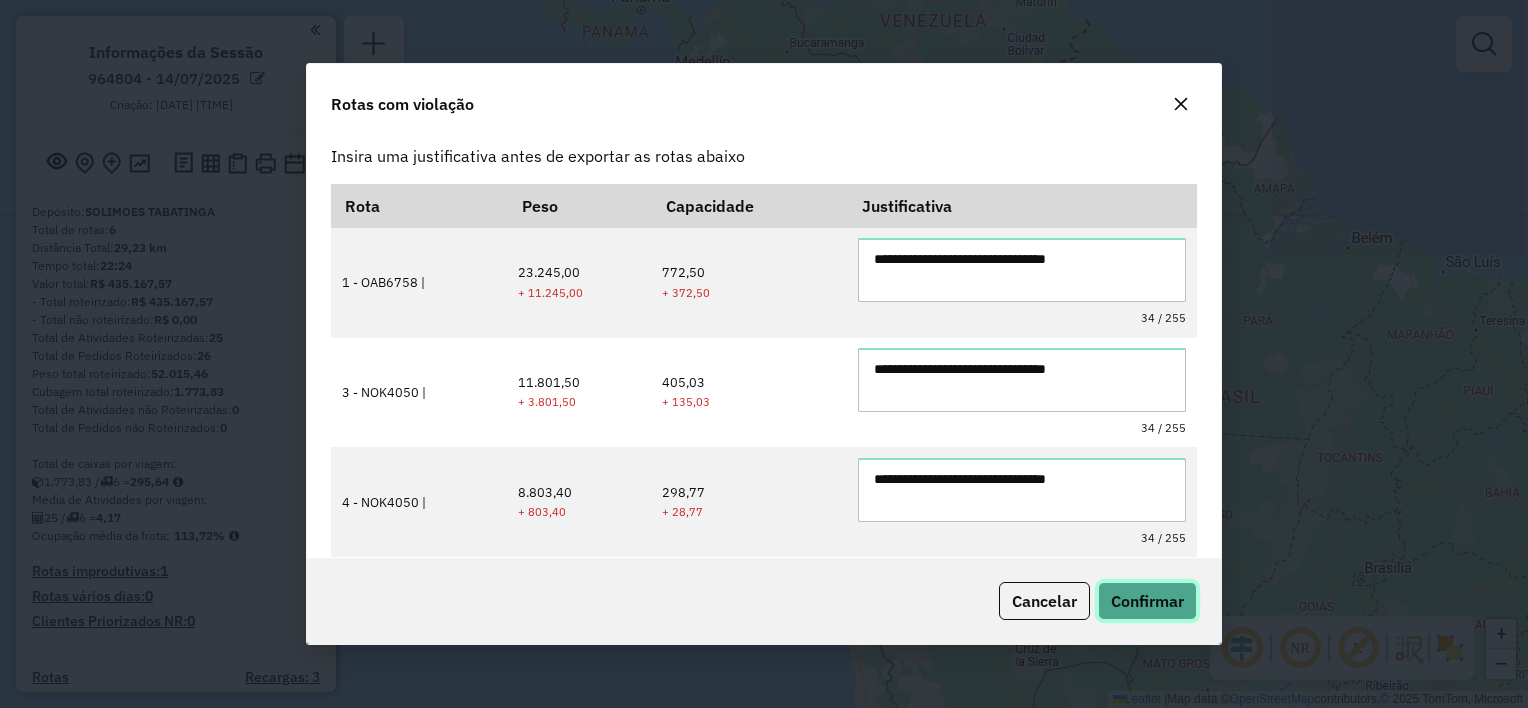 click on "Confirmar" 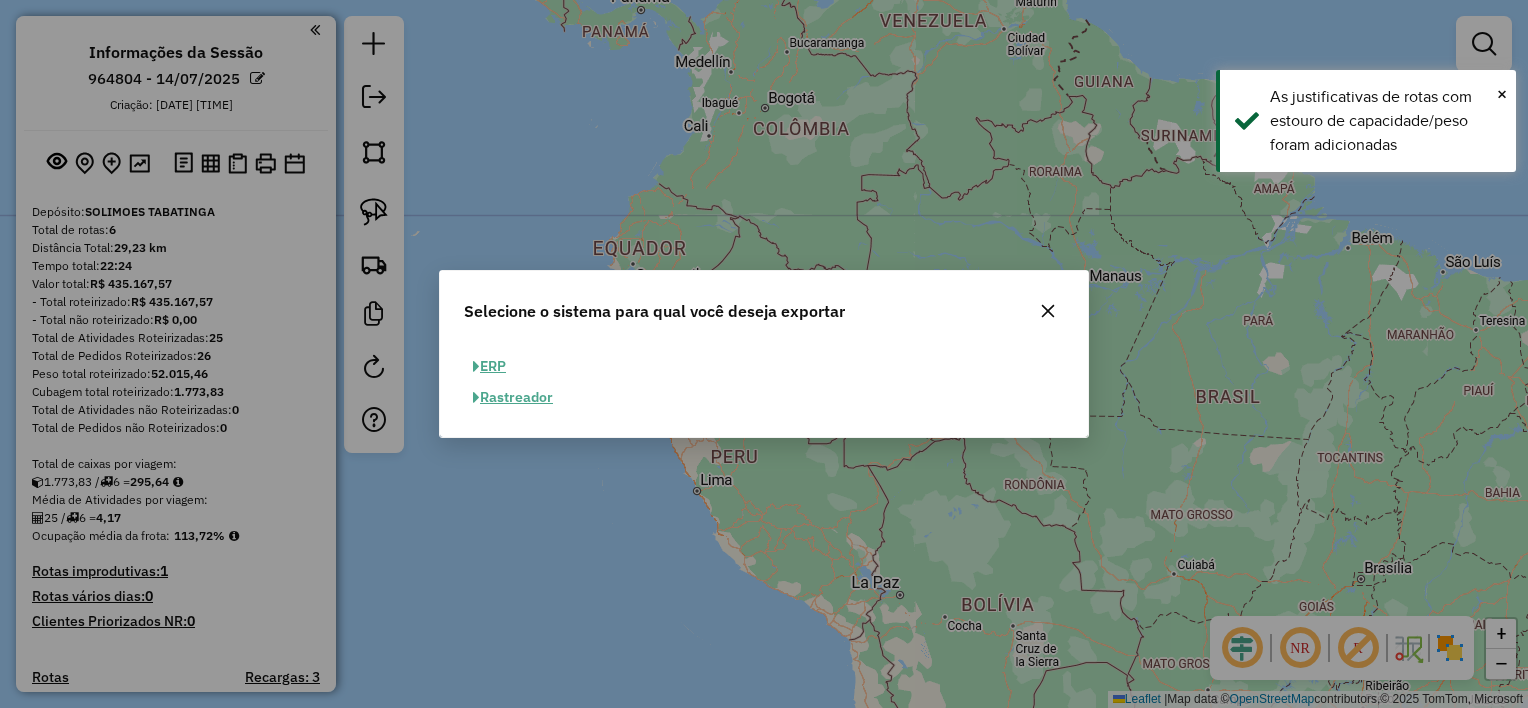 click on "ERP" 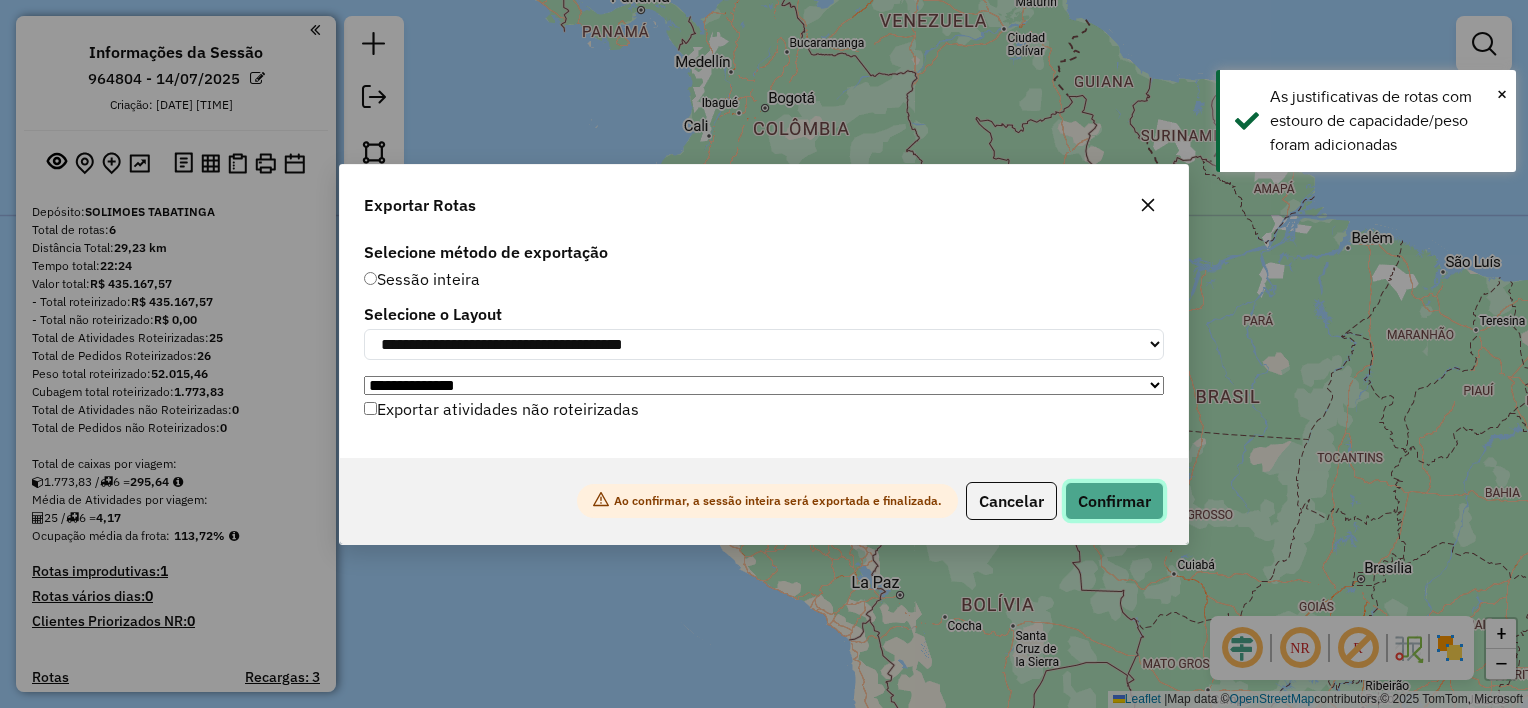 click on "Confirmar" 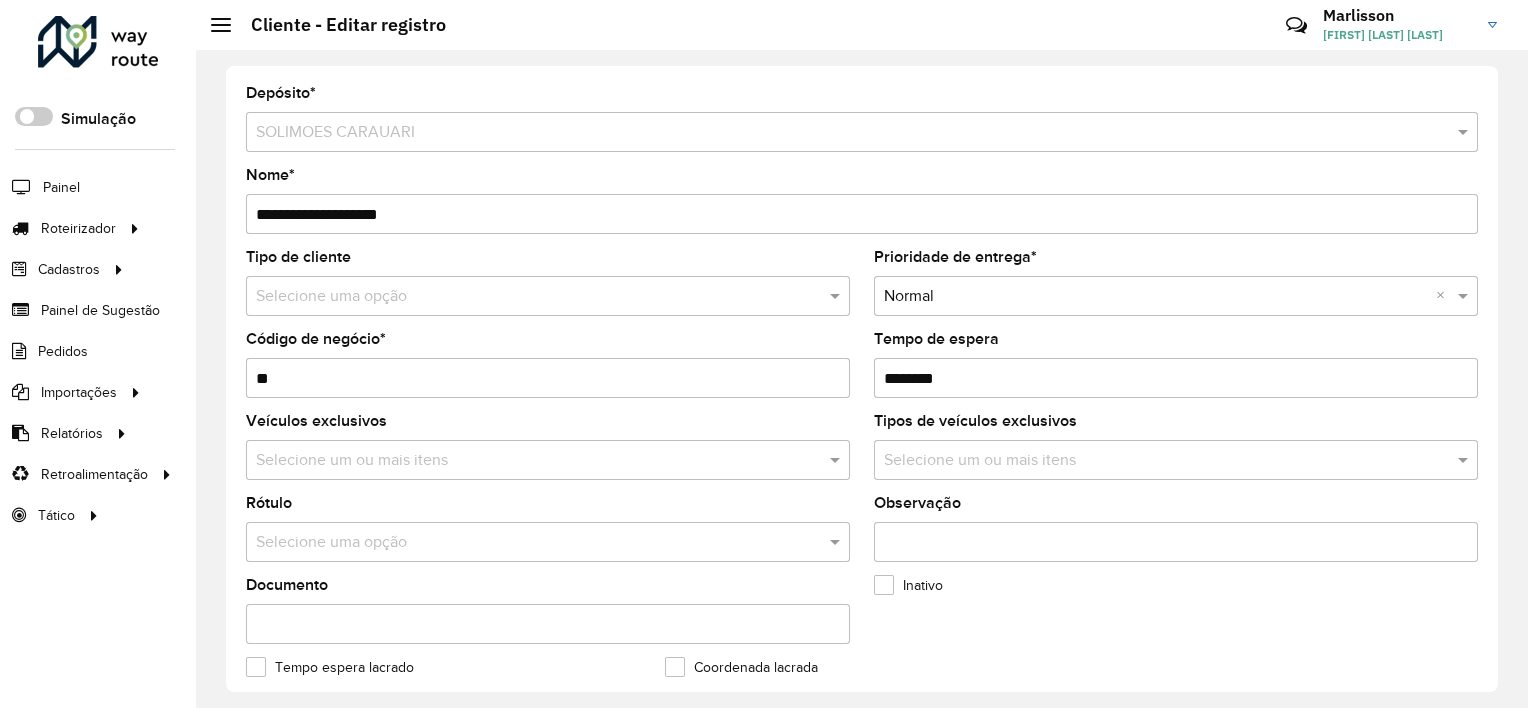 scroll, scrollTop: 0, scrollLeft: 0, axis: both 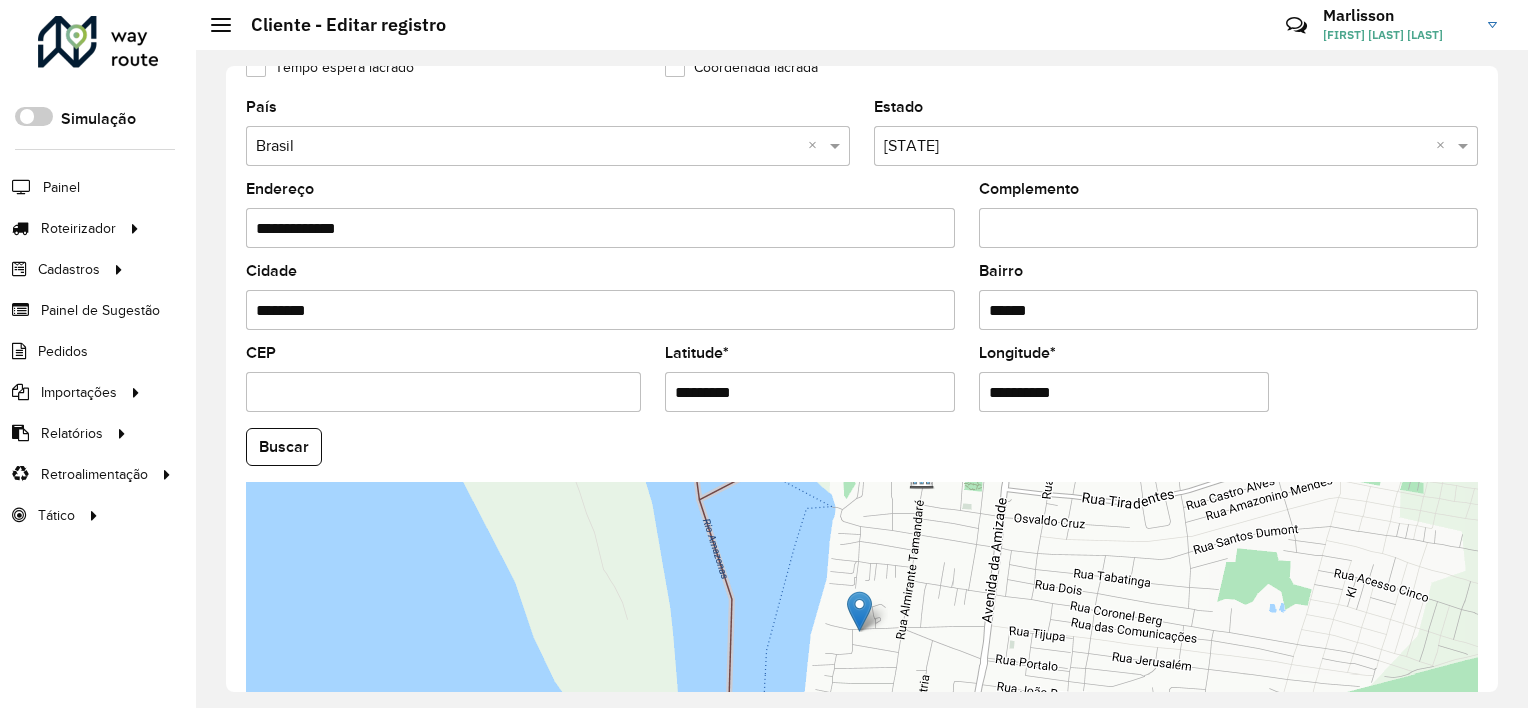 drag, startPoint x: 780, startPoint y: 392, endPoint x: 550, endPoint y: 372, distance: 230.86794 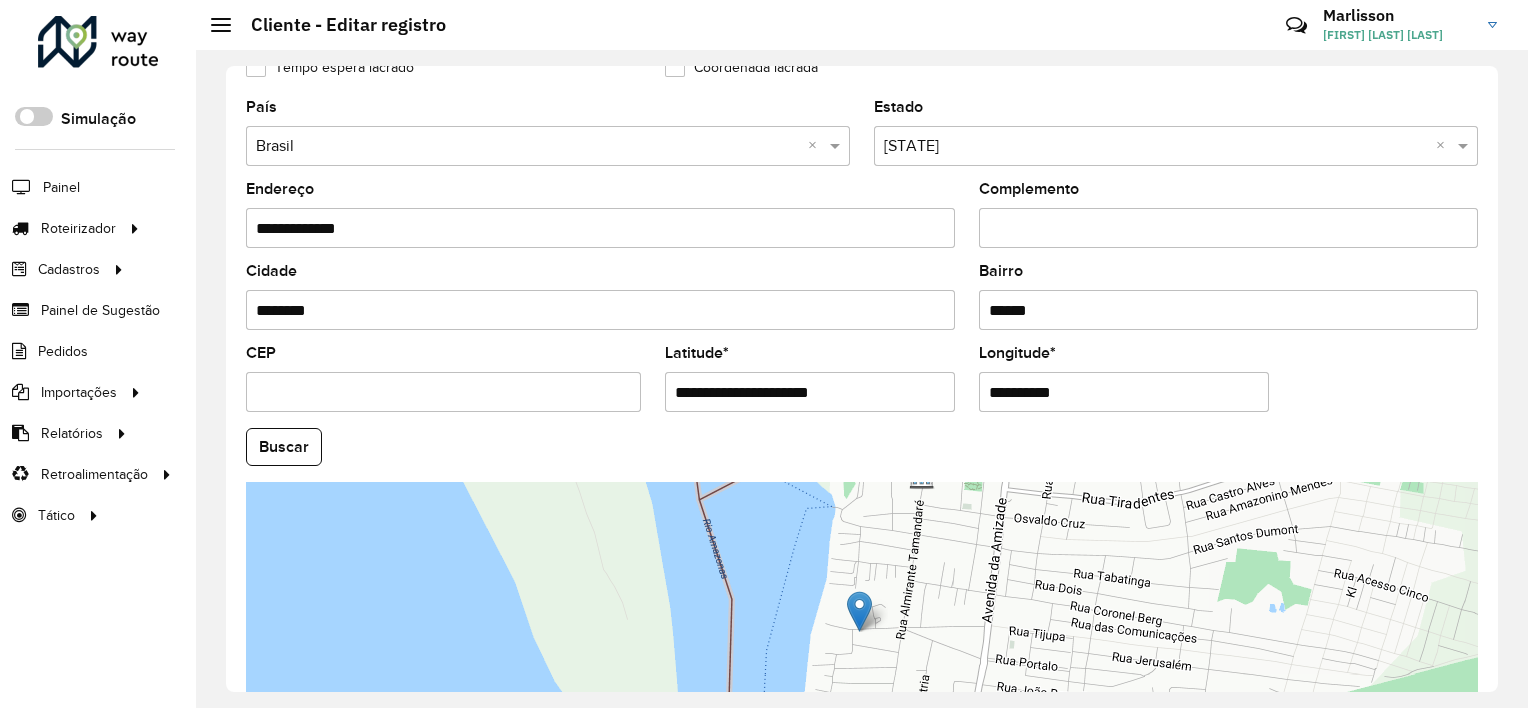drag, startPoint x: 752, startPoint y: 388, endPoint x: 1088, endPoint y: 385, distance: 336.0134 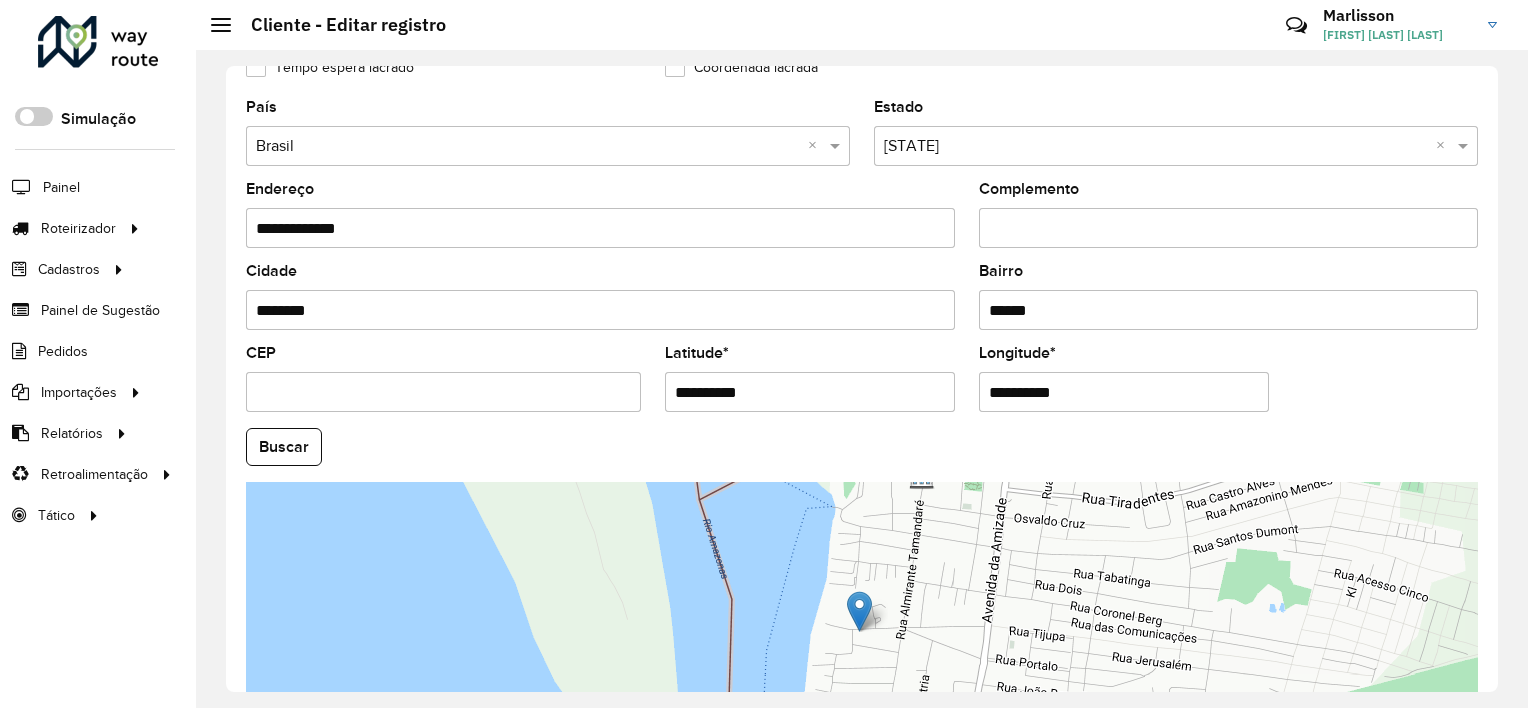 type on "**********" 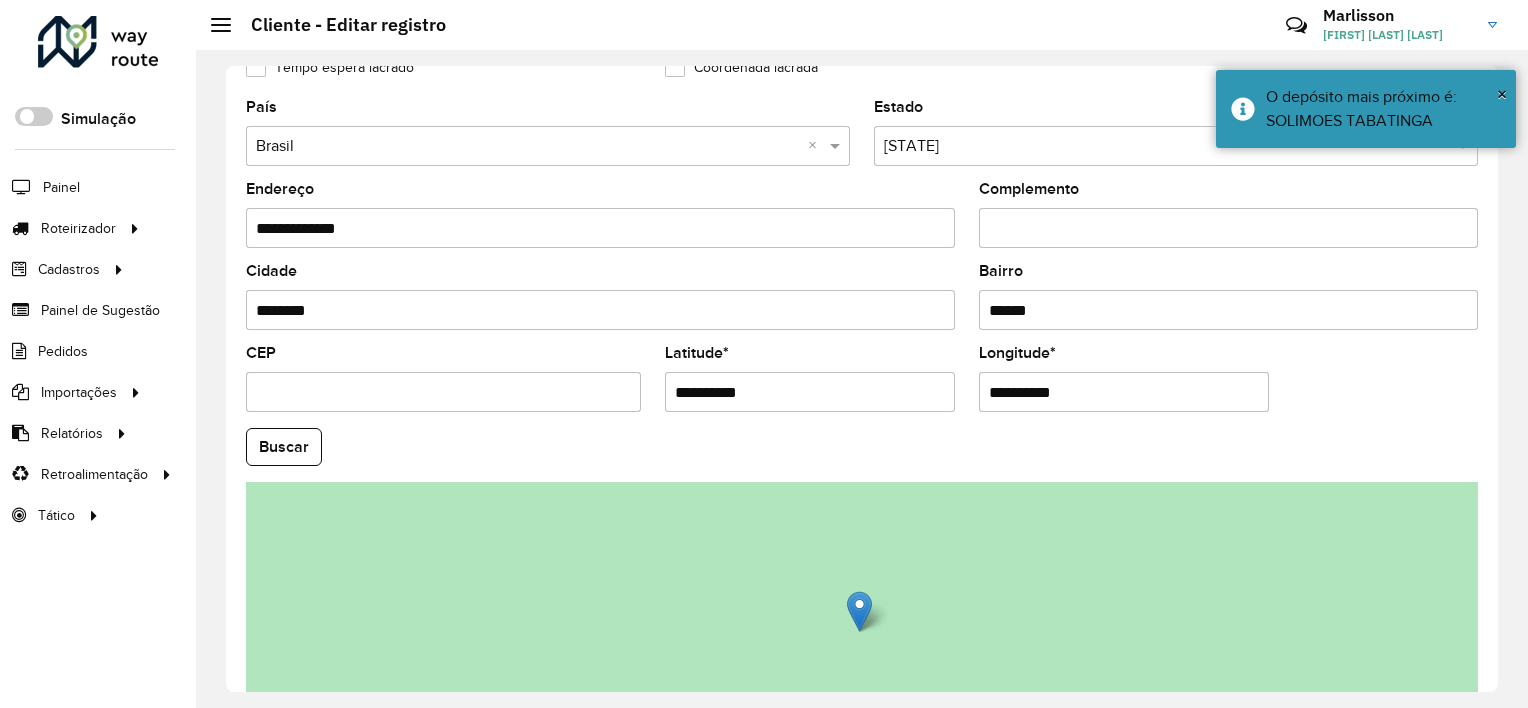 paste on "**********" 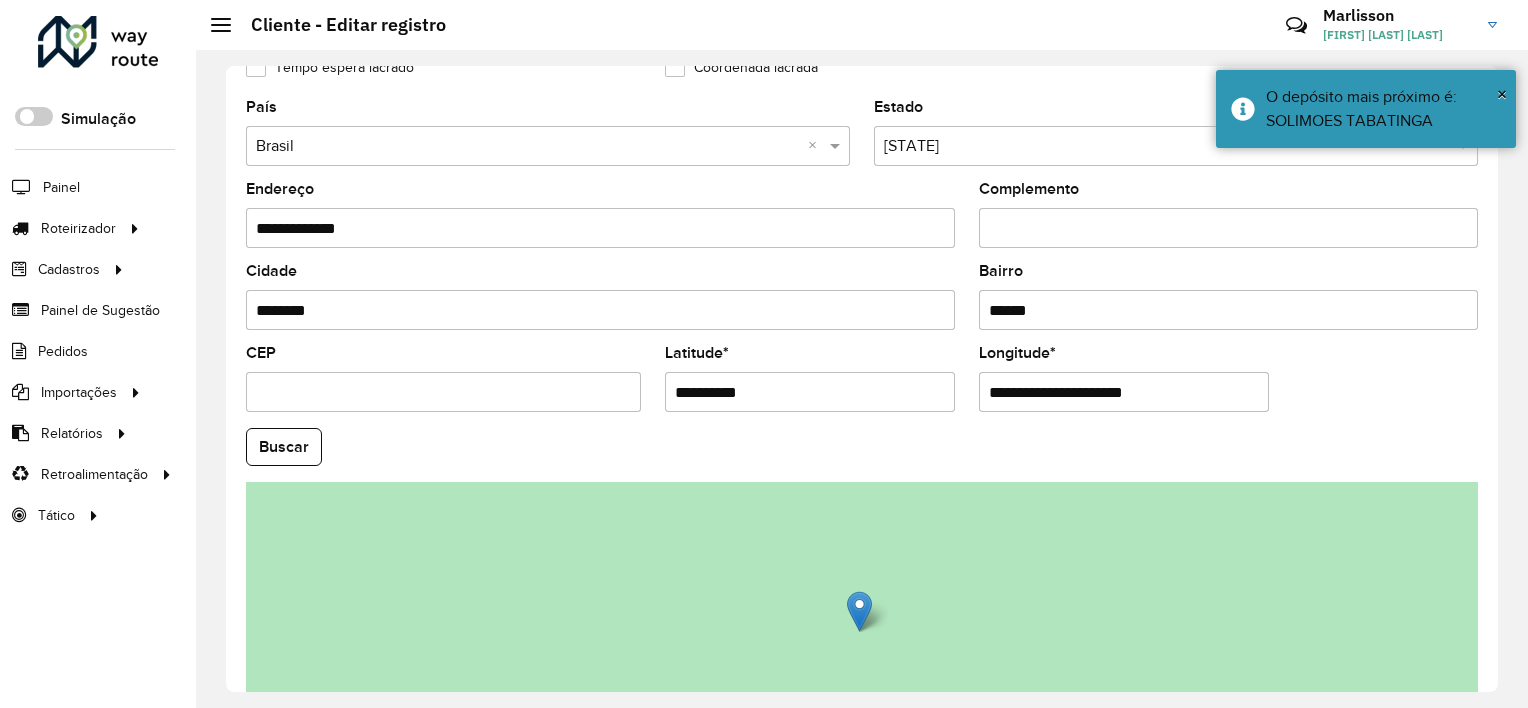 drag, startPoint x: 1066, startPoint y: 386, endPoint x: 872, endPoint y: 396, distance: 194.25757 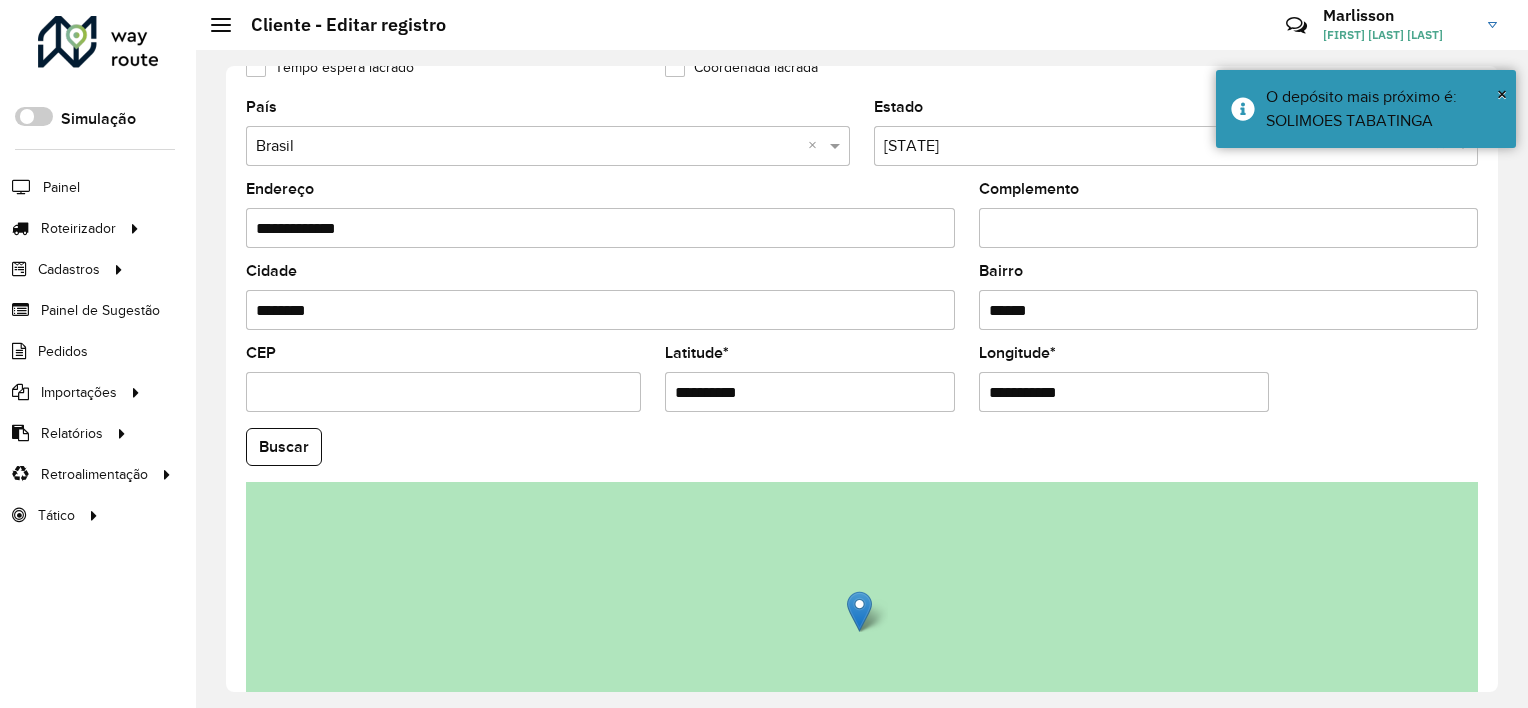 type on "**********" 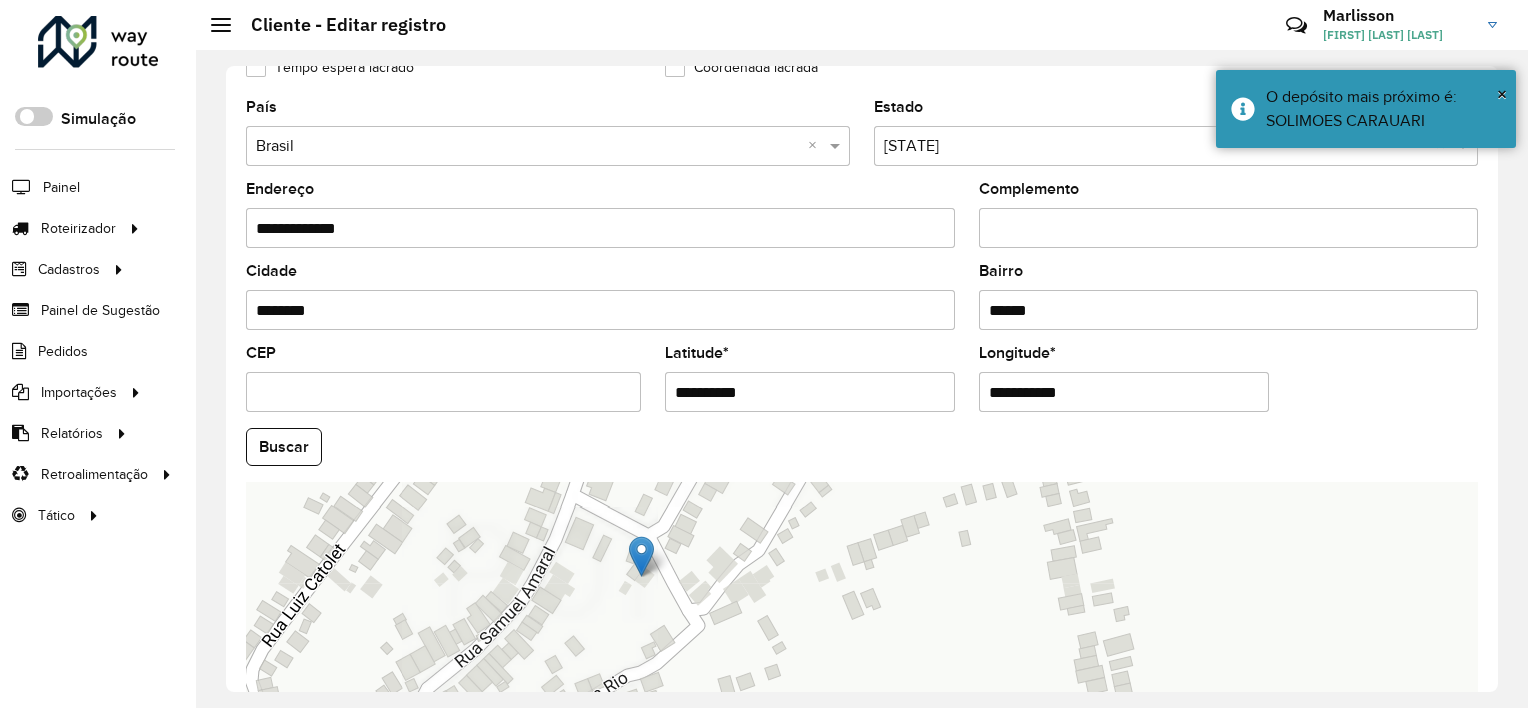 scroll, scrollTop: 683, scrollLeft: 0, axis: vertical 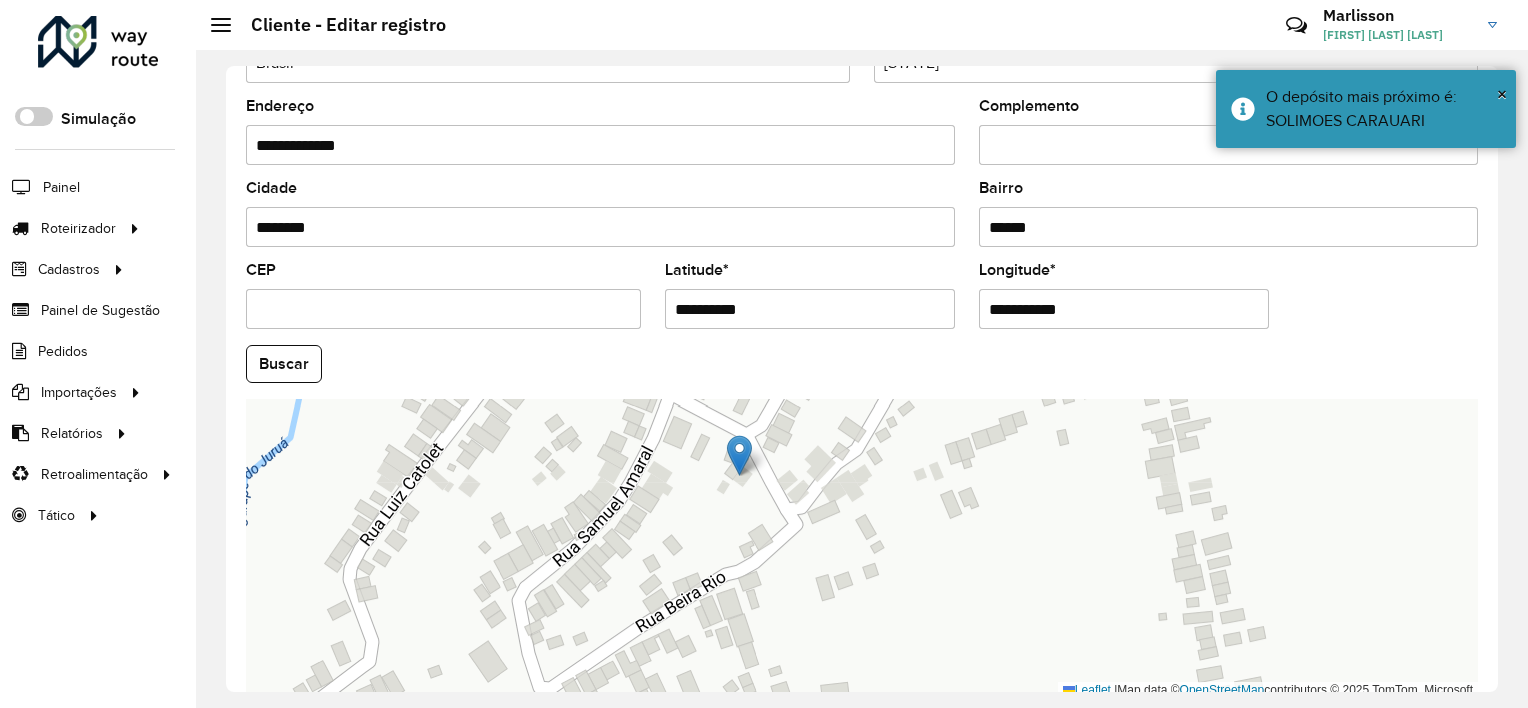 drag, startPoint x: 702, startPoint y: 581, endPoint x: 832, endPoint y: 564, distance: 131.10683 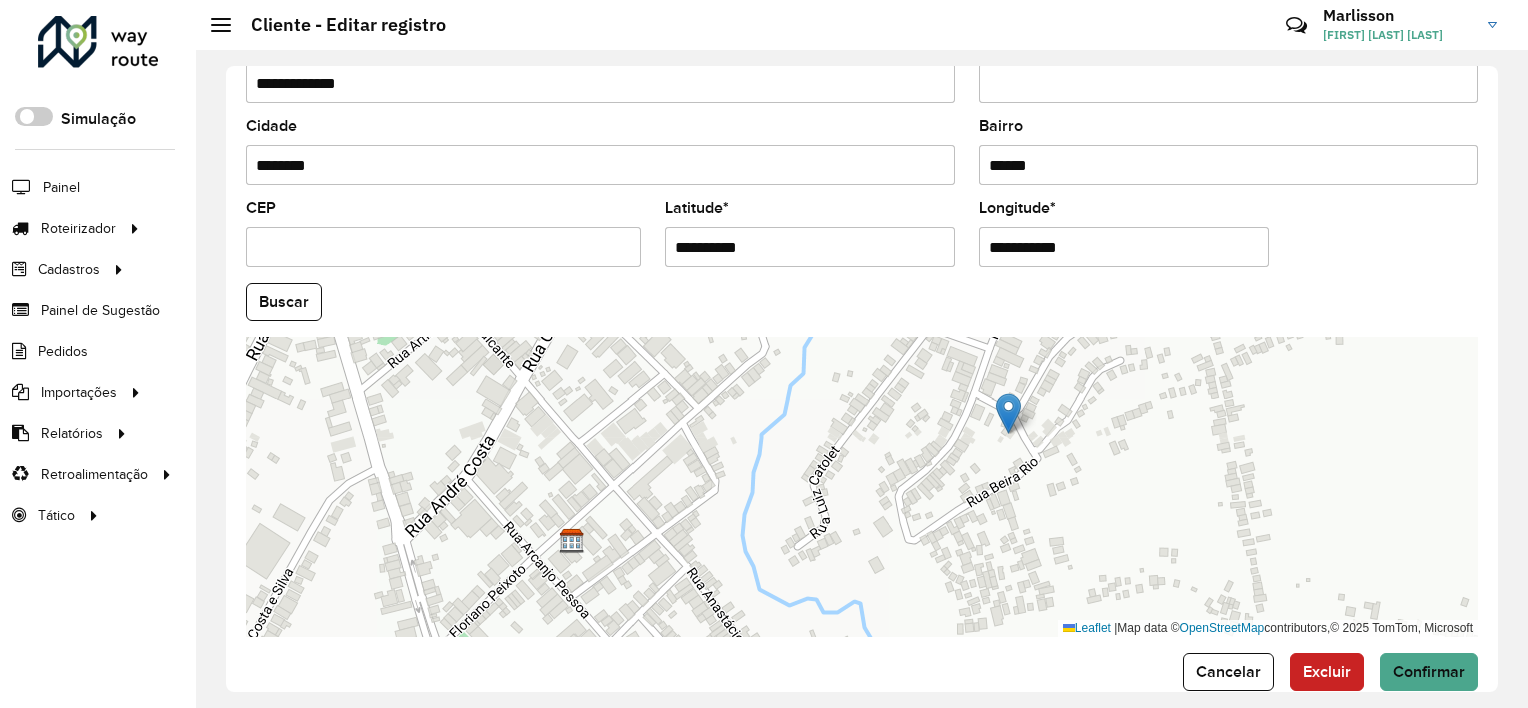 scroll, scrollTop: 772, scrollLeft: 0, axis: vertical 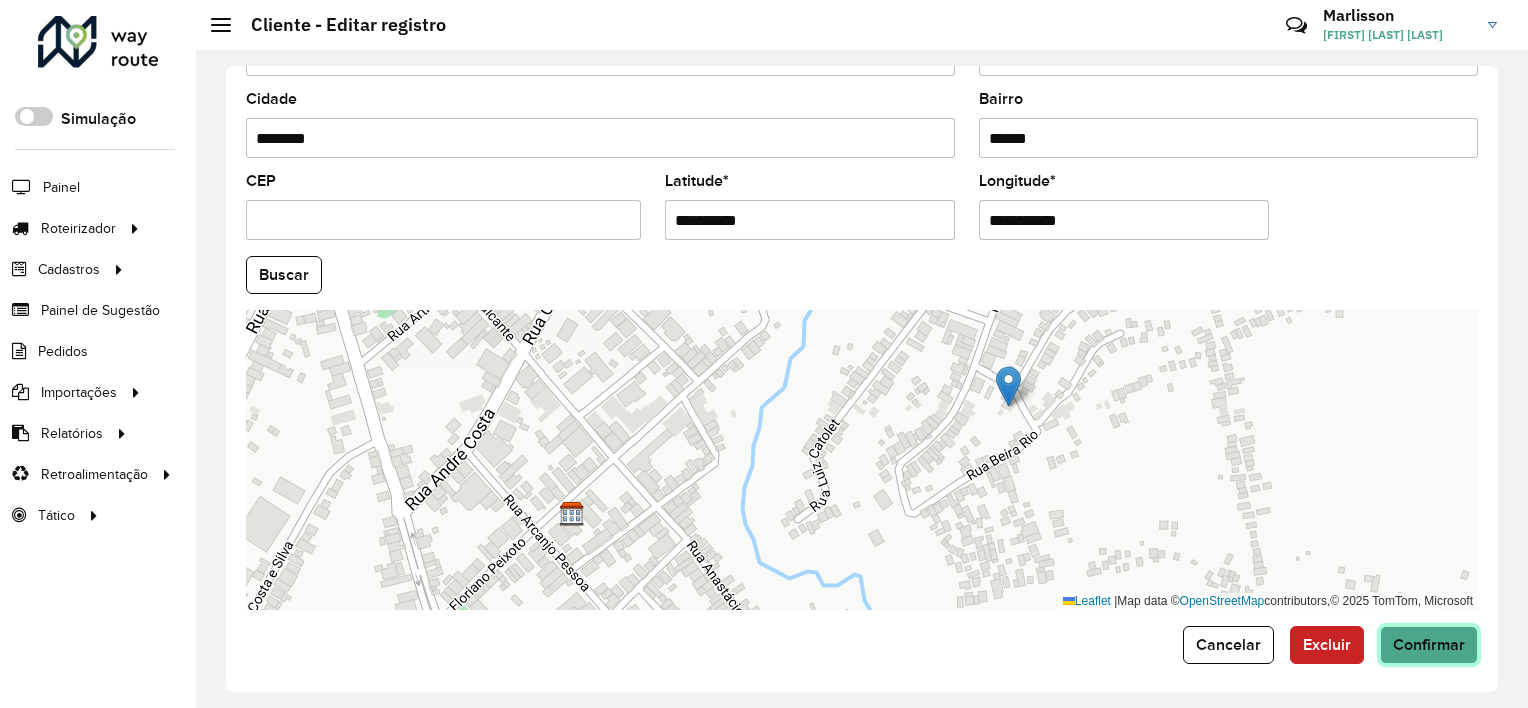 click on "Confirmar" 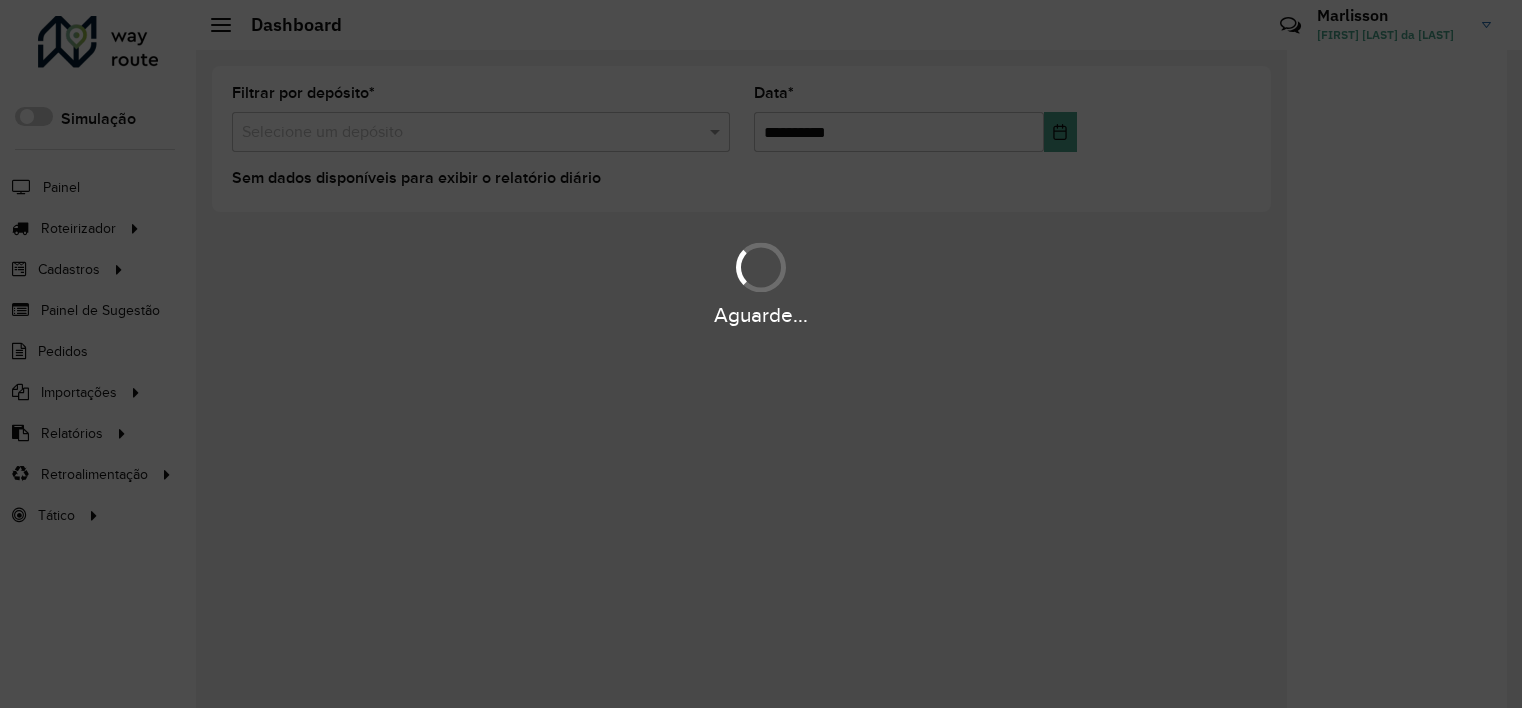 scroll, scrollTop: 0, scrollLeft: 0, axis: both 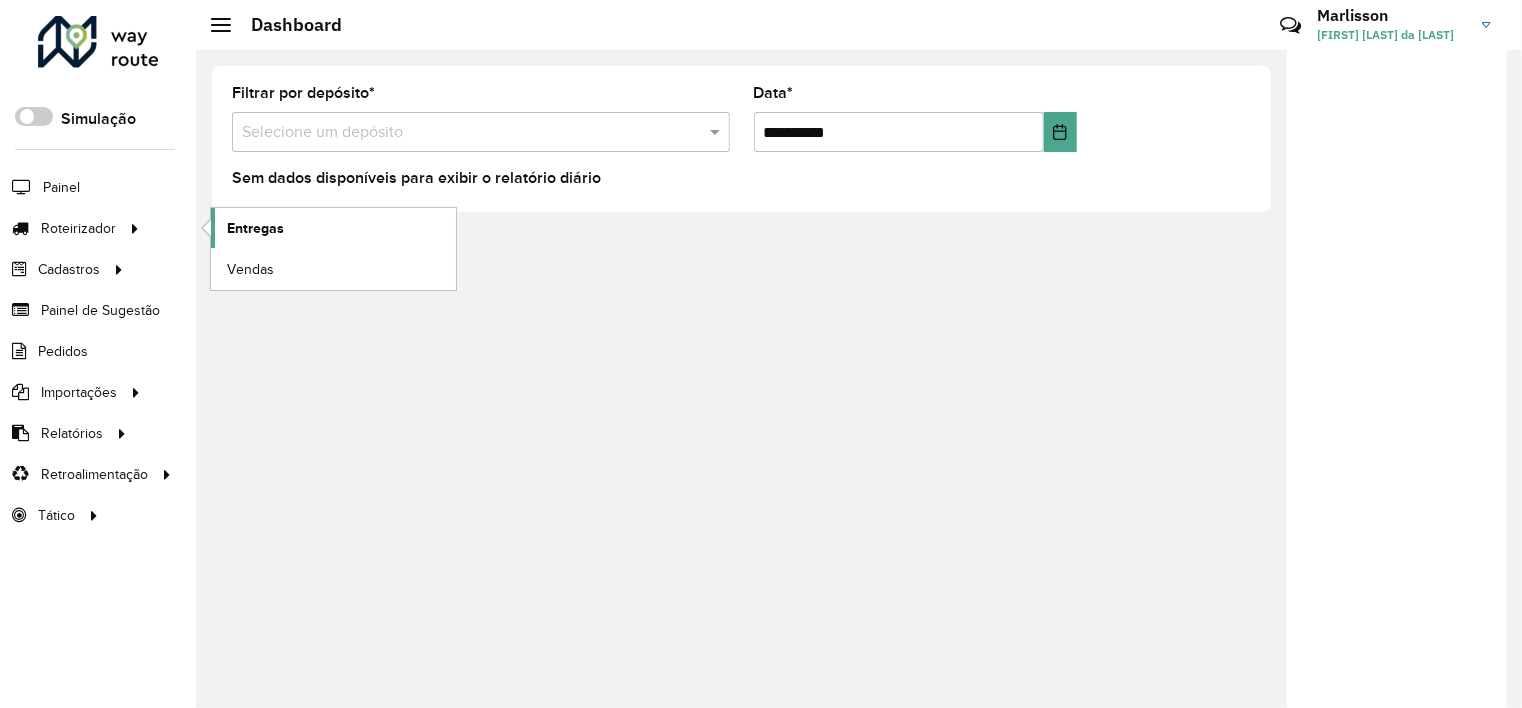 click on "Entregas" 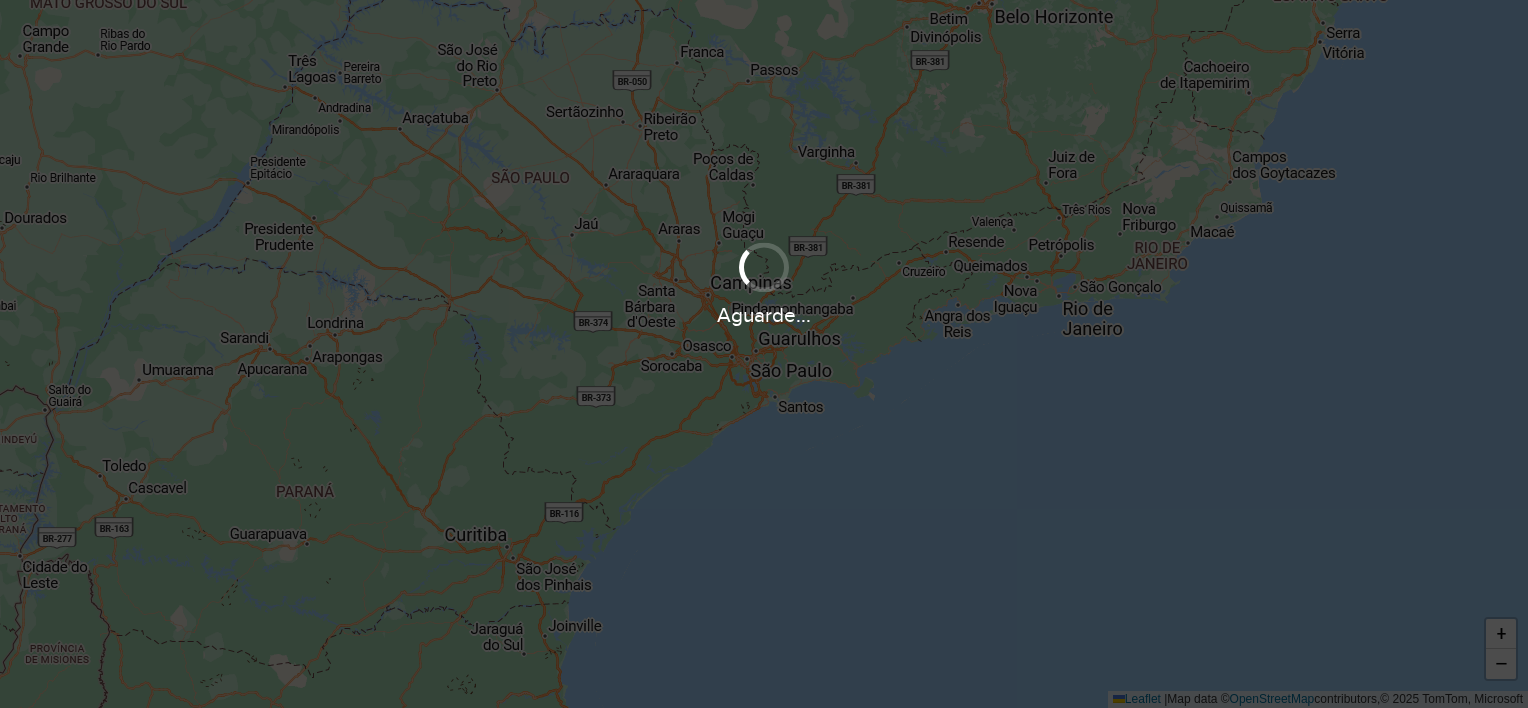 scroll, scrollTop: 0, scrollLeft: 0, axis: both 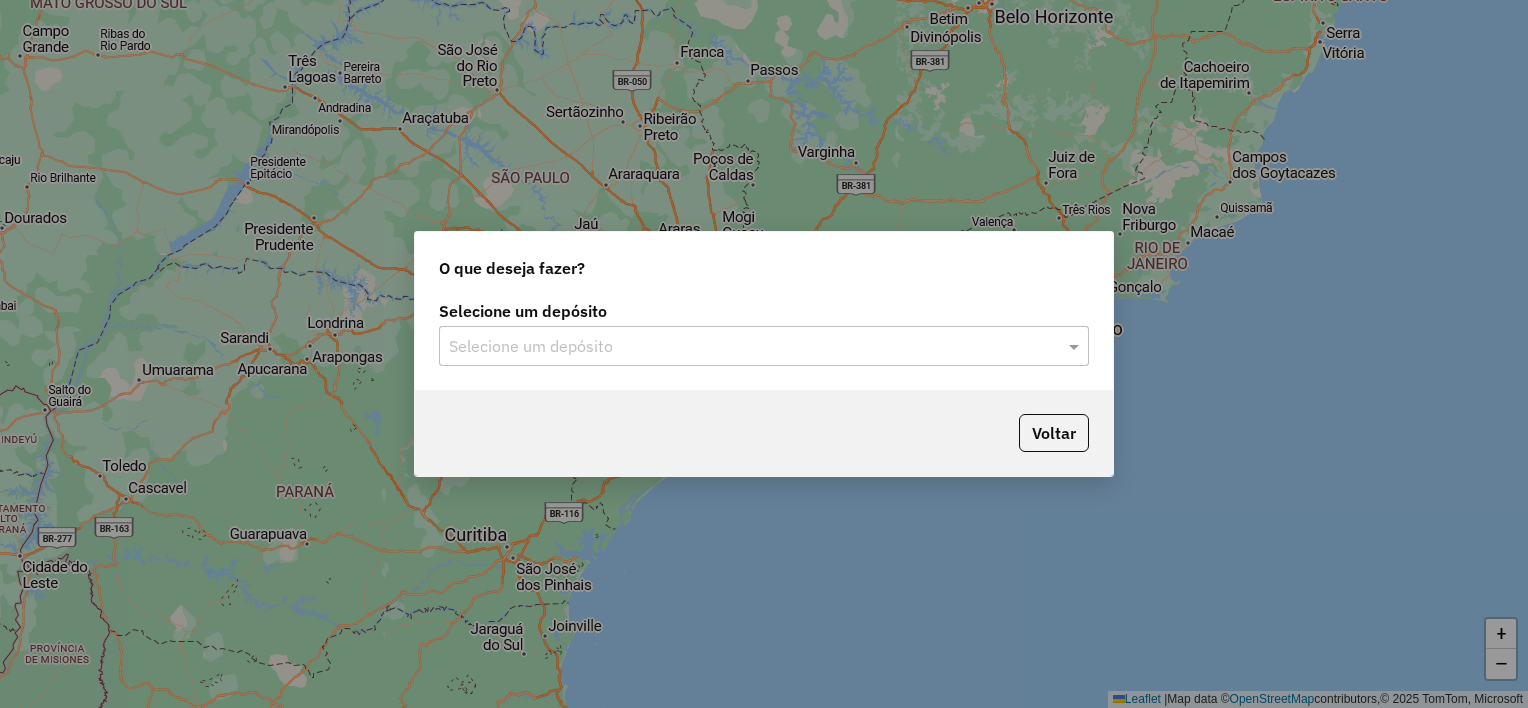 click 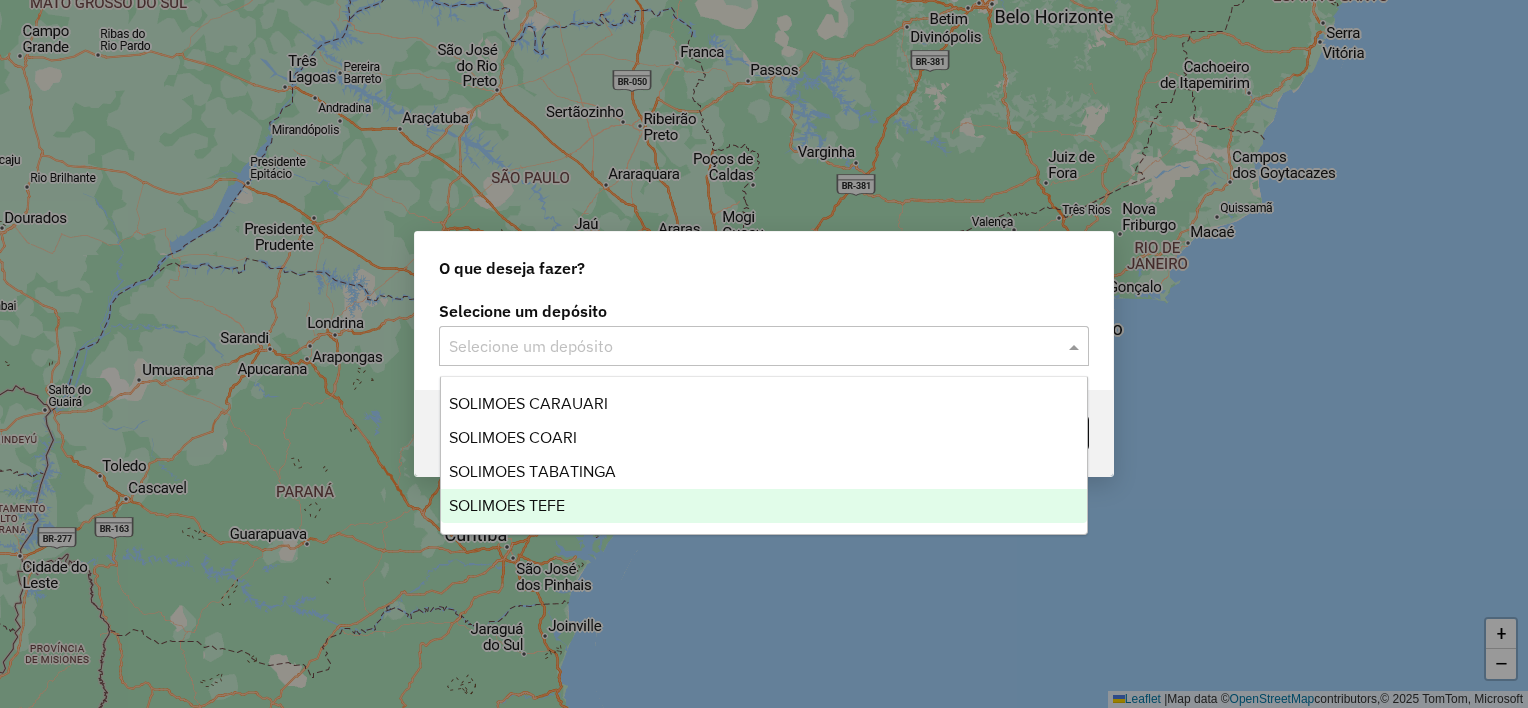 click on "SOLIMOES TEFE" at bounding box center (507, 505) 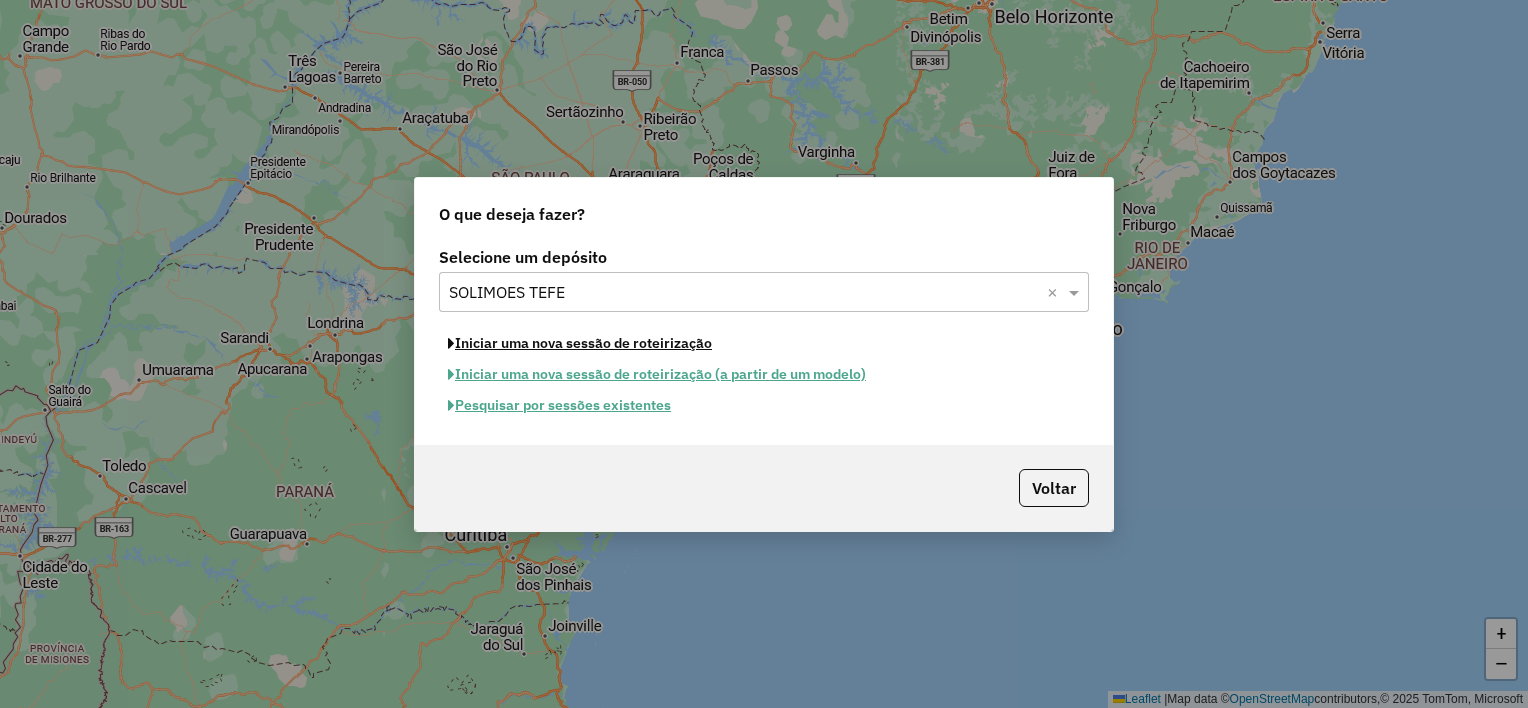 click on "Iniciar uma nova sessão de roteirização" 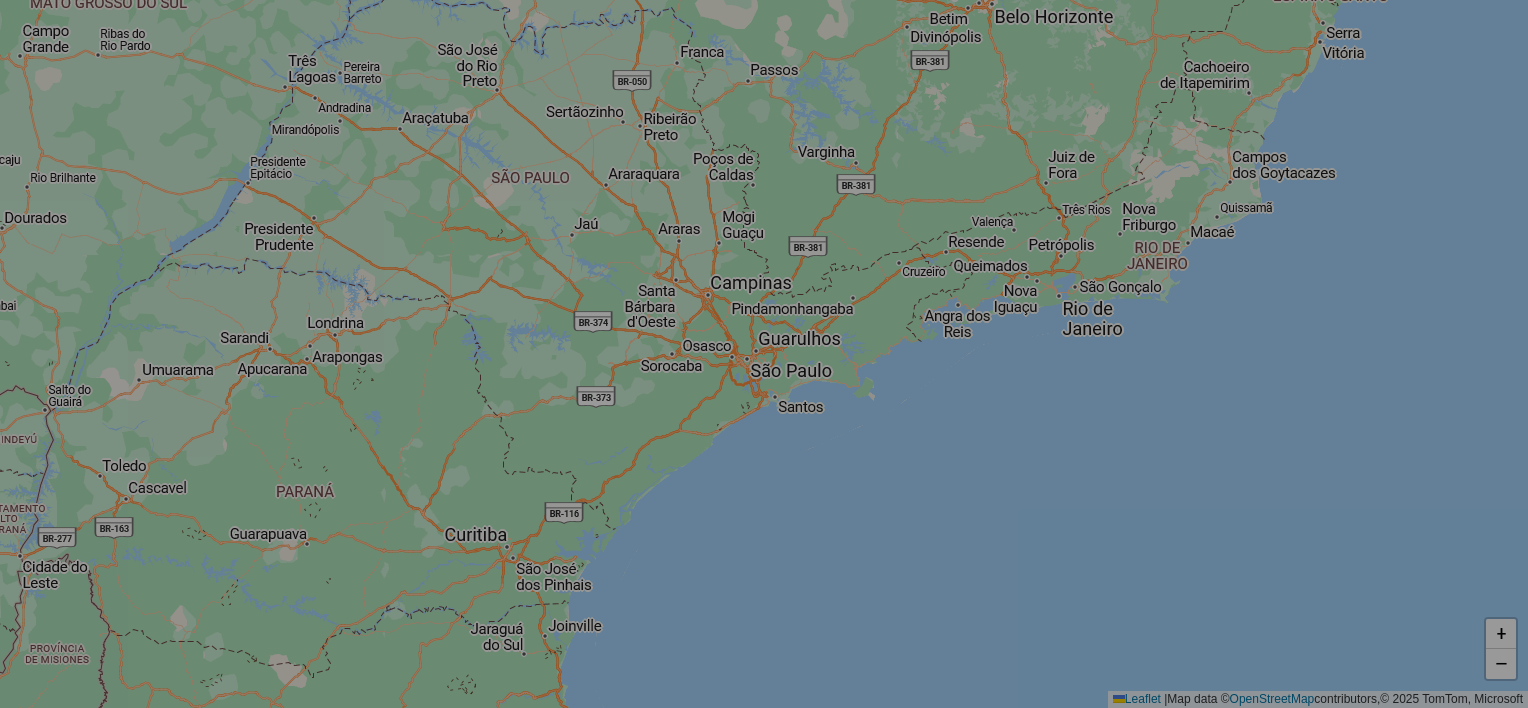 select on "*" 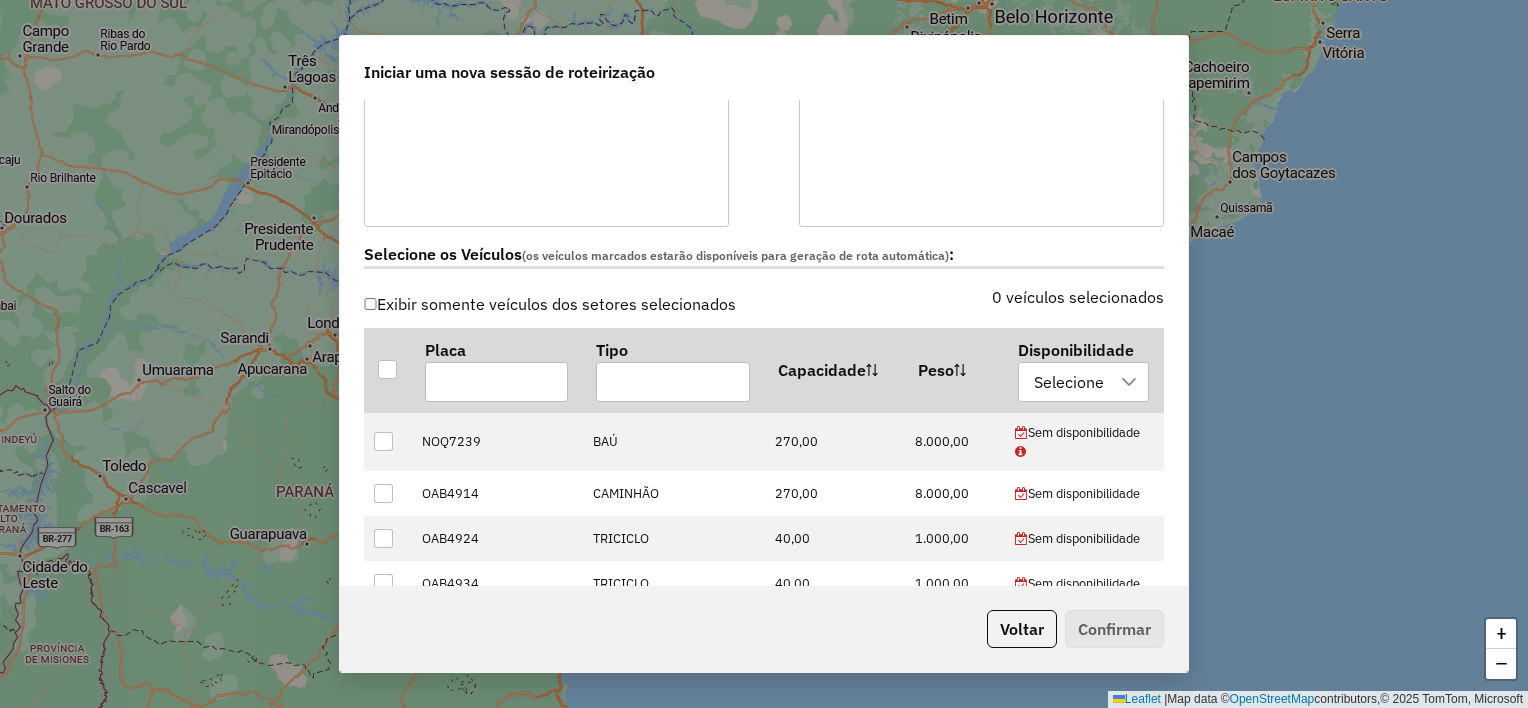 scroll, scrollTop: 700, scrollLeft: 0, axis: vertical 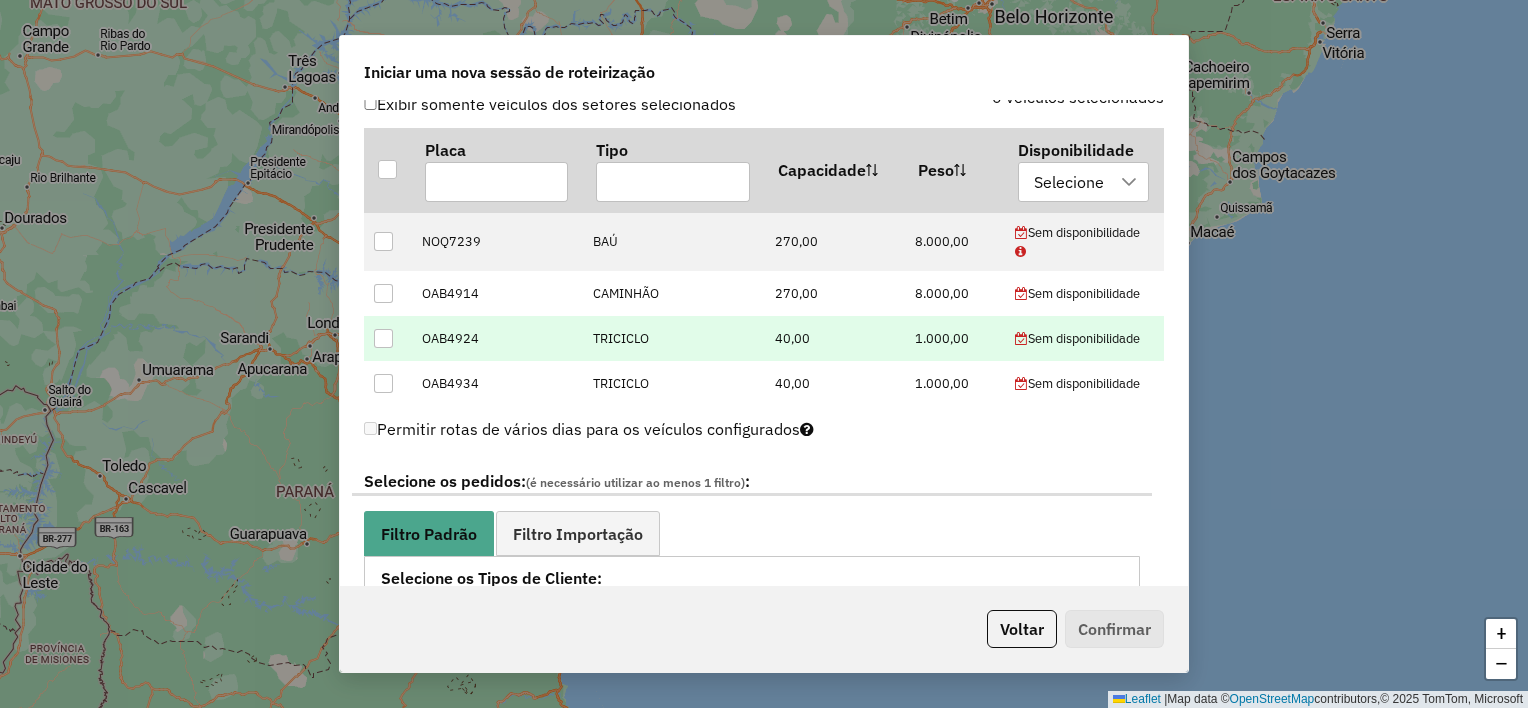 click at bounding box center (383, 338) 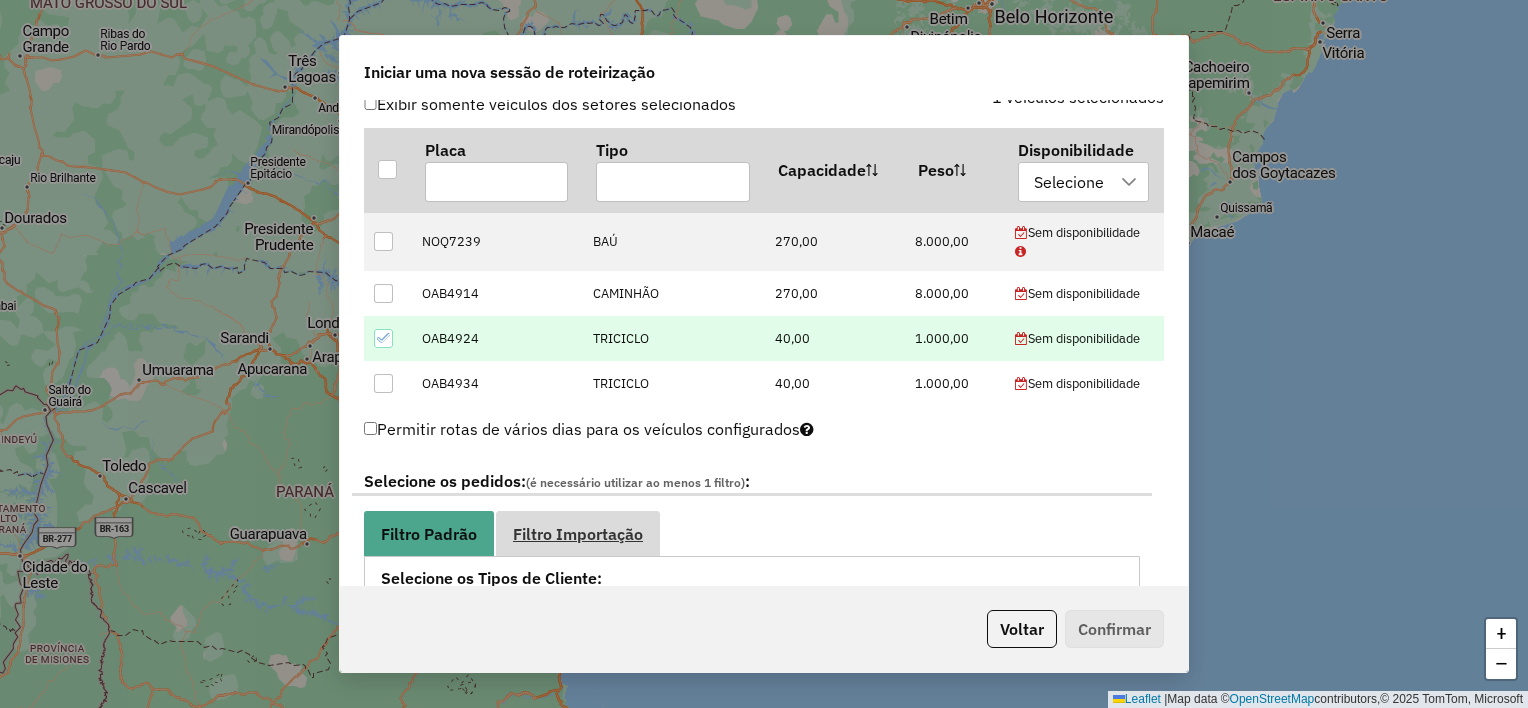 click on "Filtro Importação" at bounding box center [578, 534] 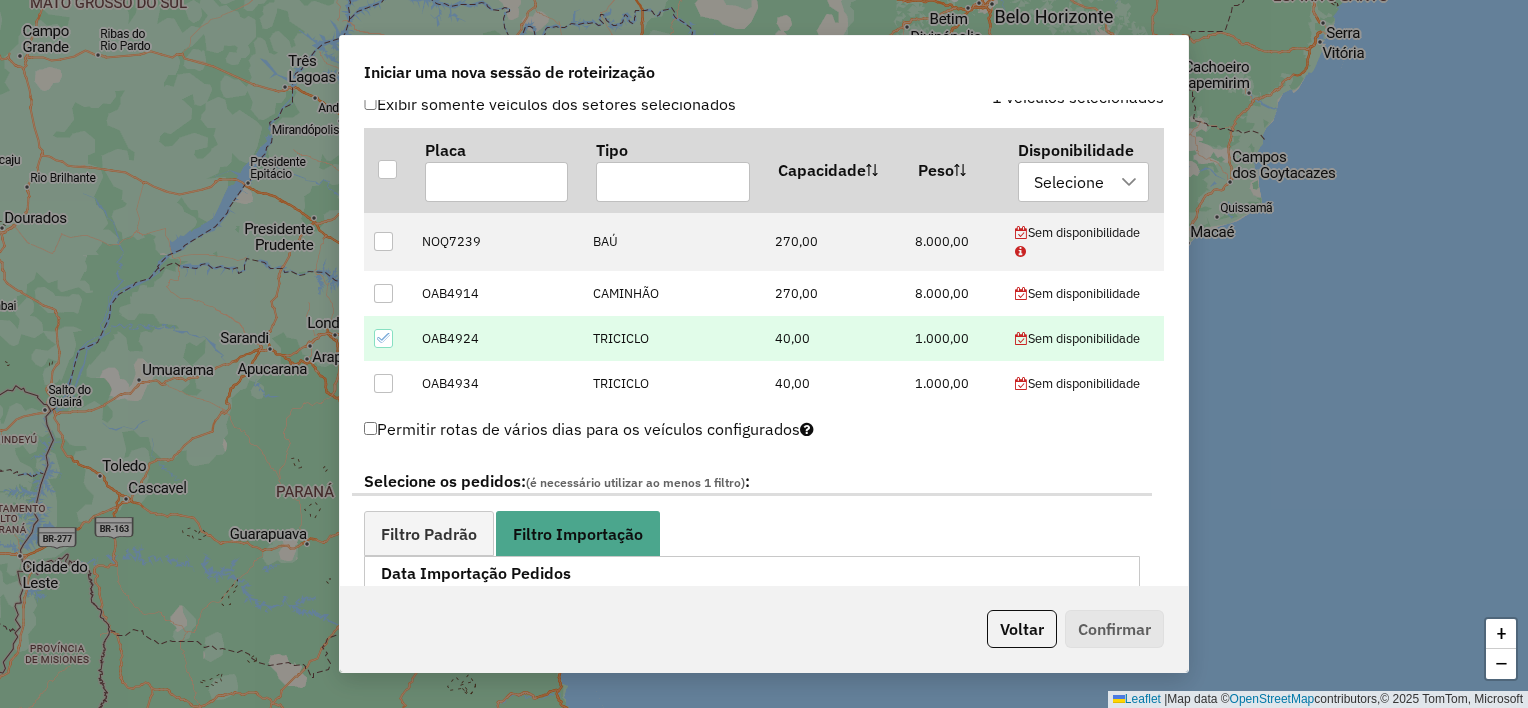 scroll, scrollTop: 1200, scrollLeft: 0, axis: vertical 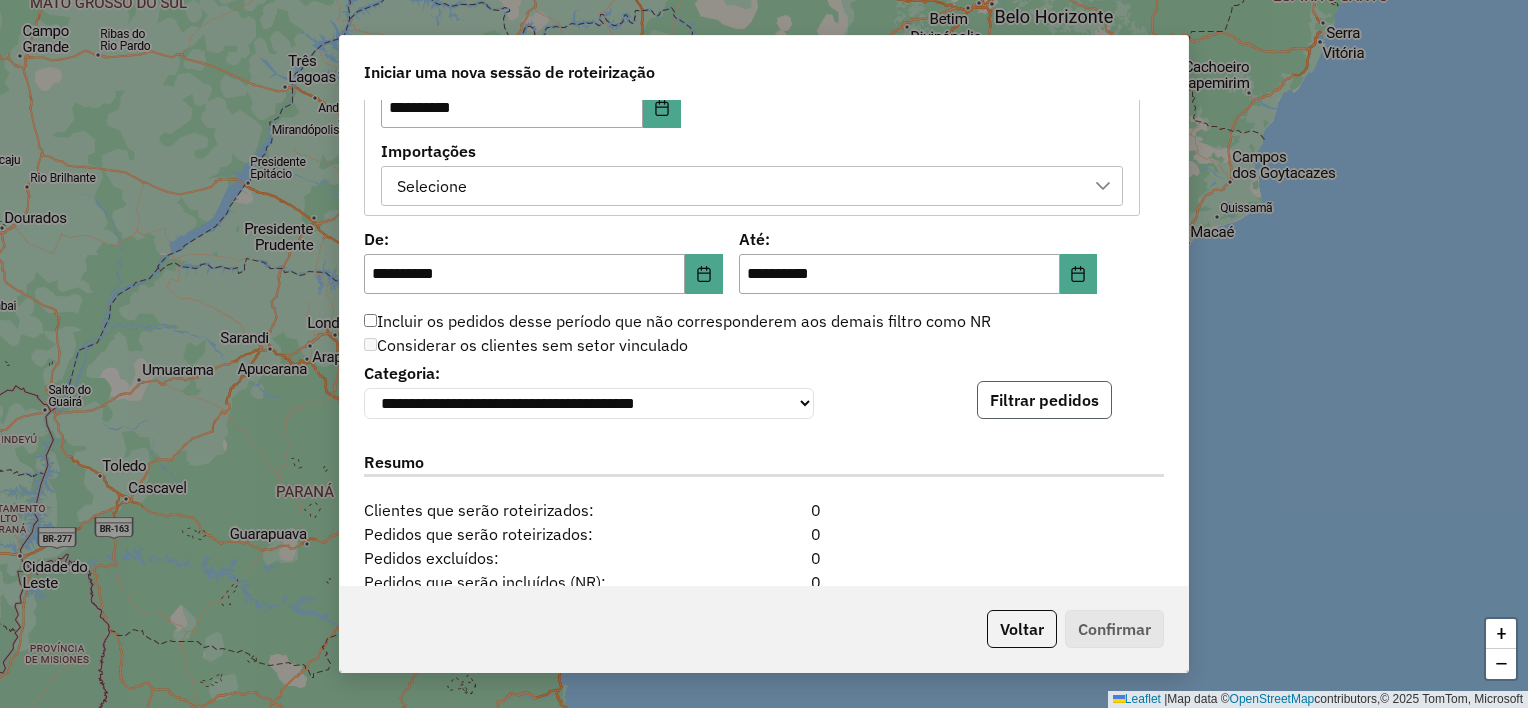 click on "Filtrar pedidos" 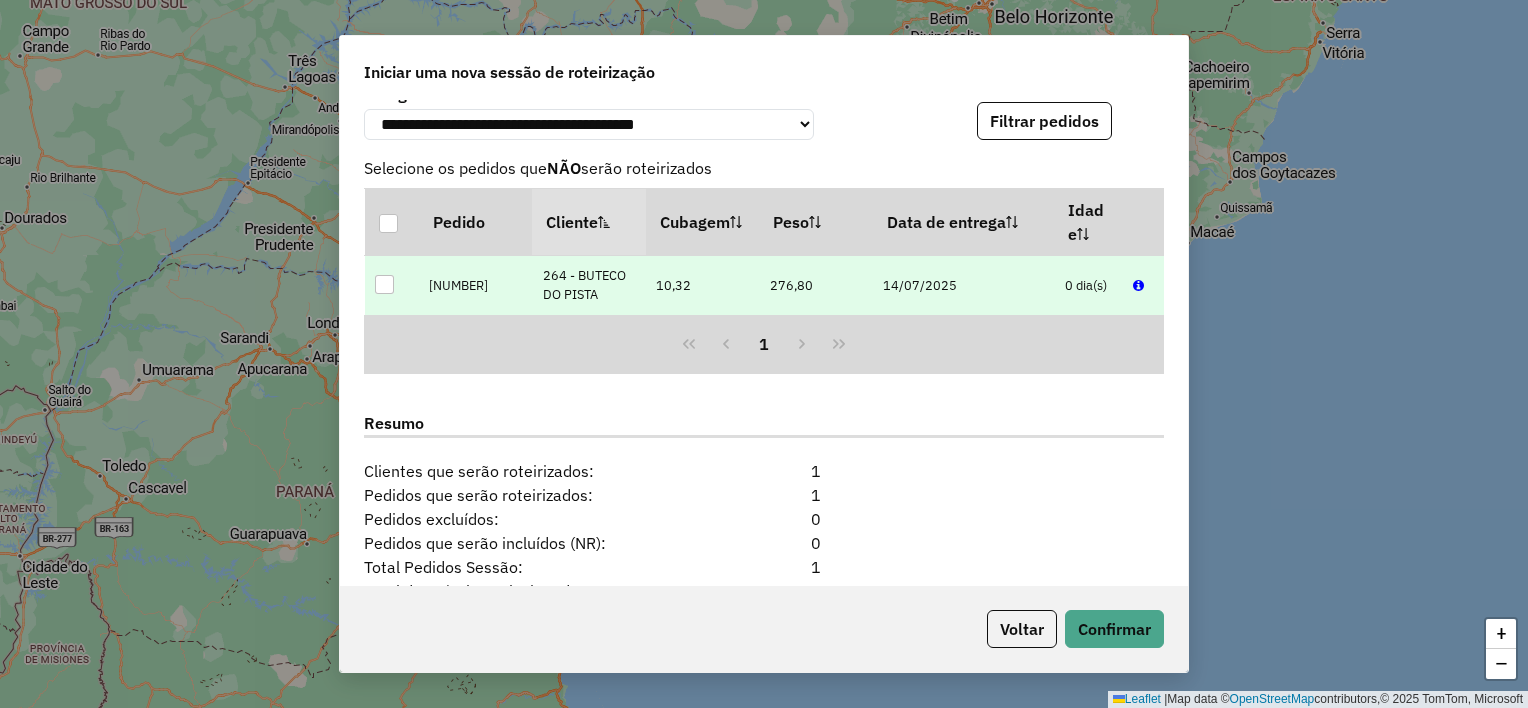 scroll, scrollTop: 1500, scrollLeft: 0, axis: vertical 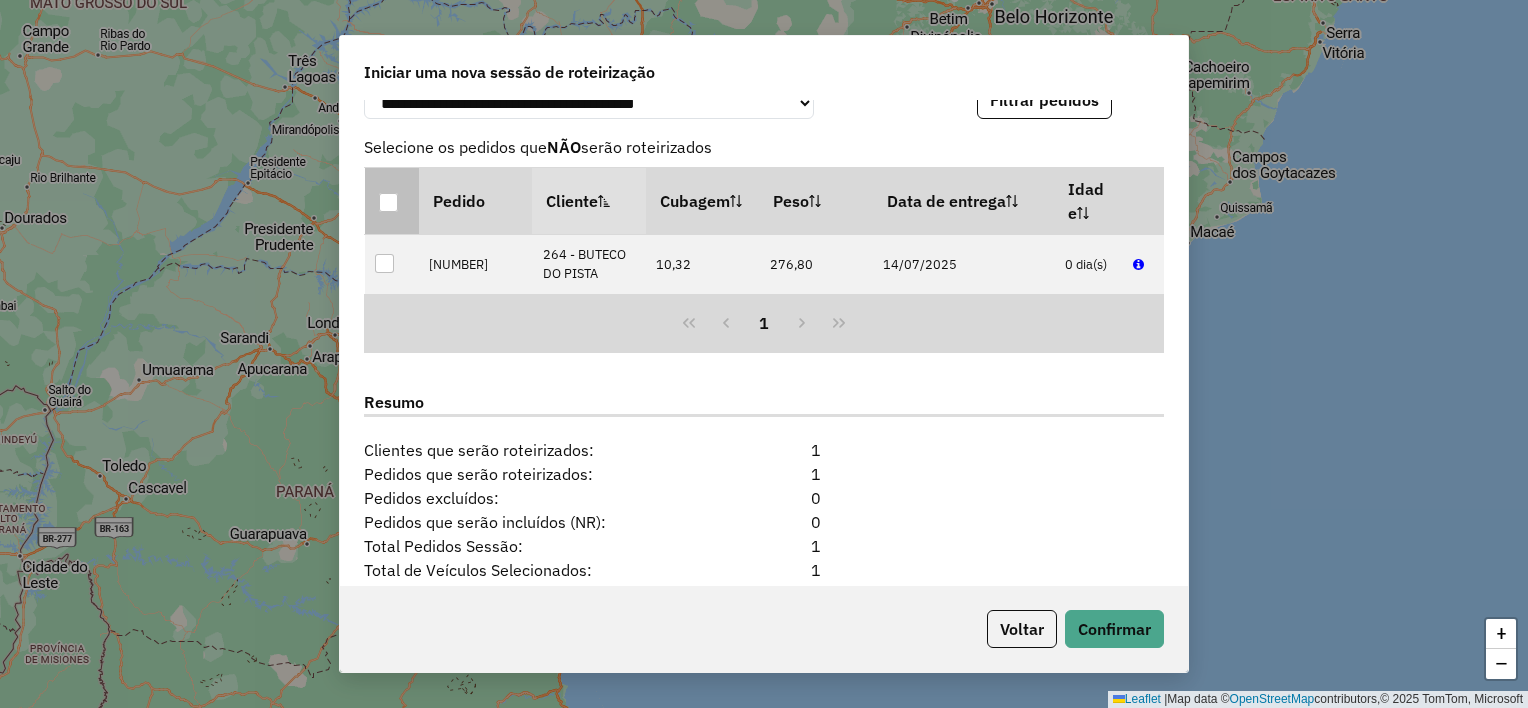 click at bounding box center [388, 202] 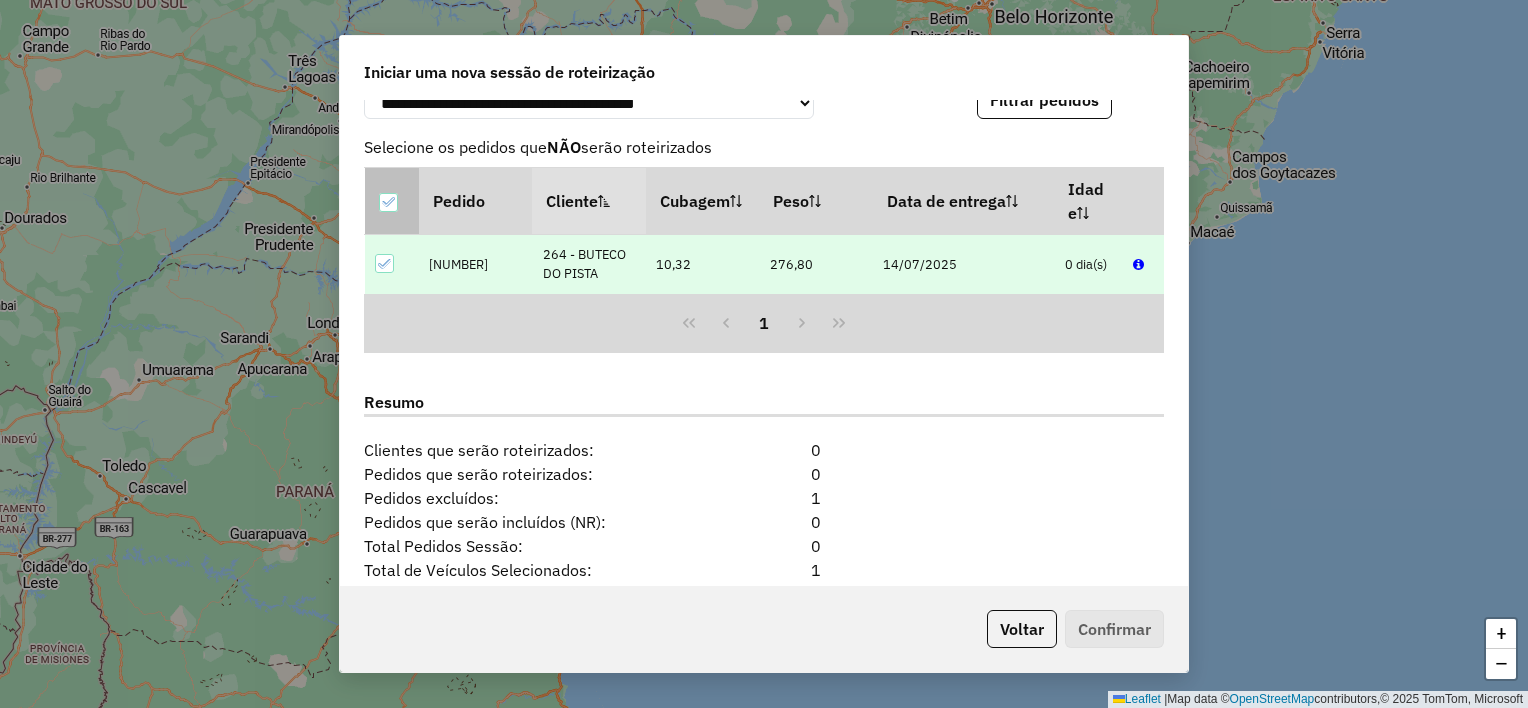 click 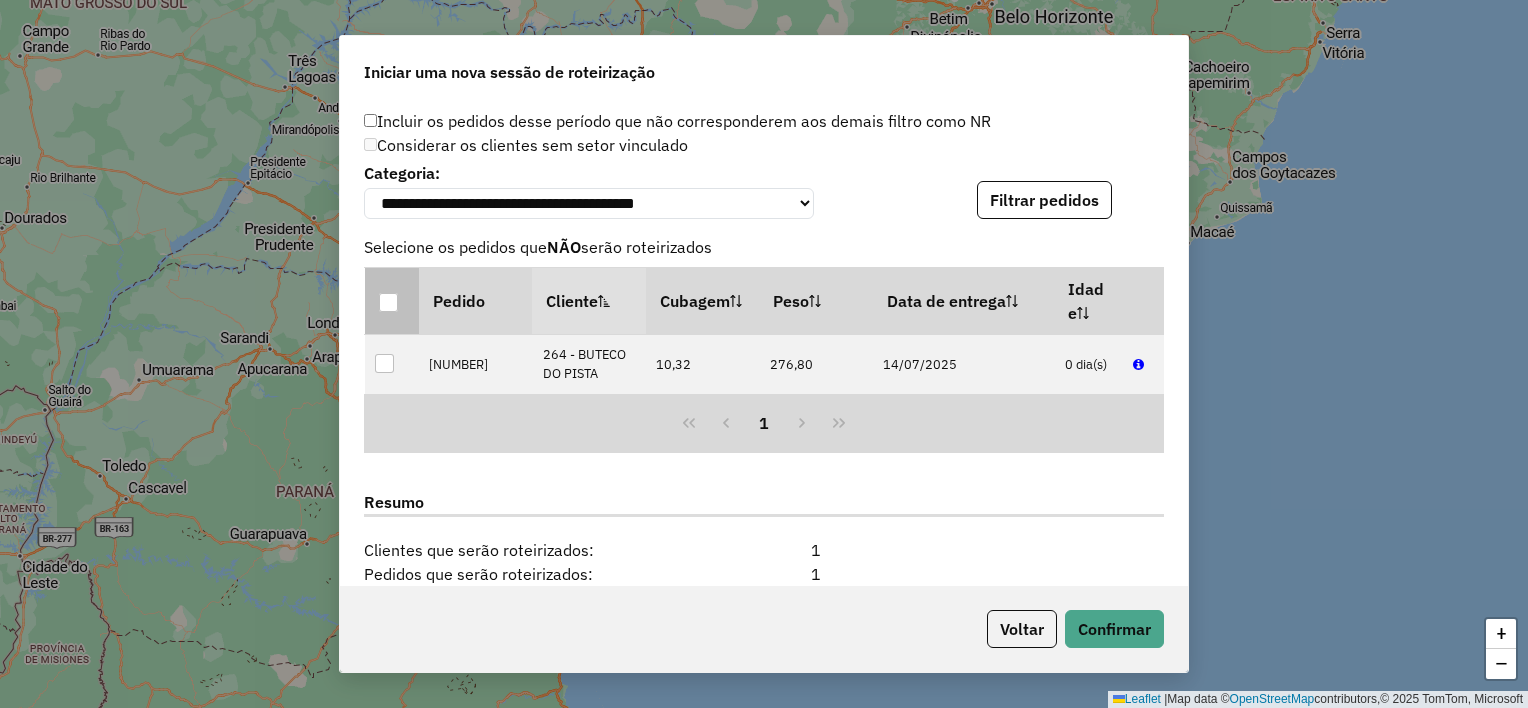 scroll, scrollTop: 1684, scrollLeft: 0, axis: vertical 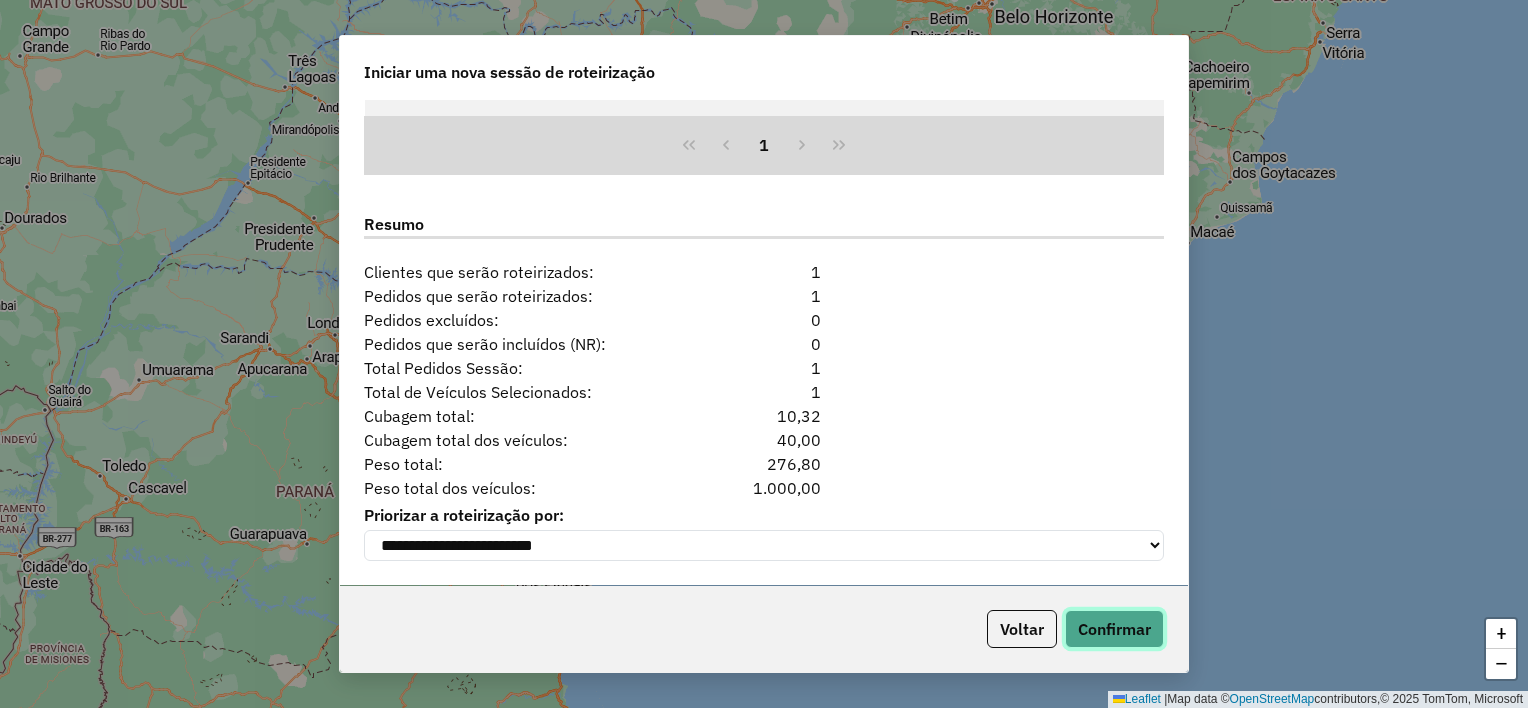 click on "Confirmar" 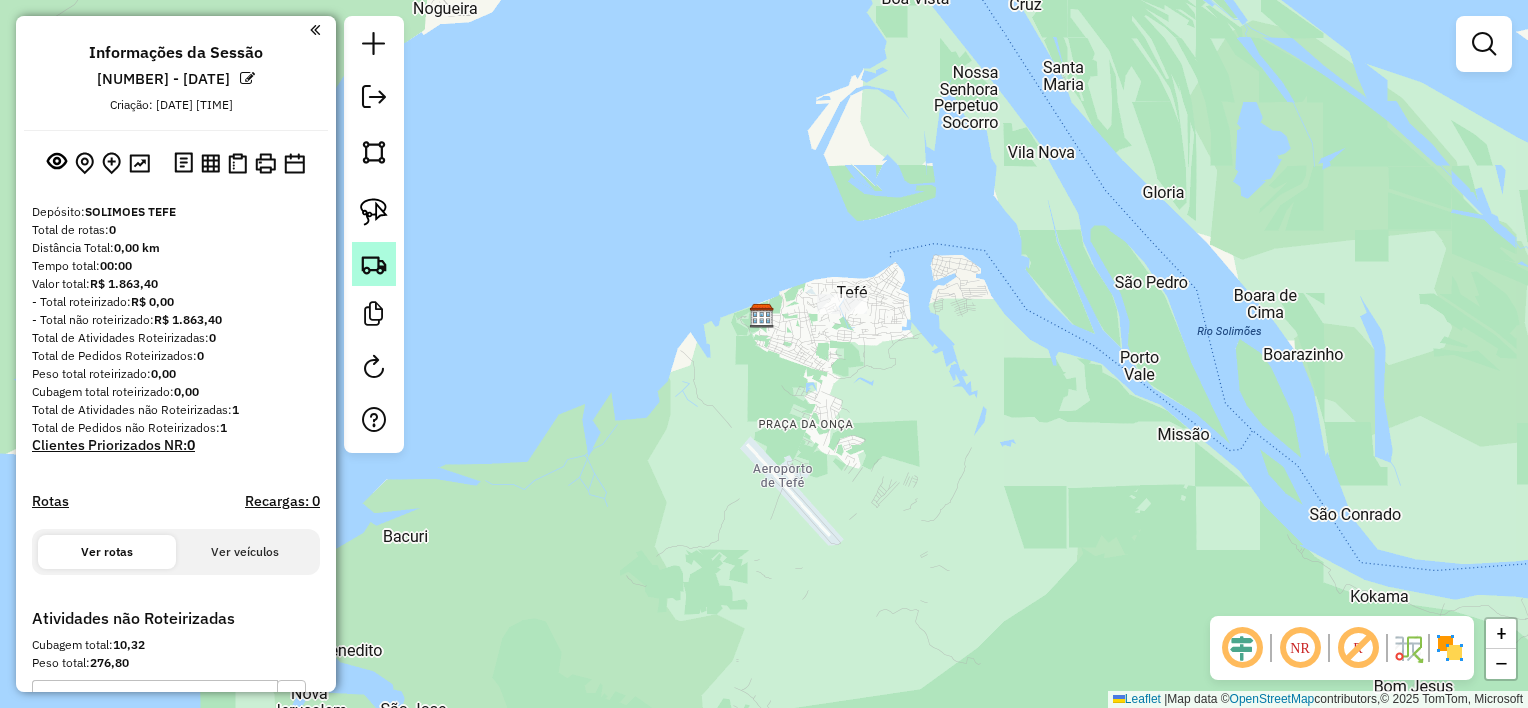 click 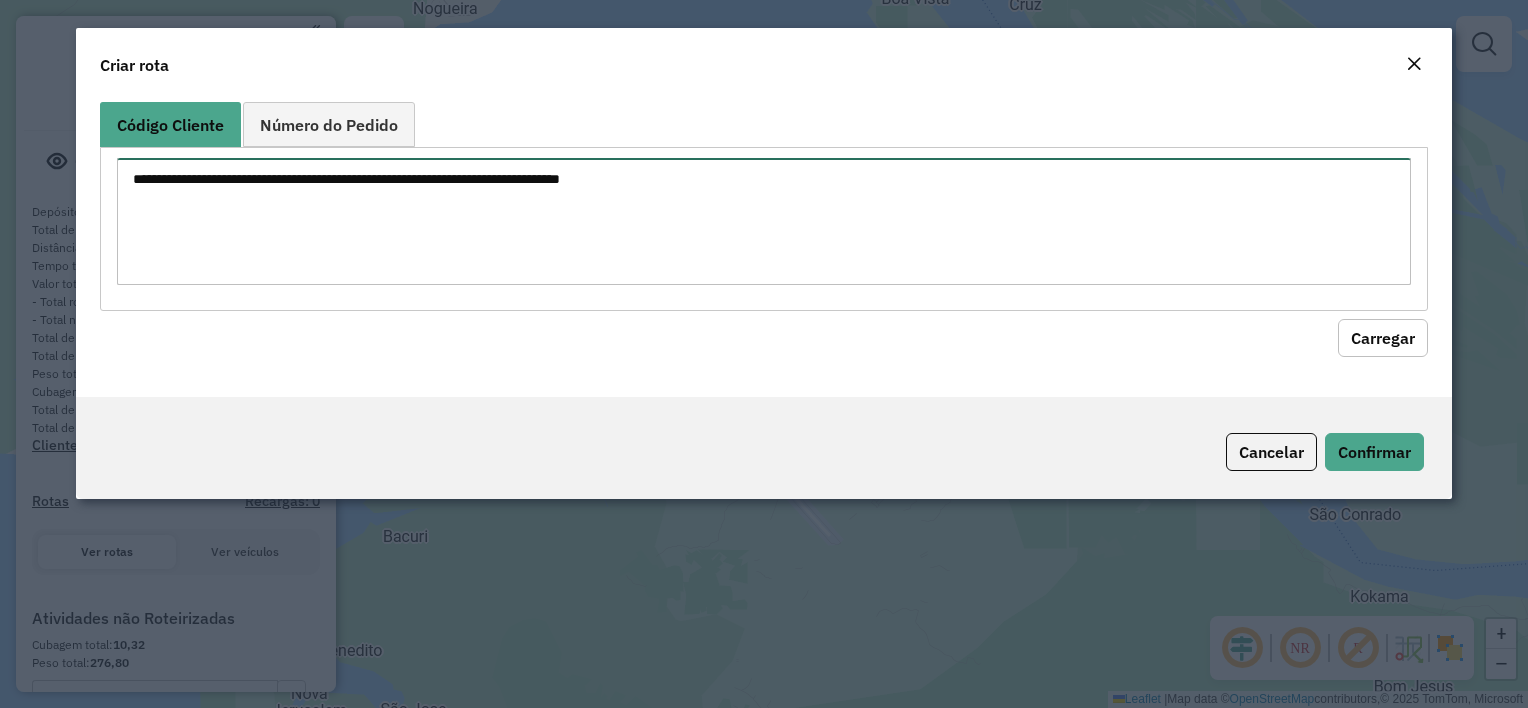 click at bounding box center (763, 221) 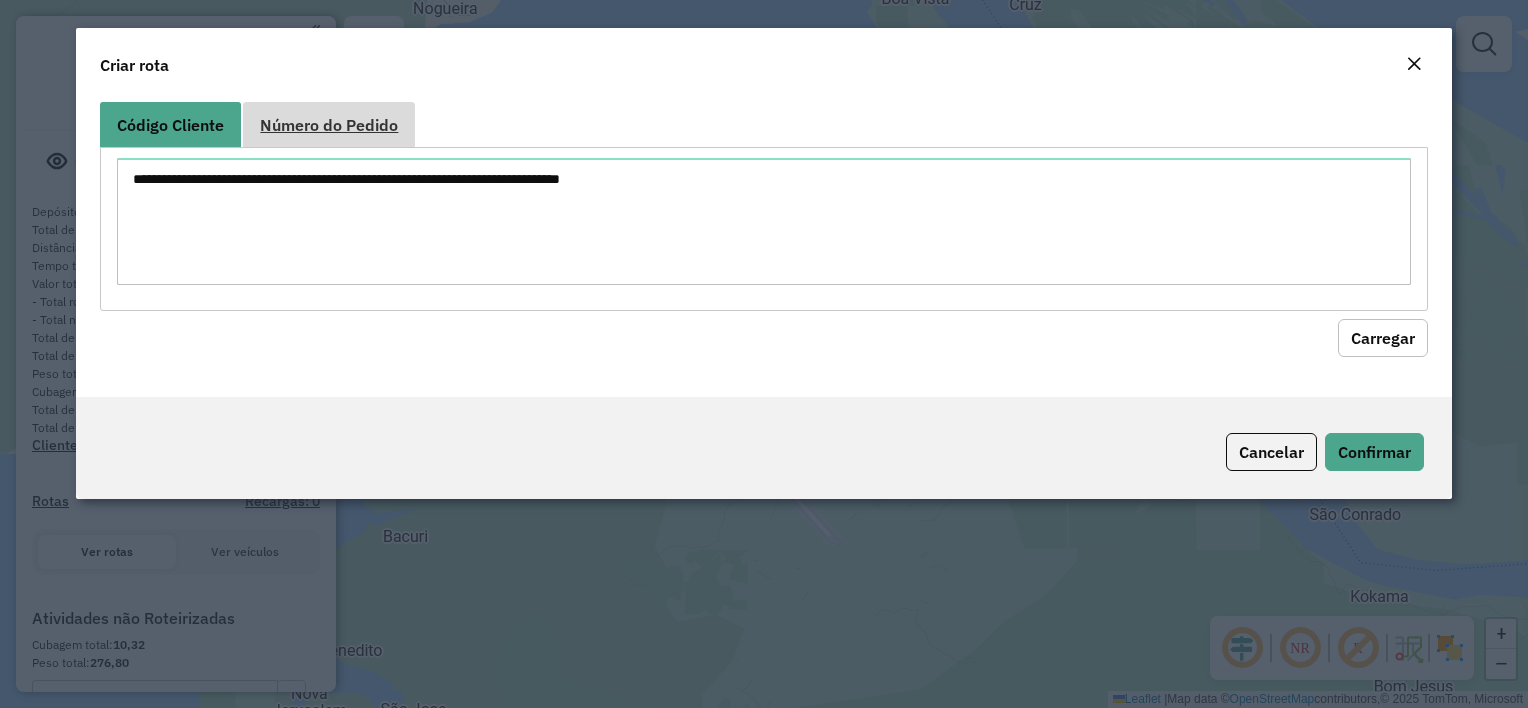 drag, startPoint x: 248, startPoint y: 136, endPoint x: 268, endPoint y: 132, distance: 20.396078 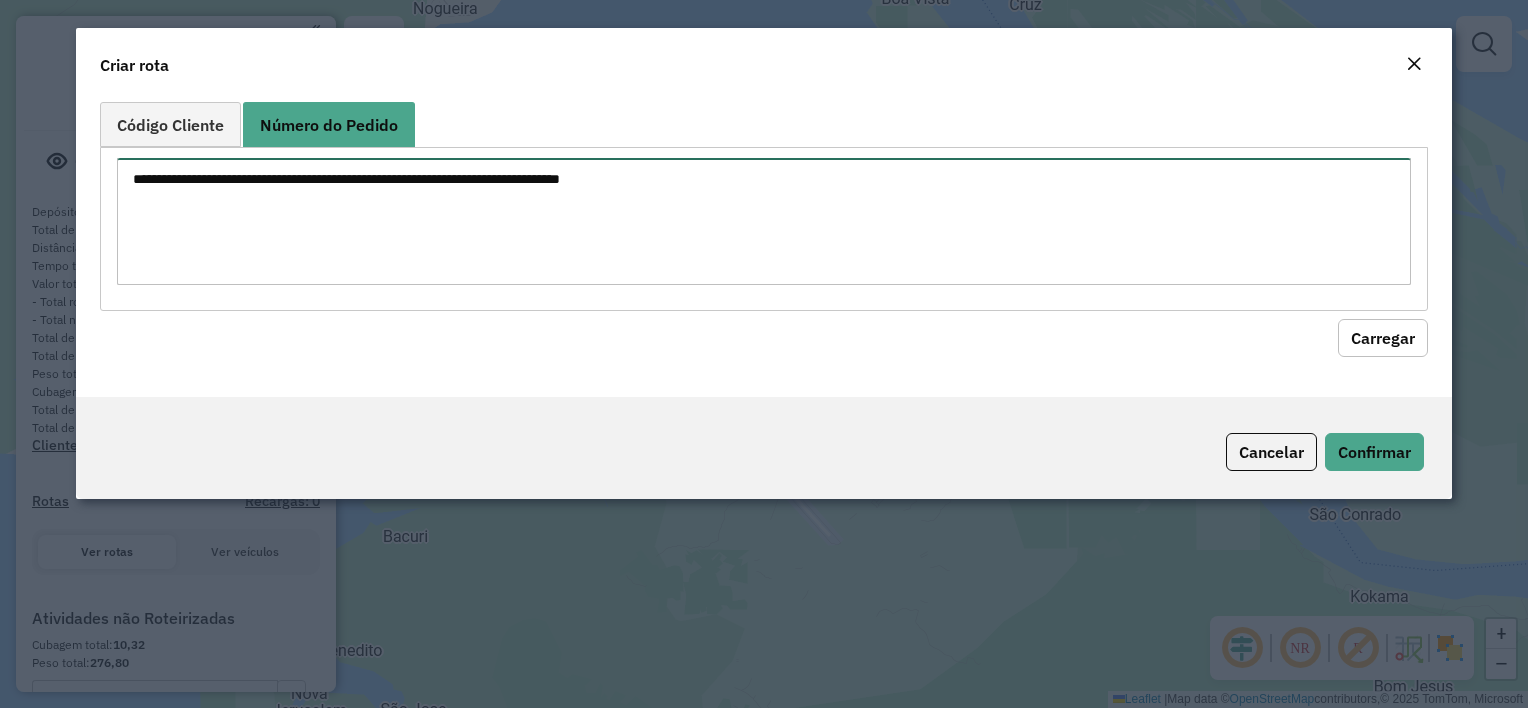 click at bounding box center [763, 221] 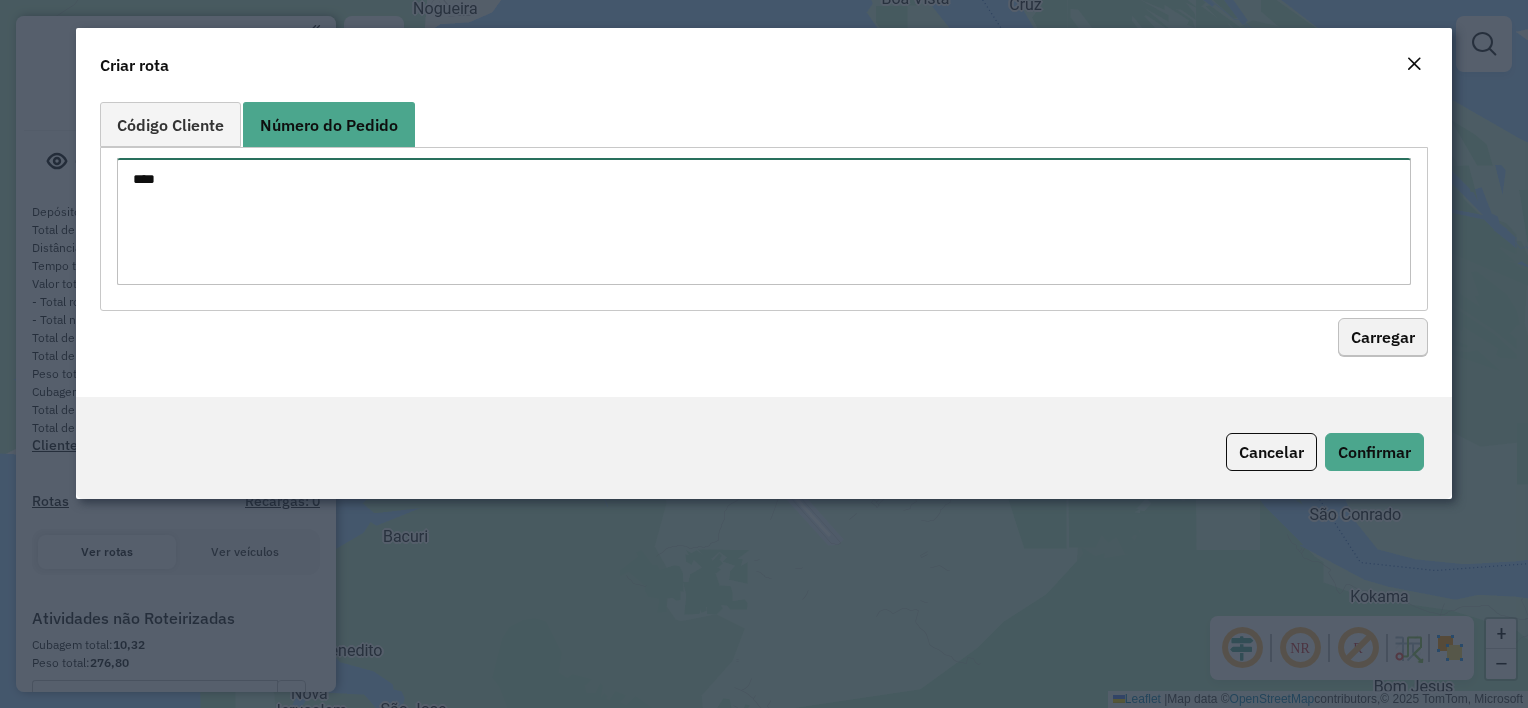type on "****" 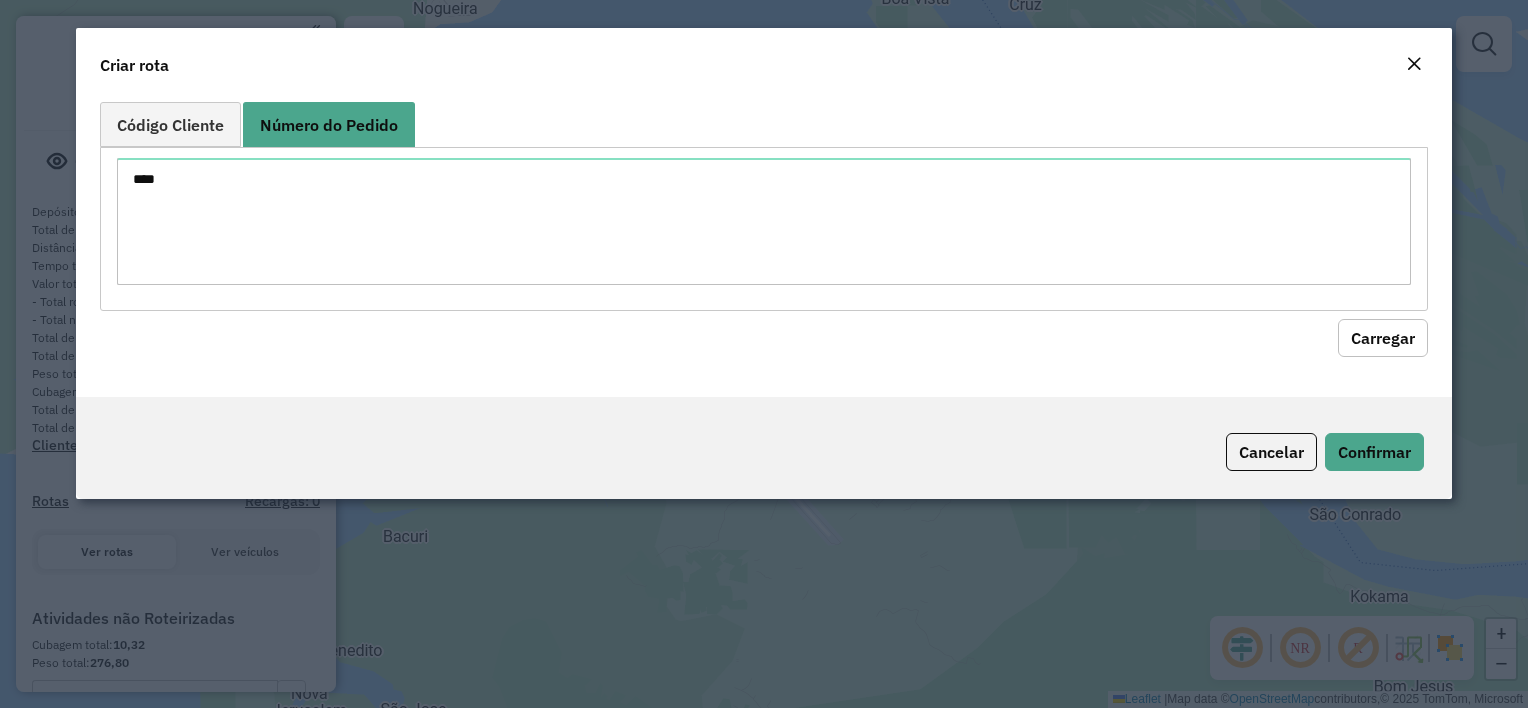 drag, startPoint x: 1373, startPoint y: 328, endPoint x: 964, endPoint y: 348, distance: 409.4887 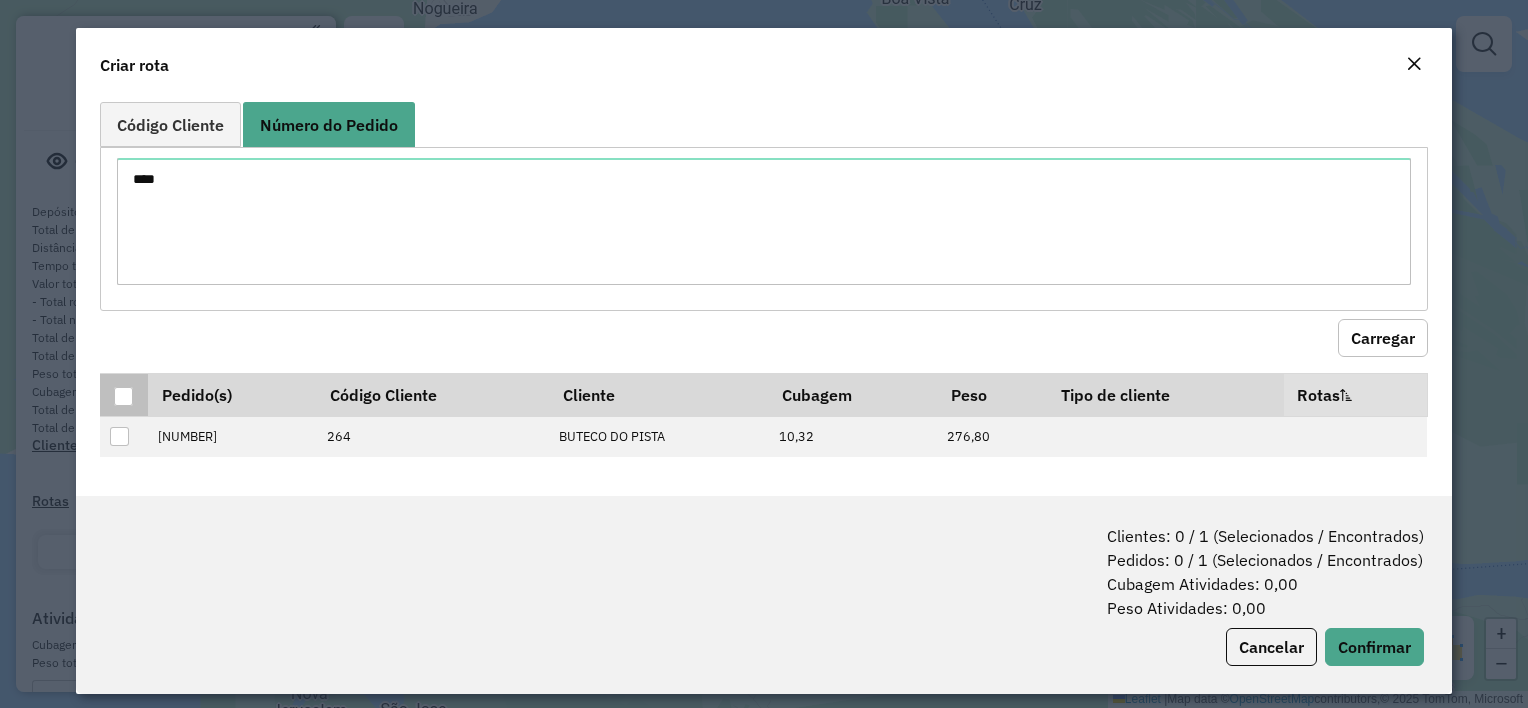 click at bounding box center [123, 396] 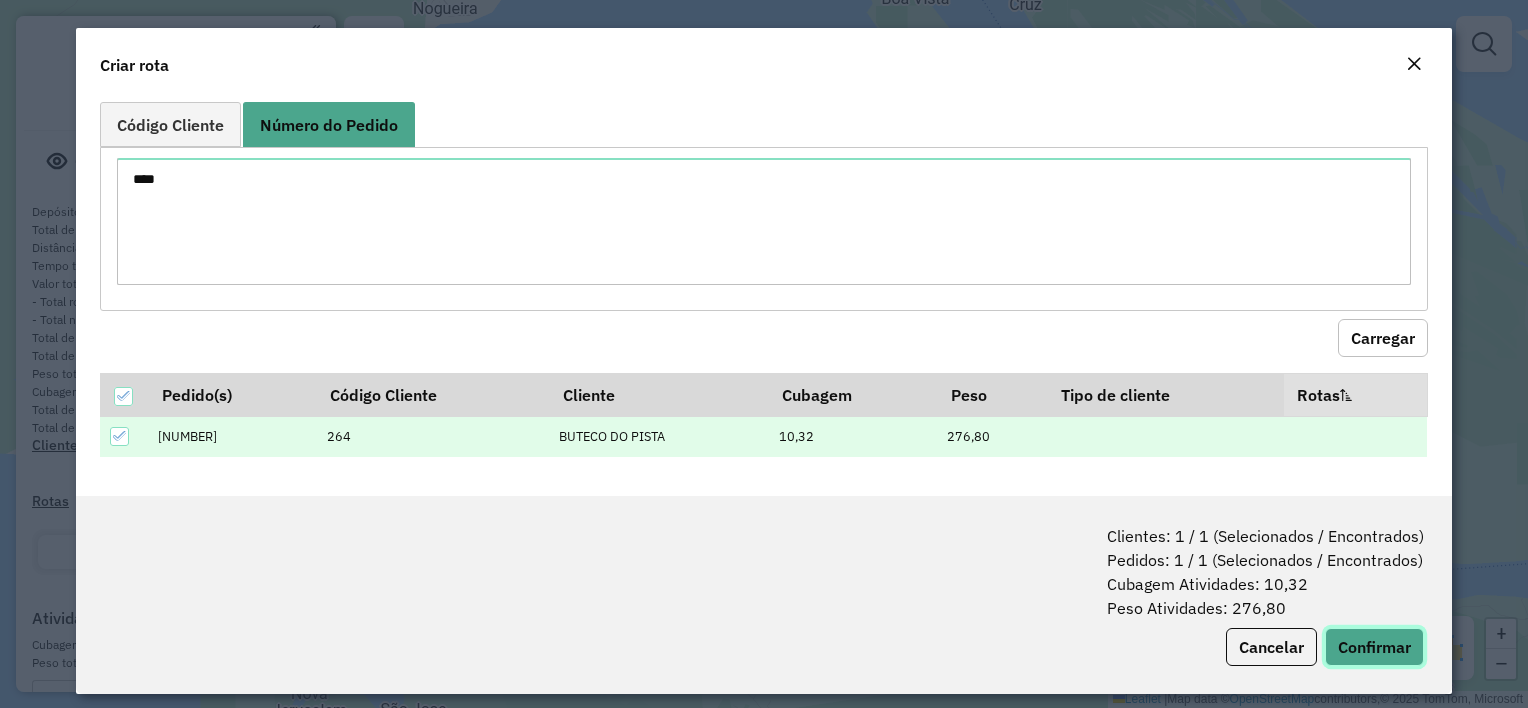 click on "Confirmar" 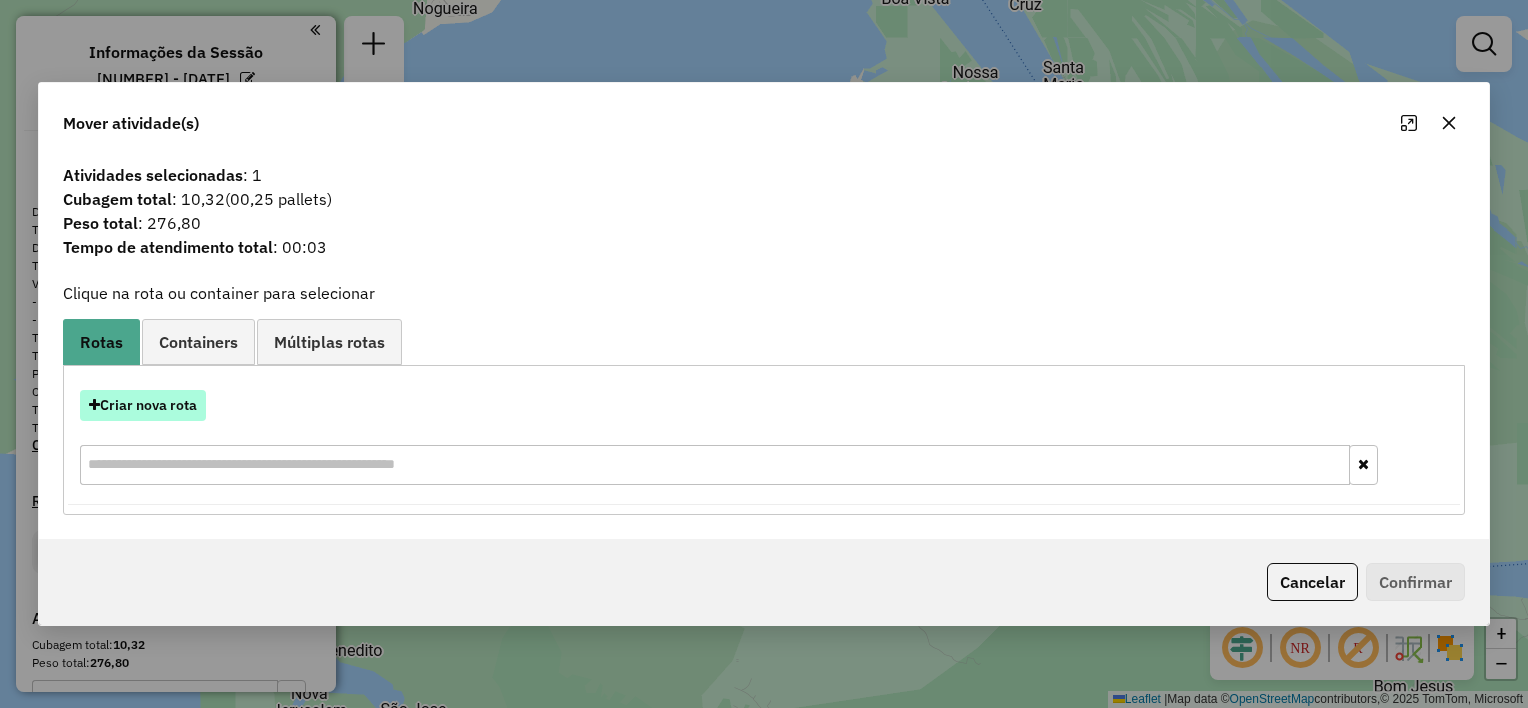click on "Criar nova rota" at bounding box center (143, 405) 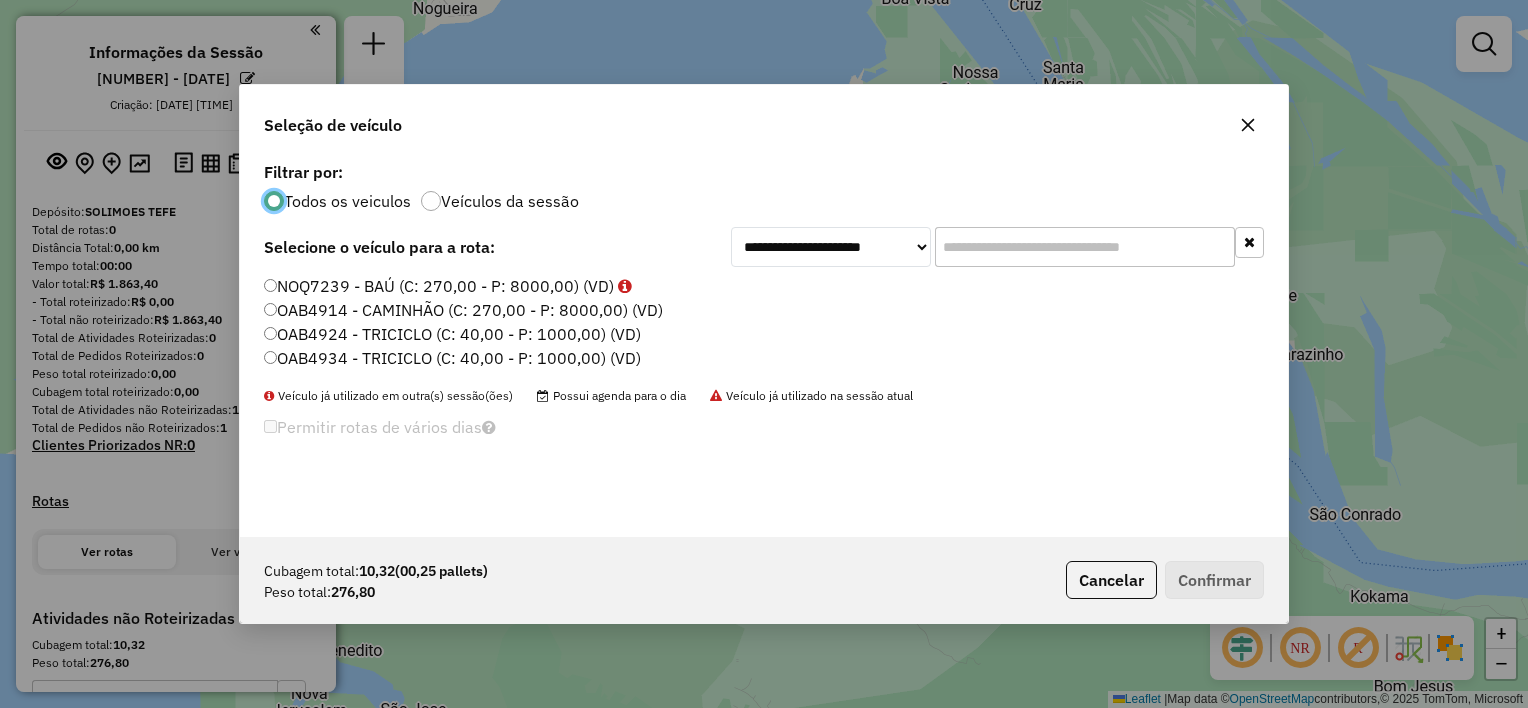 scroll, scrollTop: 10, scrollLeft: 6, axis: both 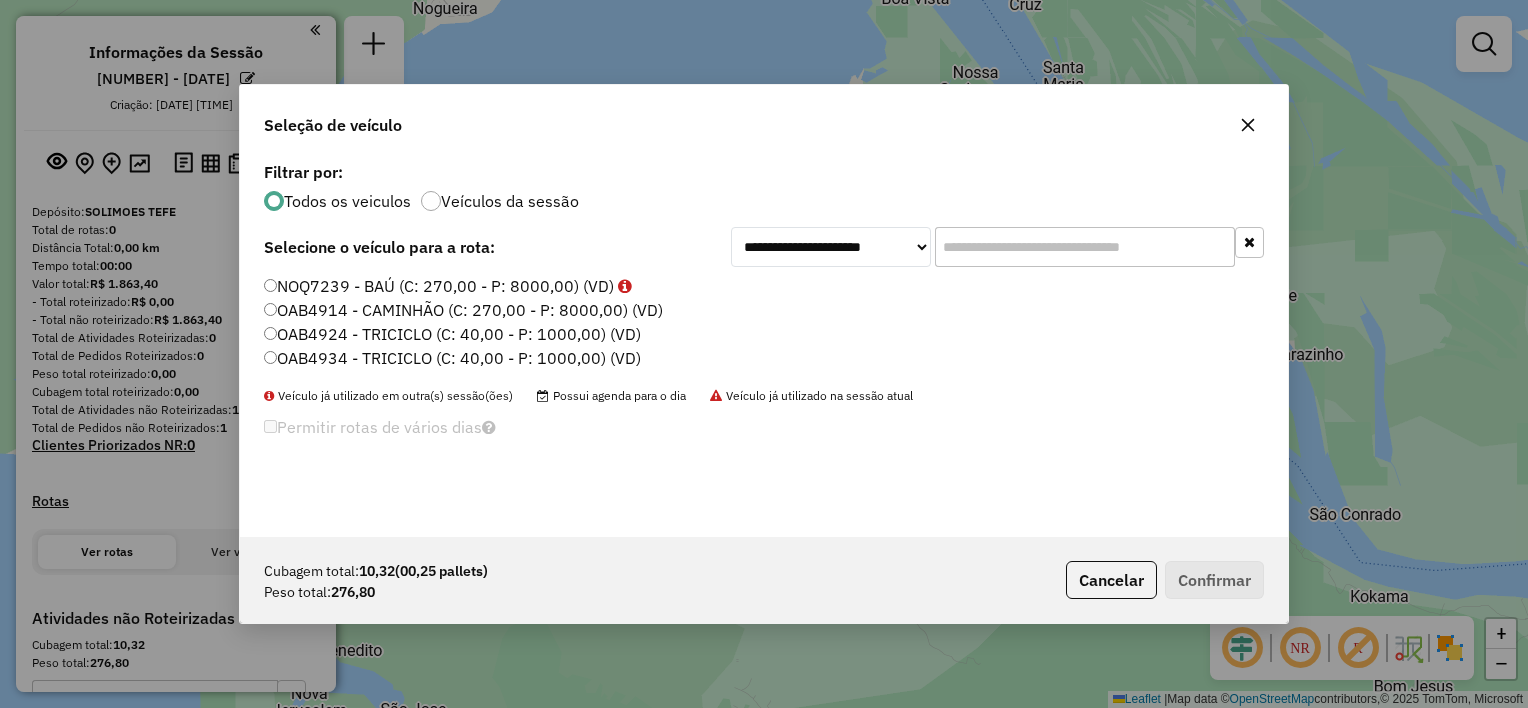 click on "OAB4924 - TRICICLO (C: 40,00 - P: 1000,00) (VD)" 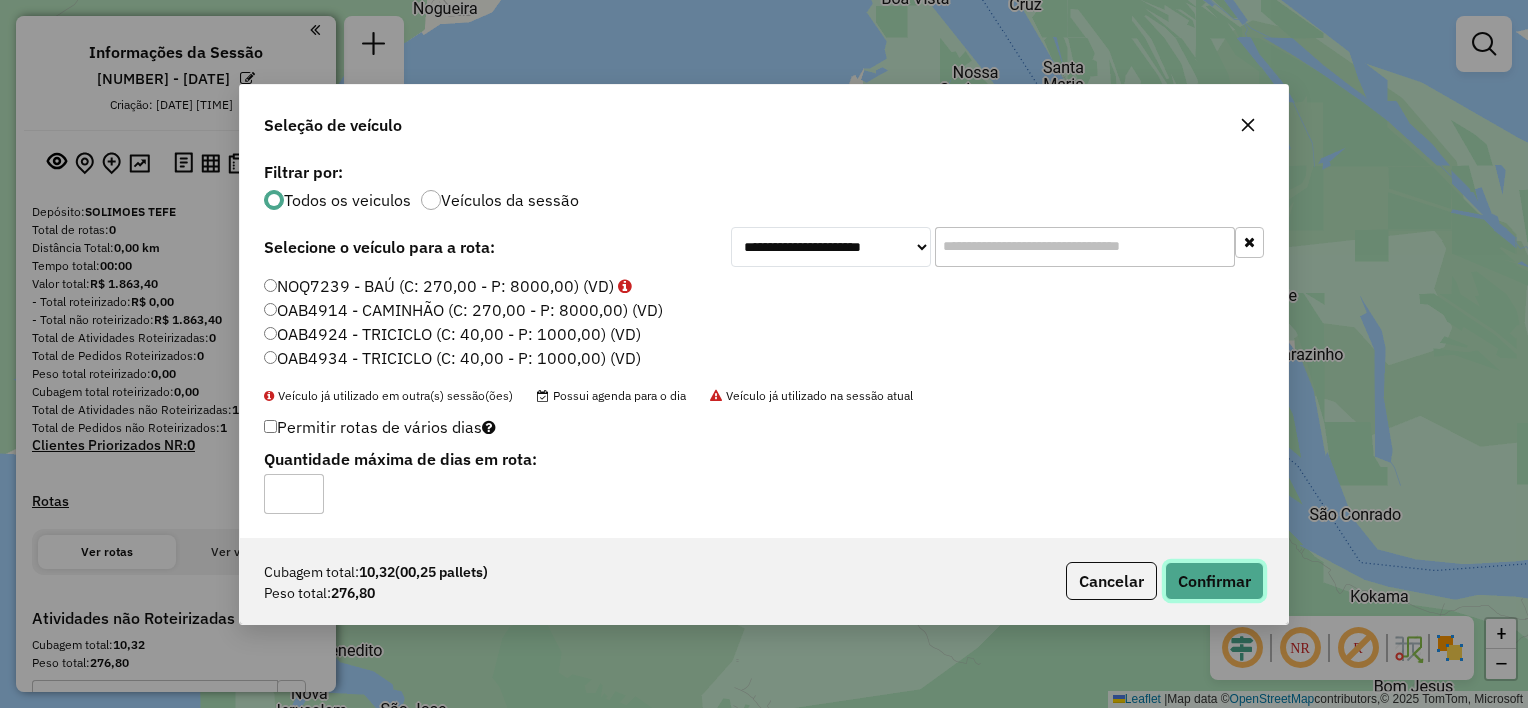click on "Confirmar" 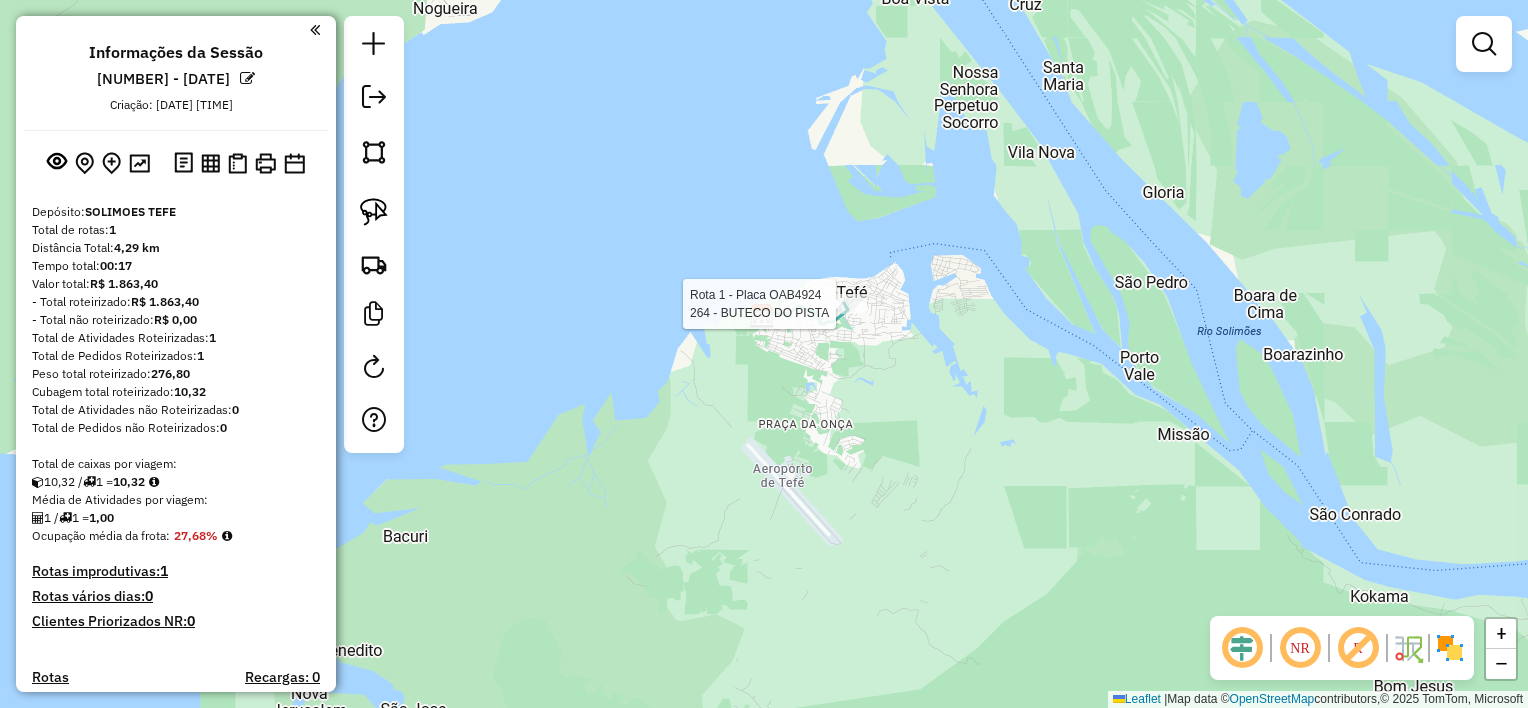 select on "**********" 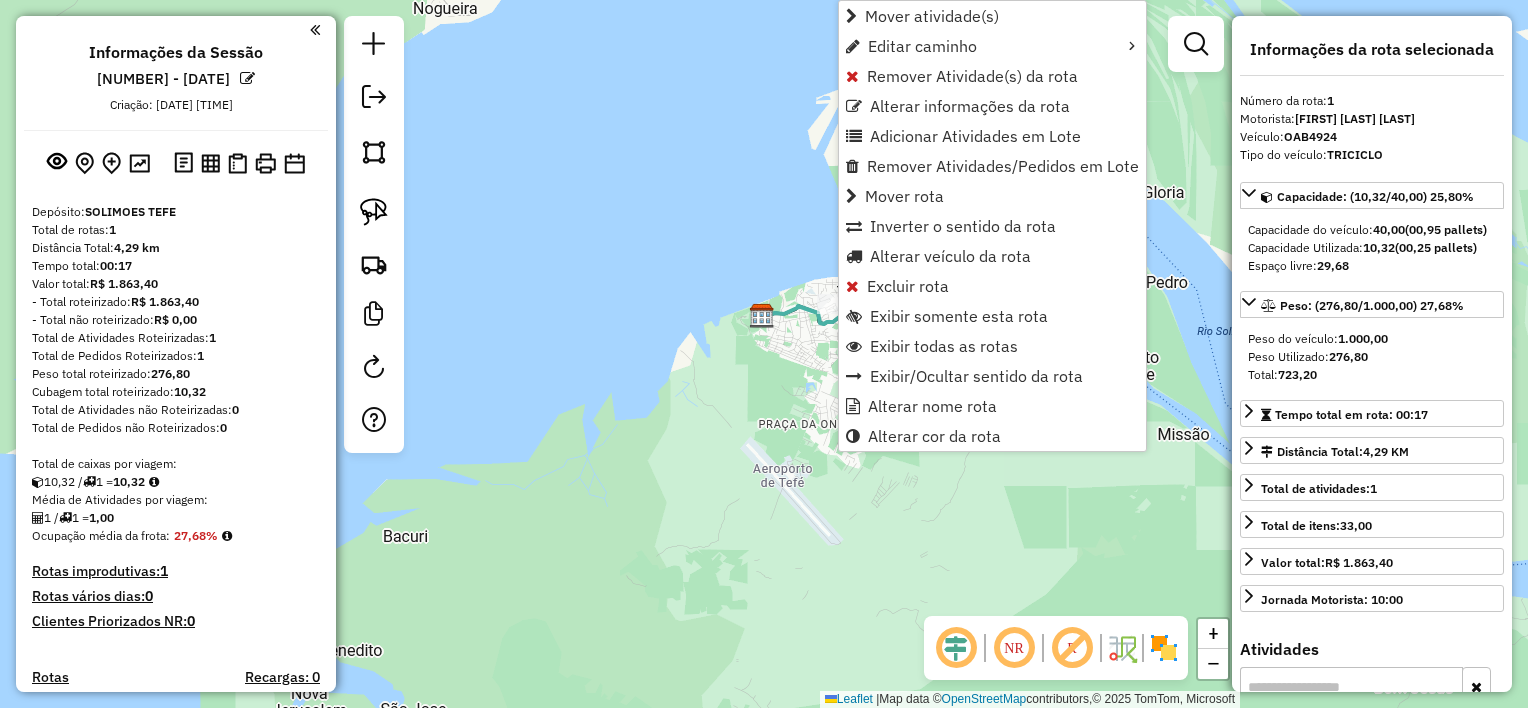 scroll, scrollTop: 231, scrollLeft: 0, axis: vertical 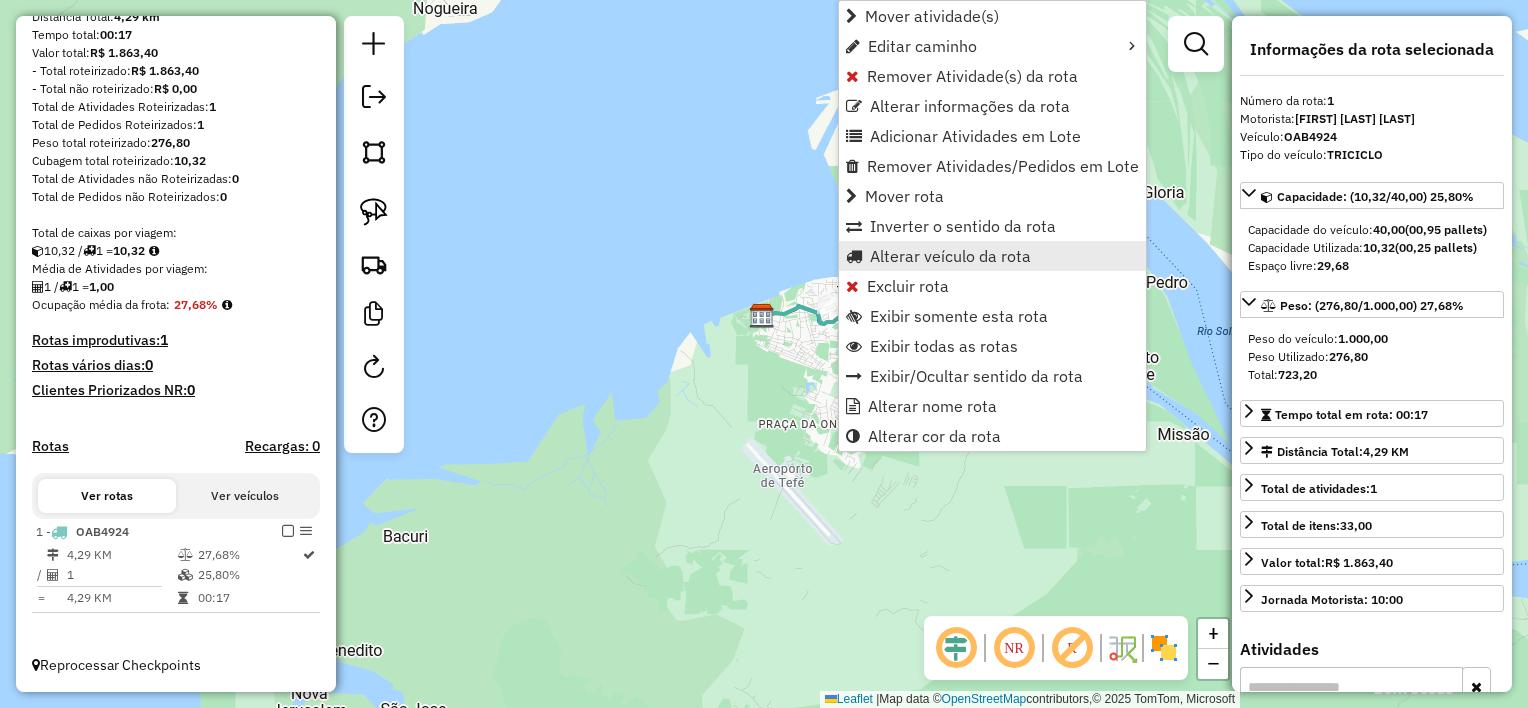 click on "Alterar veículo da rota" at bounding box center (950, 256) 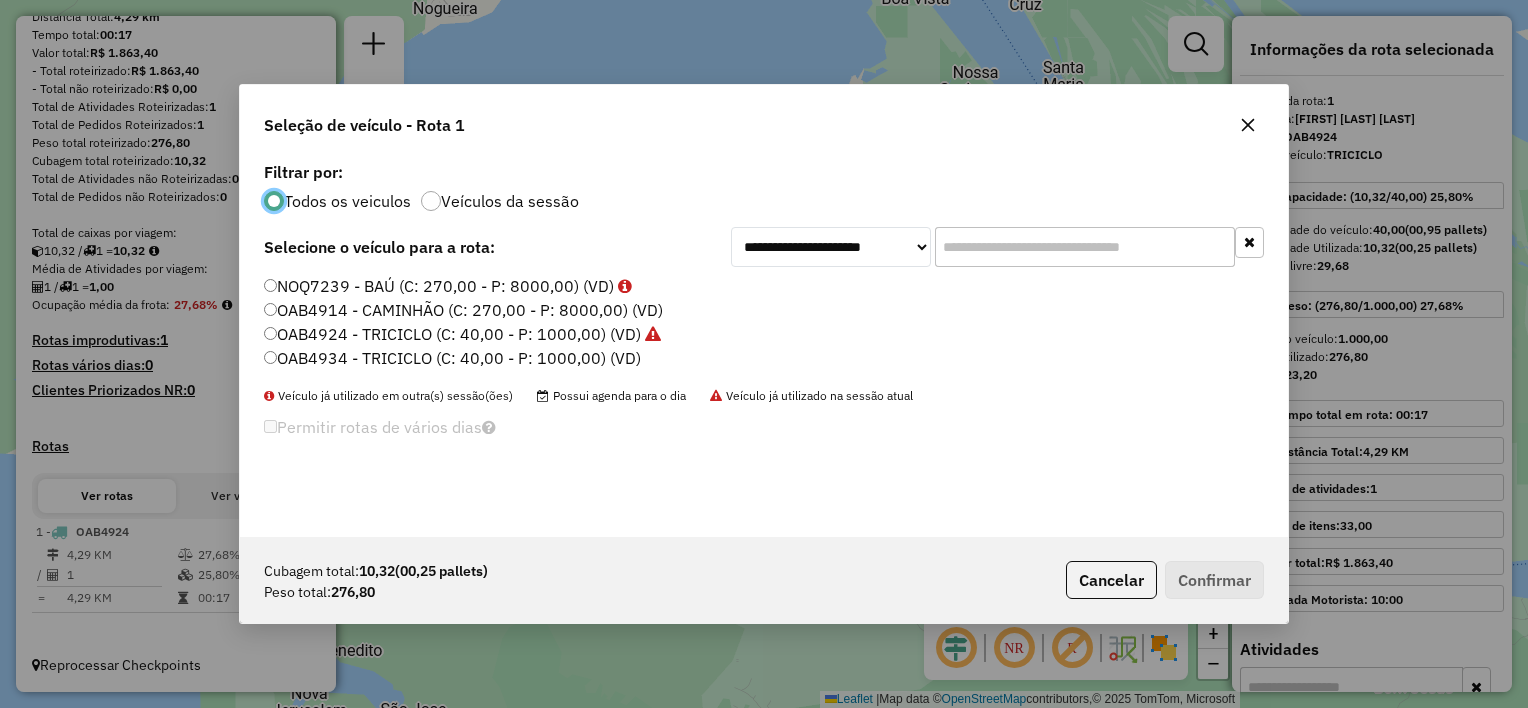scroll, scrollTop: 10, scrollLeft: 6, axis: both 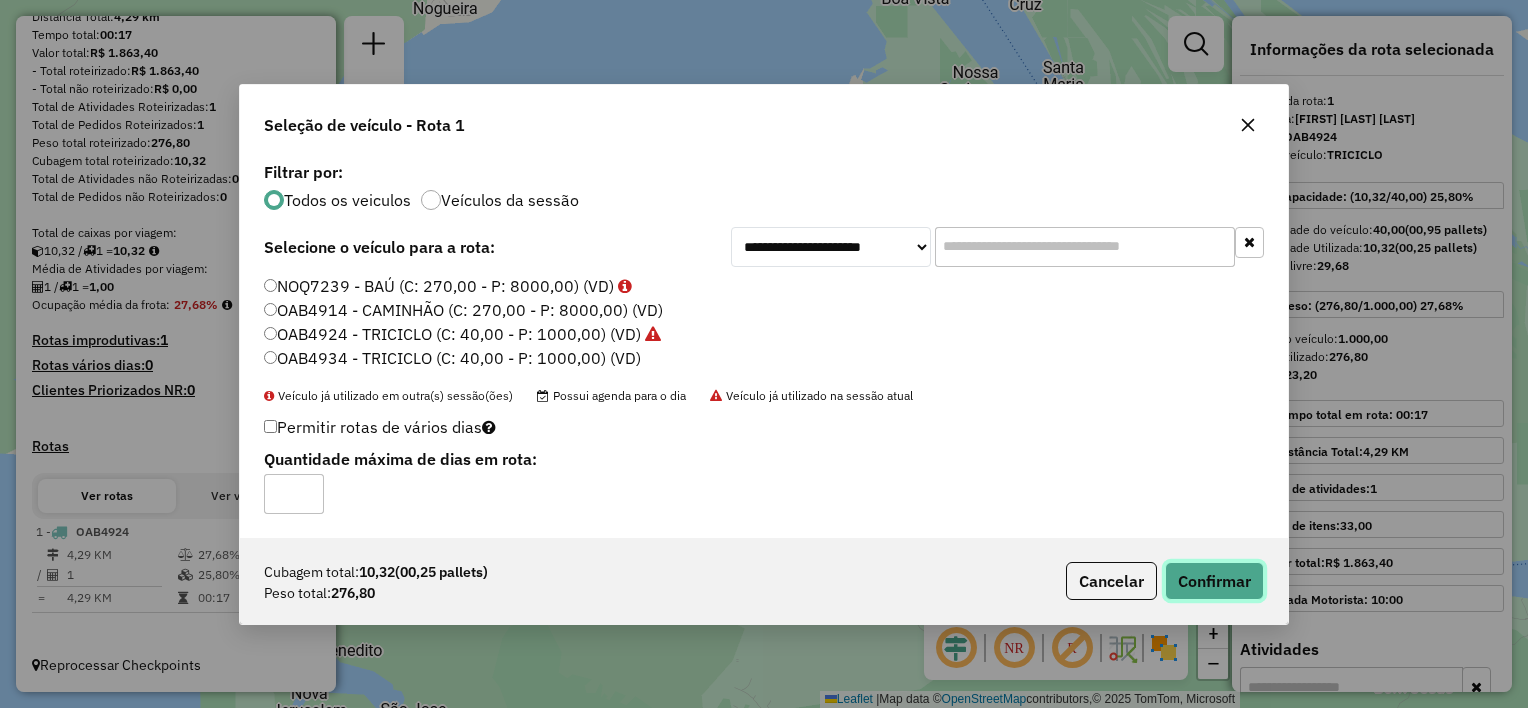 click on "Confirmar" 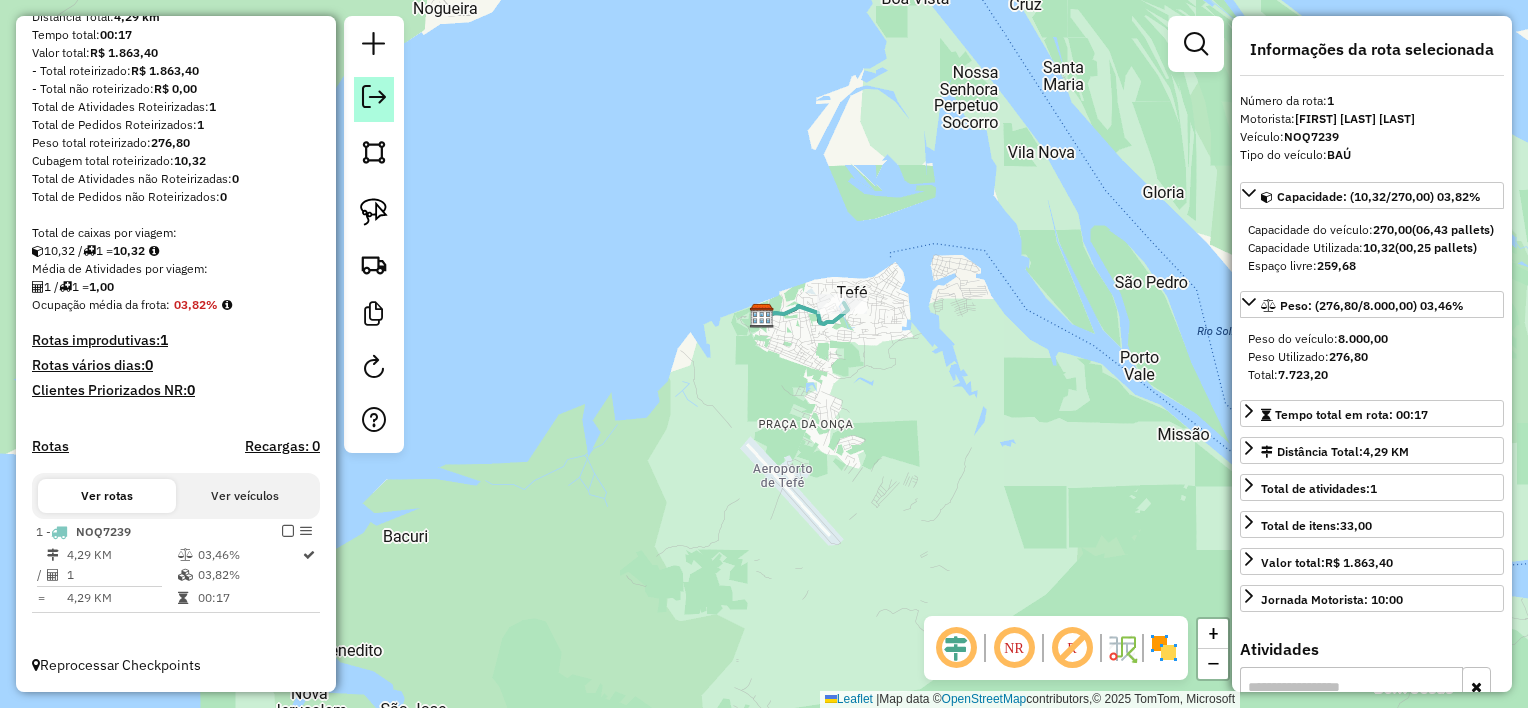click 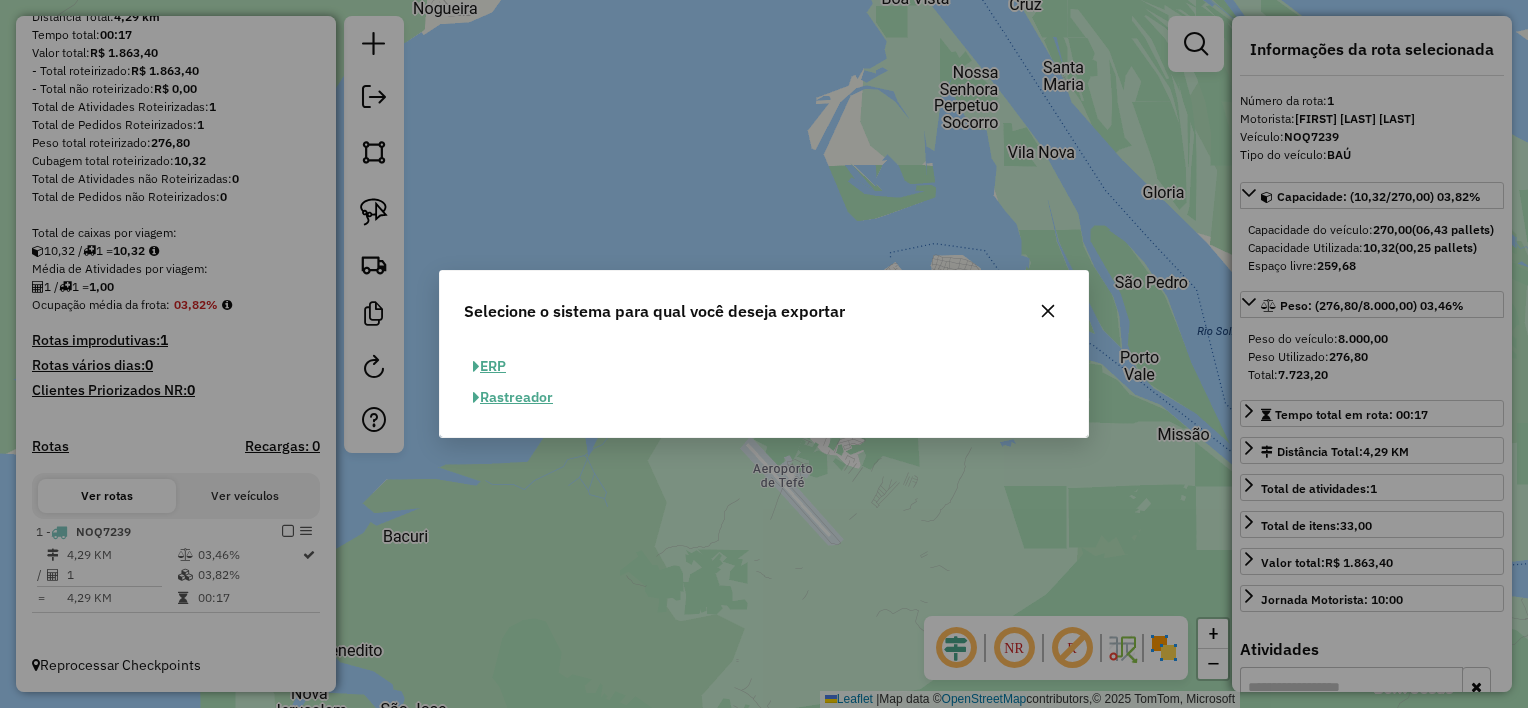 click on "ERP" 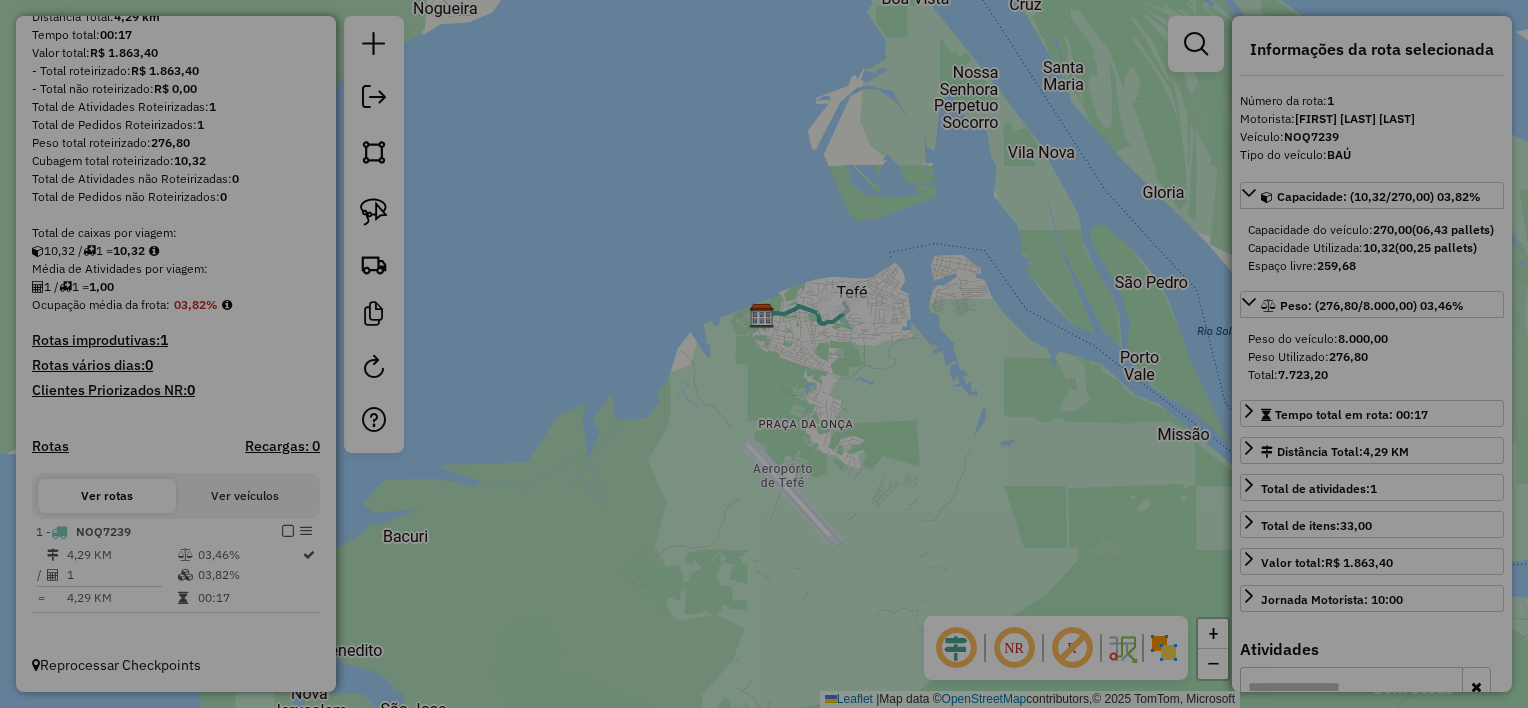 select on "**" 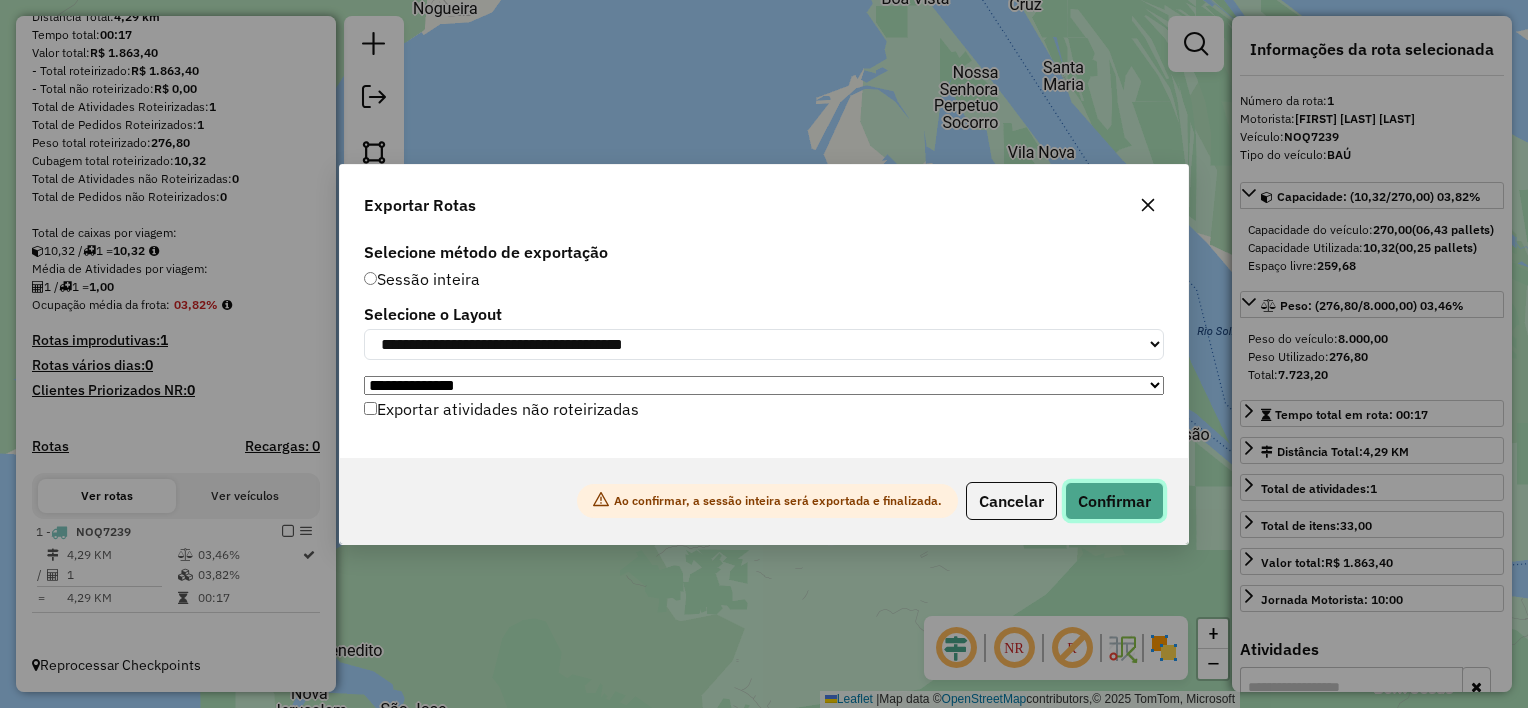 click on "Confirmar" 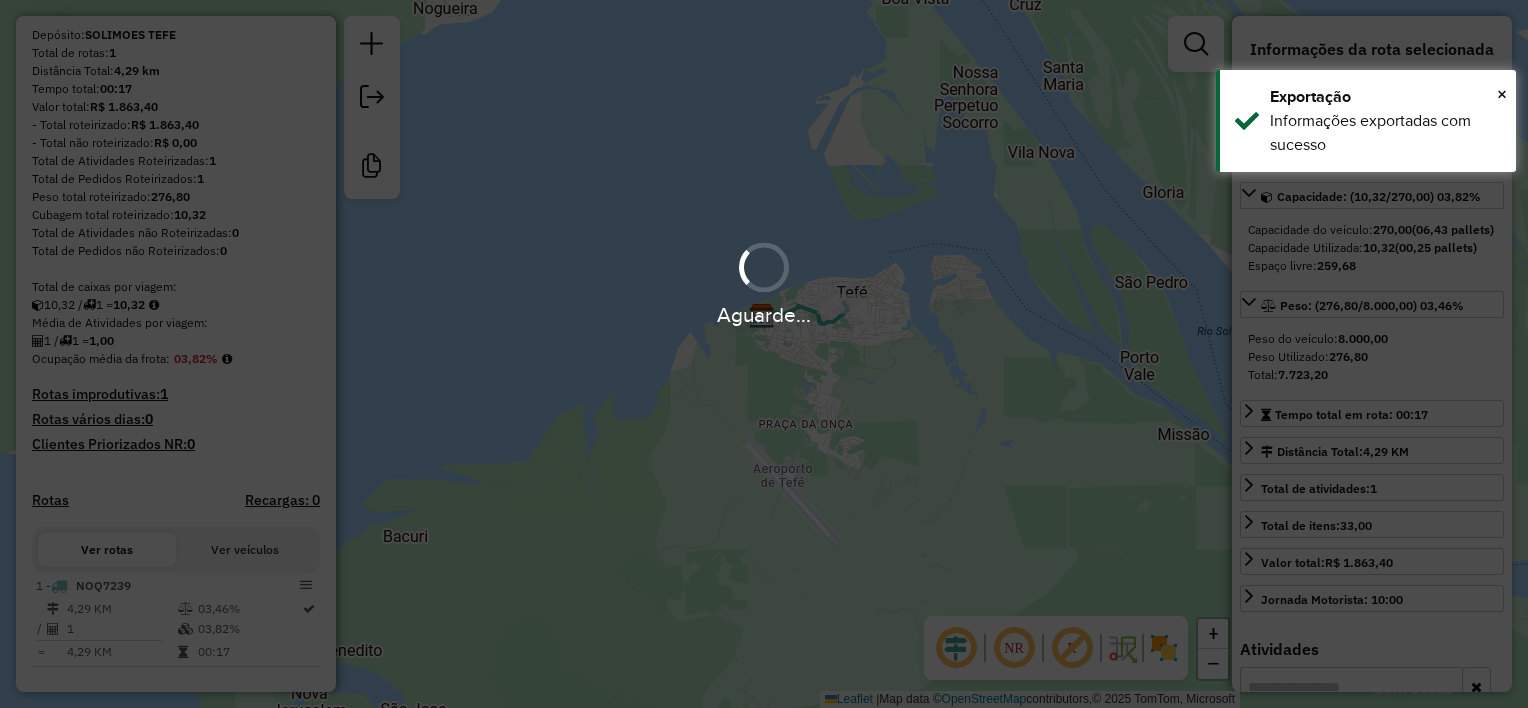 scroll, scrollTop: 239, scrollLeft: 0, axis: vertical 